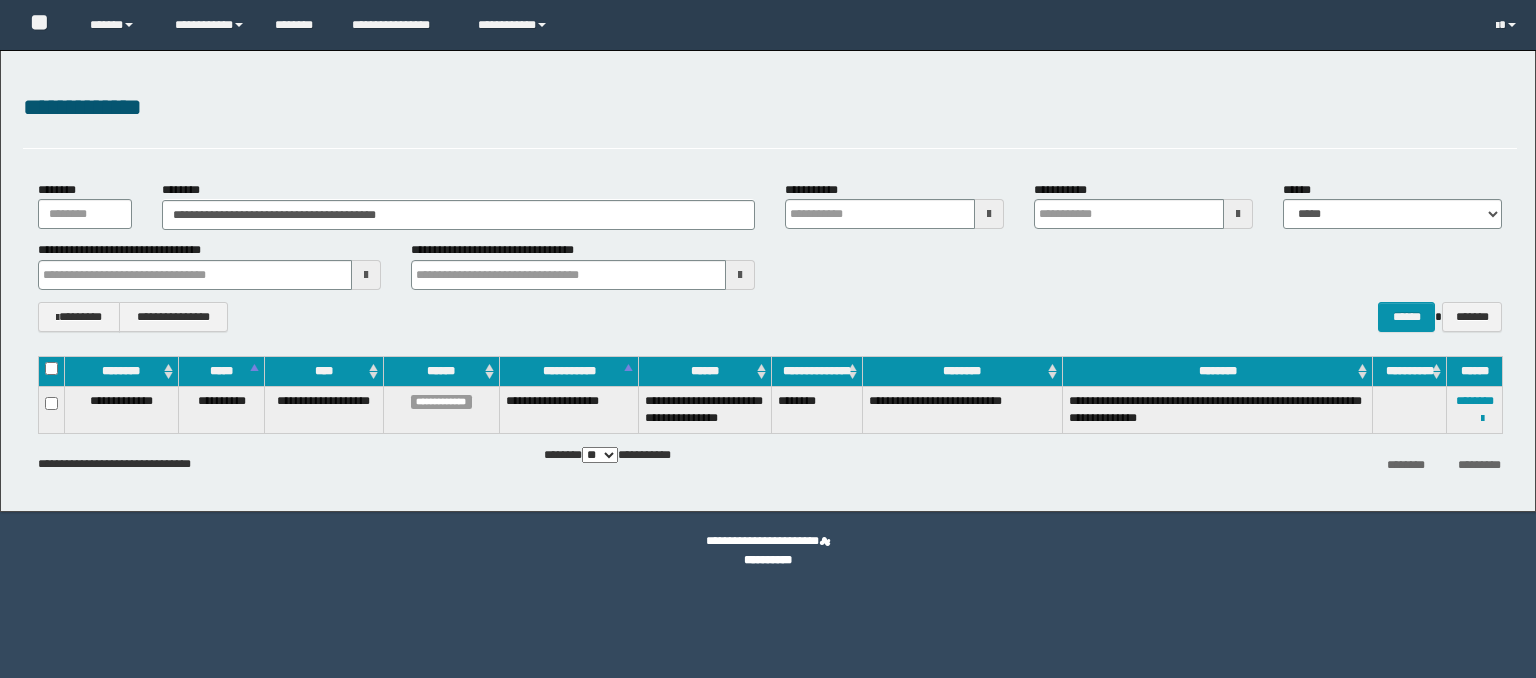 scroll, scrollTop: 0, scrollLeft: 0, axis: both 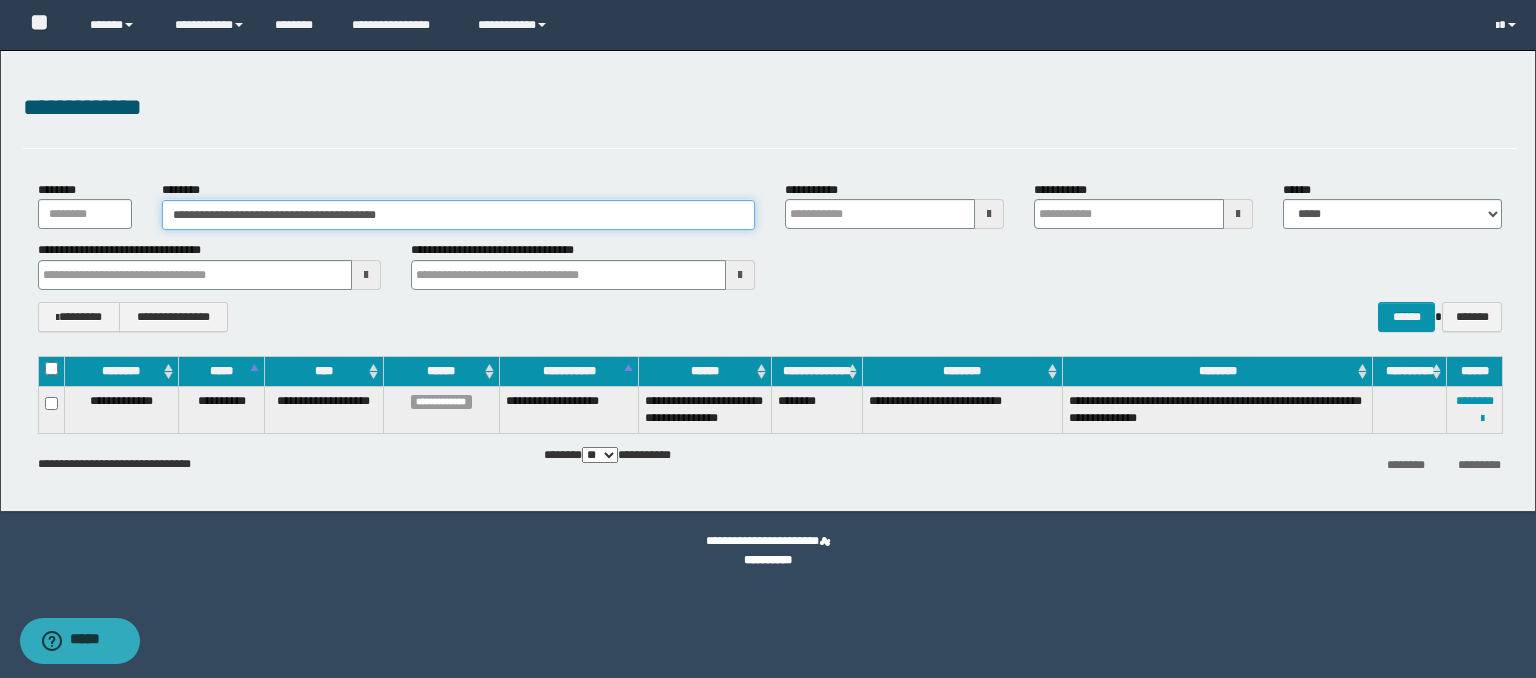 drag, startPoint x: 442, startPoint y: 215, endPoint x: 0, endPoint y: 279, distance: 446.60944 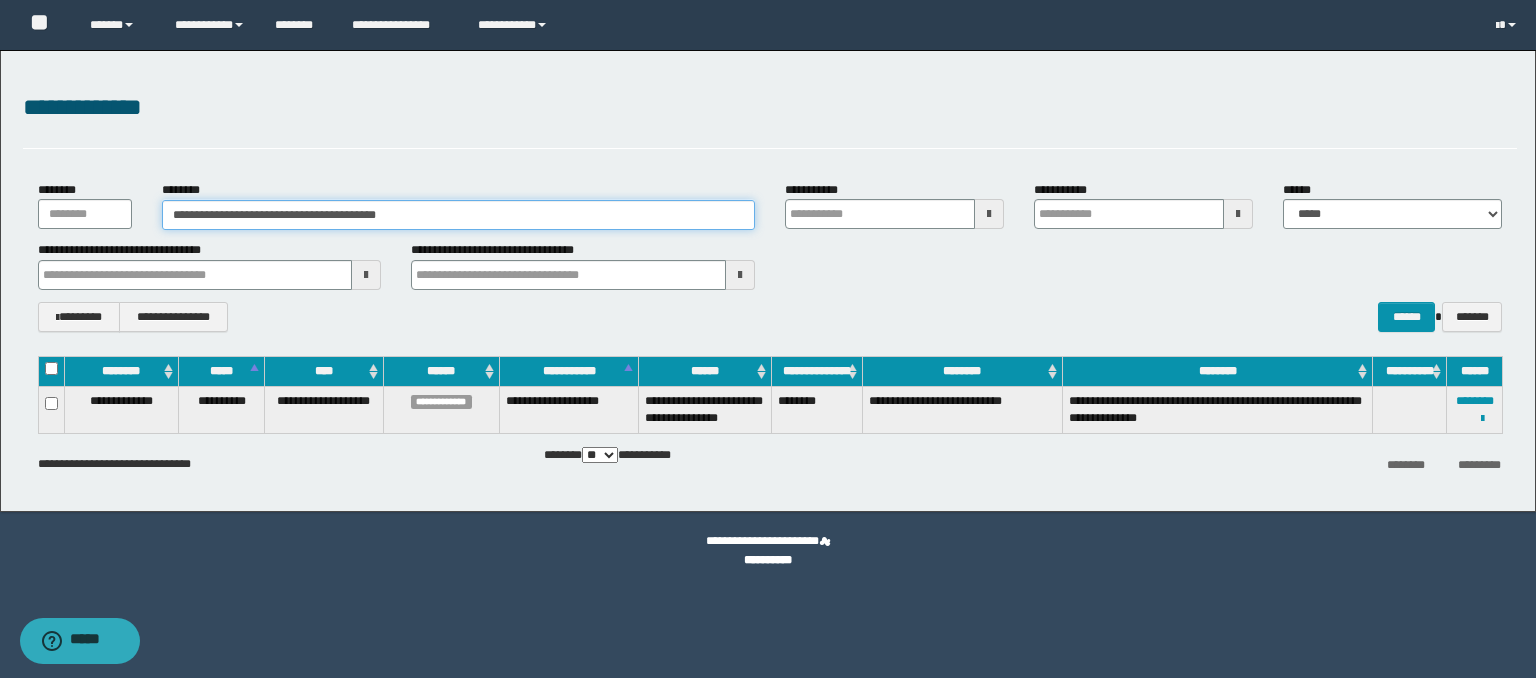 paste 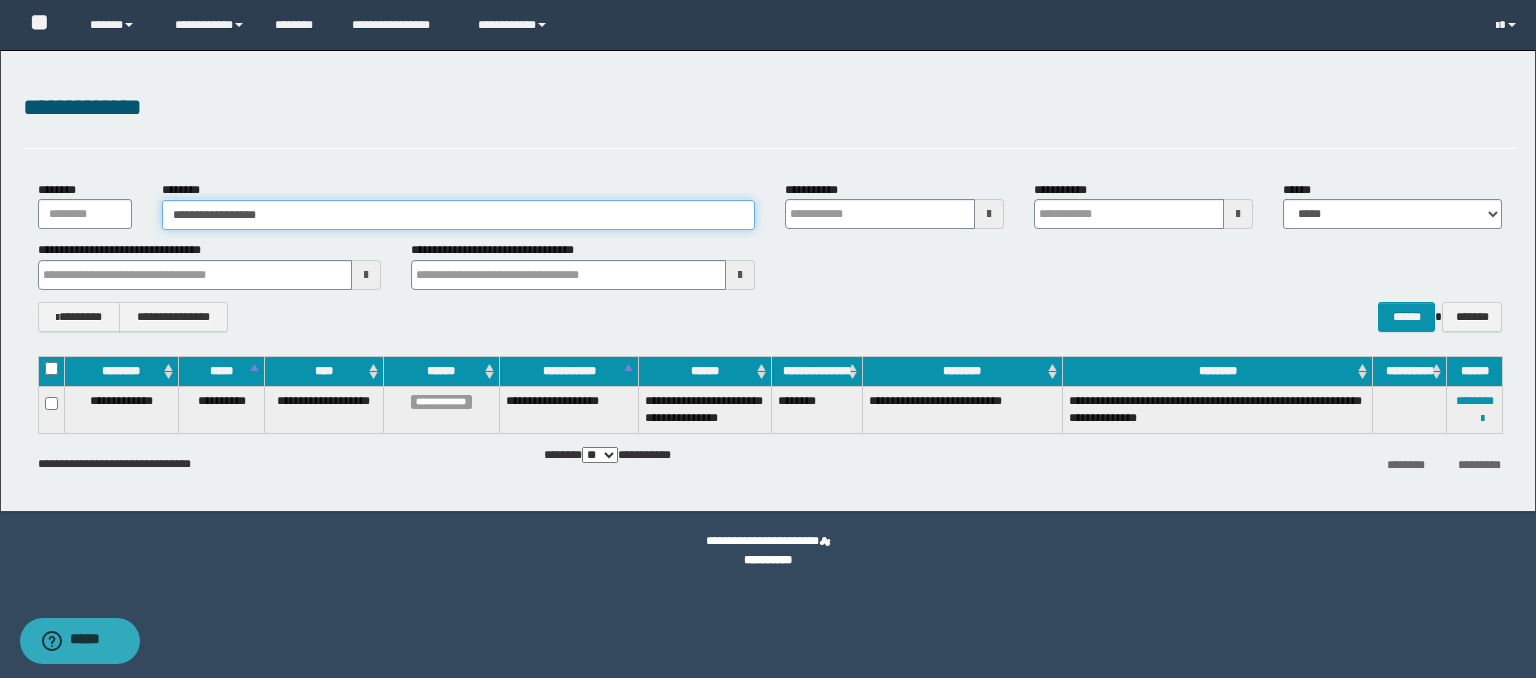 type on "**********" 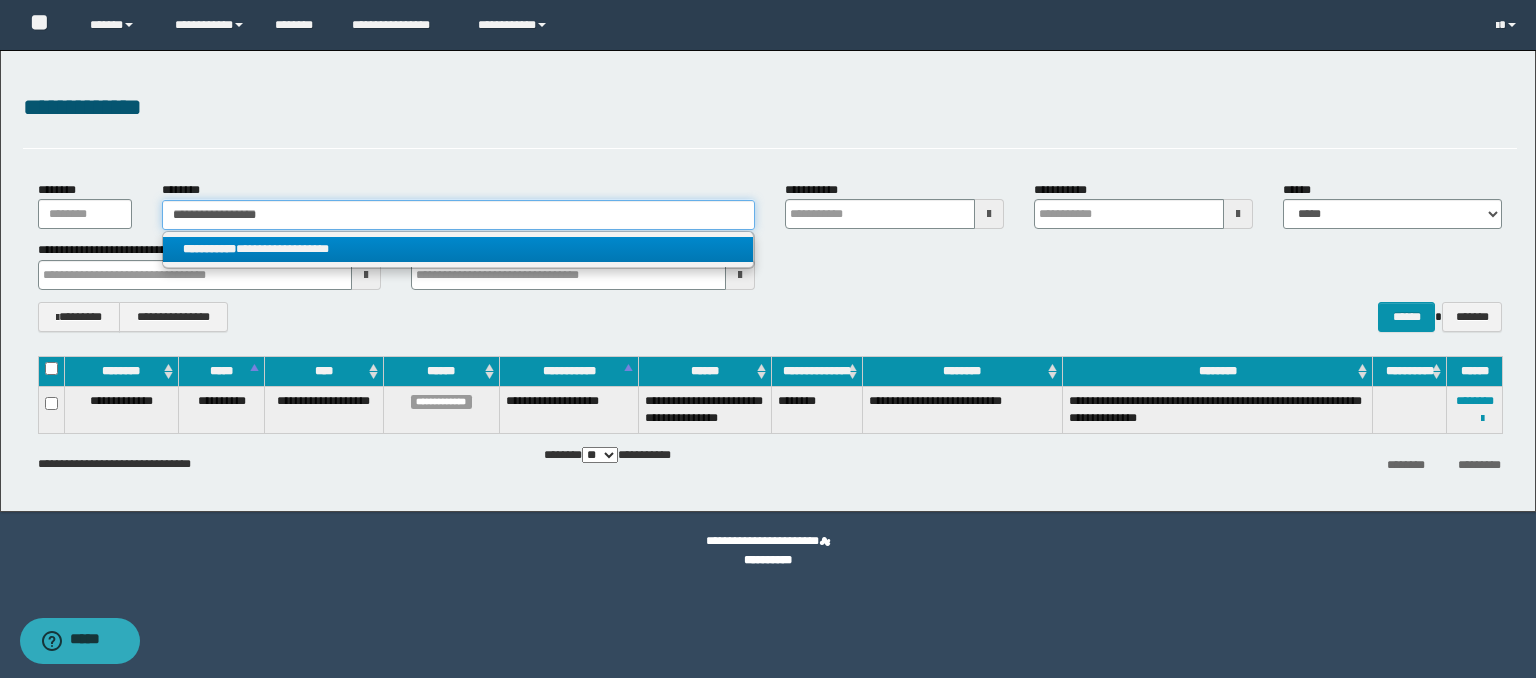 type on "**********" 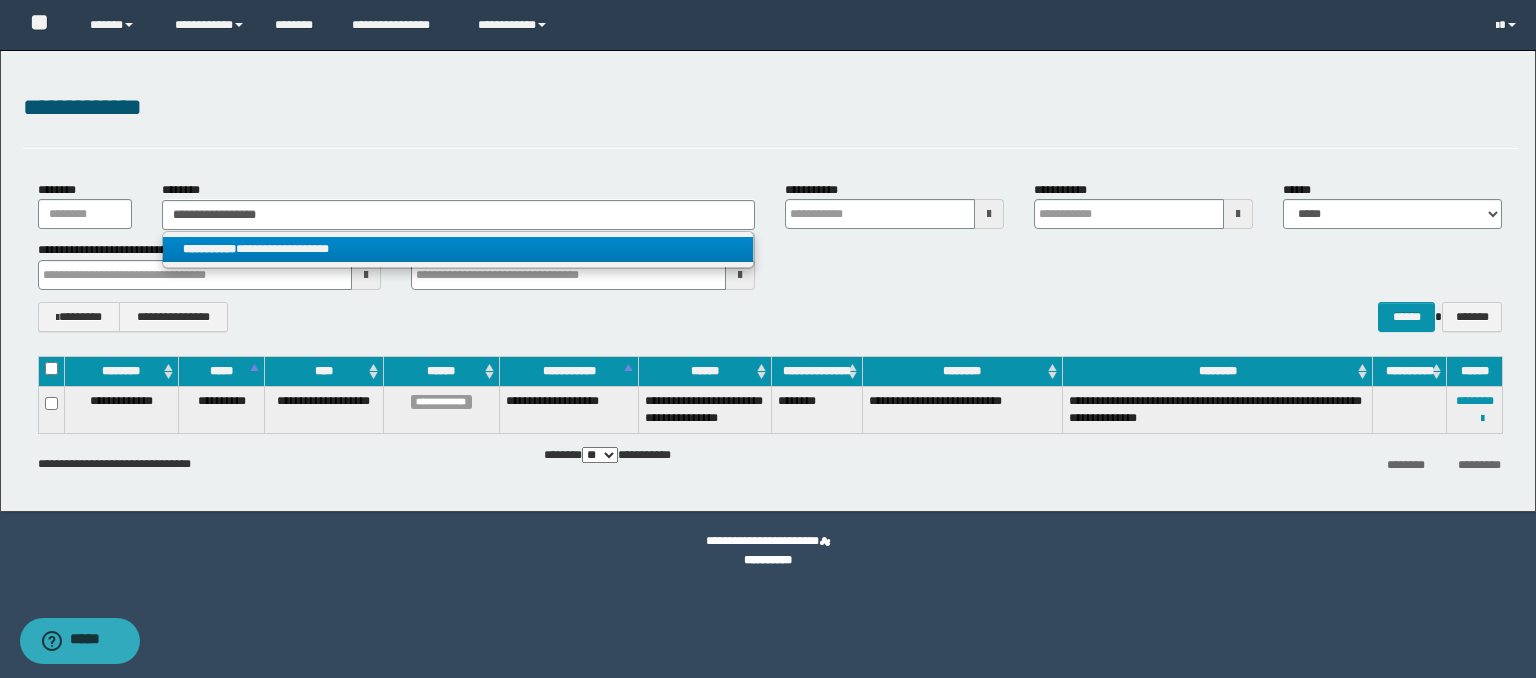 click on "**********" at bounding box center [458, 249] 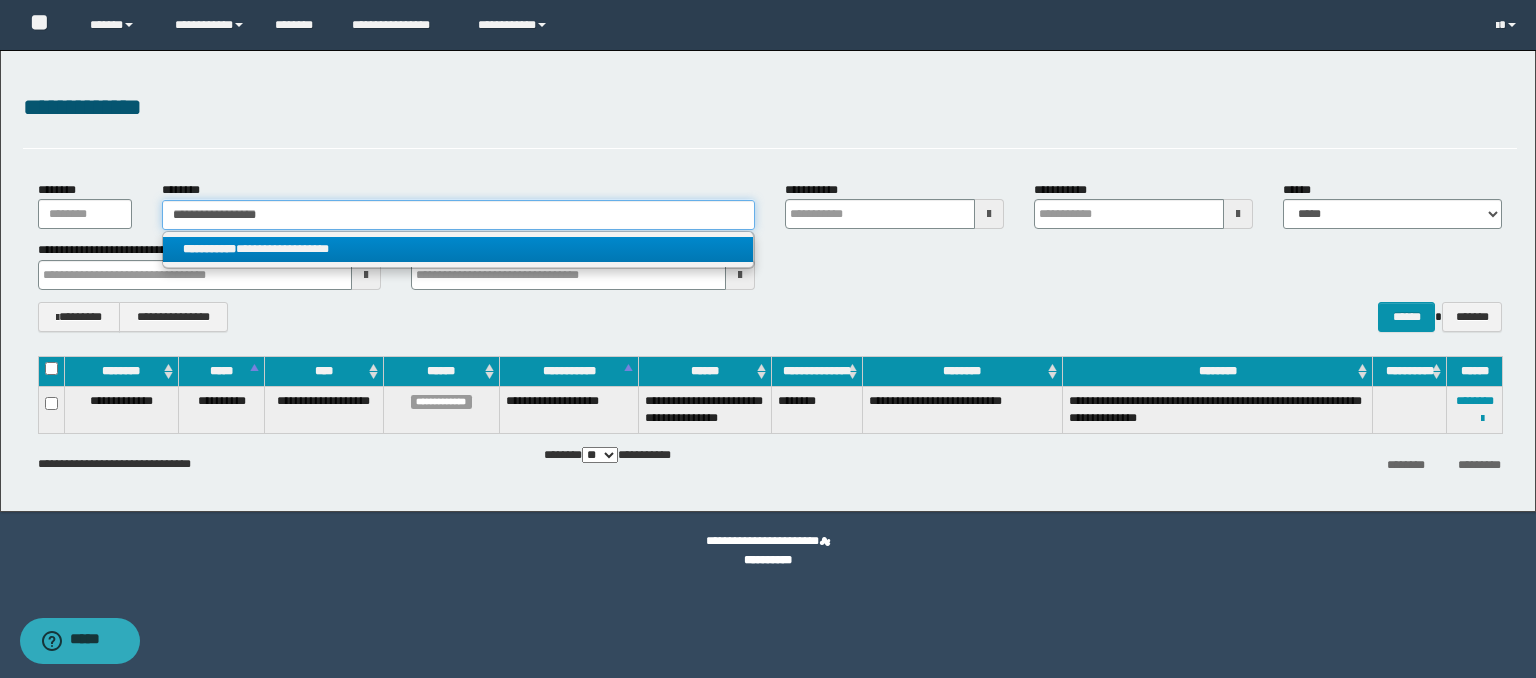 type 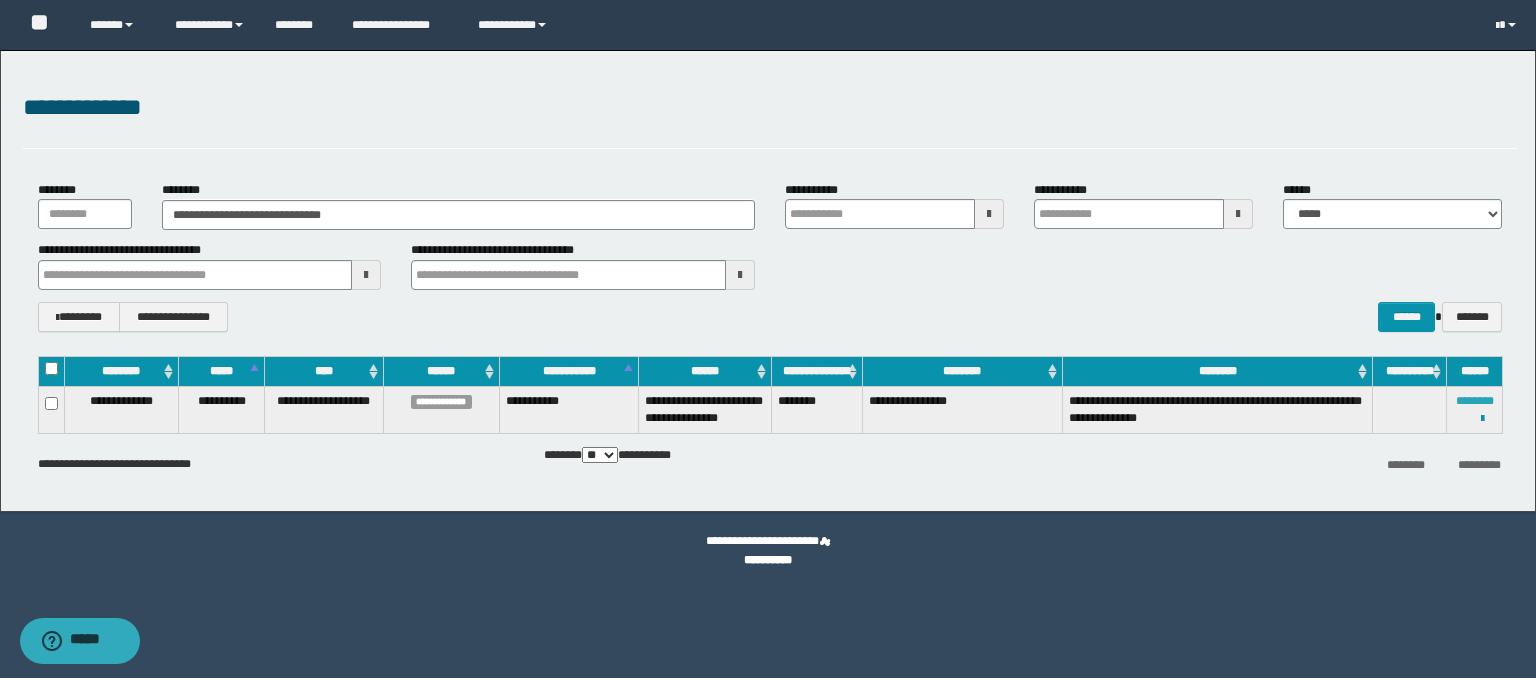 click on "********" at bounding box center (1475, 401) 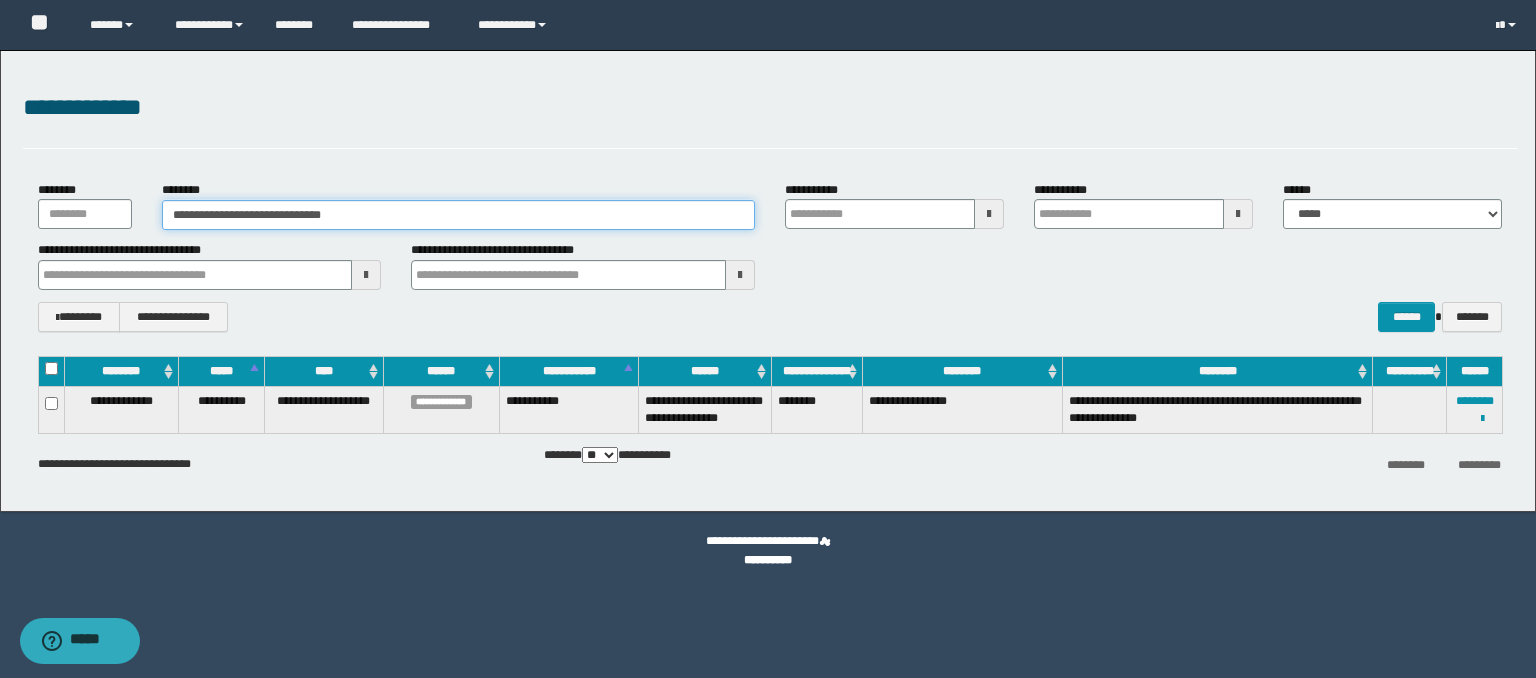 drag, startPoint x: 381, startPoint y: 209, endPoint x: 80, endPoint y: 190, distance: 301.59906 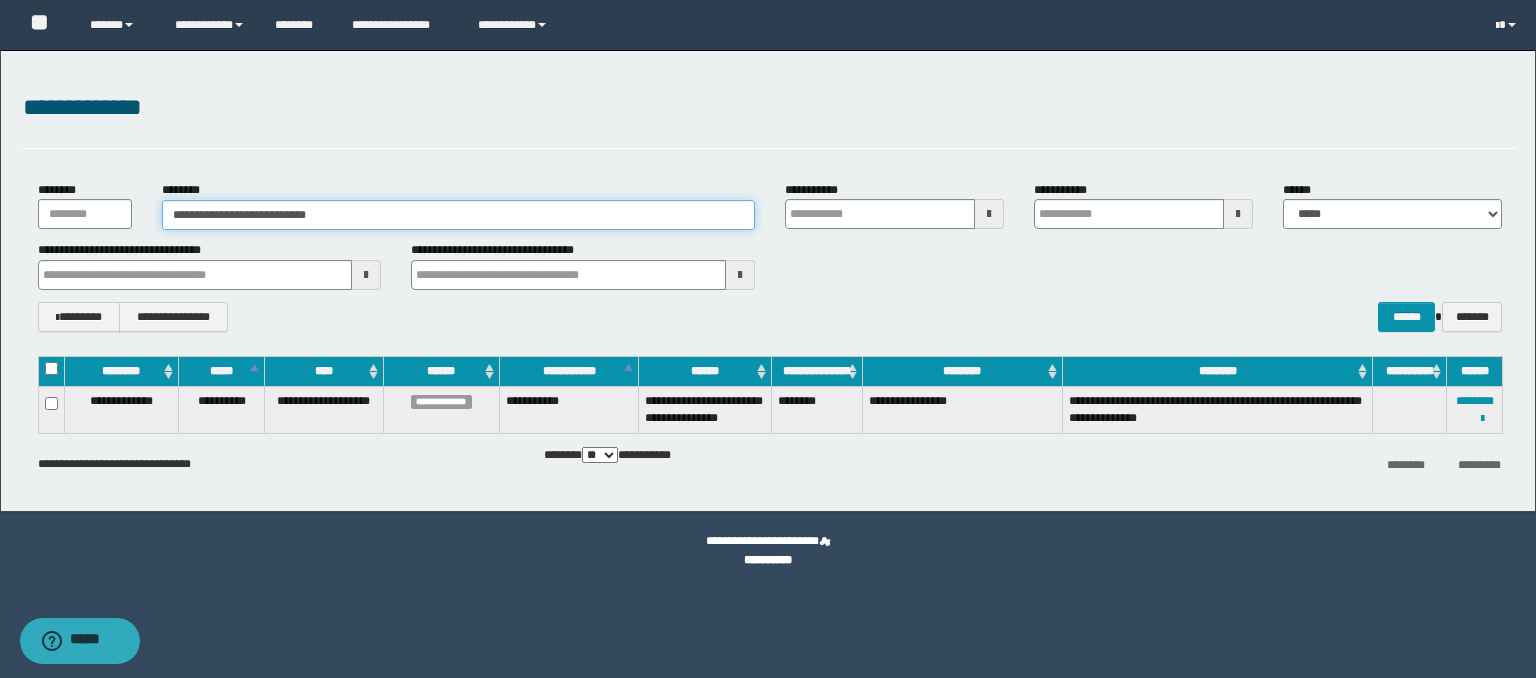type on "**********" 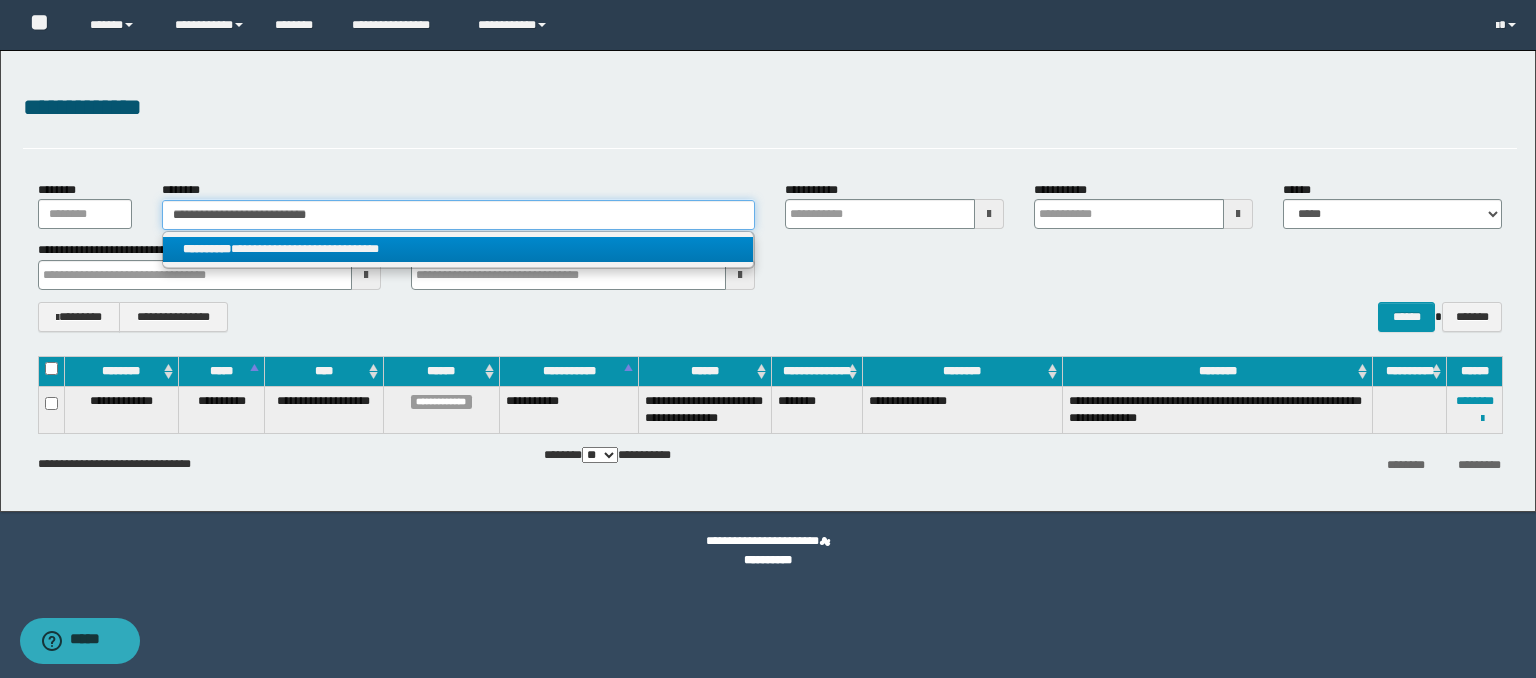 type on "**********" 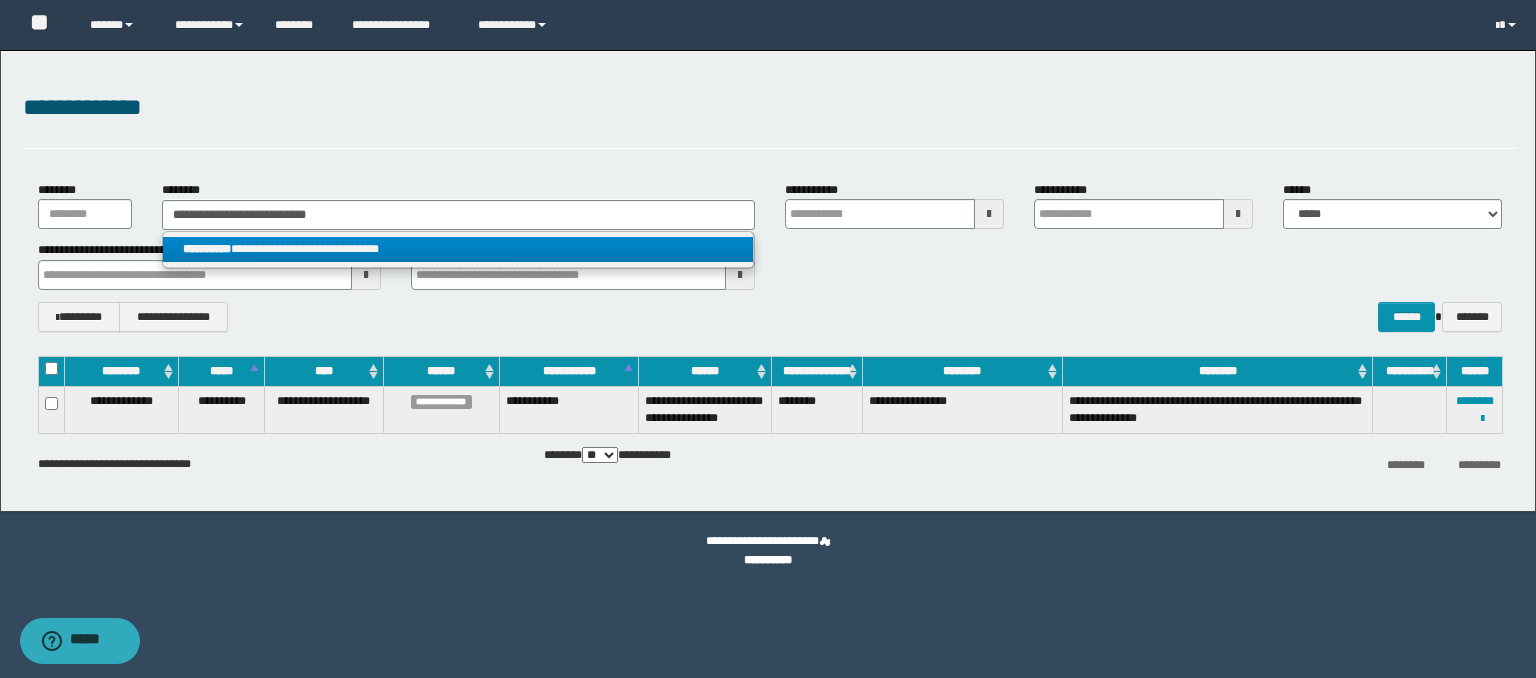 click on "**********" at bounding box center [458, 249] 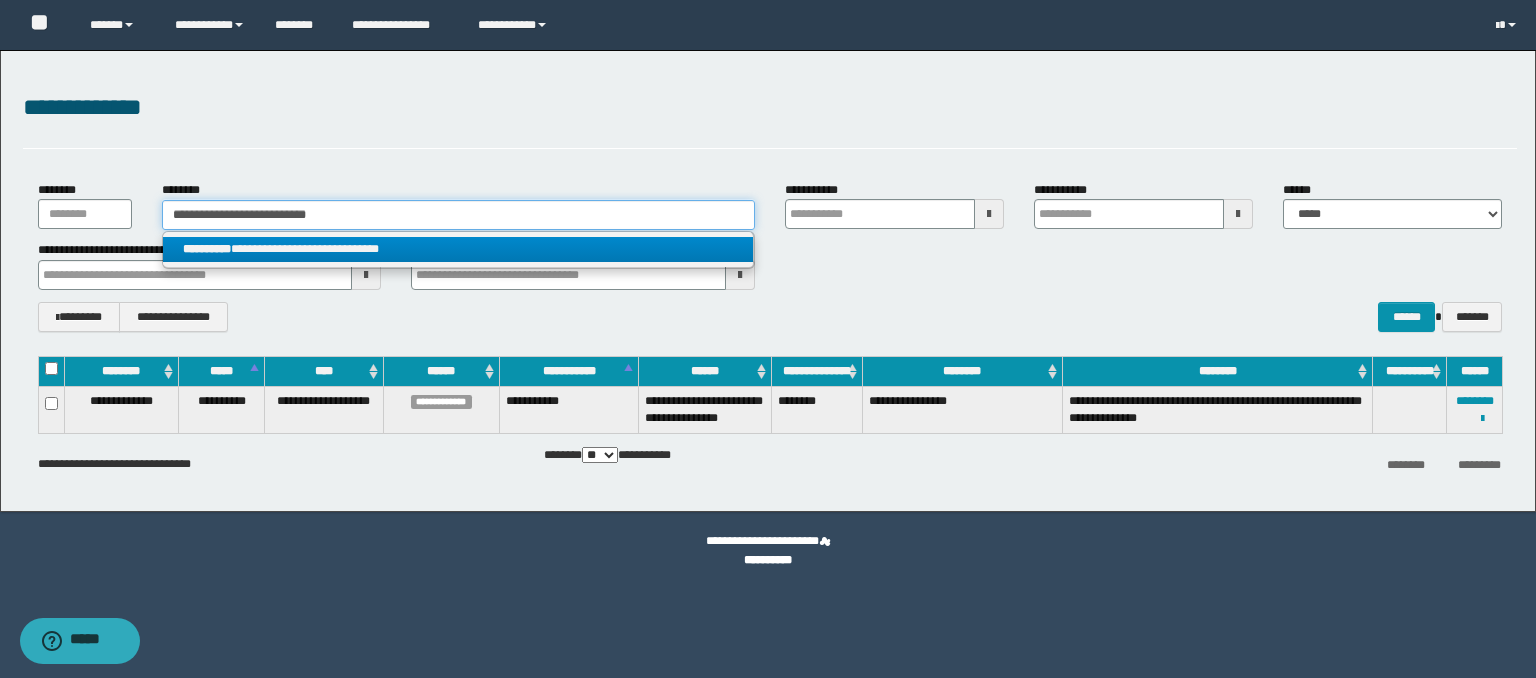 type 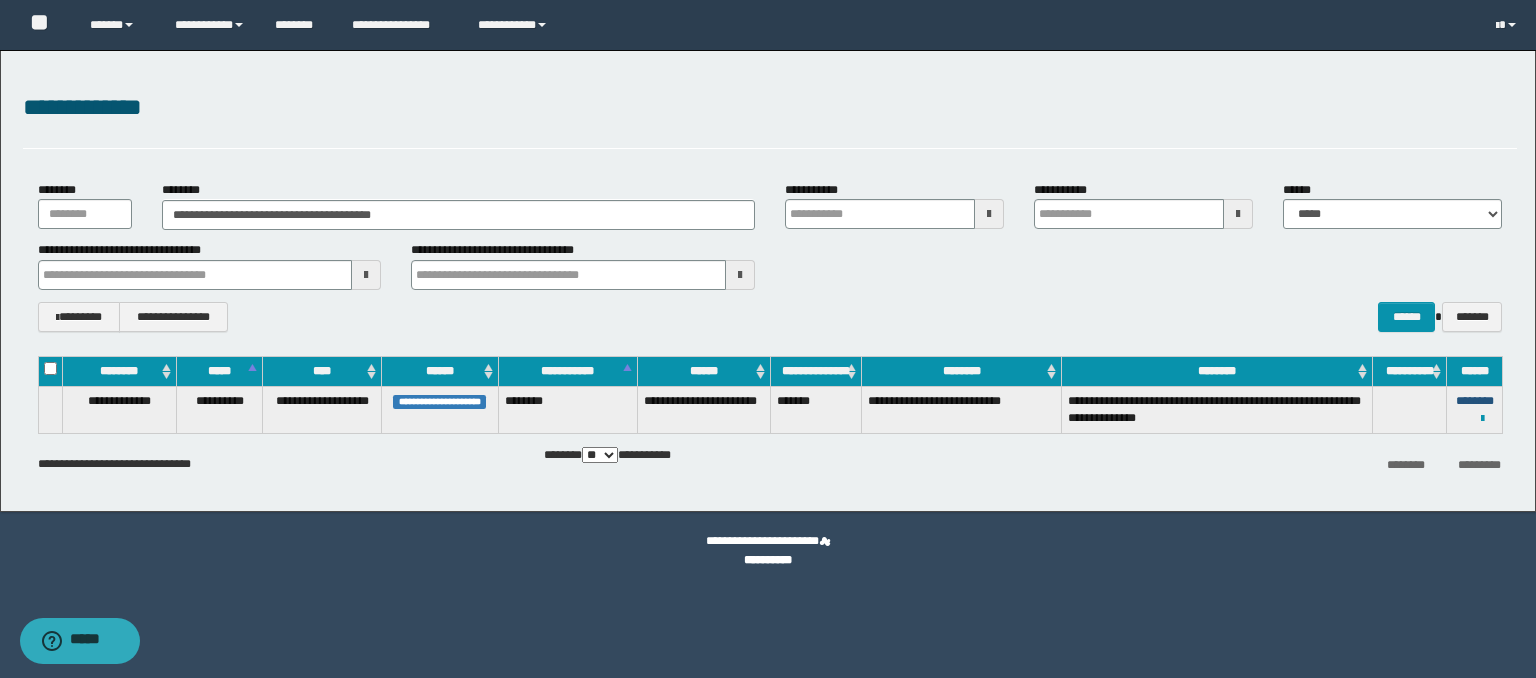 click on "**********" at bounding box center (1475, 409) 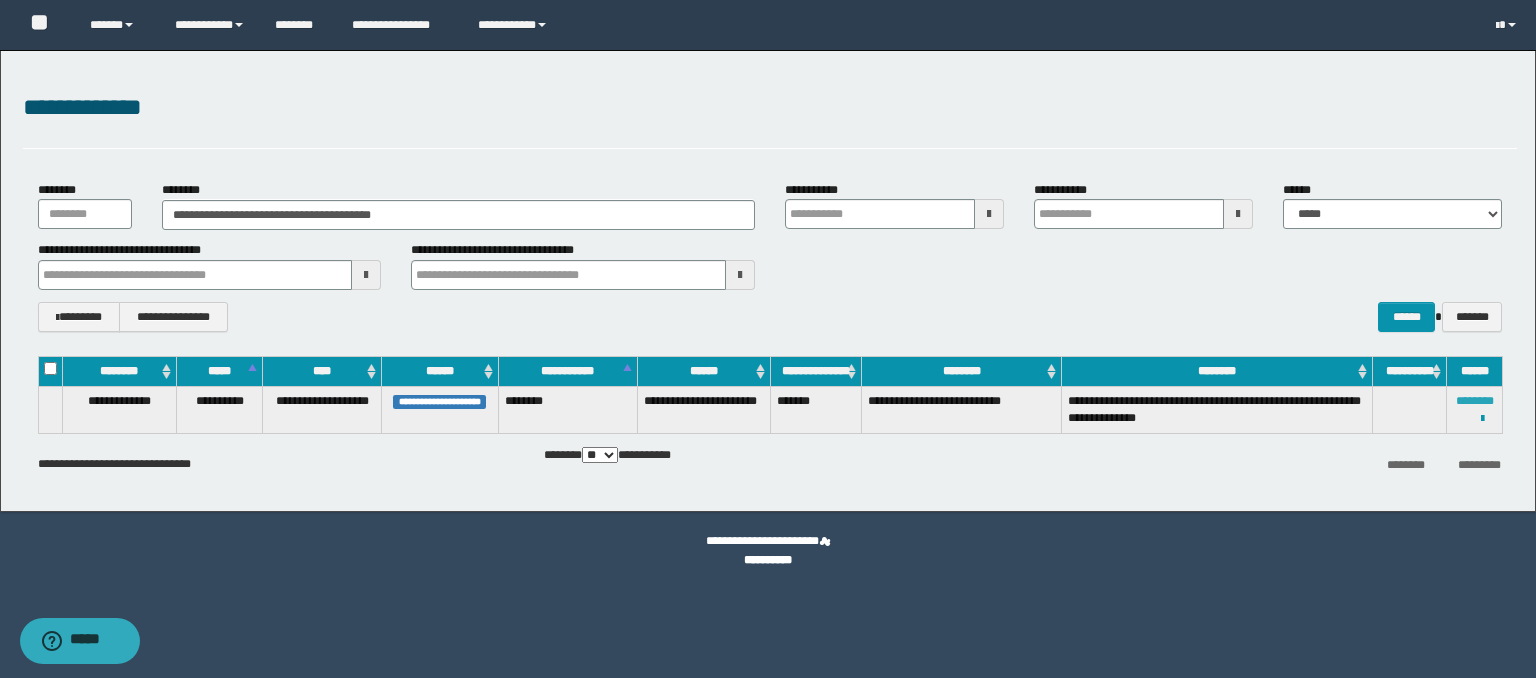 click on "********" at bounding box center [1475, 401] 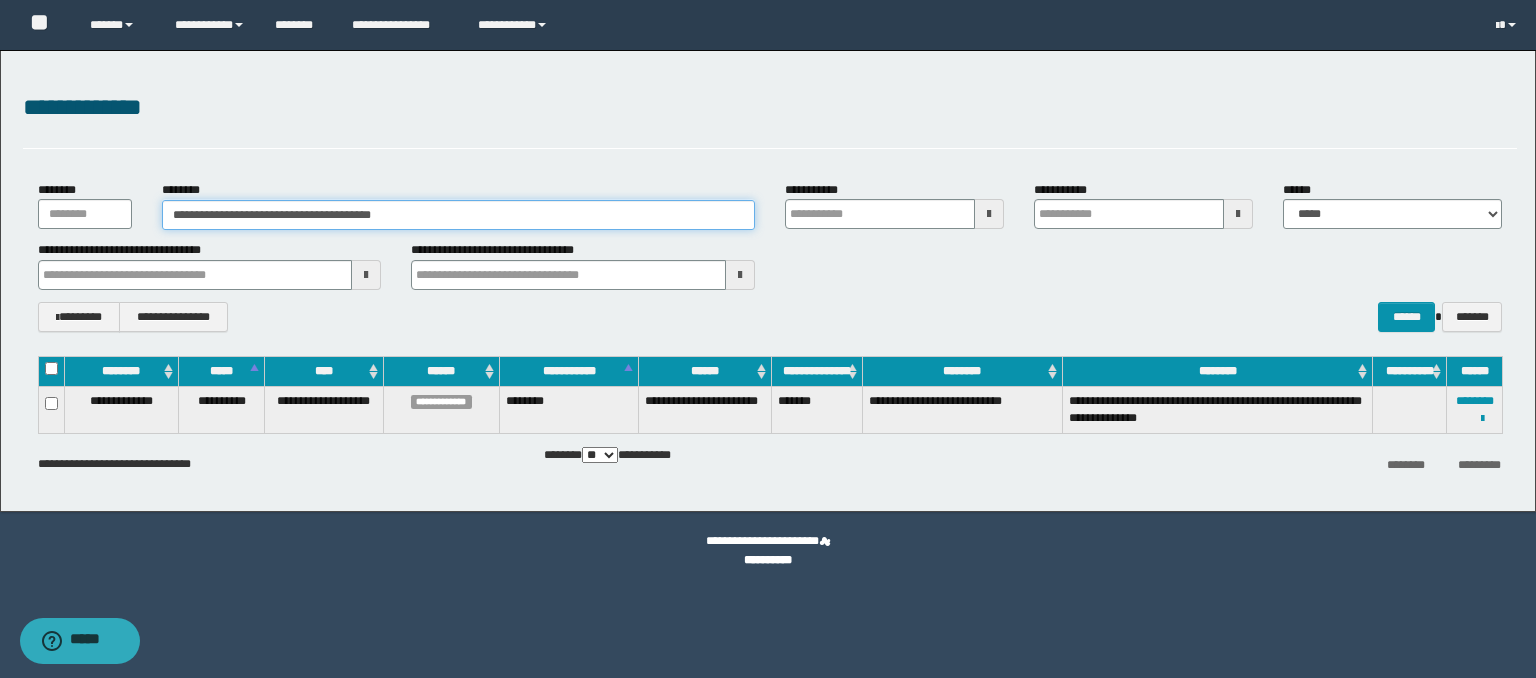 drag, startPoint x: 438, startPoint y: 213, endPoint x: 160, endPoint y: 200, distance: 278.3038 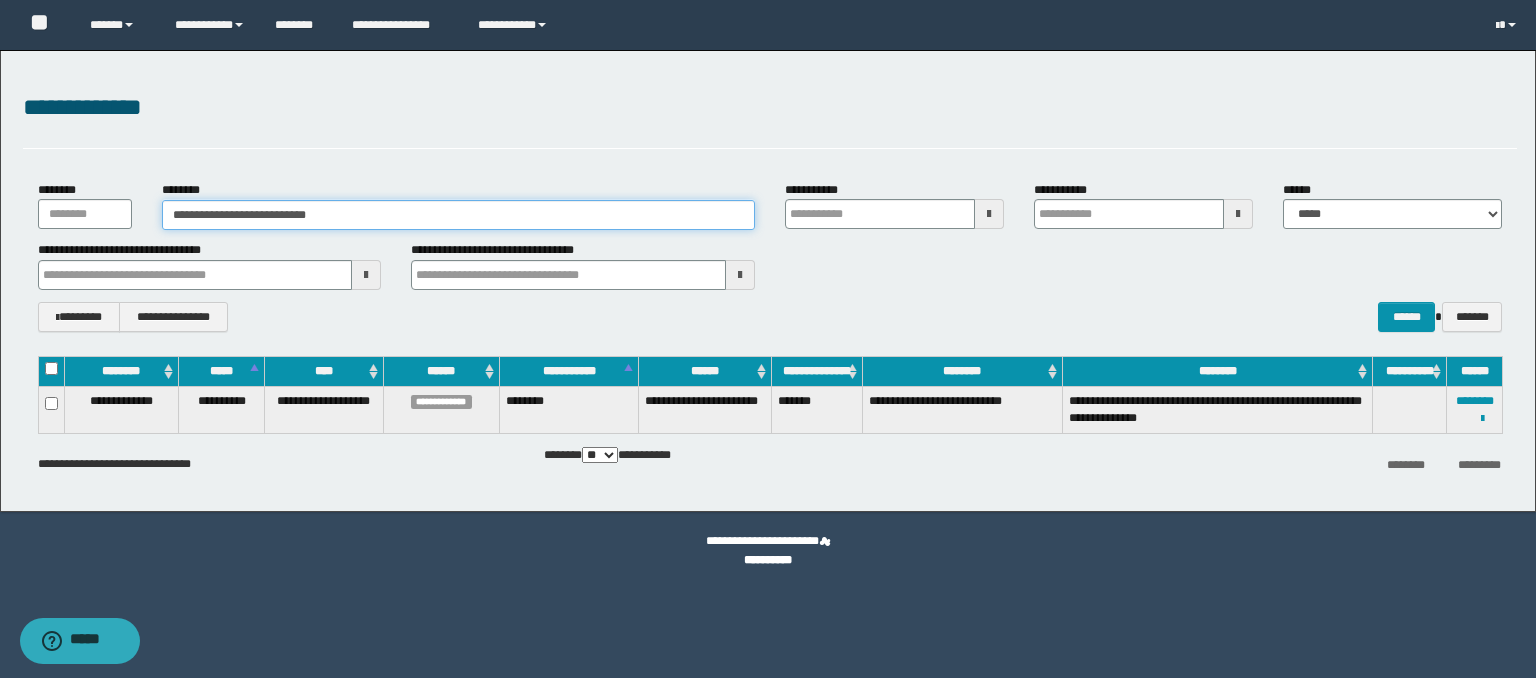 type on "**********" 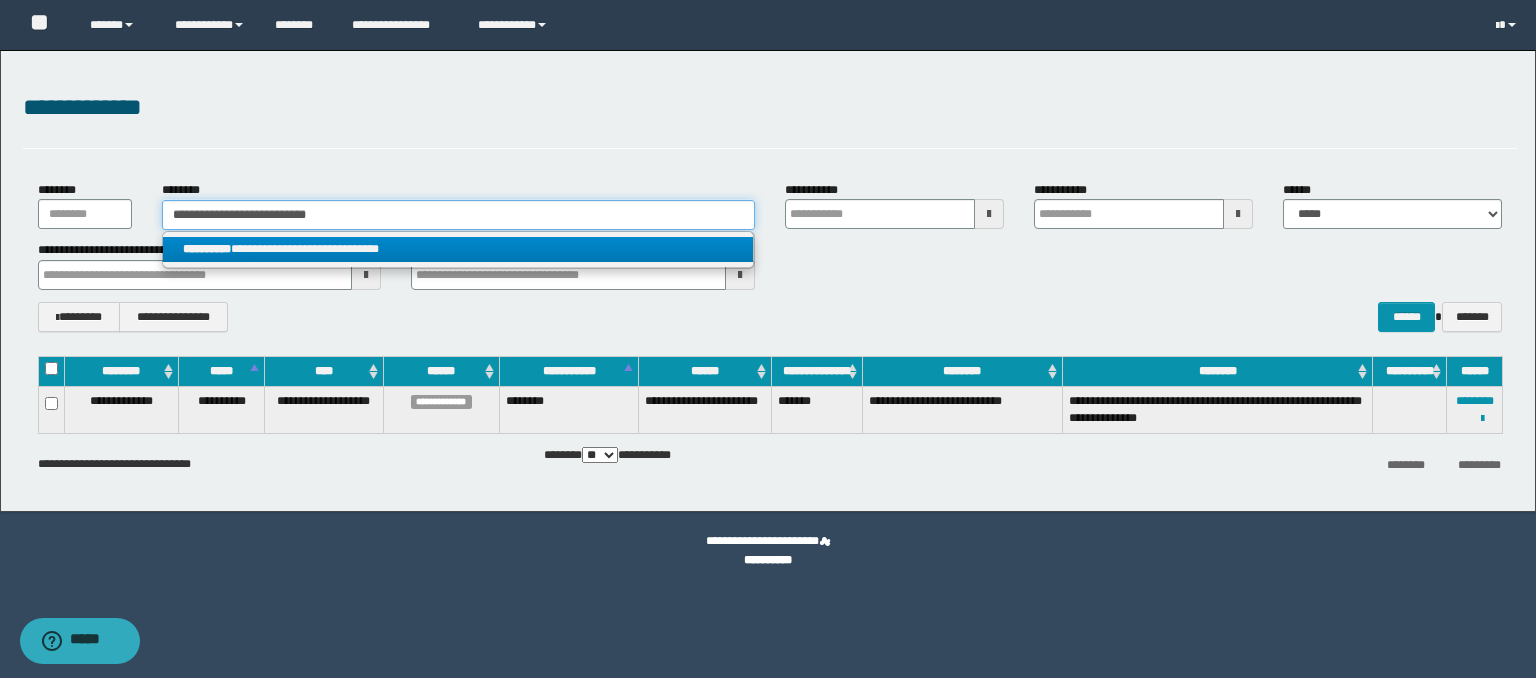 type on "**********" 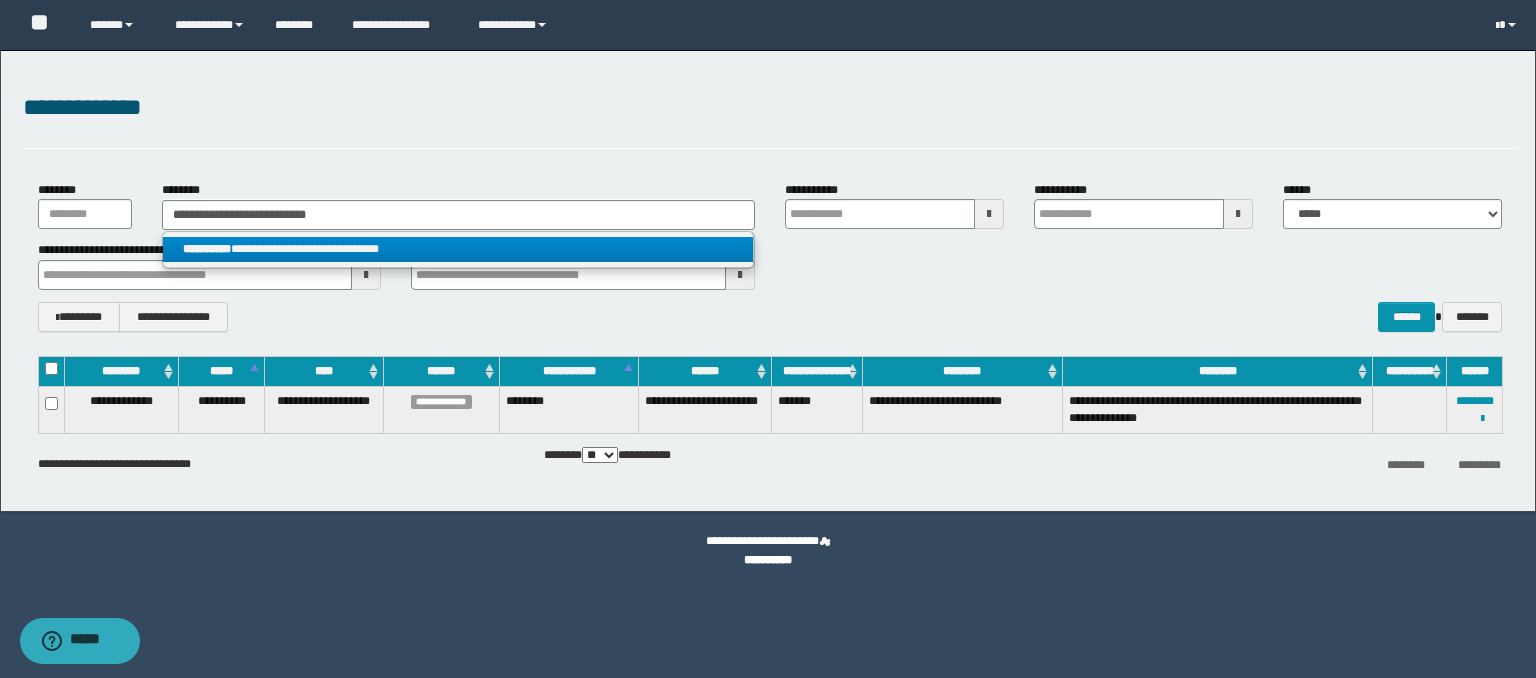 click on "**********" at bounding box center [458, 249] 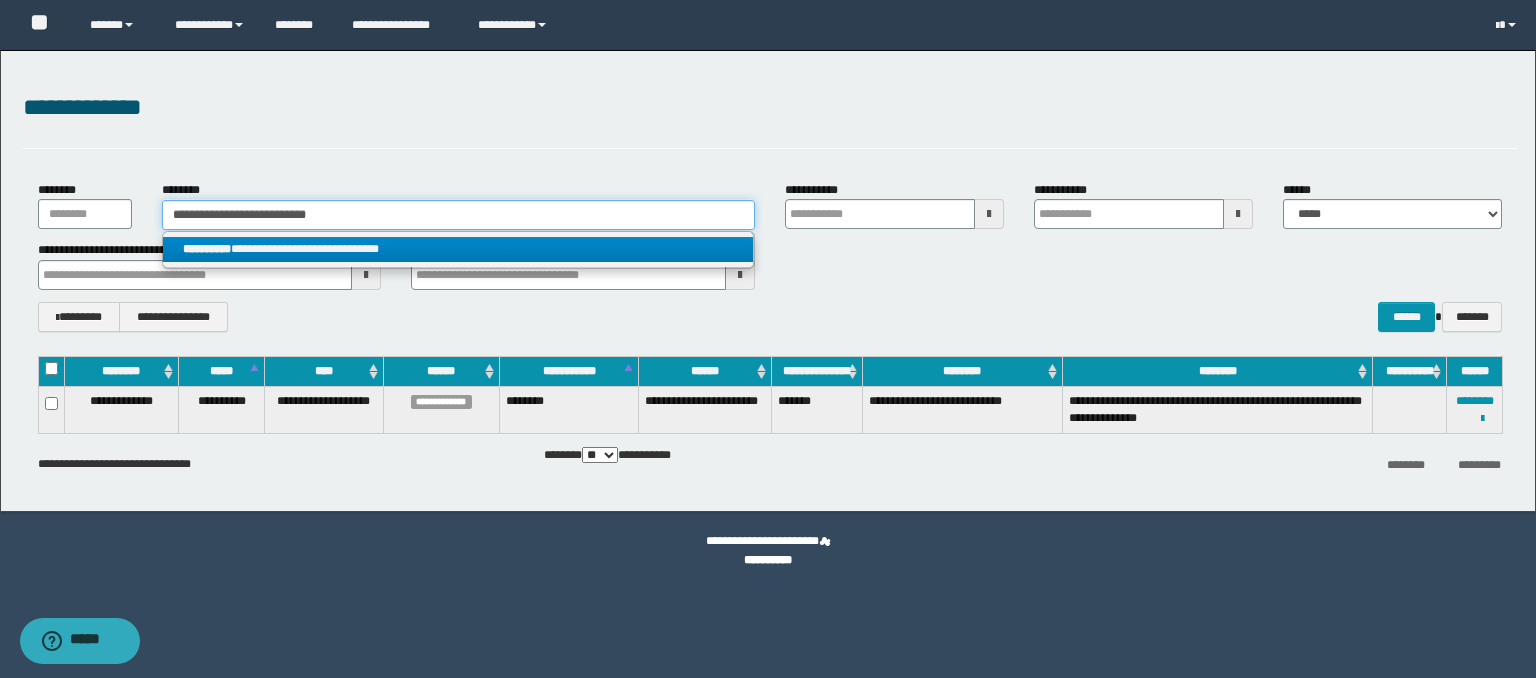 type 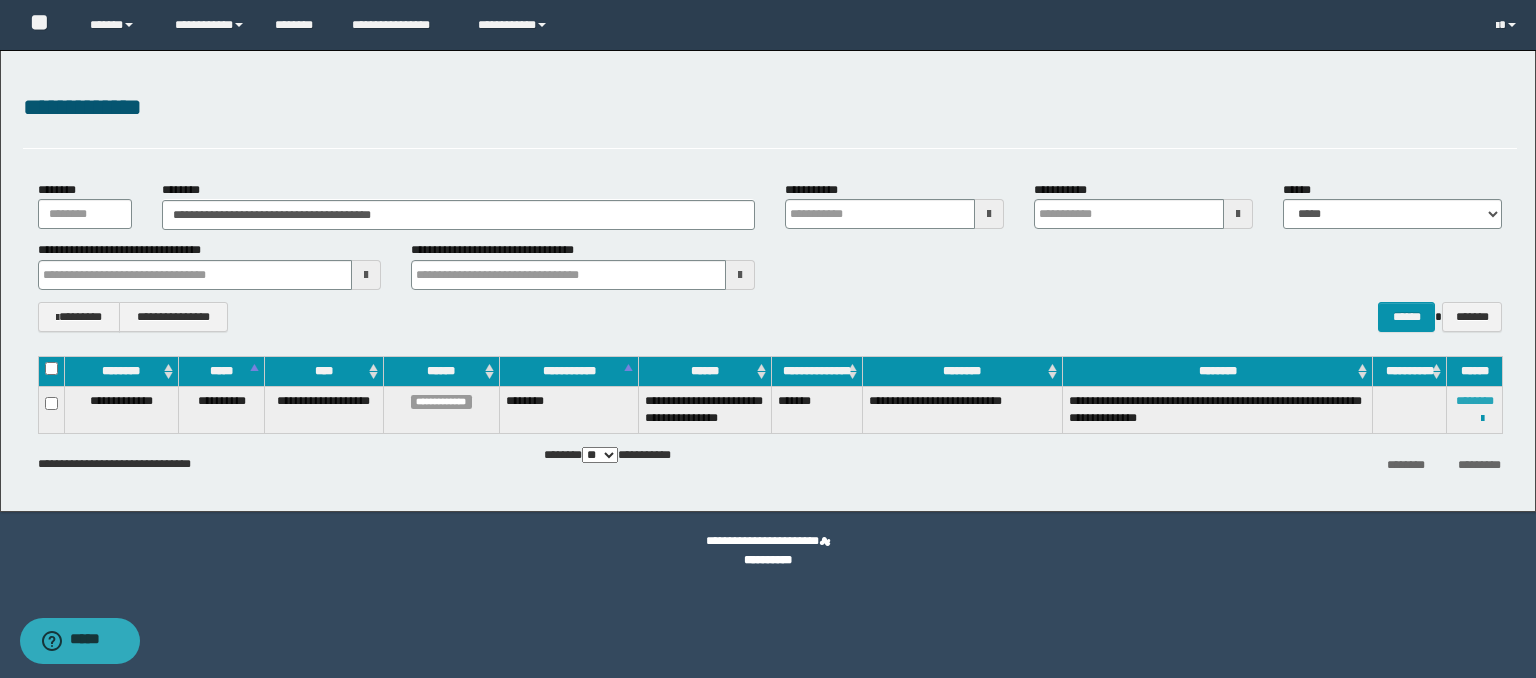 click on "********" at bounding box center [1475, 401] 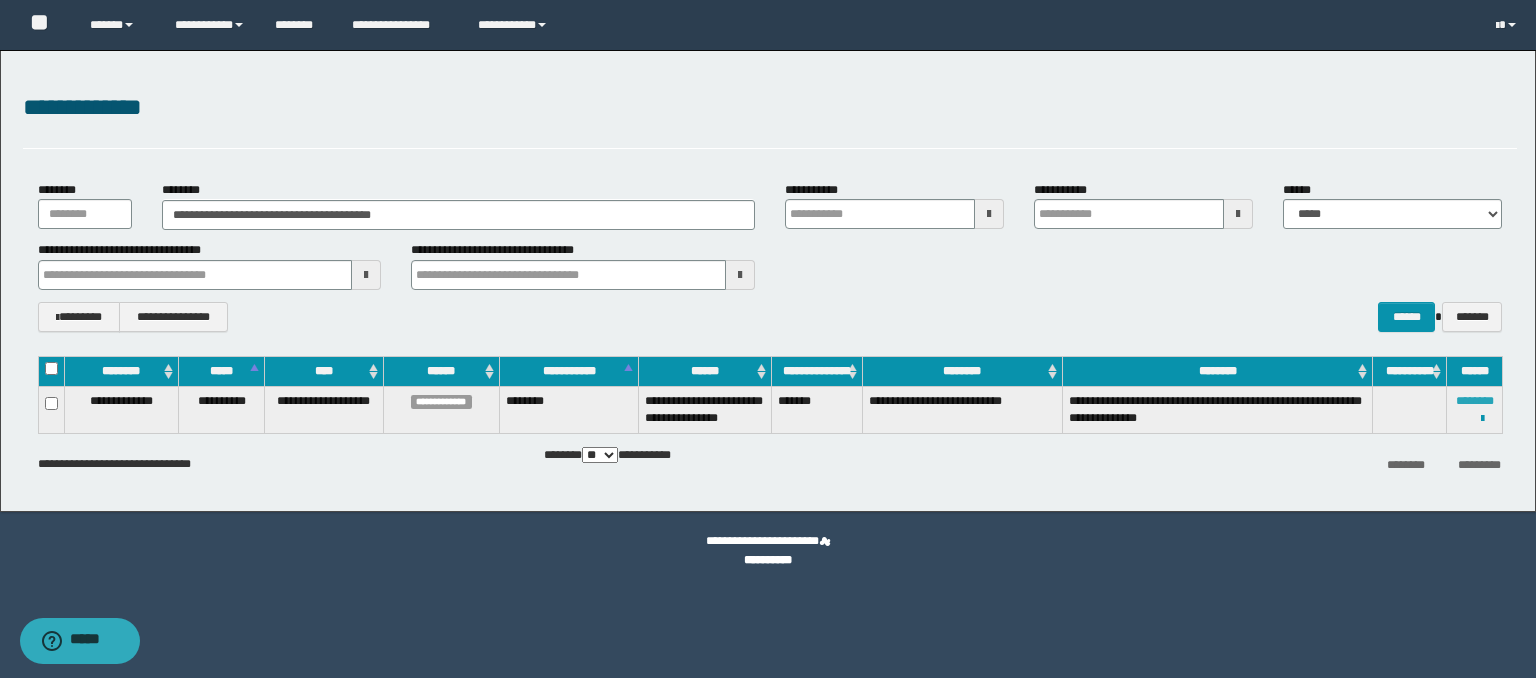 click on "********" at bounding box center [1475, 401] 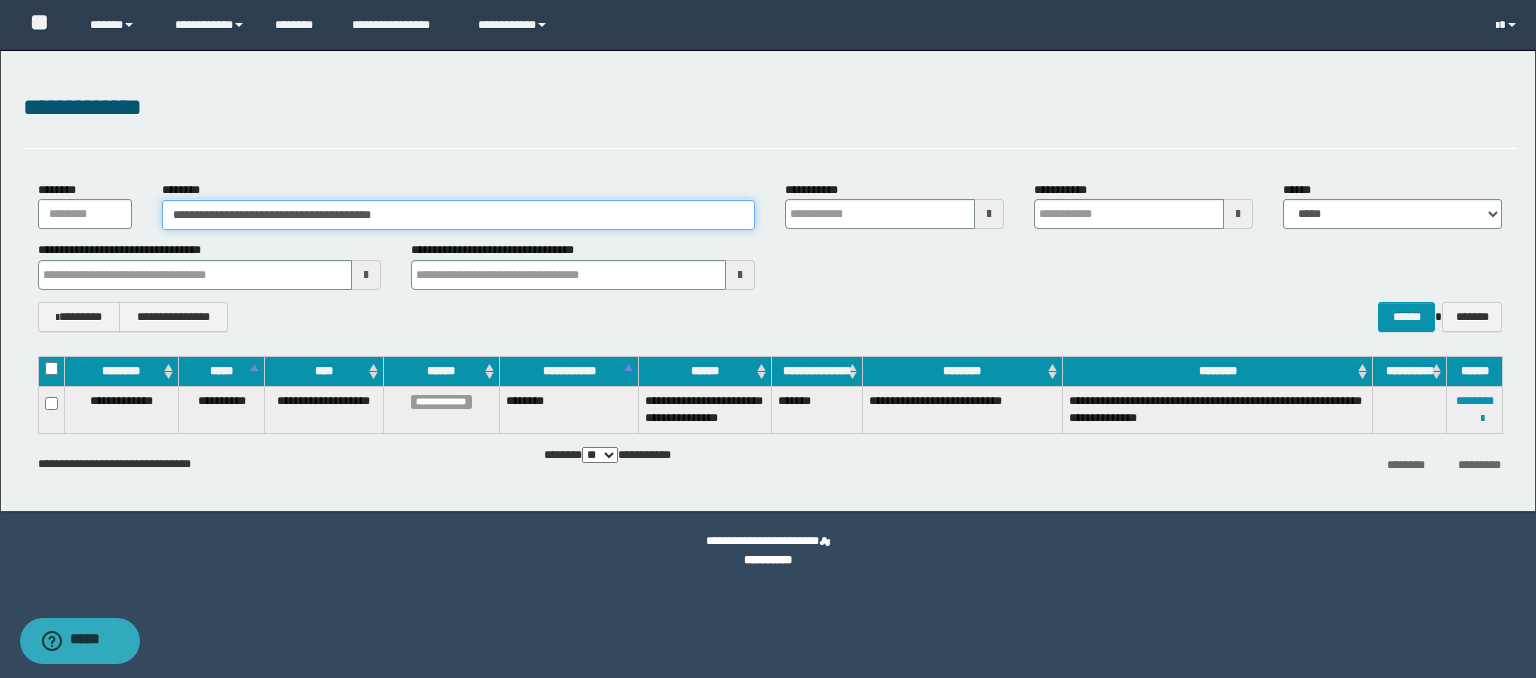 drag, startPoint x: 449, startPoint y: 214, endPoint x: 0, endPoint y: 226, distance: 449.16034 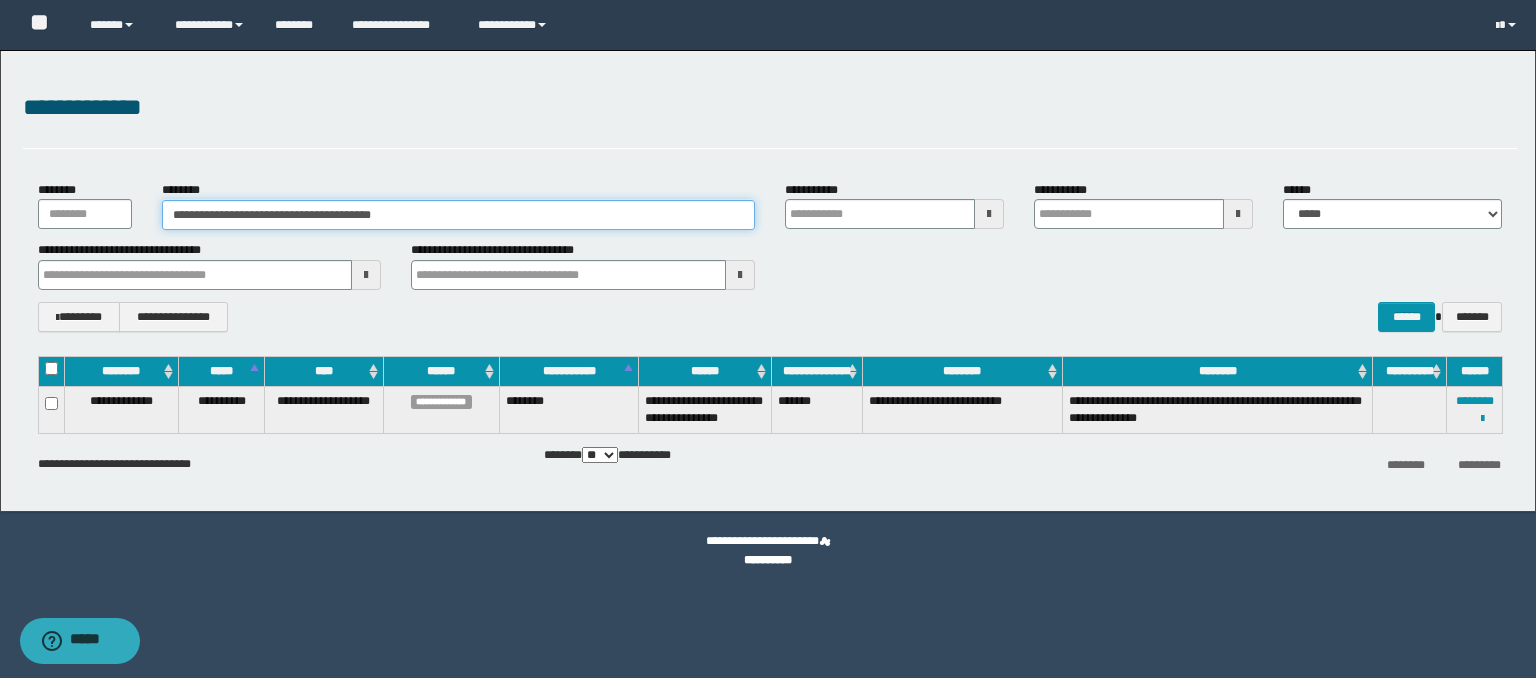 paste 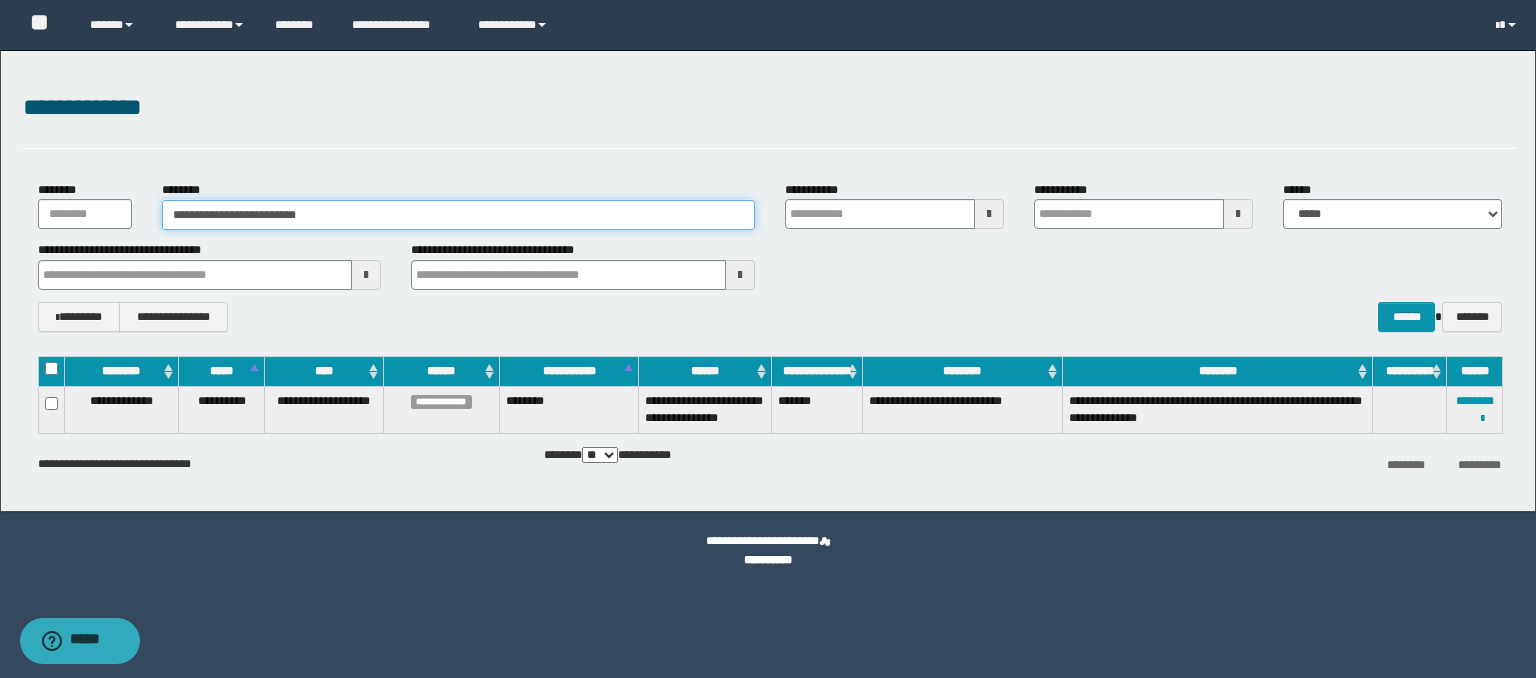 type on "**********" 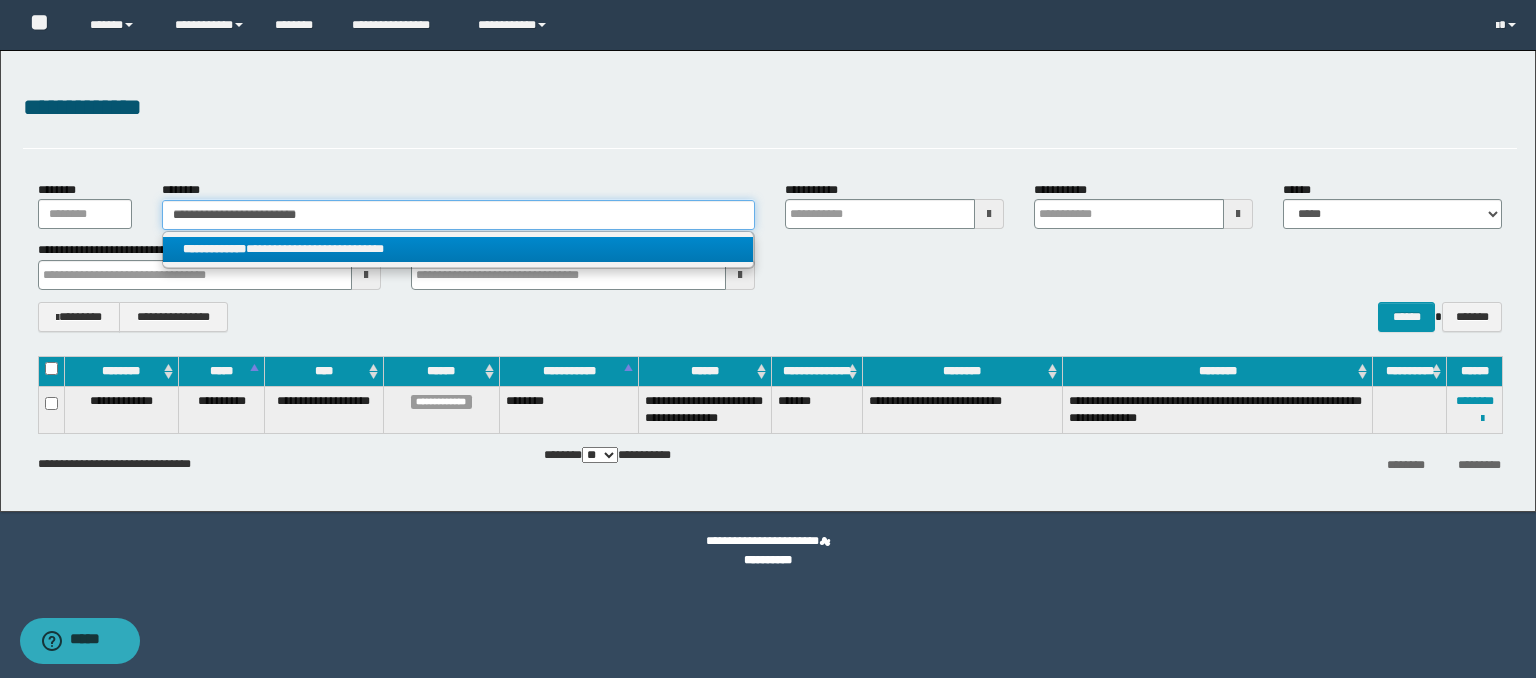 type on "**********" 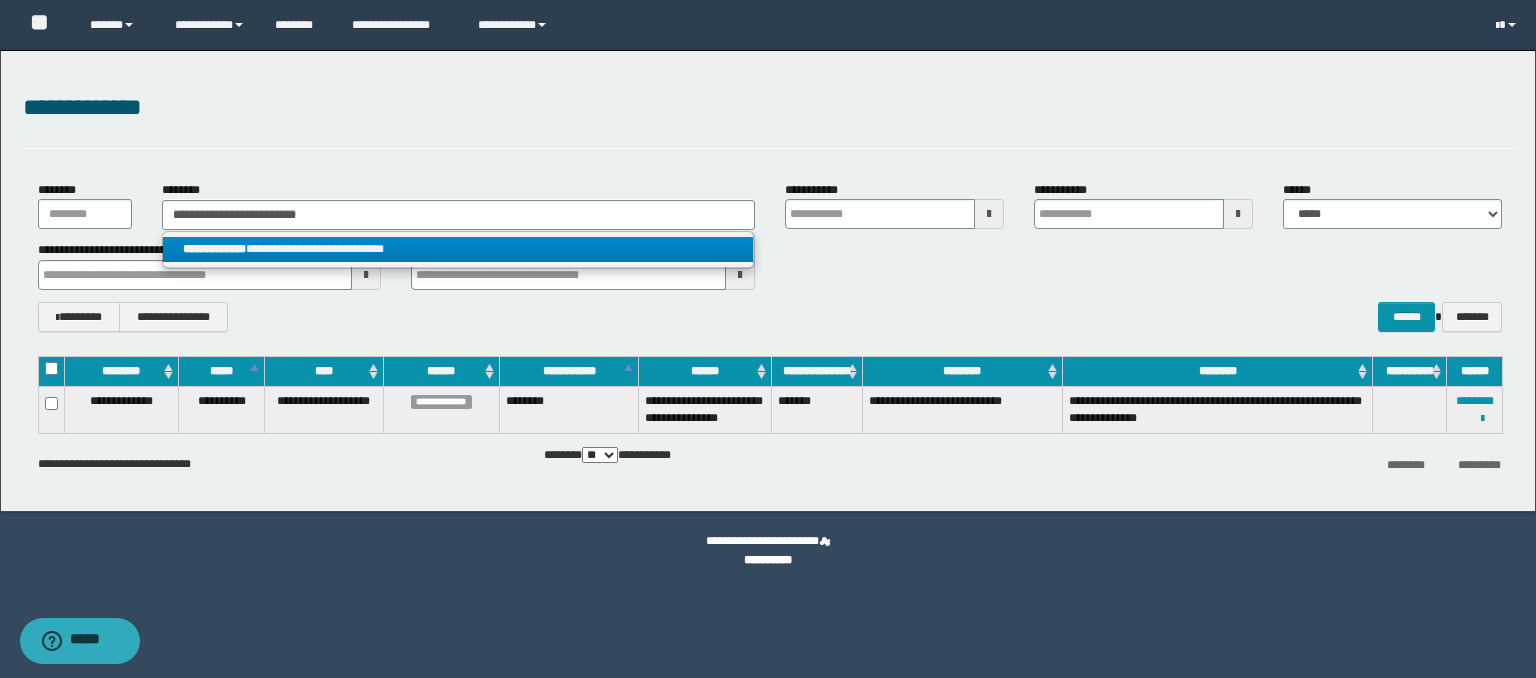 click on "**********" at bounding box center [458, 249] 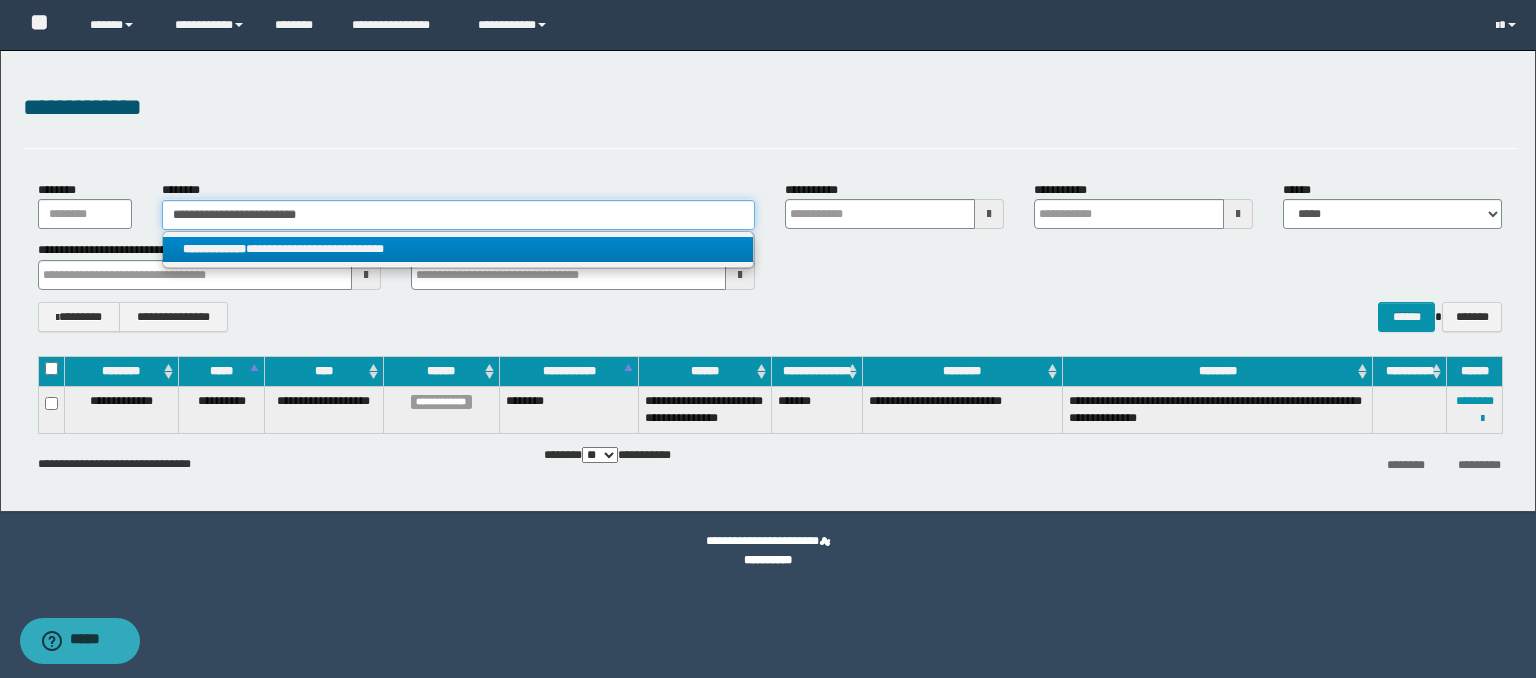 type 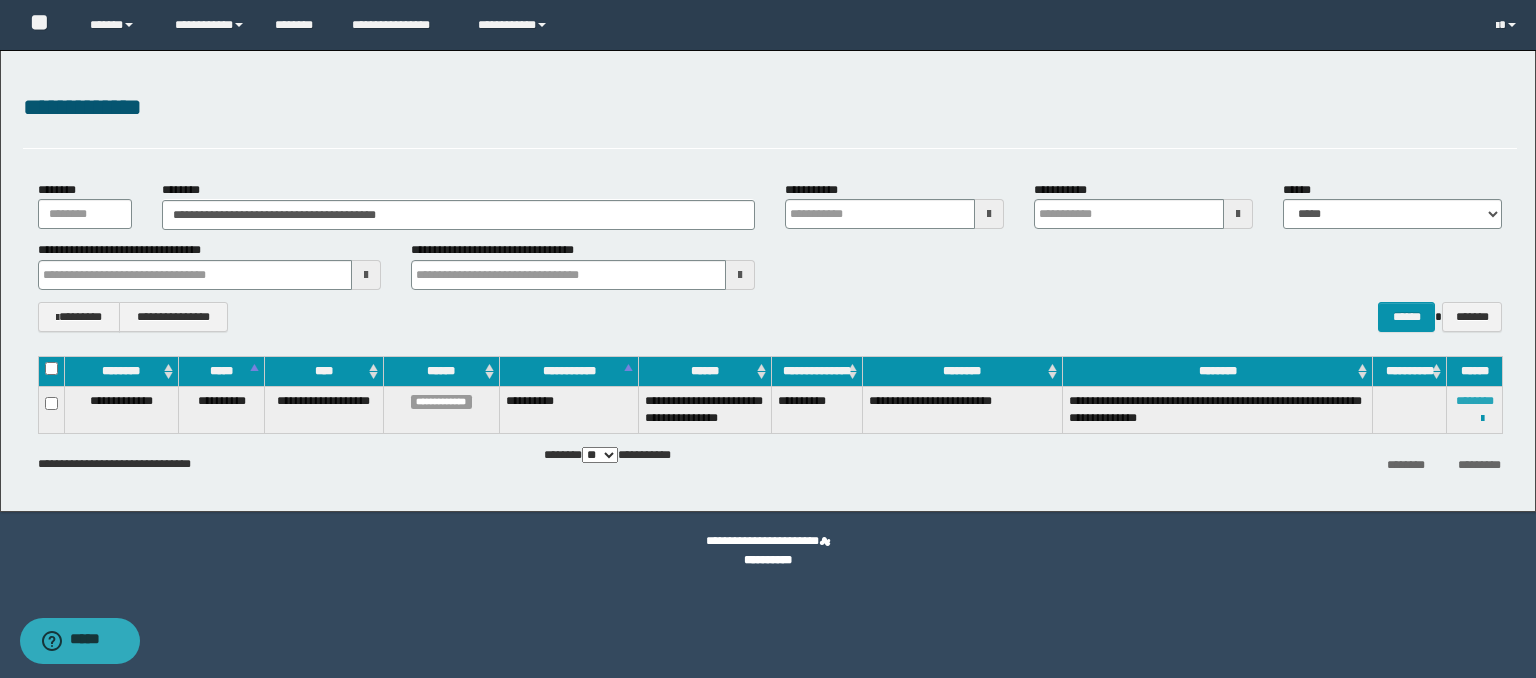click on "********" at bounding box center [1475, 401] 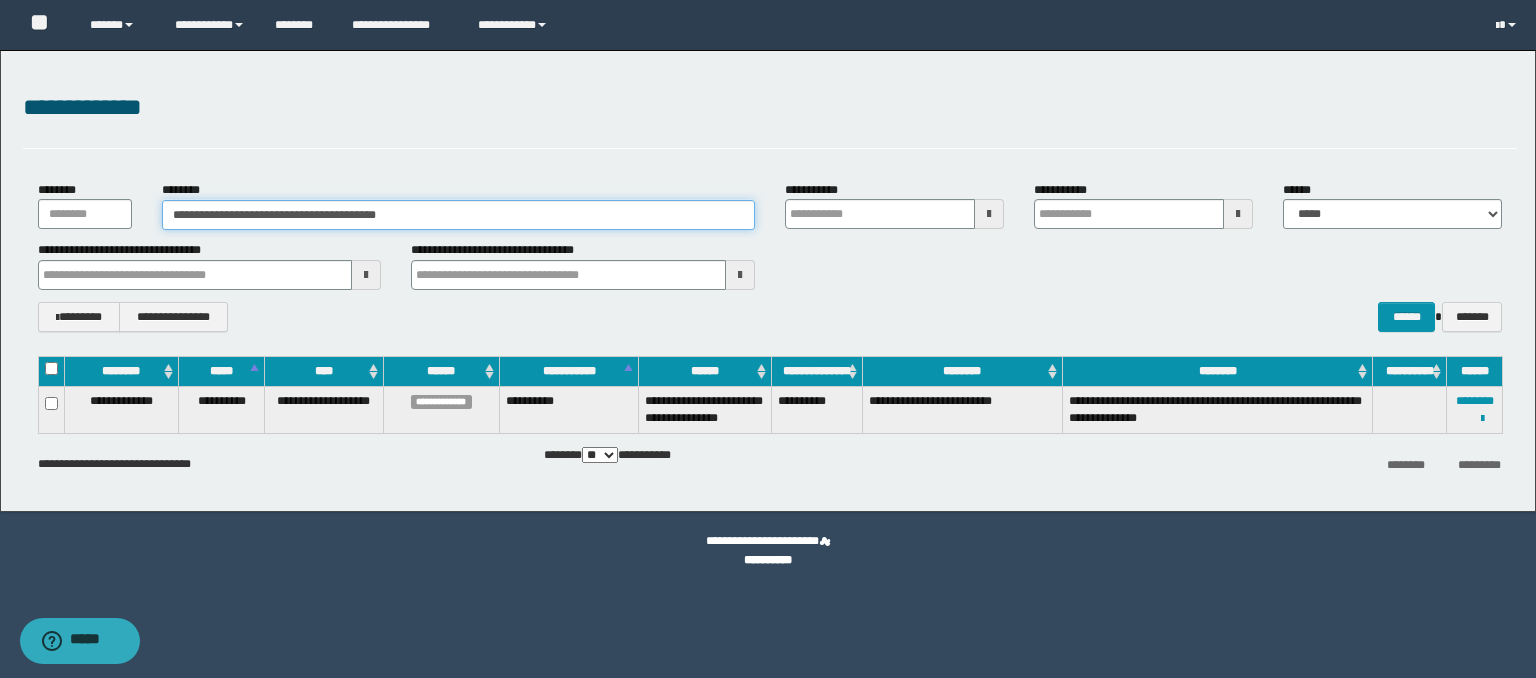 drag, startPoint x: 458, startPoint y: 213, endPoint x: 113, endPoint y: 218, distance: 345.03622 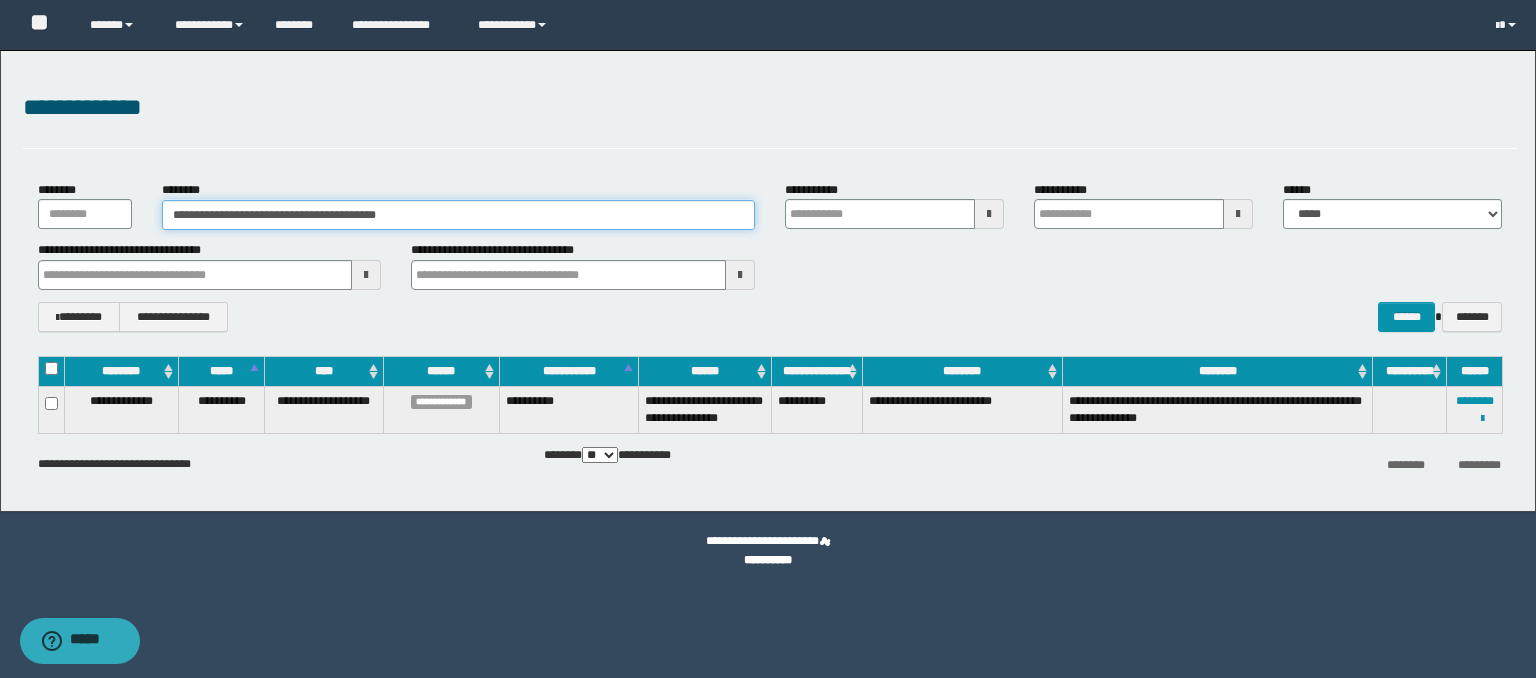 paste 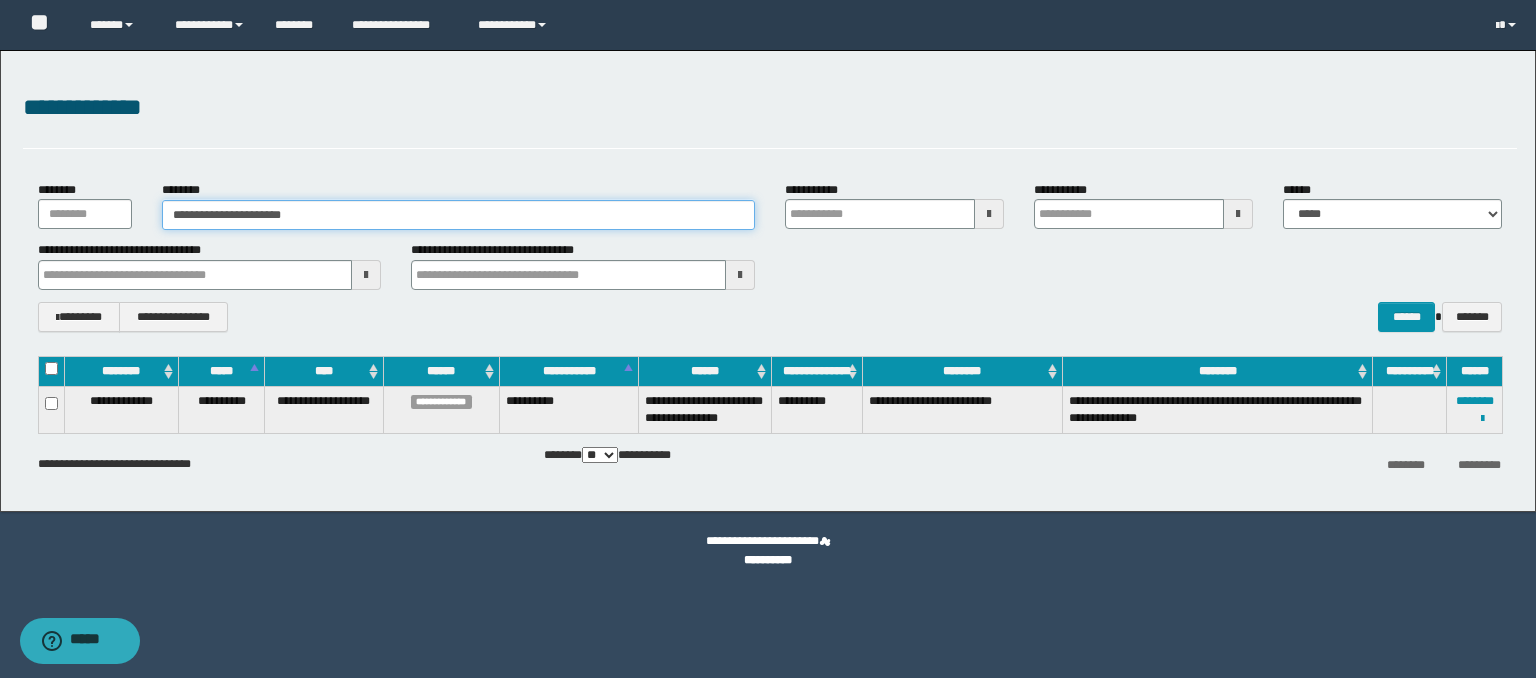 type on "**********" 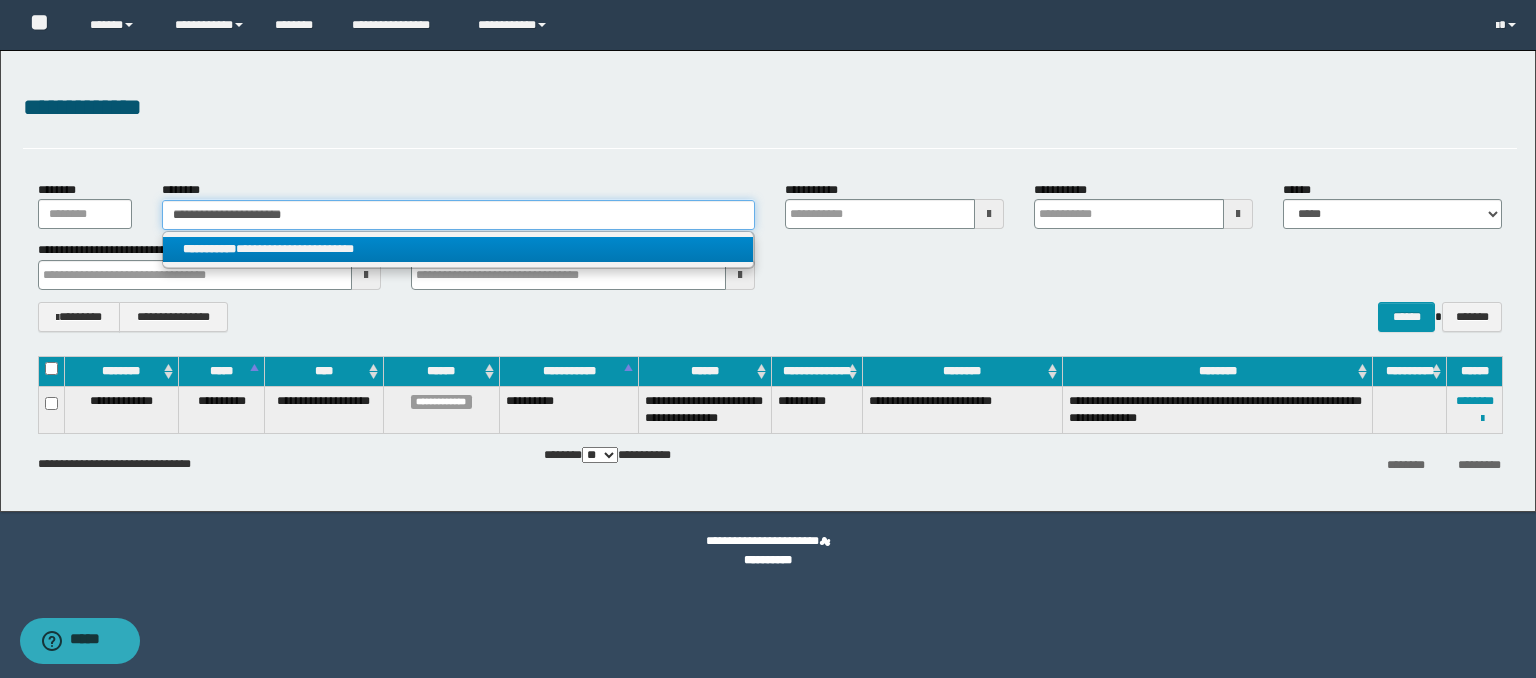 type on "**********" 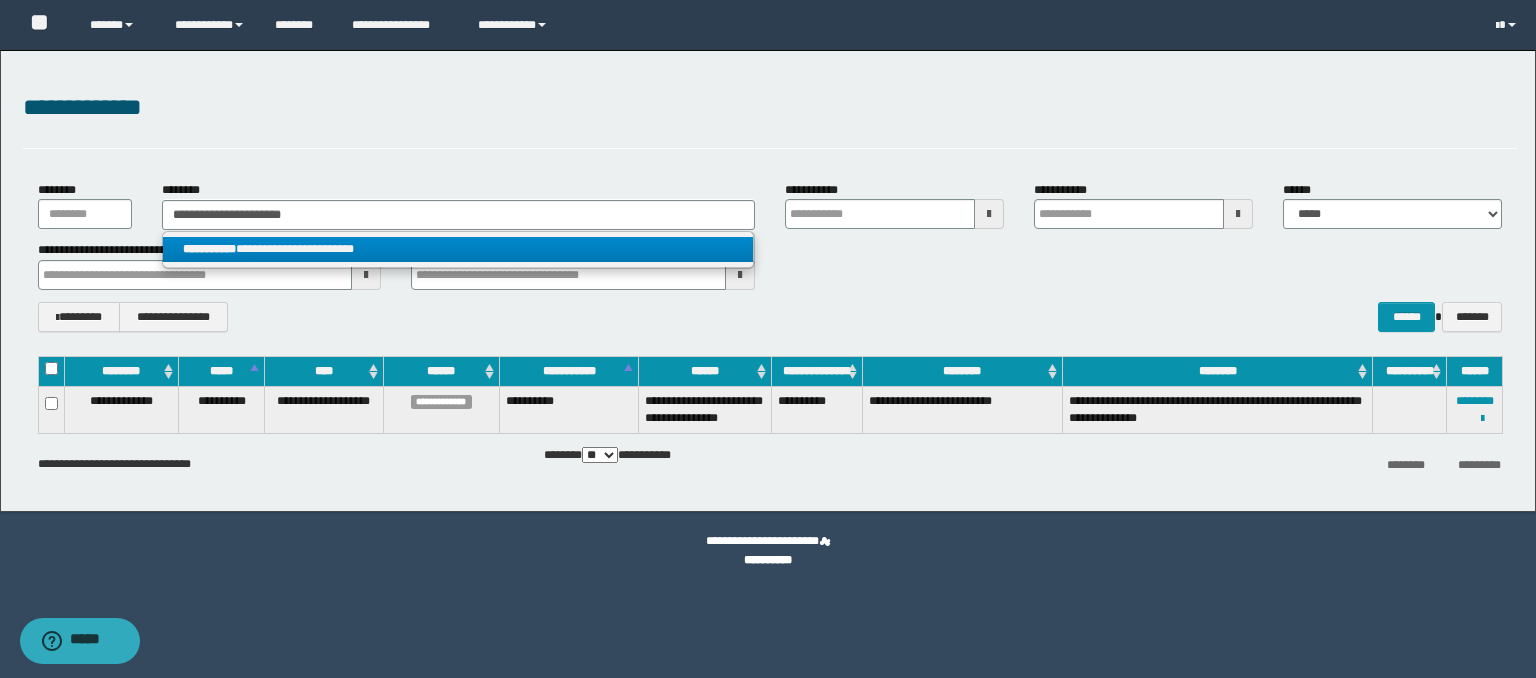 click on "**********" at bounding box center [458, 249] 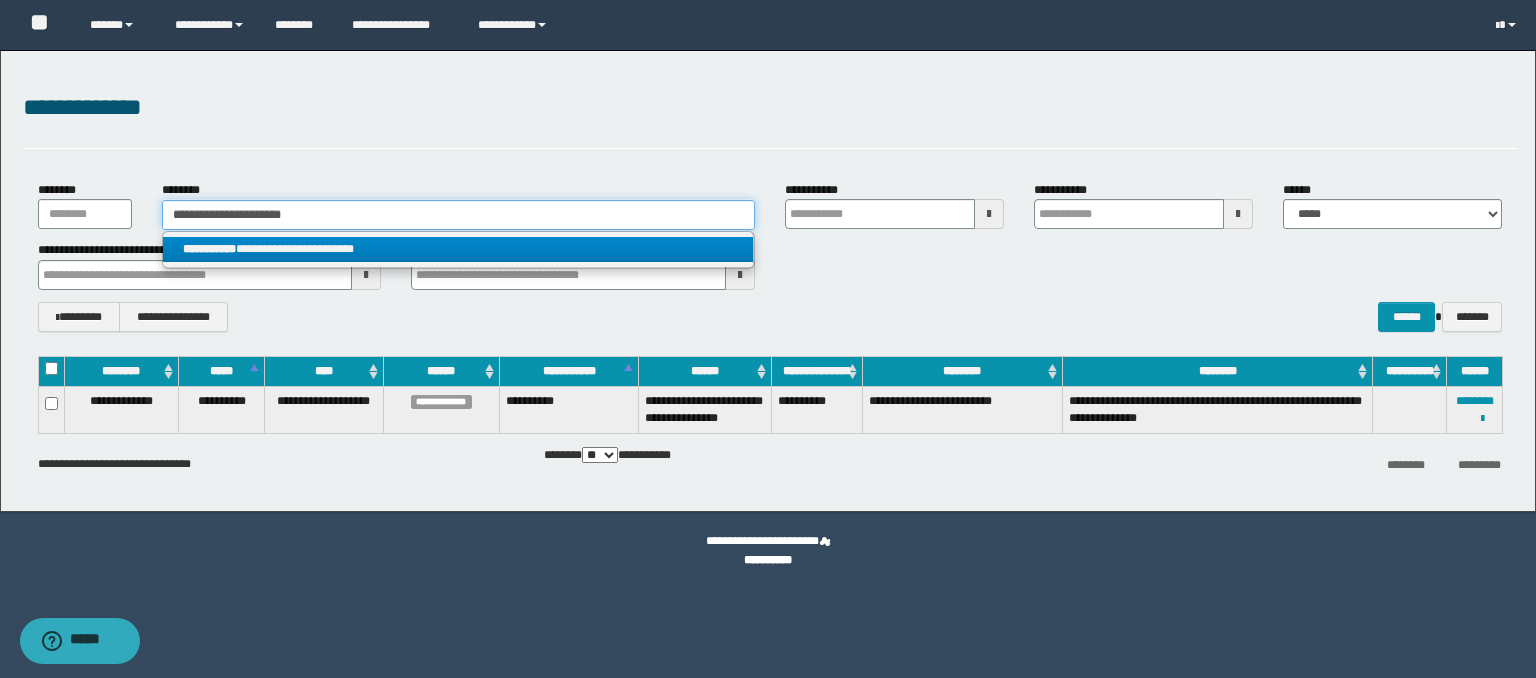 type 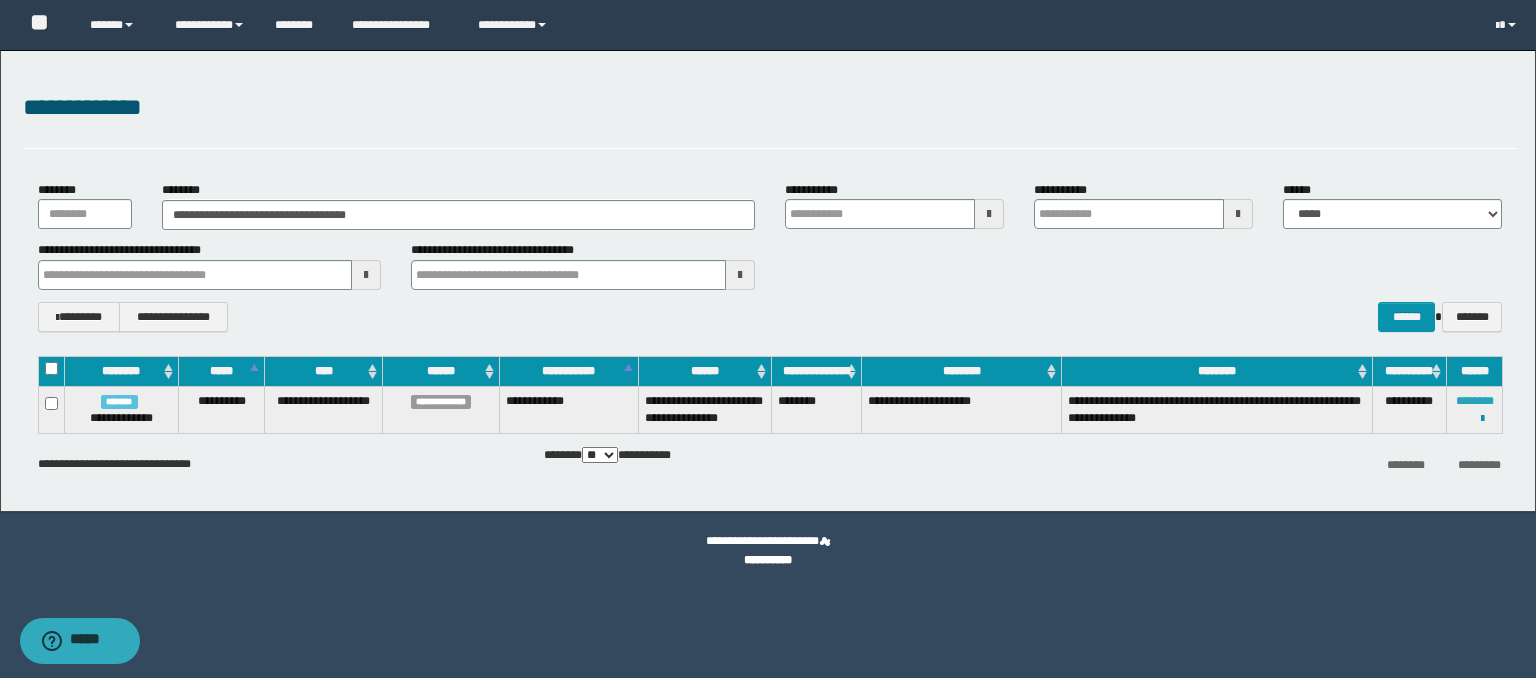 click on "********" at bounding box center (1475, 401) 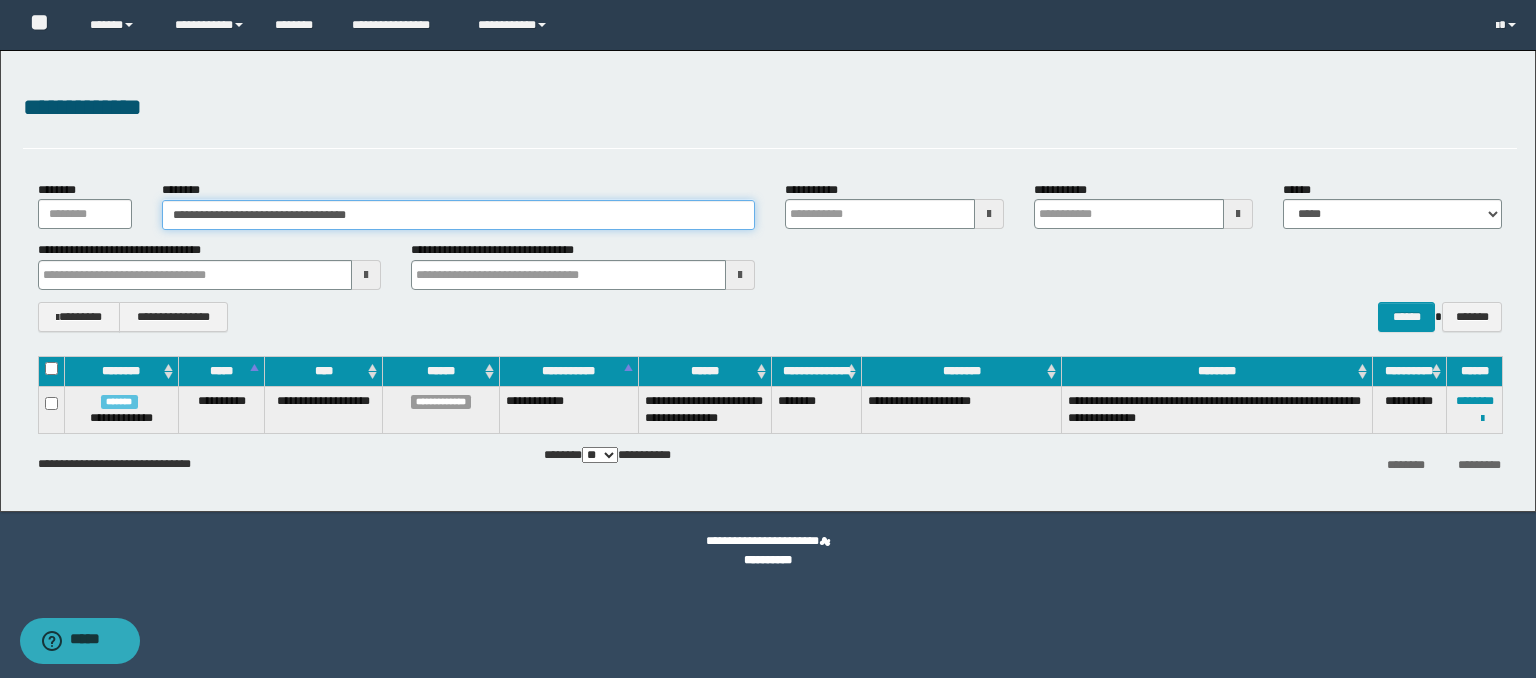 drag, startPoint x: 416, startPoint y: 214, endPoint x: 115, endPoint y: 221, distance: 301.0814 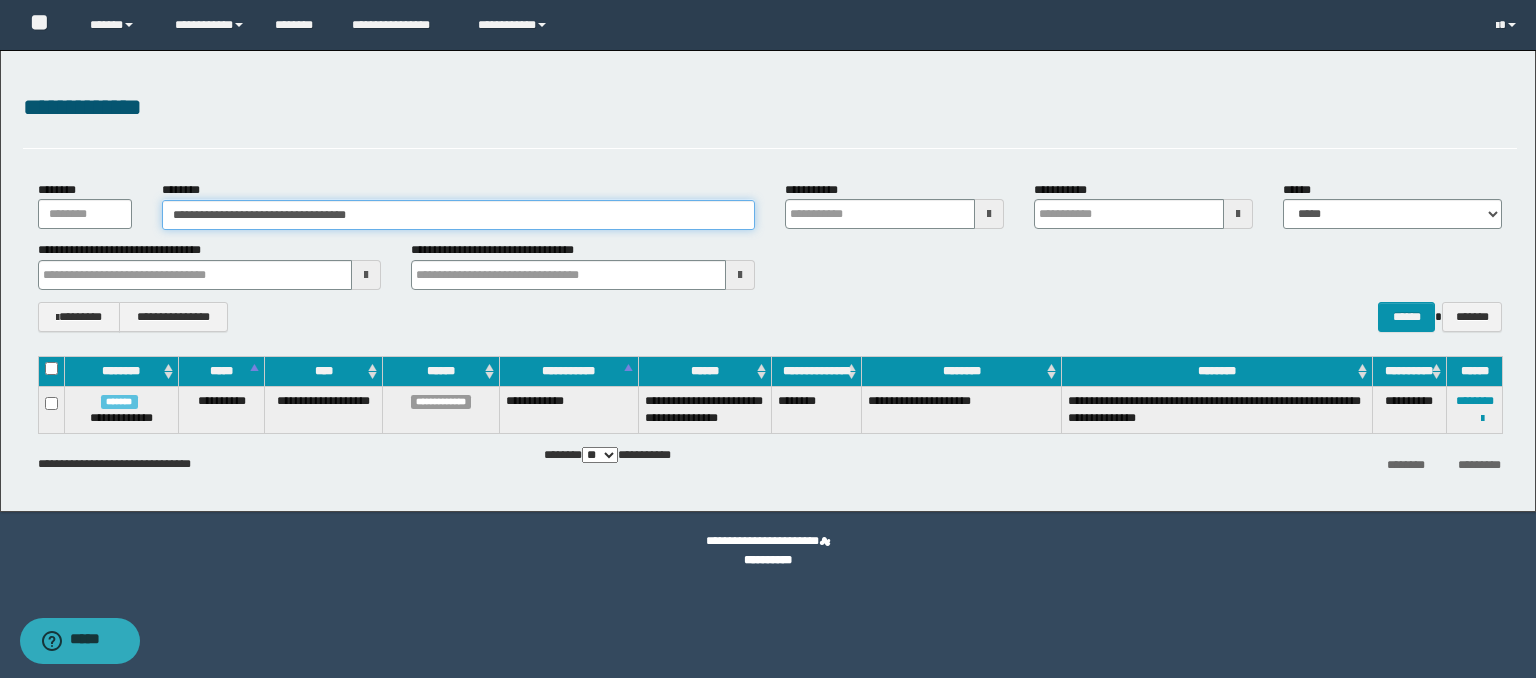paste 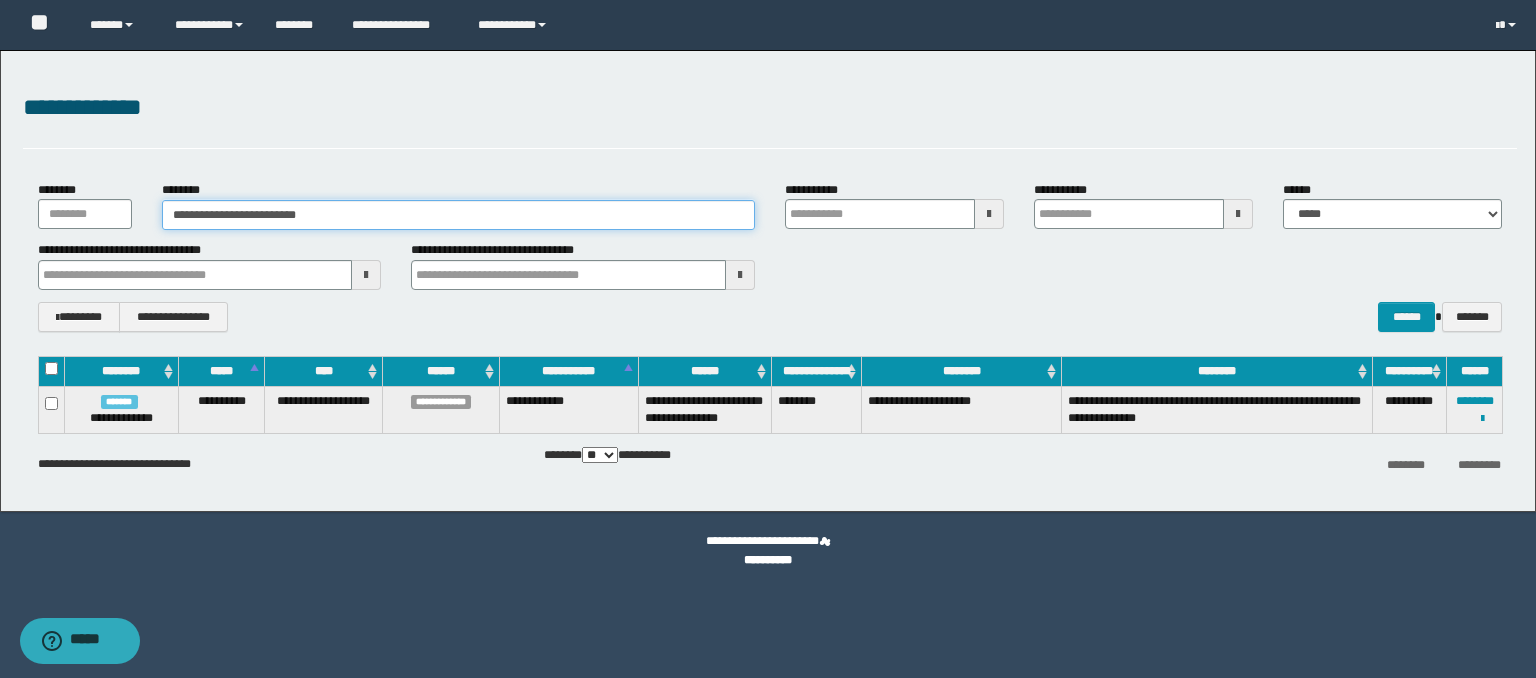 type on "**********" 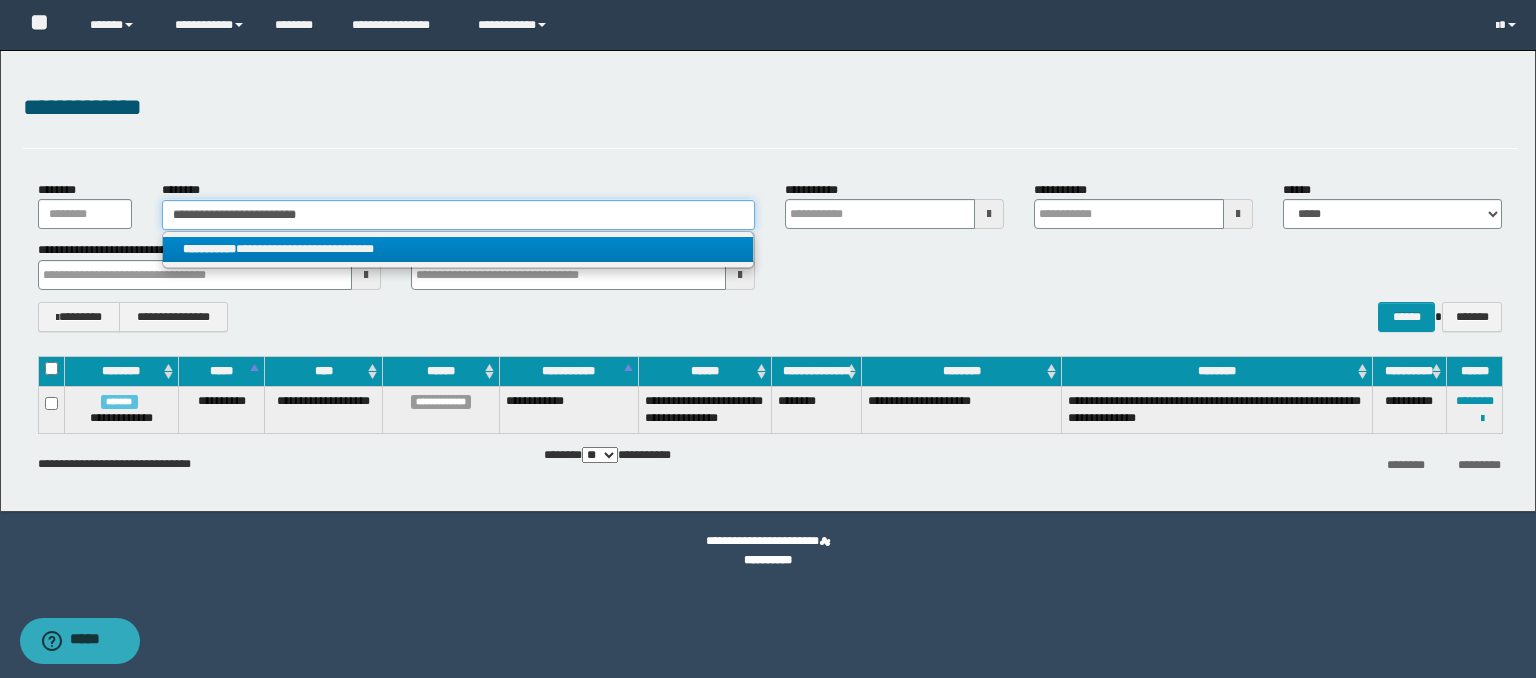 type on "**********" 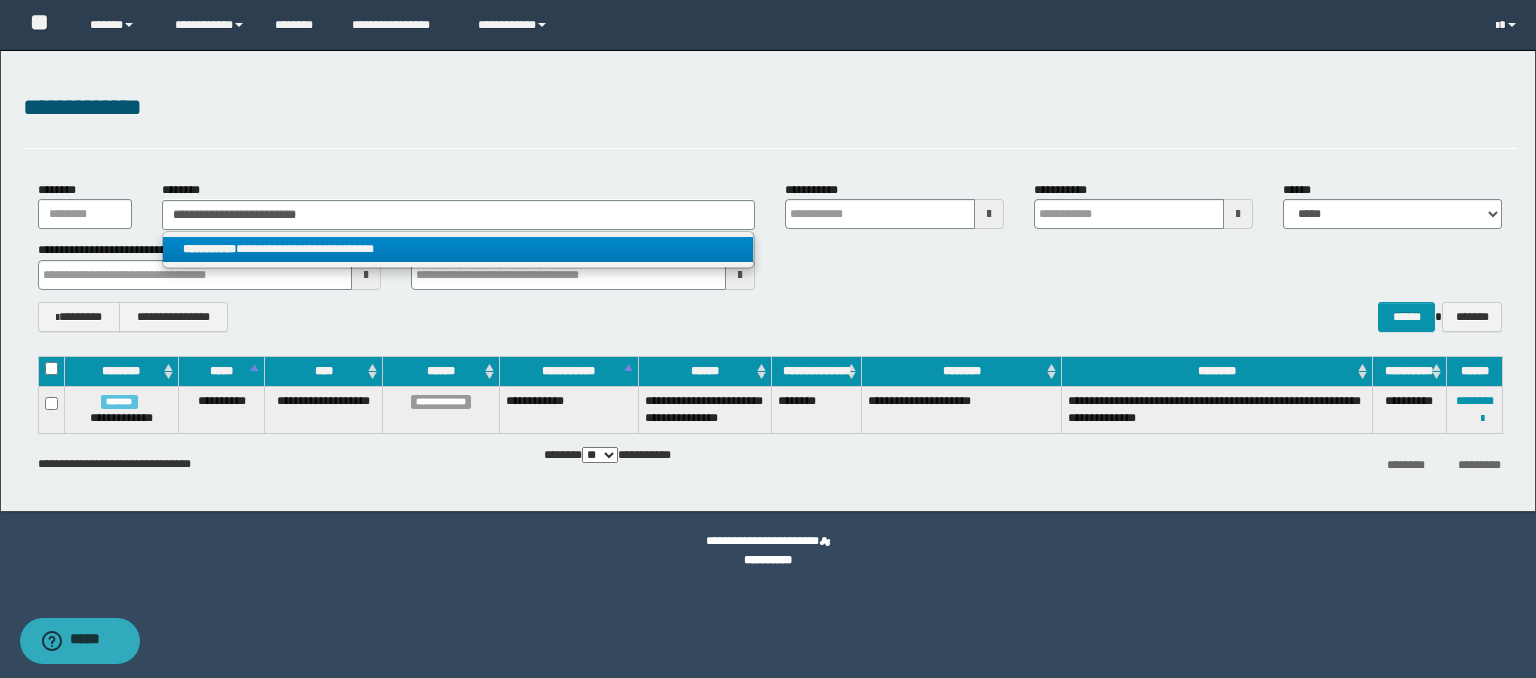 click on "**********" at bounding box center [458, 249] 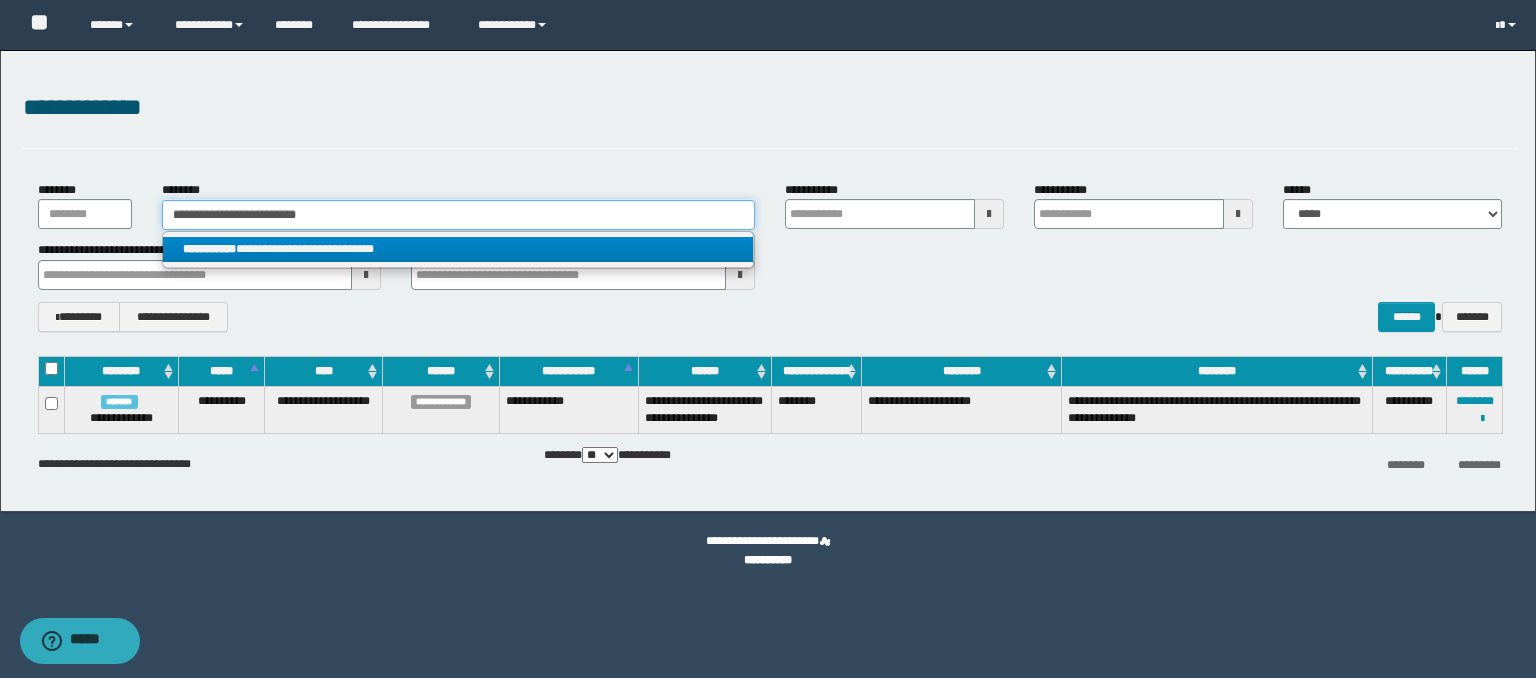 type 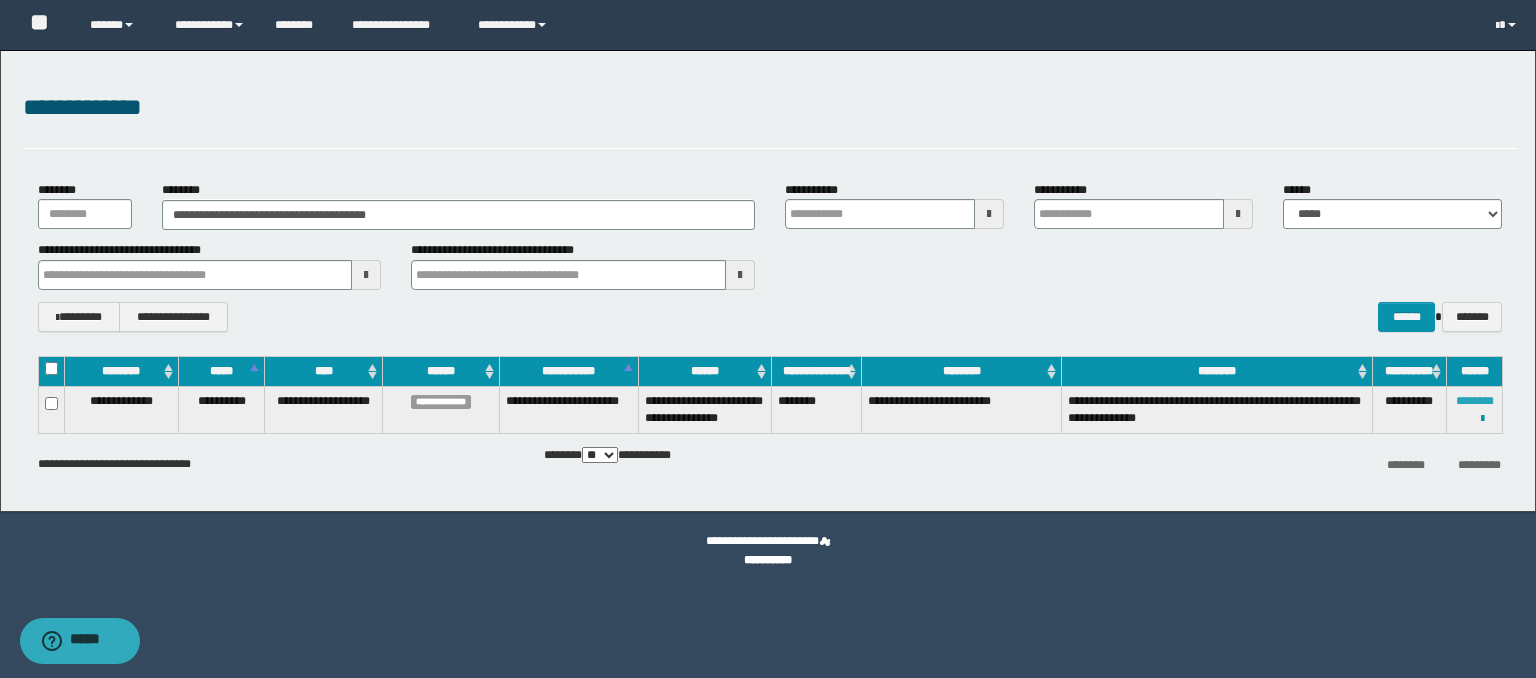 click on "********" at bounding box center [1475, 401] 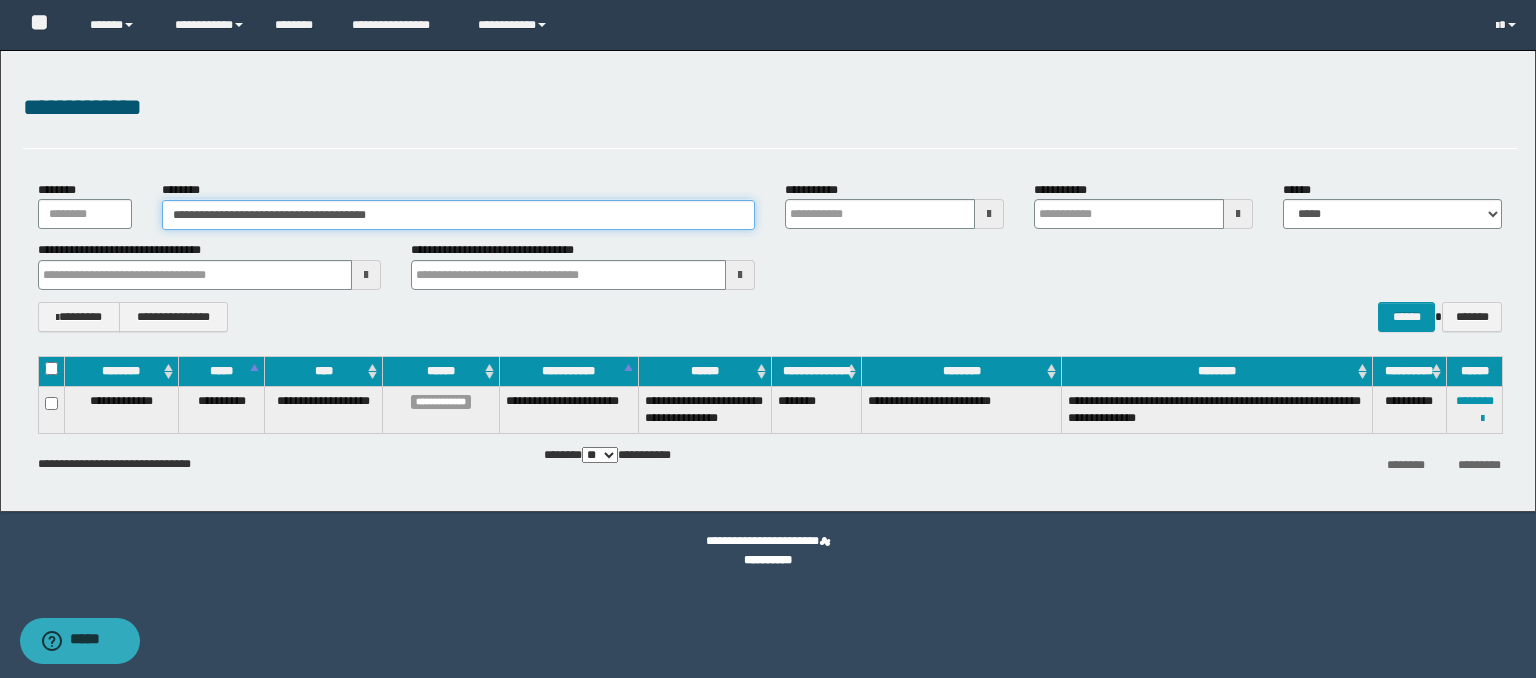 drag, startPoint x: 437, startPoint y: 213, endPoint x: 3, endPoint y: 181, distance: 435.17813 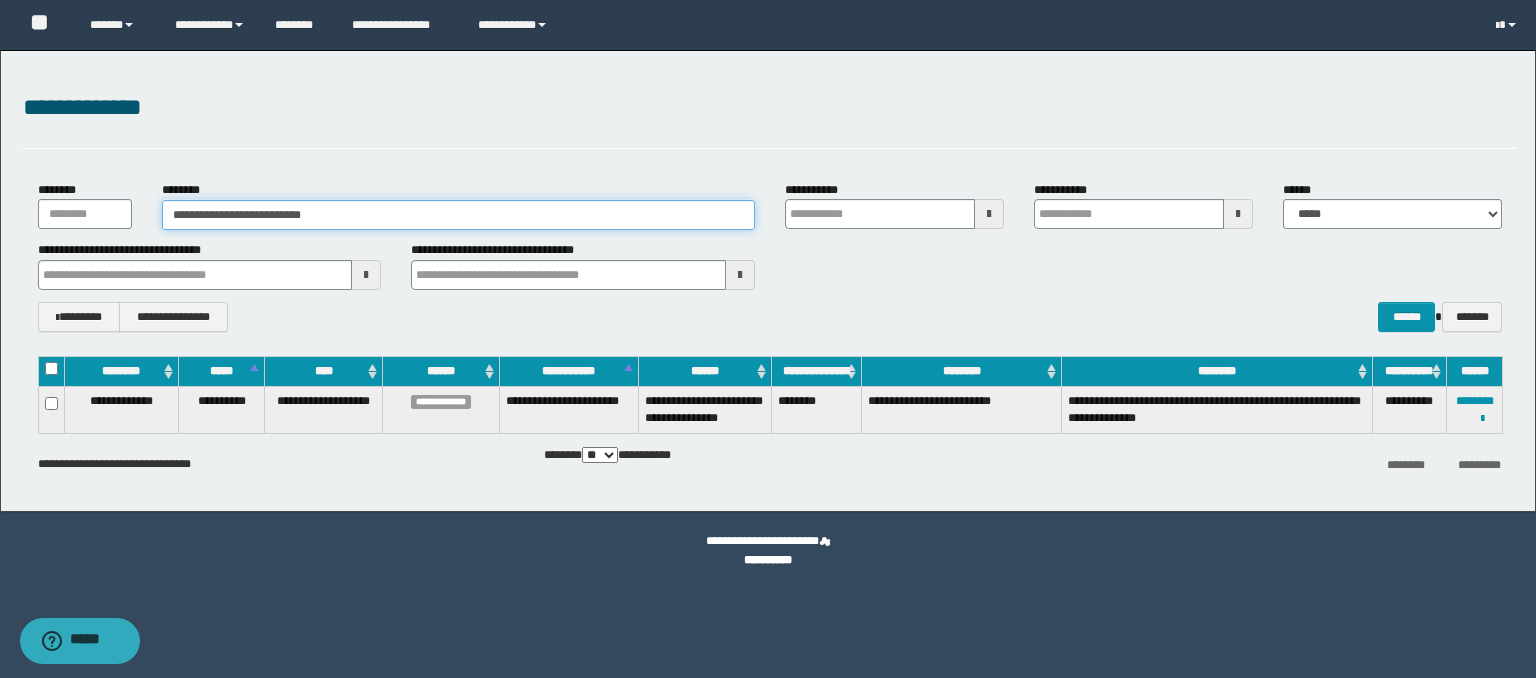 type on "**********" 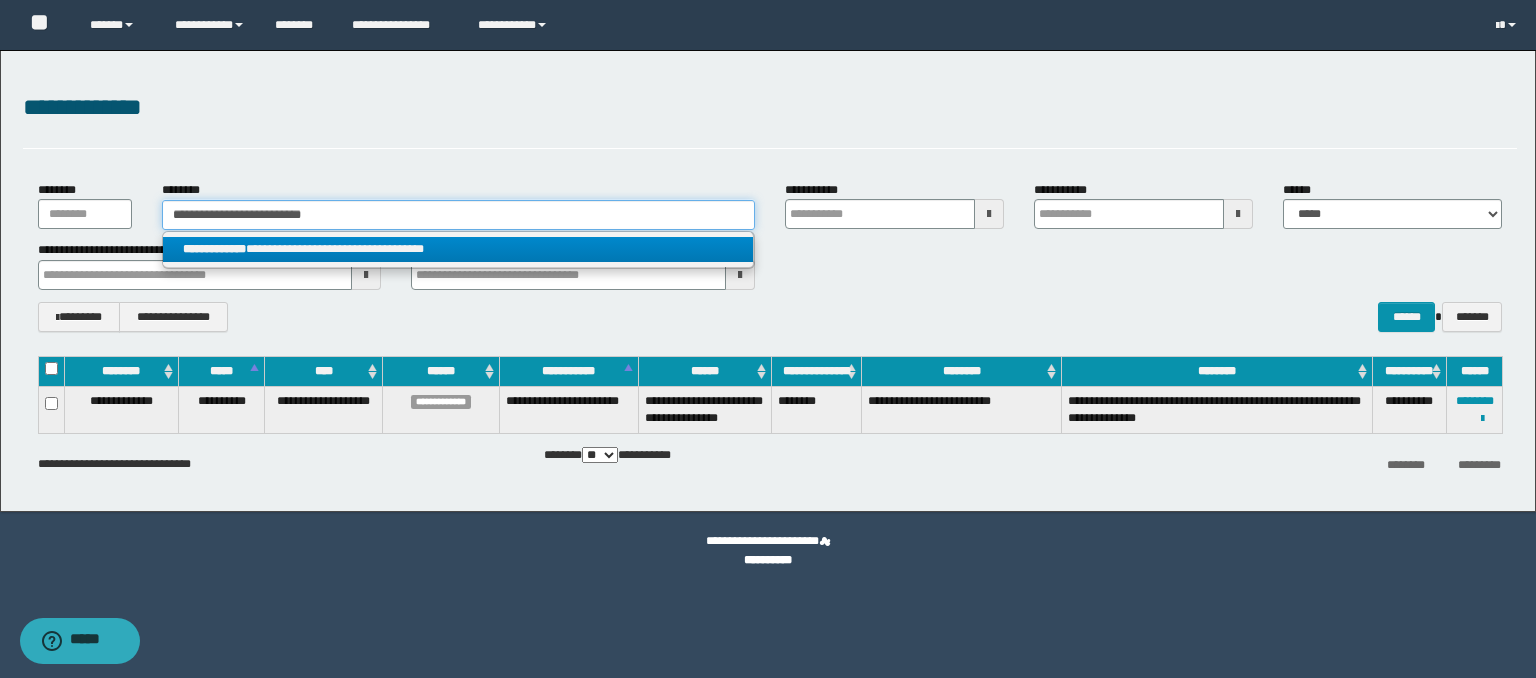 type on "**********" 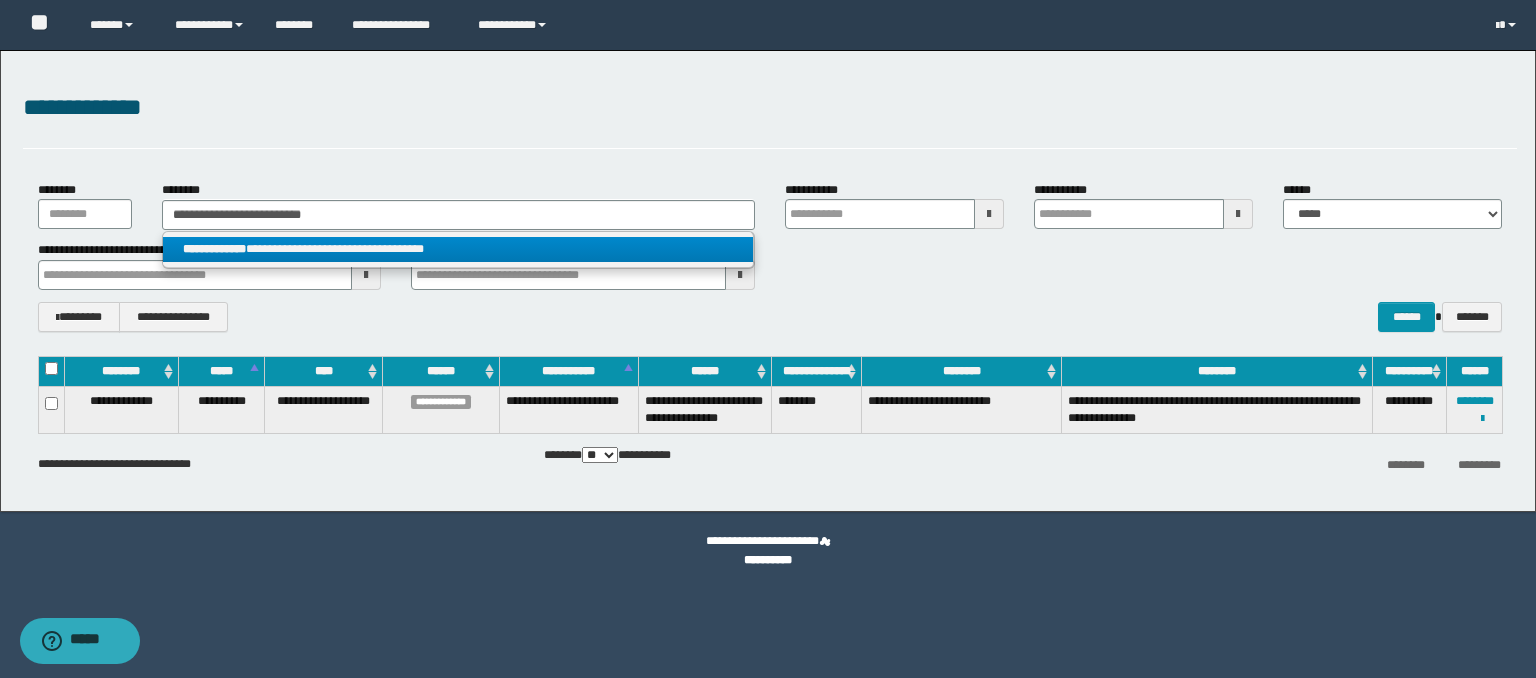 click on "**********" at bounding box center (458, 249) 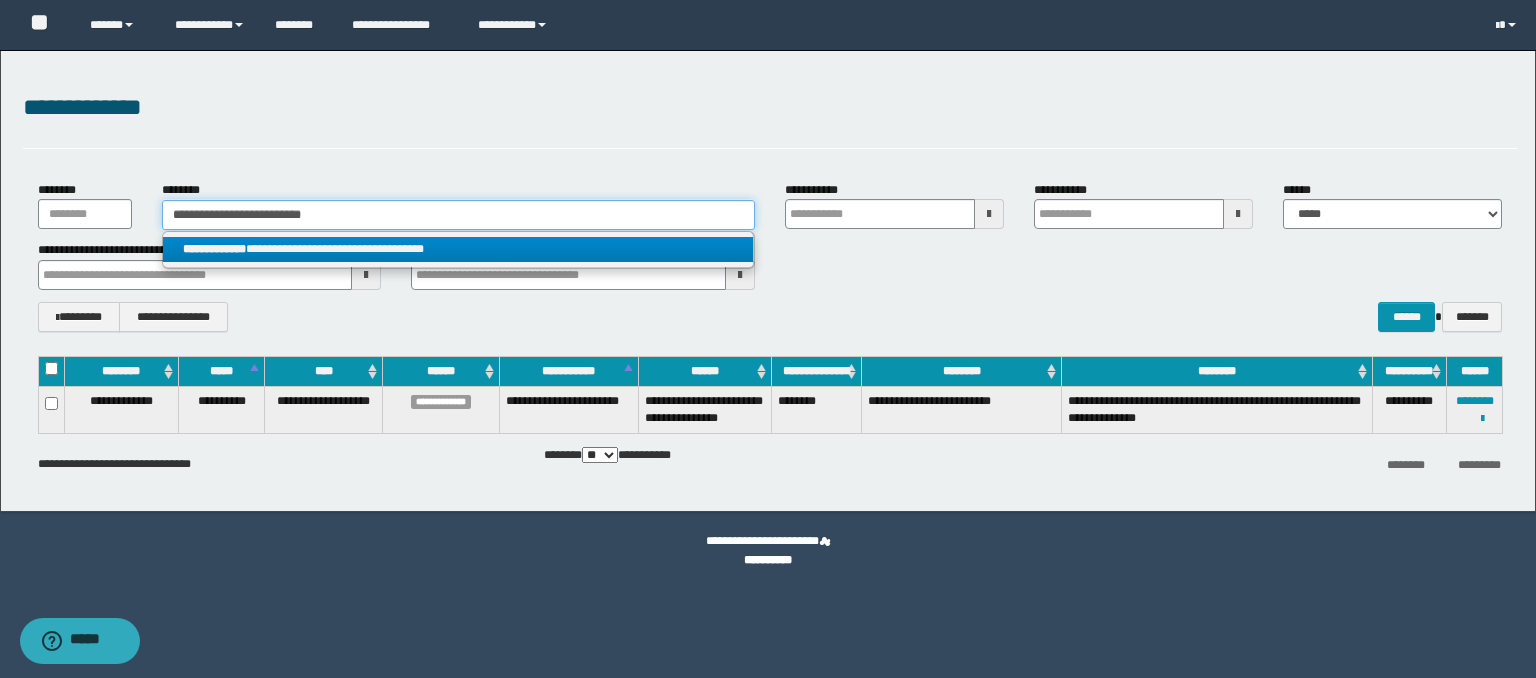 type 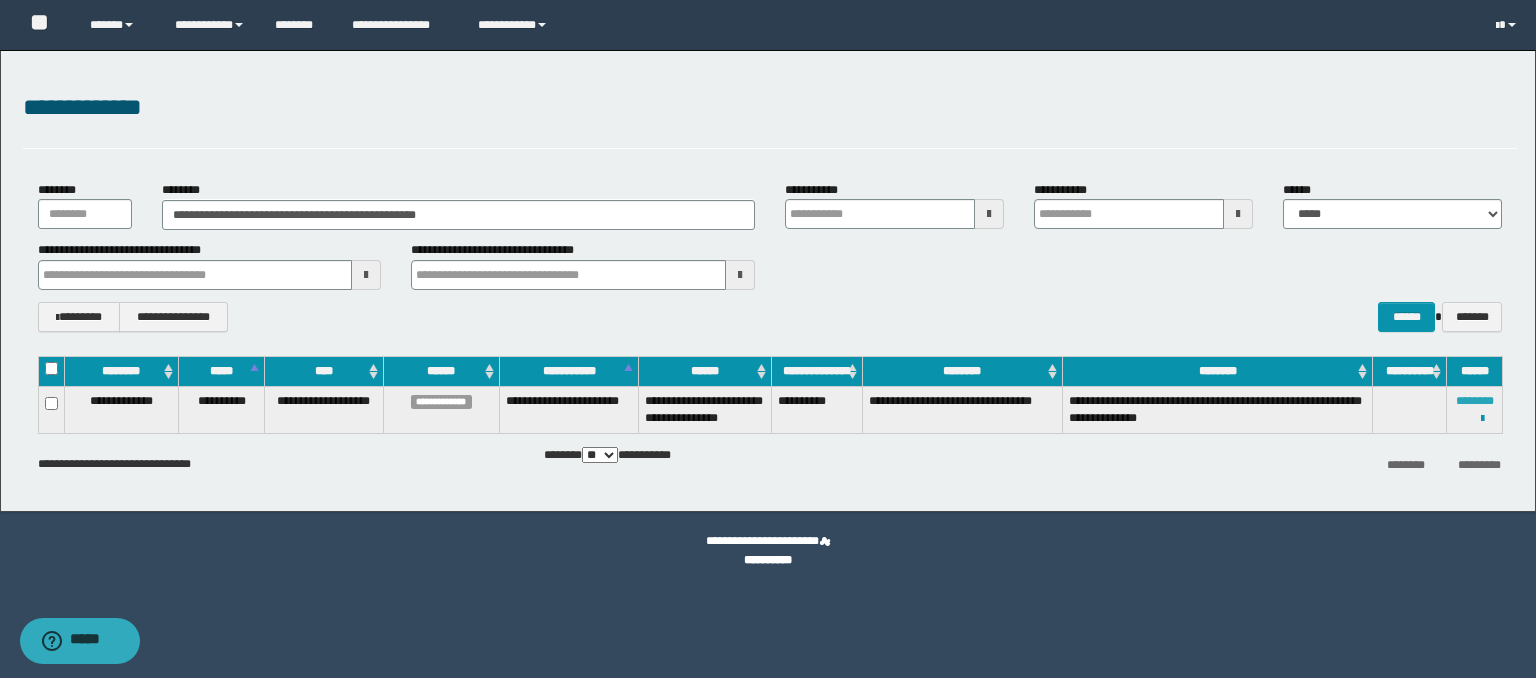 click on "********" at bounding box center (1475, 401) 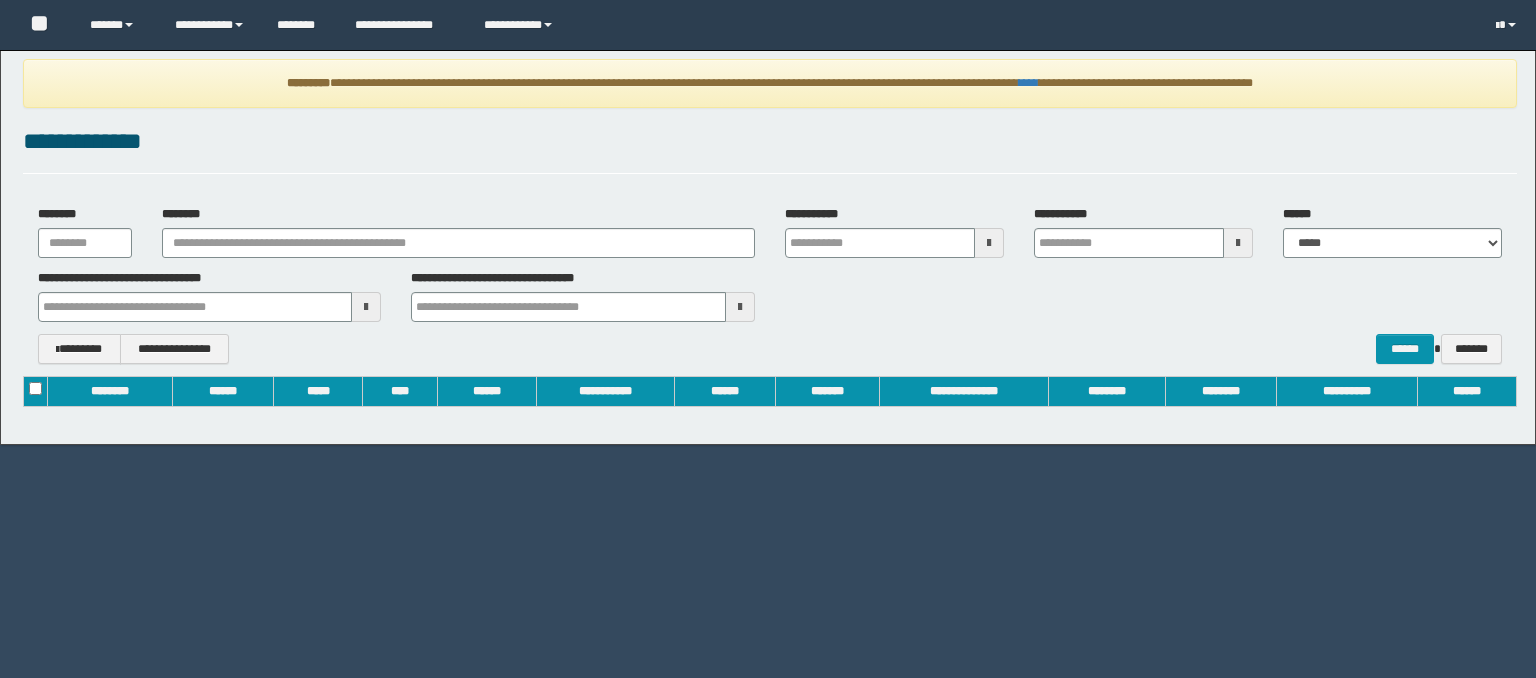 scroll, scrollTop: 0, scrollLeft: 0, axis: both 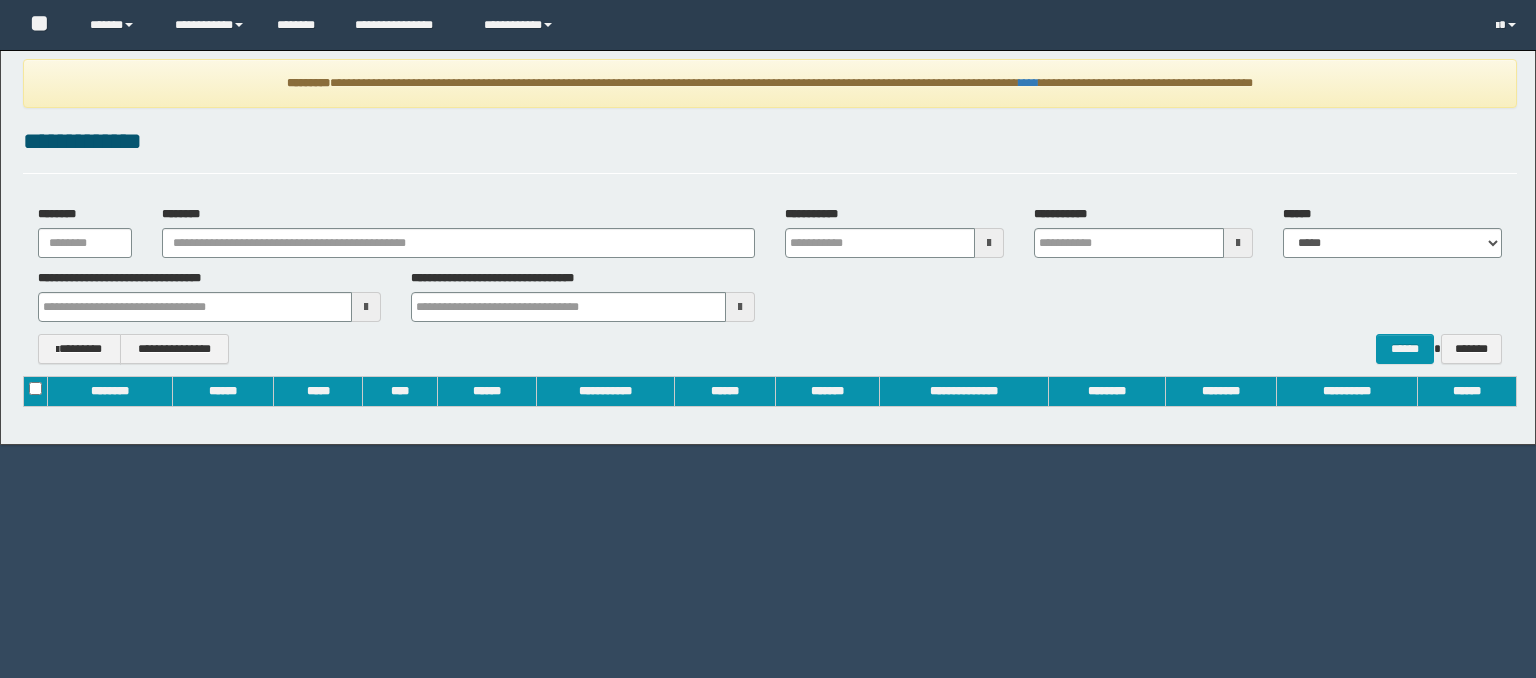 type on "**********" 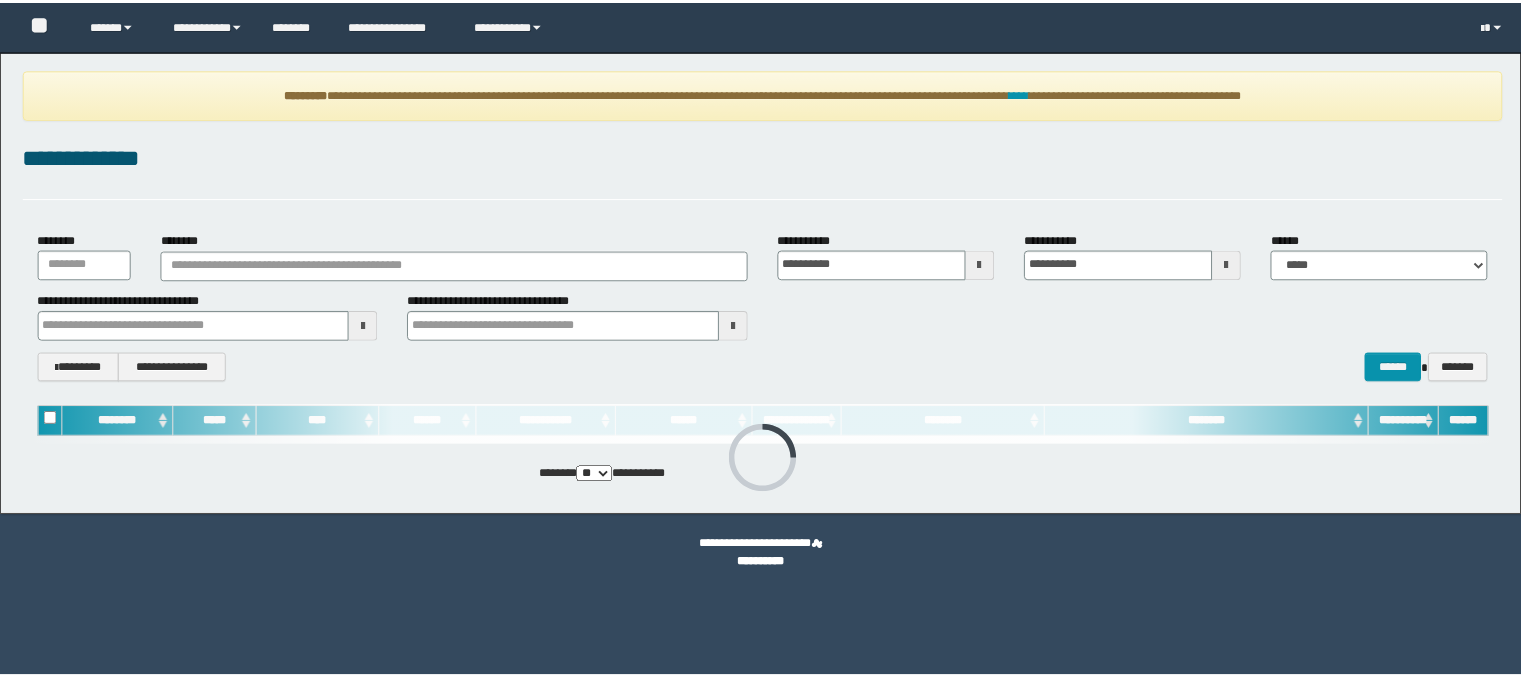 scroll, scrollTop: 0, scrollLeft: 0, axis: both 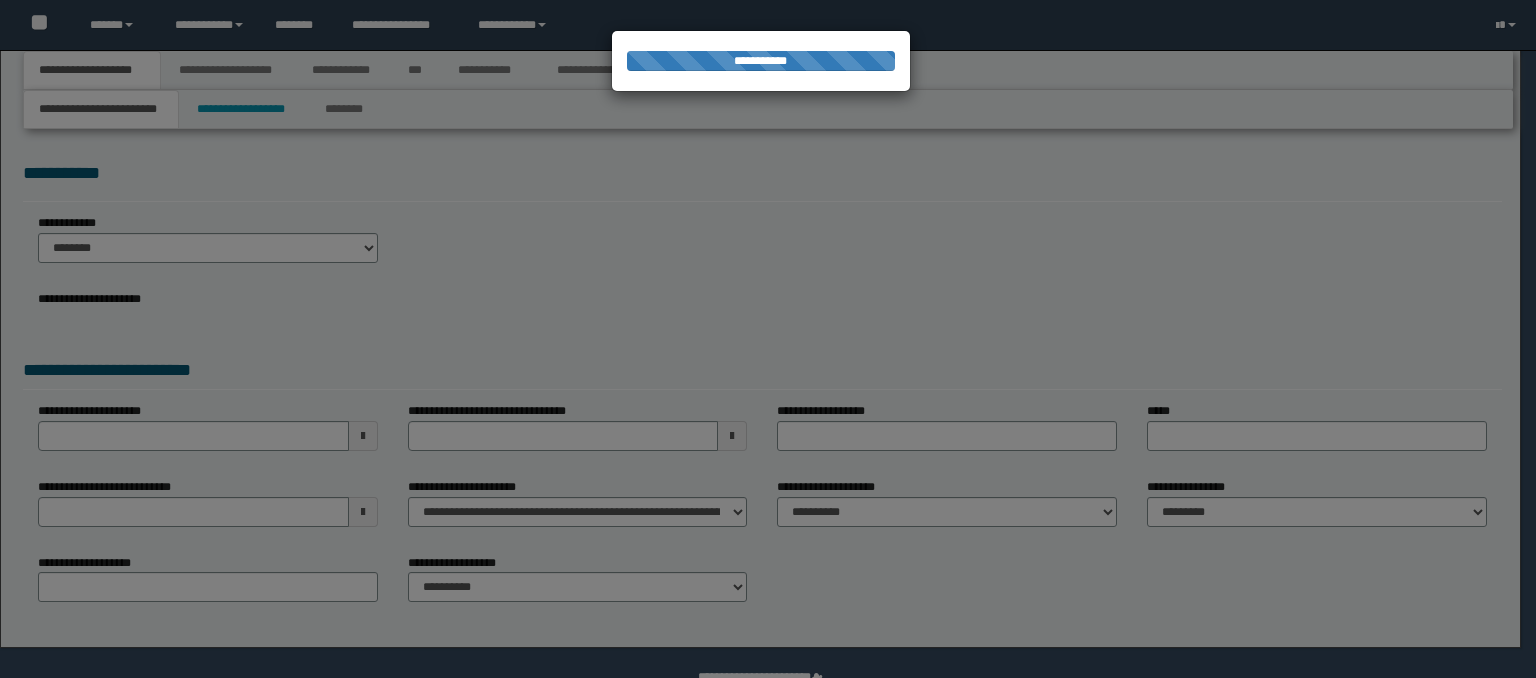select on "*" 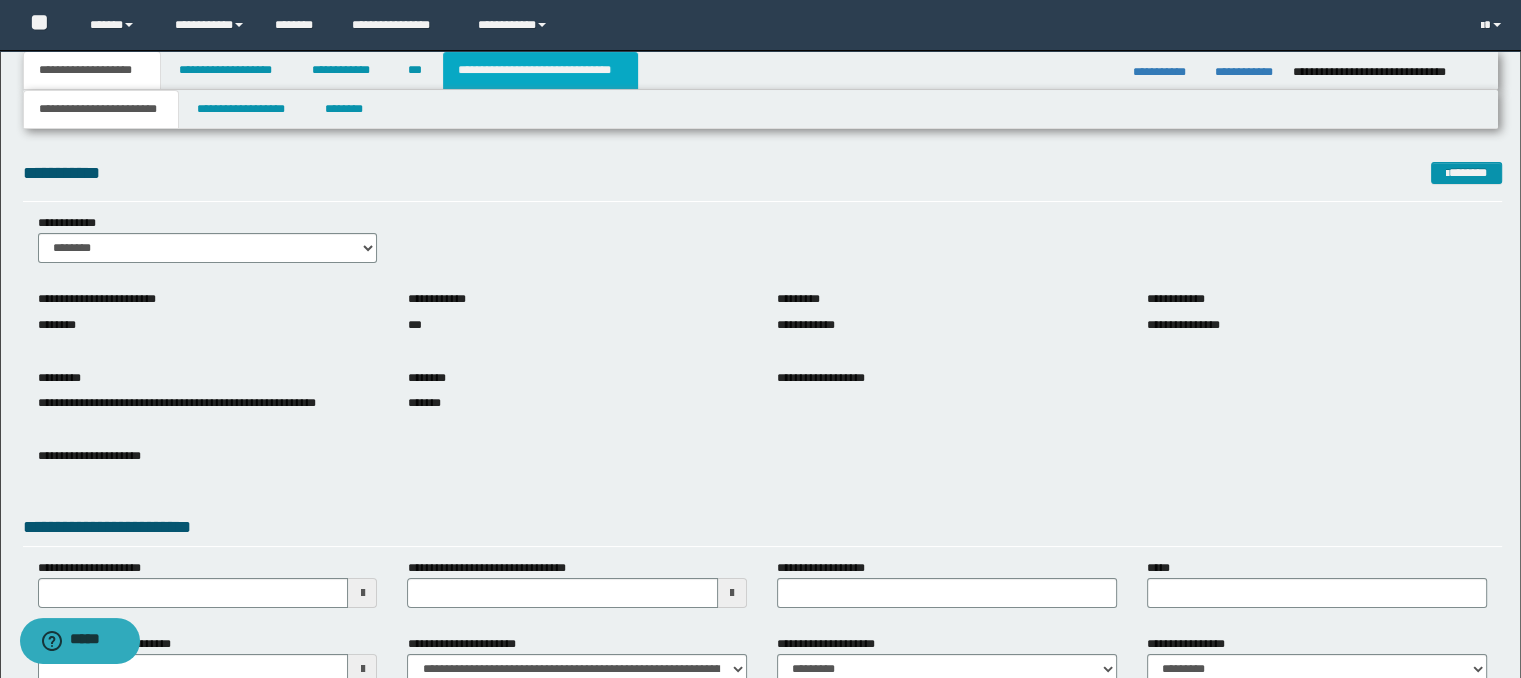 click on "**********" at bounding box center (540, 70) 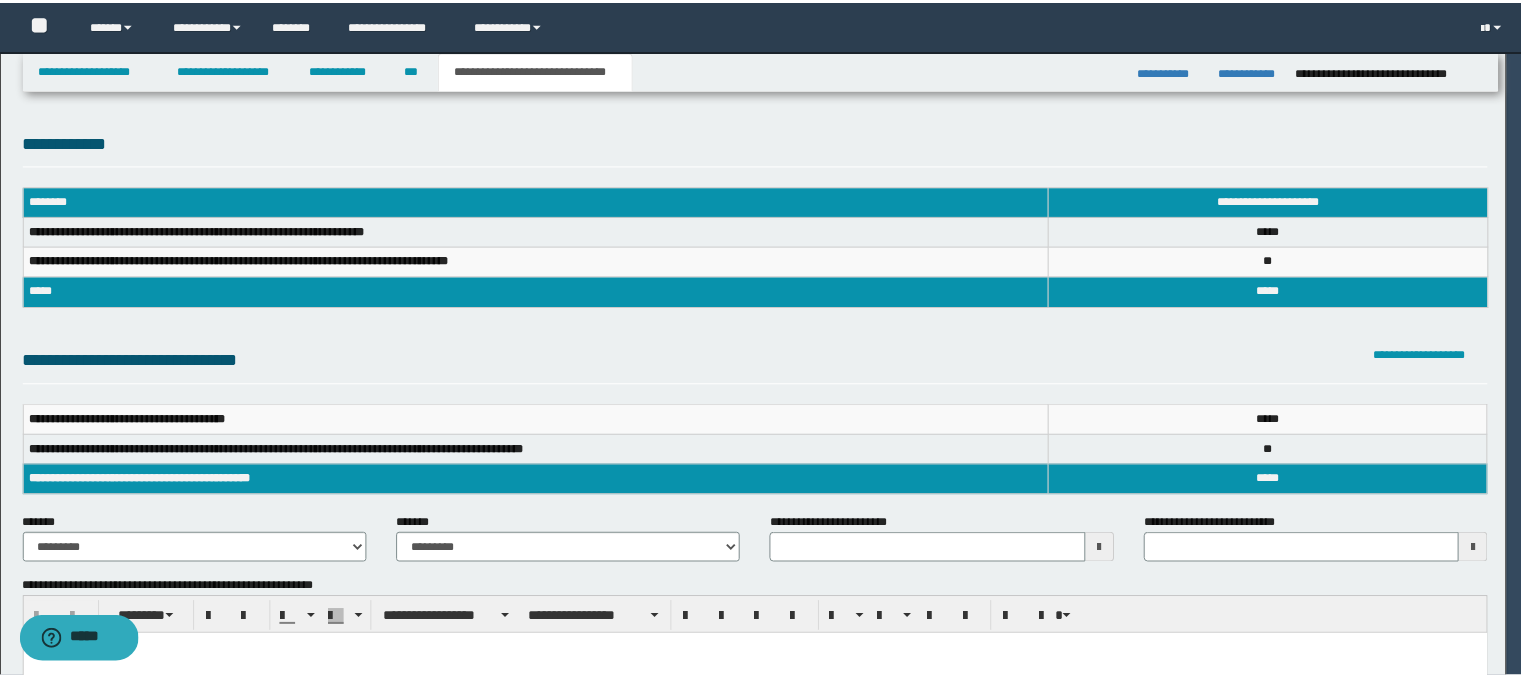 scroll, scrollTop: 0, scrollLeft: 0, axis: both 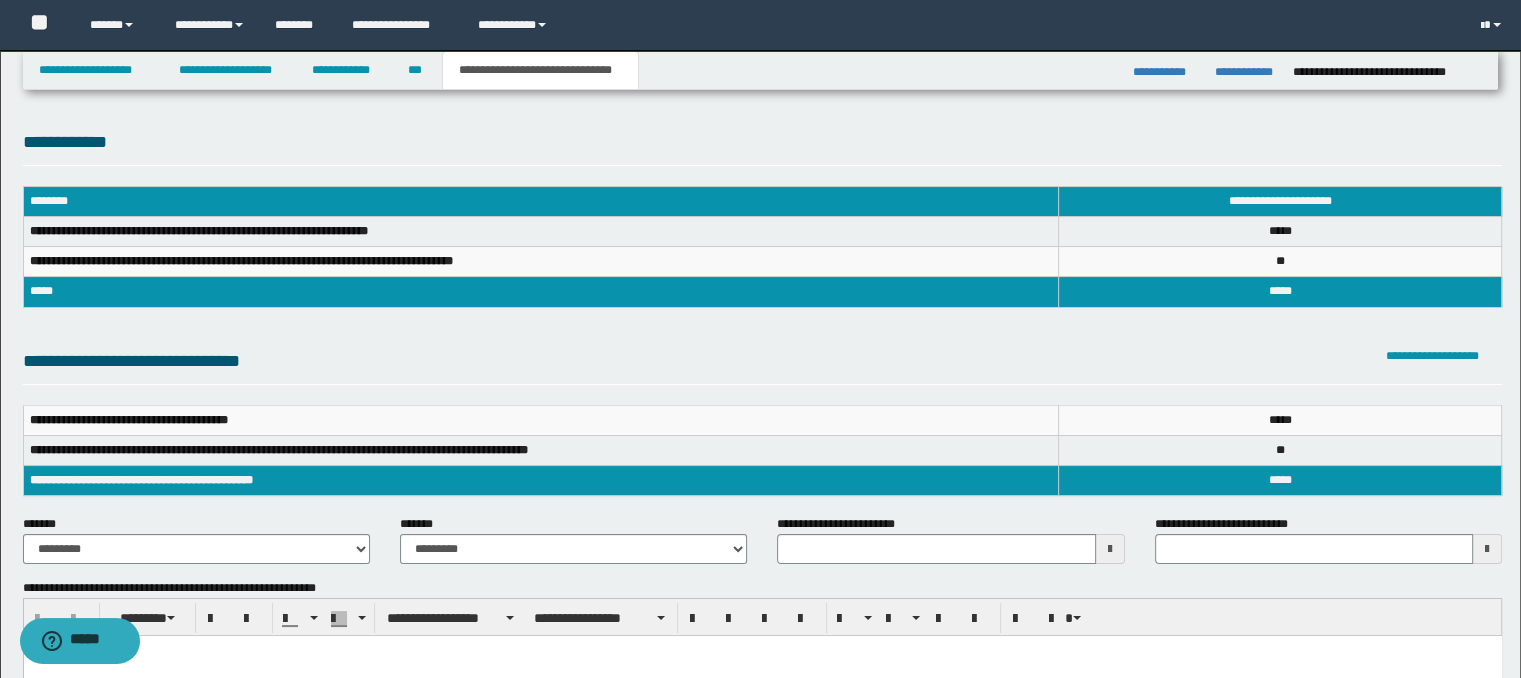 type 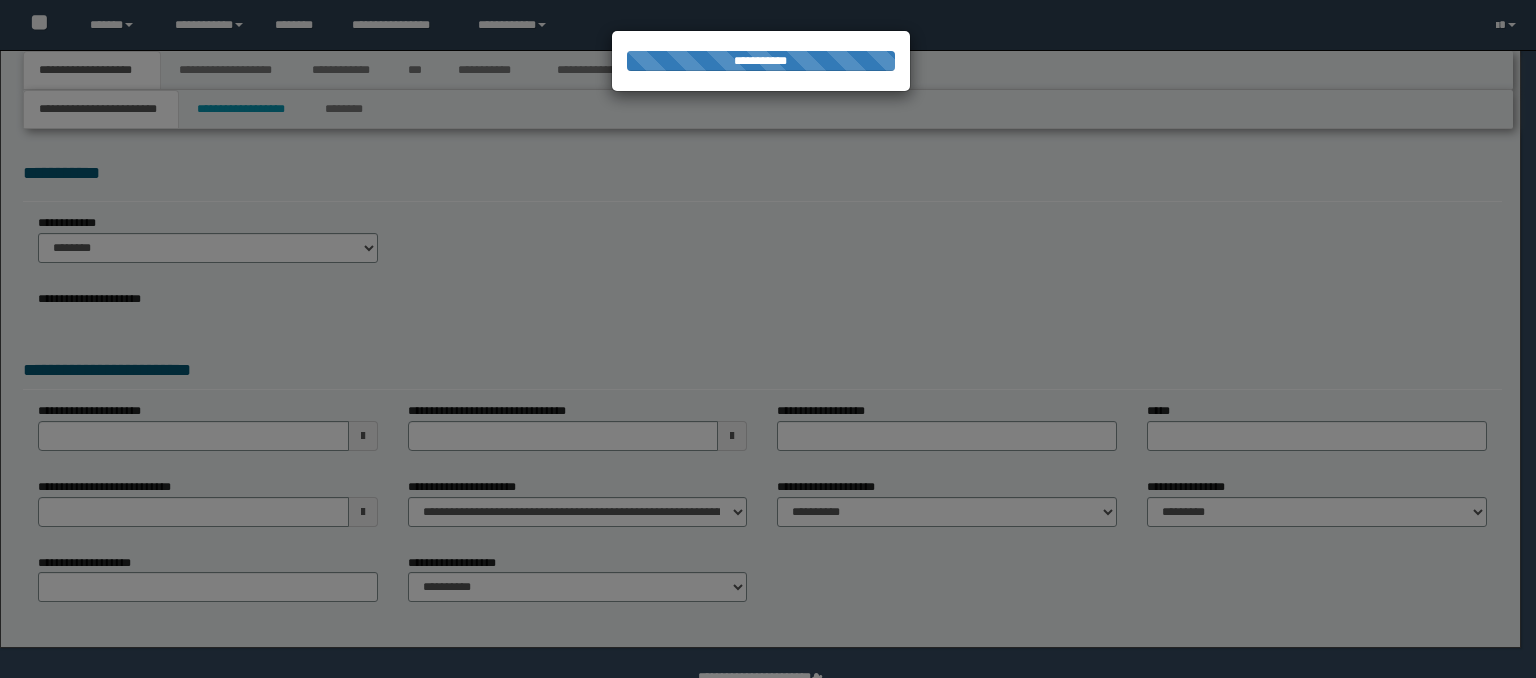 scroll, scrollTop: 0, scrollLeft: 0, axis: both 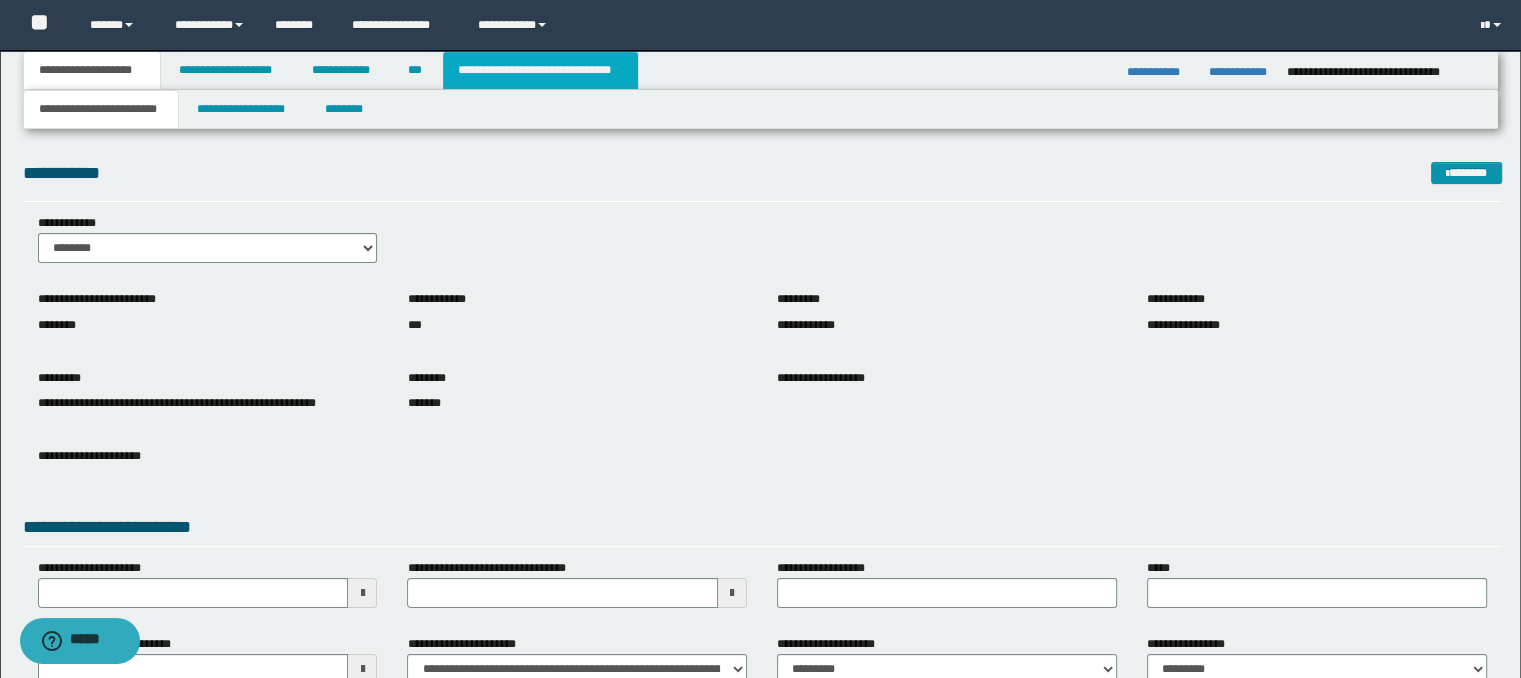 click on "**********" at bounding box center [540, 70] 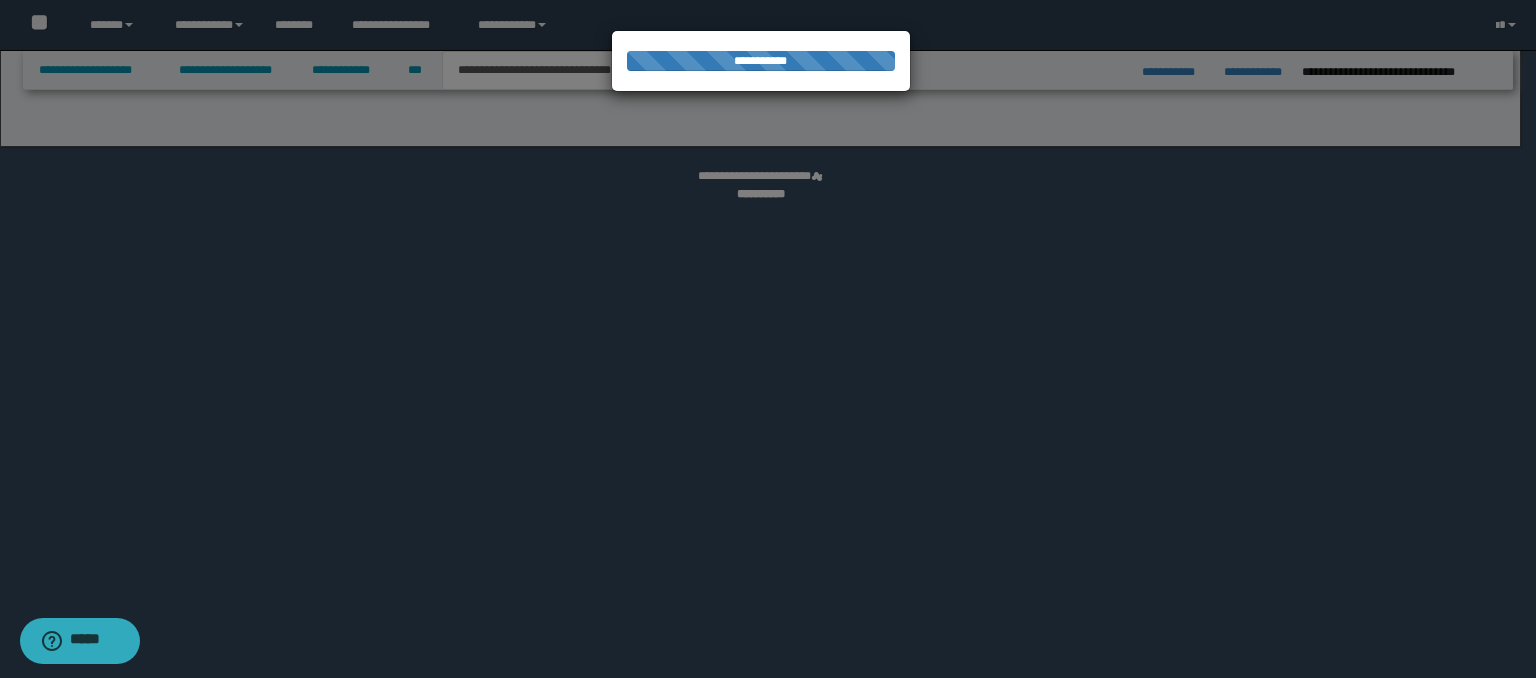 select on "*" 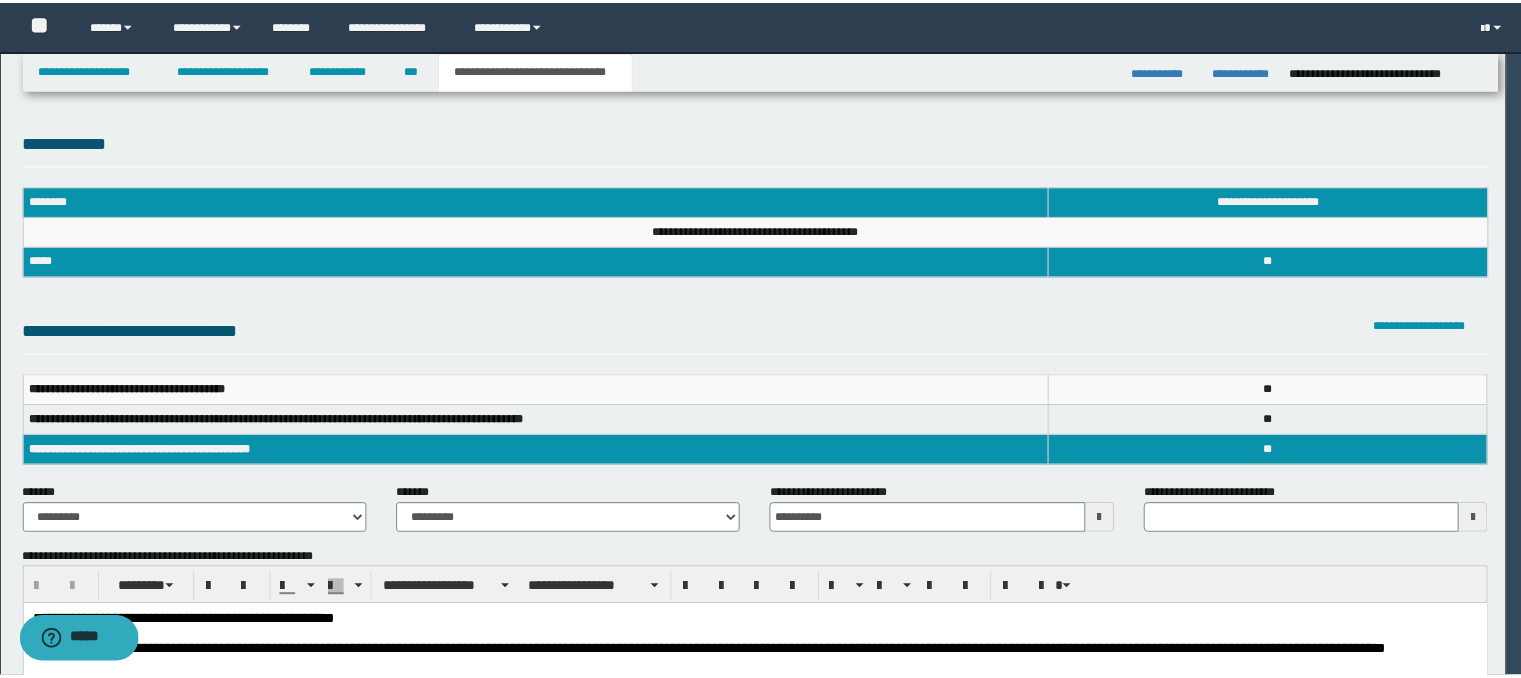 scroll, scrollTop: 0, scrollLeft: 0, axis: both 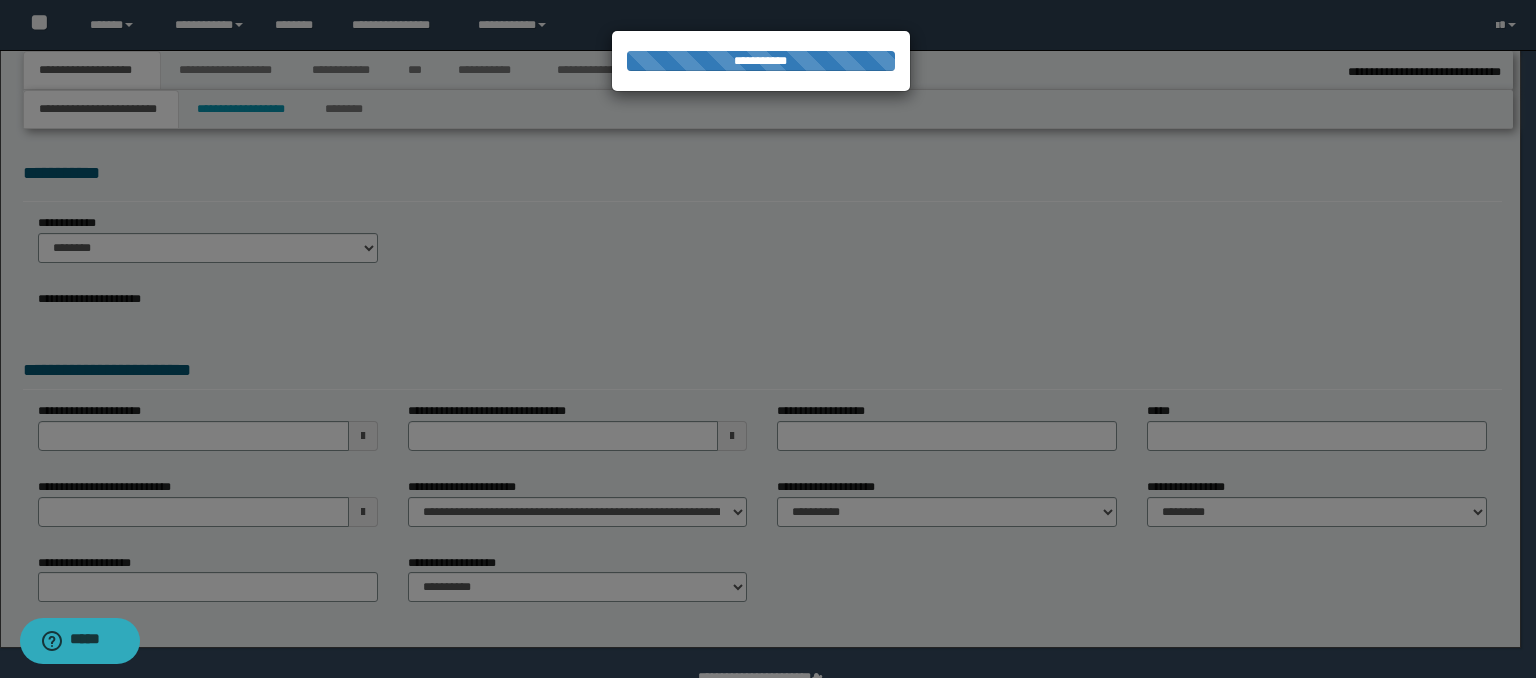 select on "*" 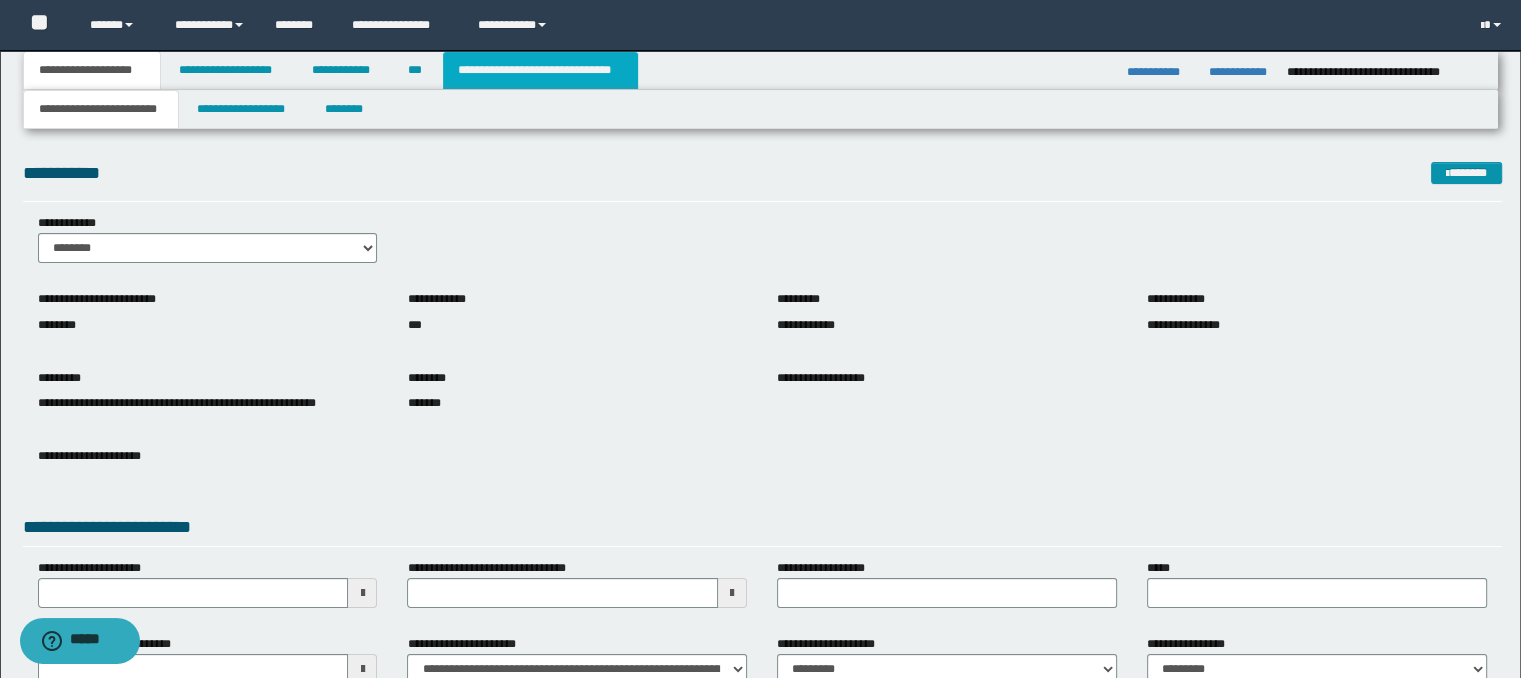 click on "**********" at bounding box center [540, 70] 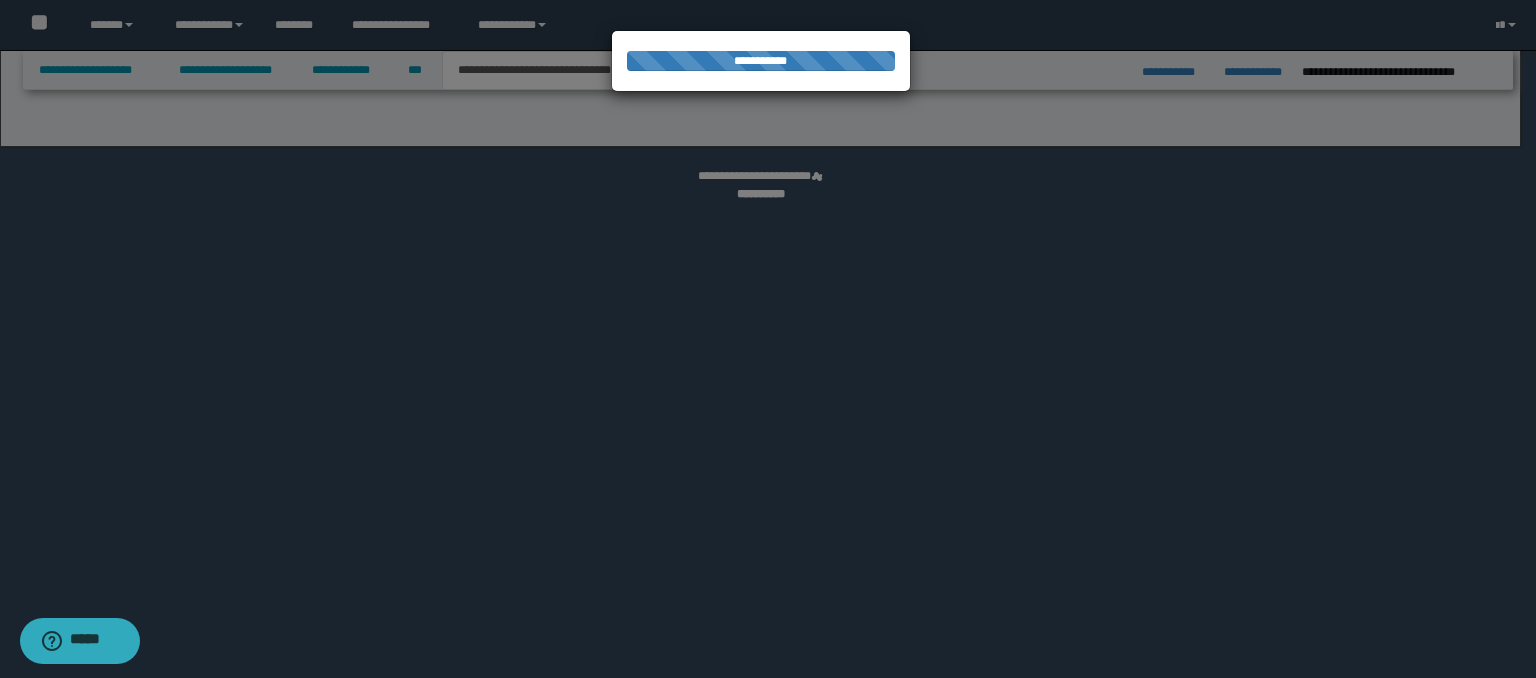 select on "*" 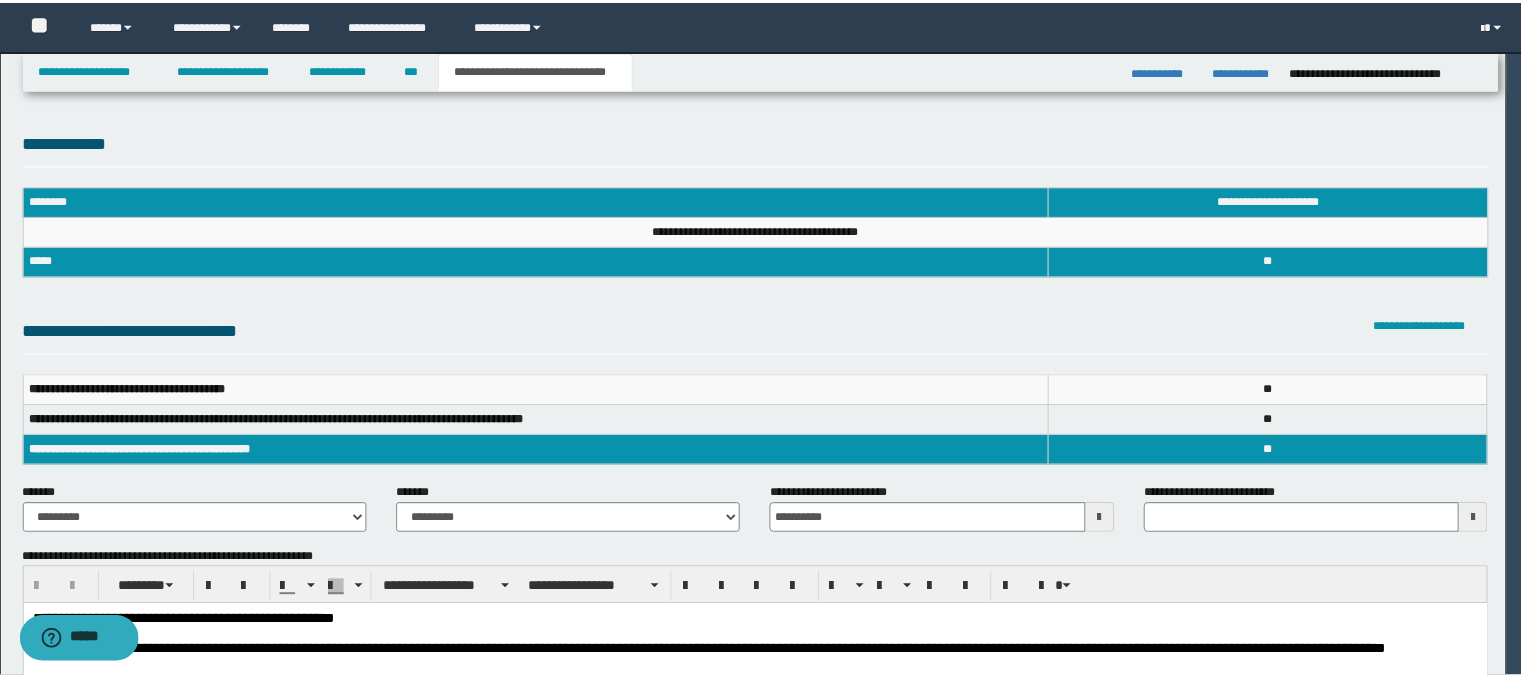 scroll, scrollTop: 0, scrollLeft: 0, axis: both 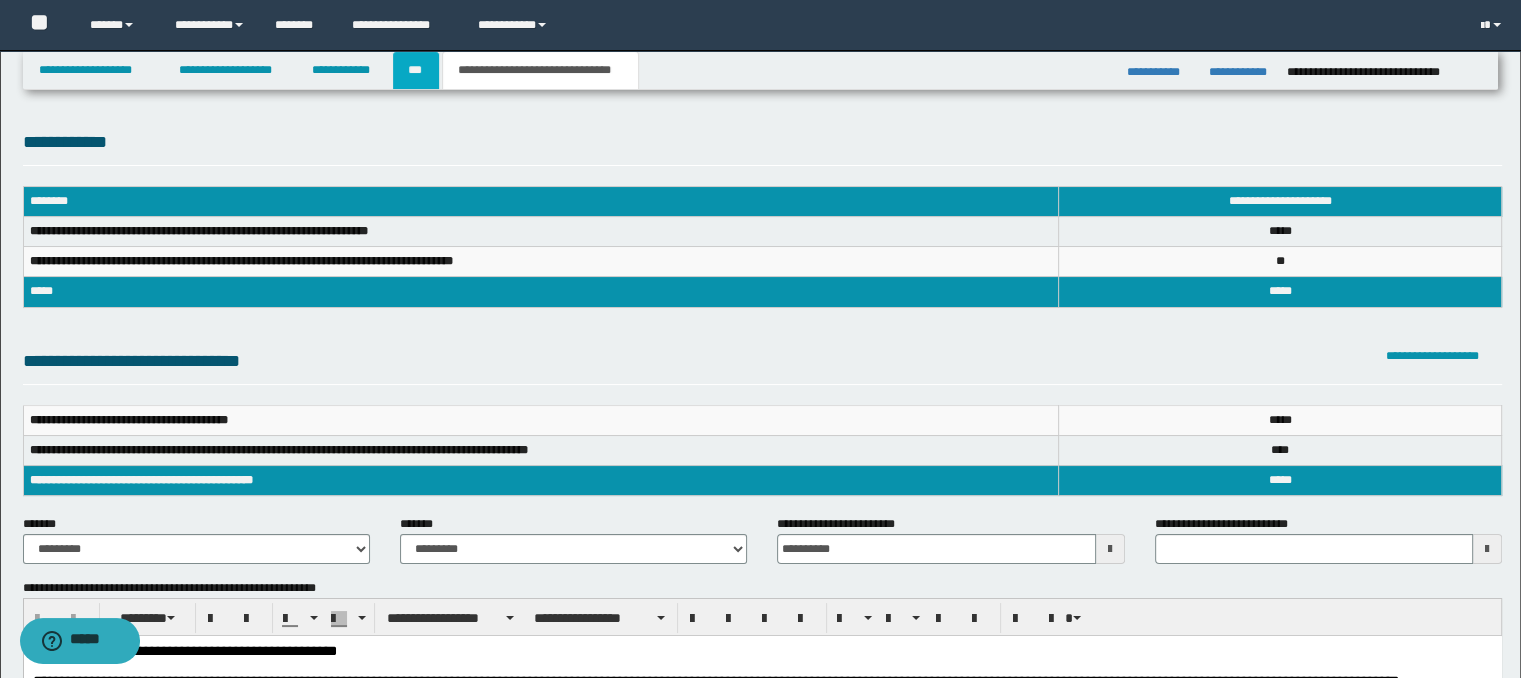 drag, startPoint x: 411, startPoint y: 63, endPoint x: 425, endPoint y: 84, distance: 25.23886 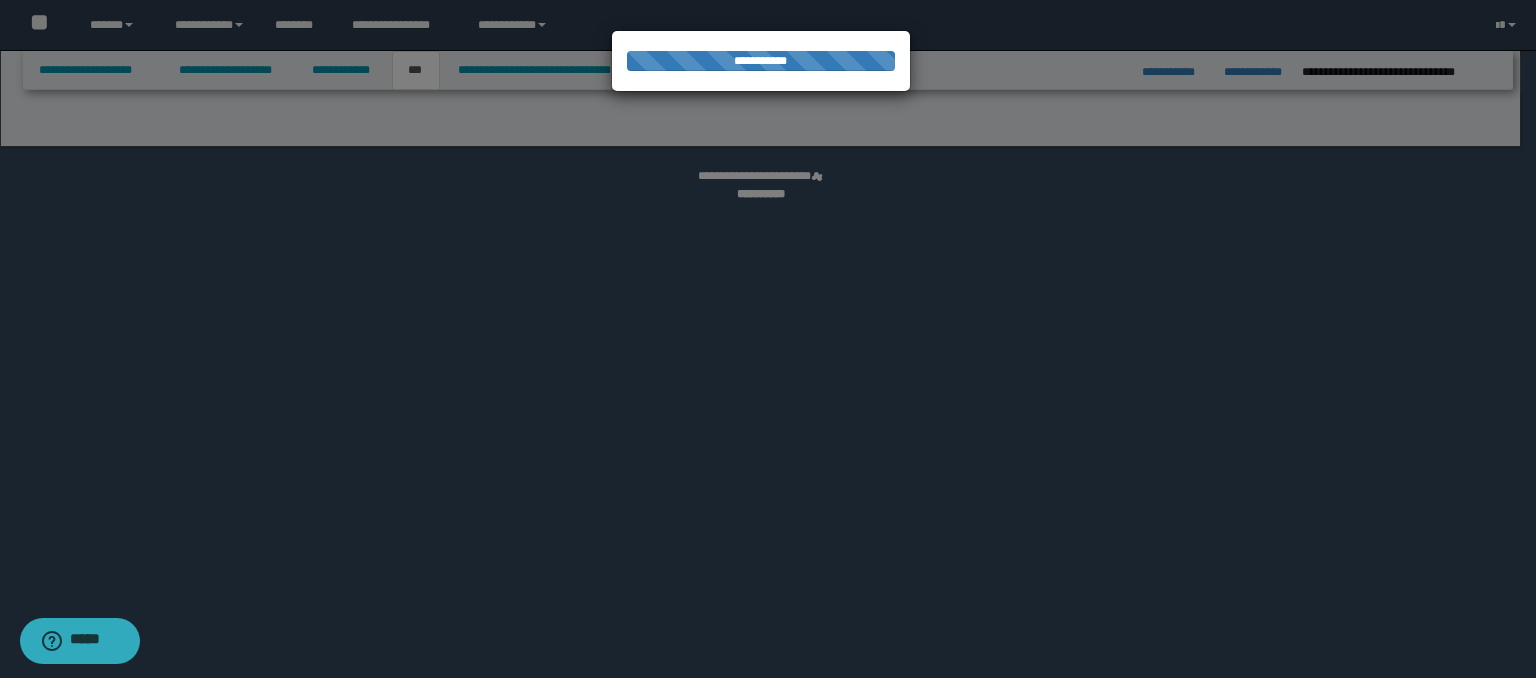 select on "*" 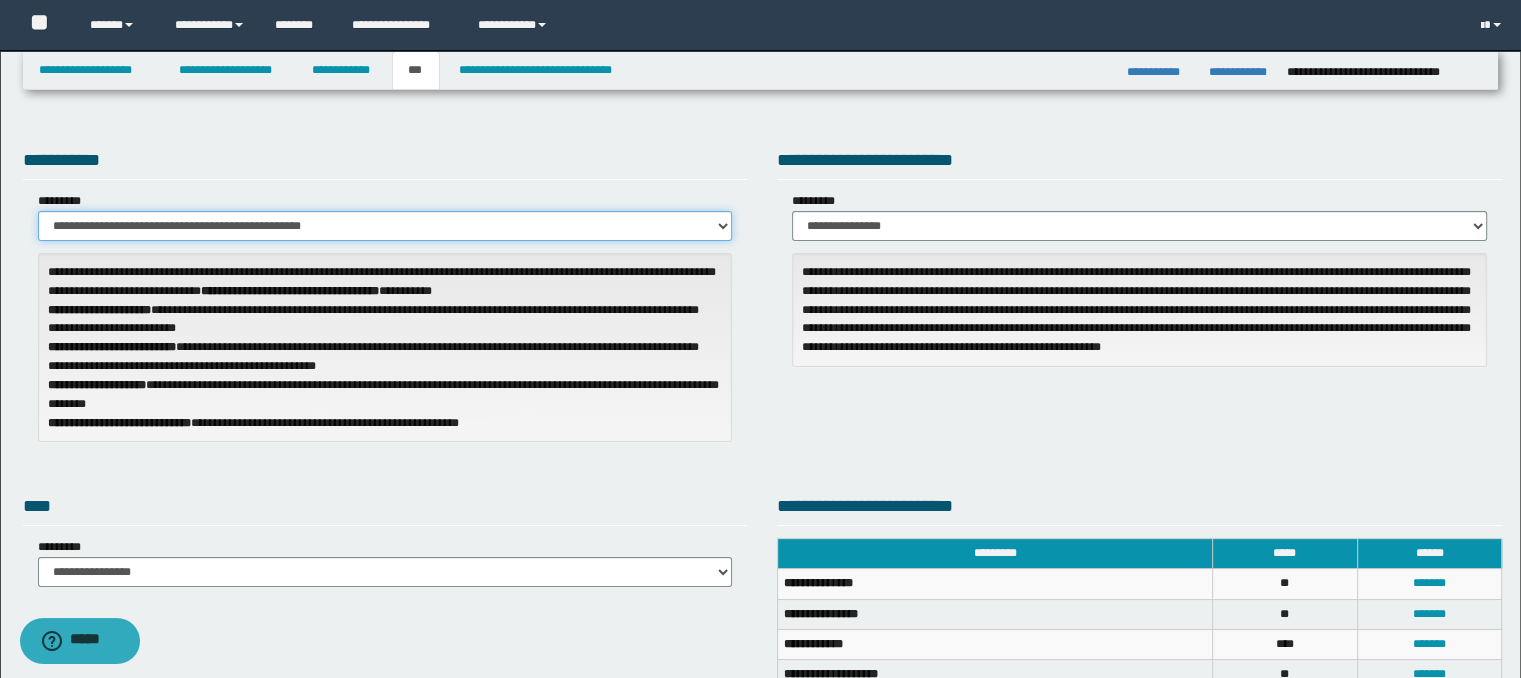 click on "**********" at bounding box center (385, 226) 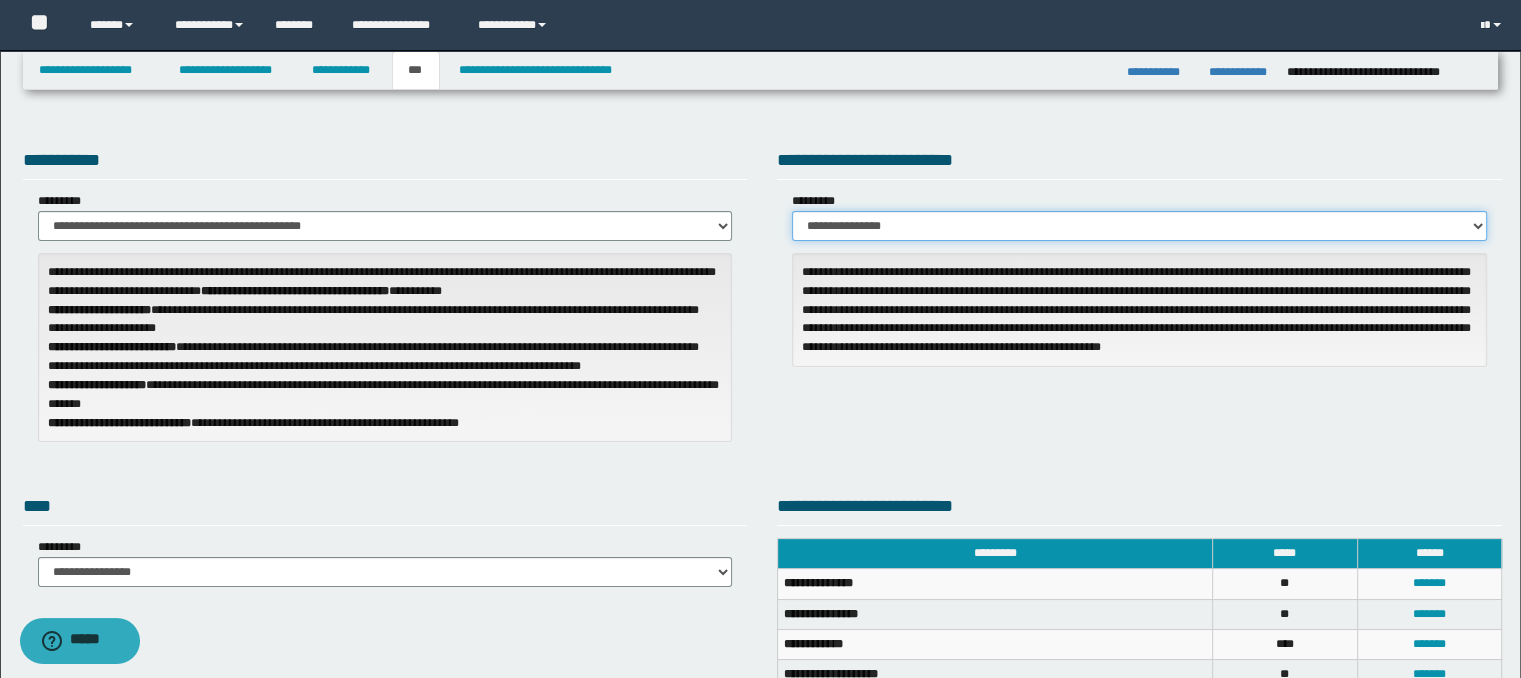 click on "**********" at bounding box center [1139, 226] 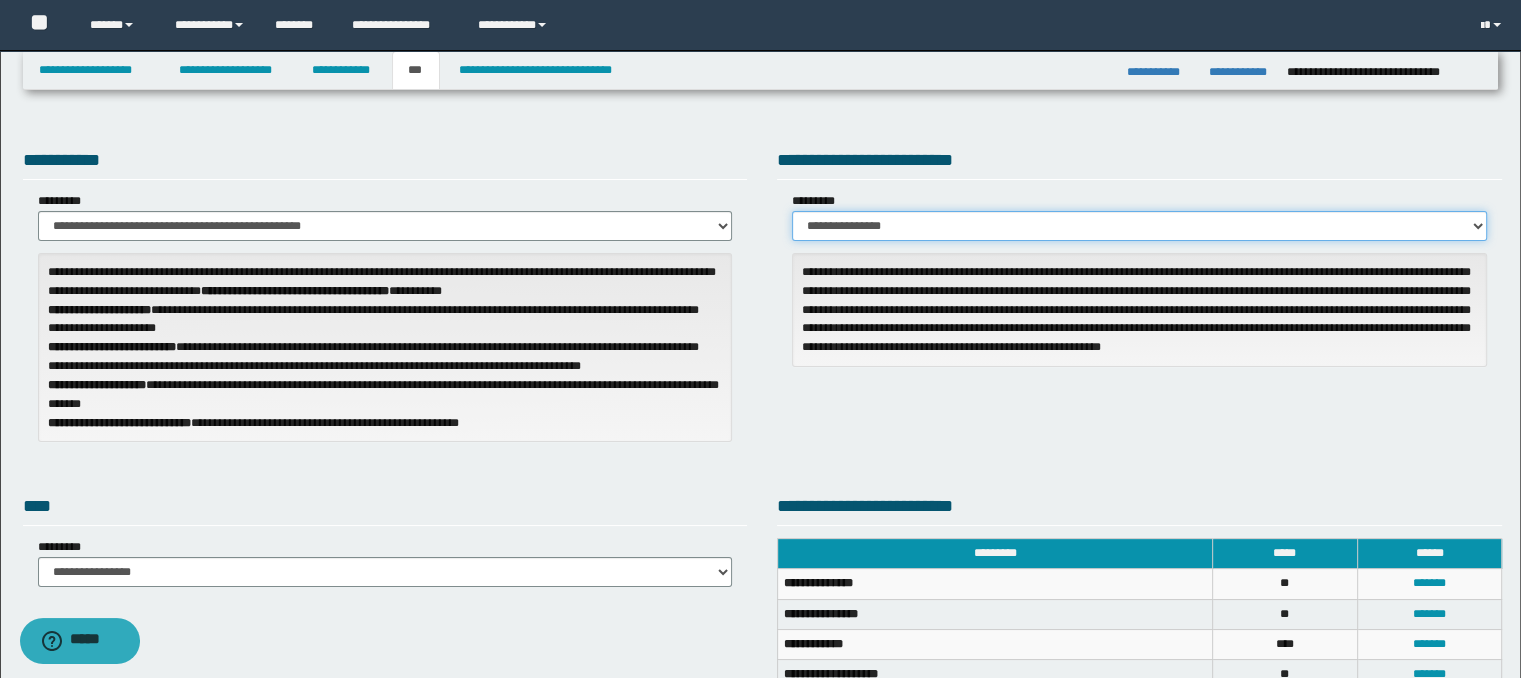 select on "*" 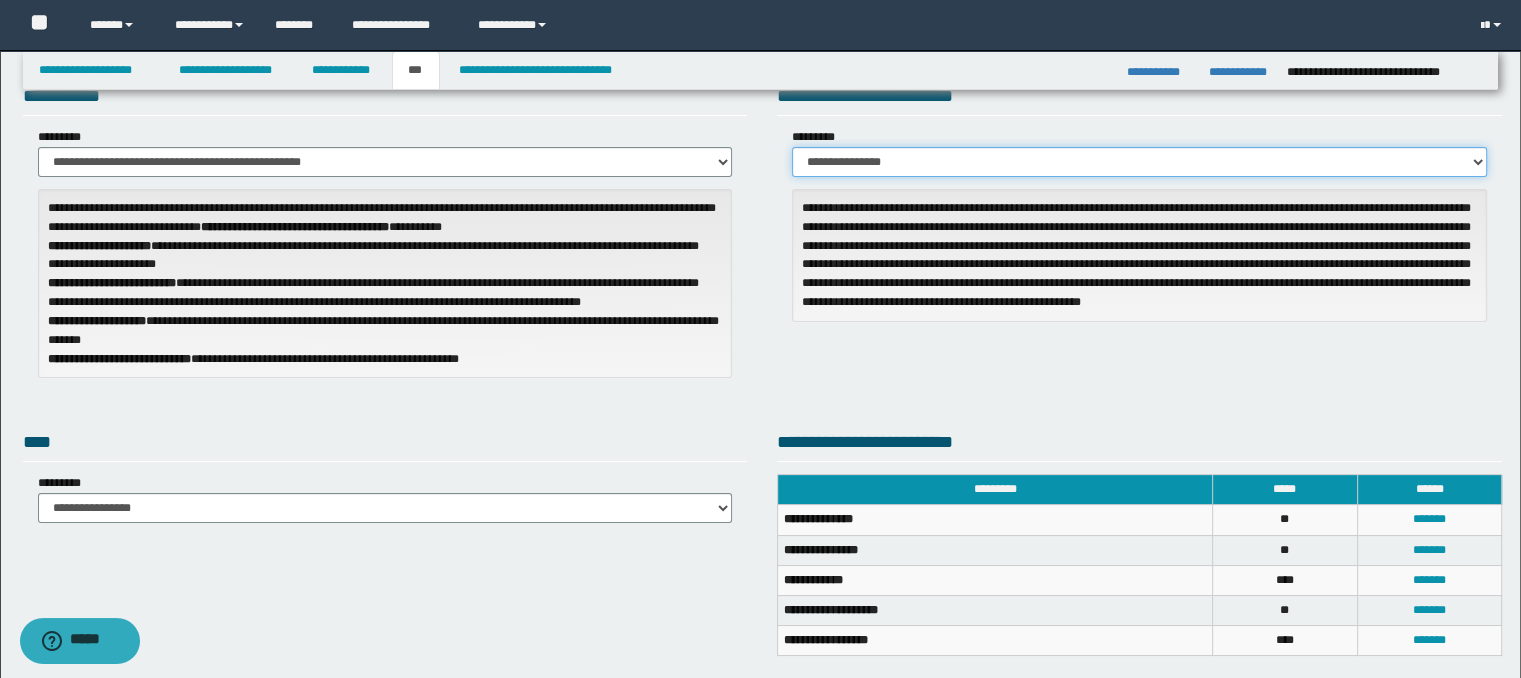scroll, scrollTop: 100, scrollLeft: 0, axis: vertical 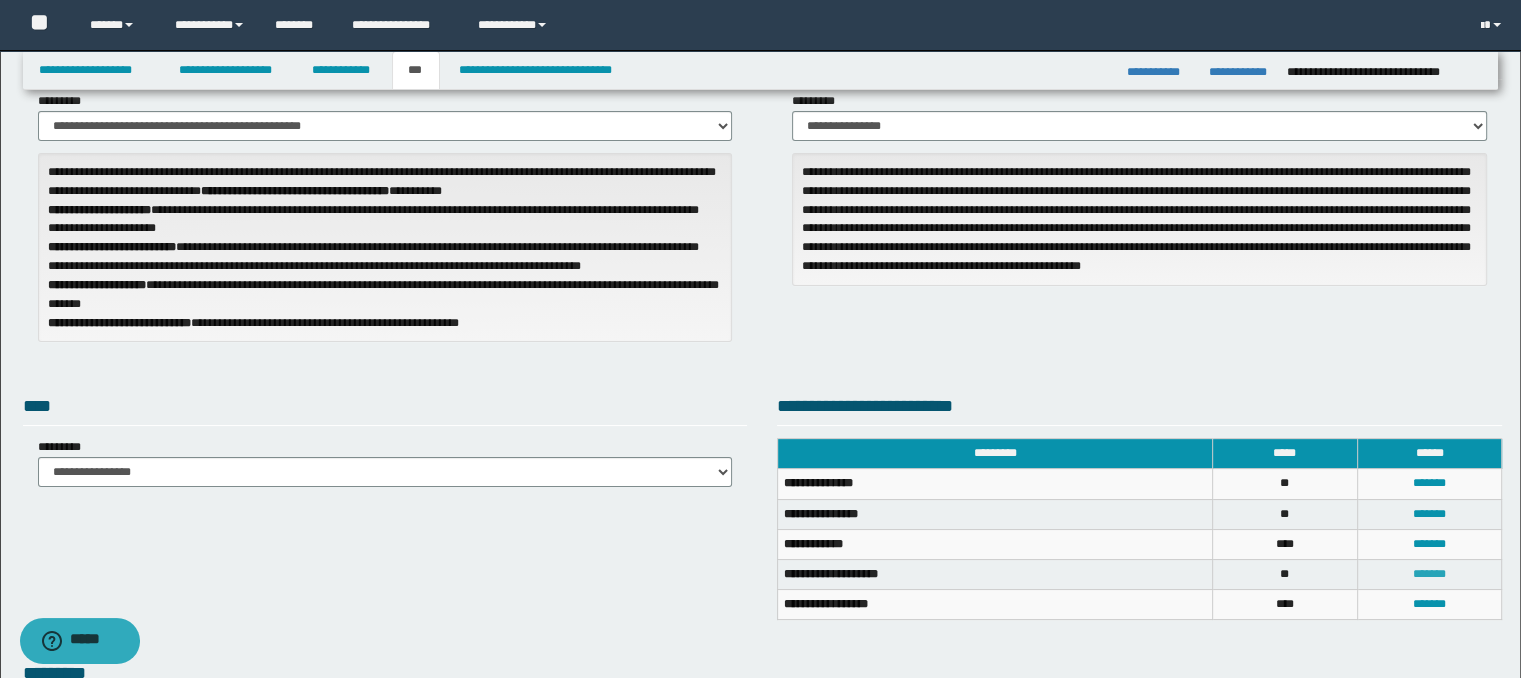 click on "*******" at bounding box center [1429, 574] 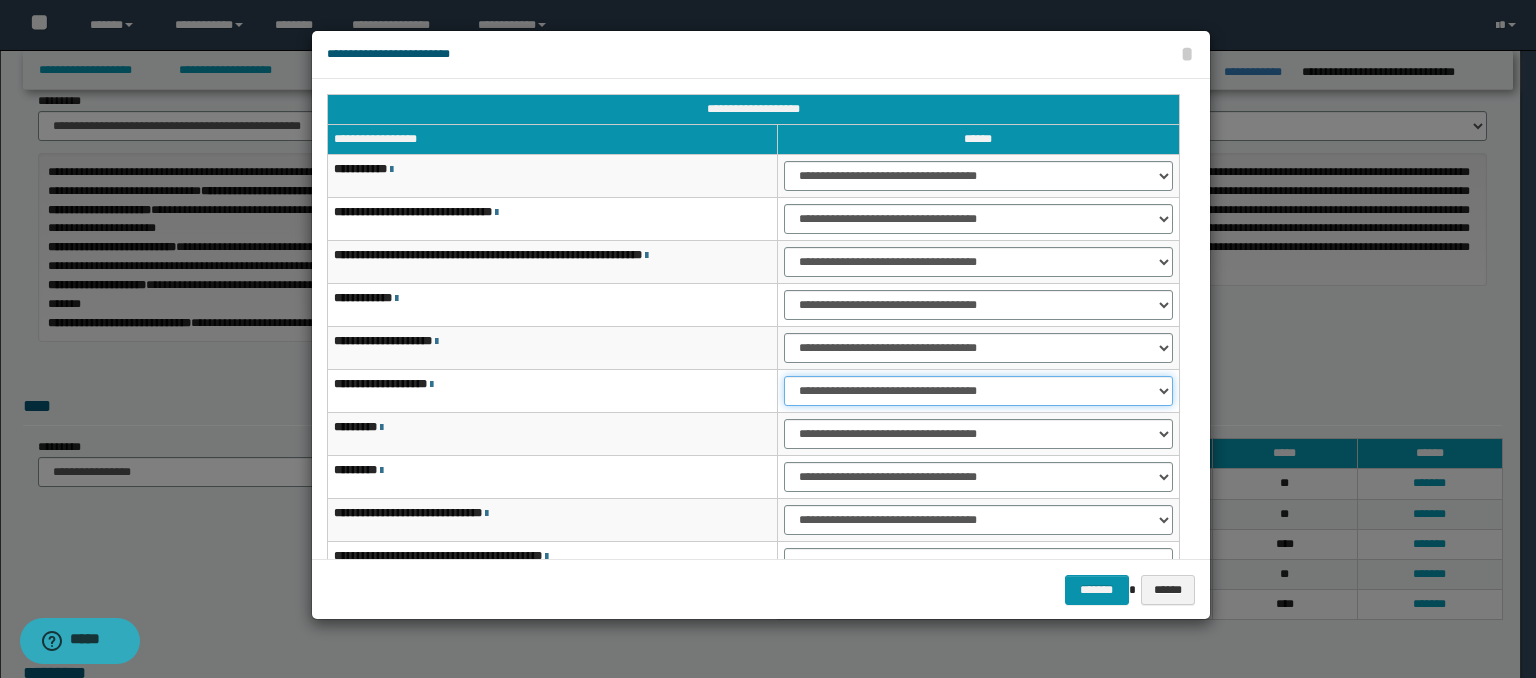 click on "**********" at bounding box center [978, 391] 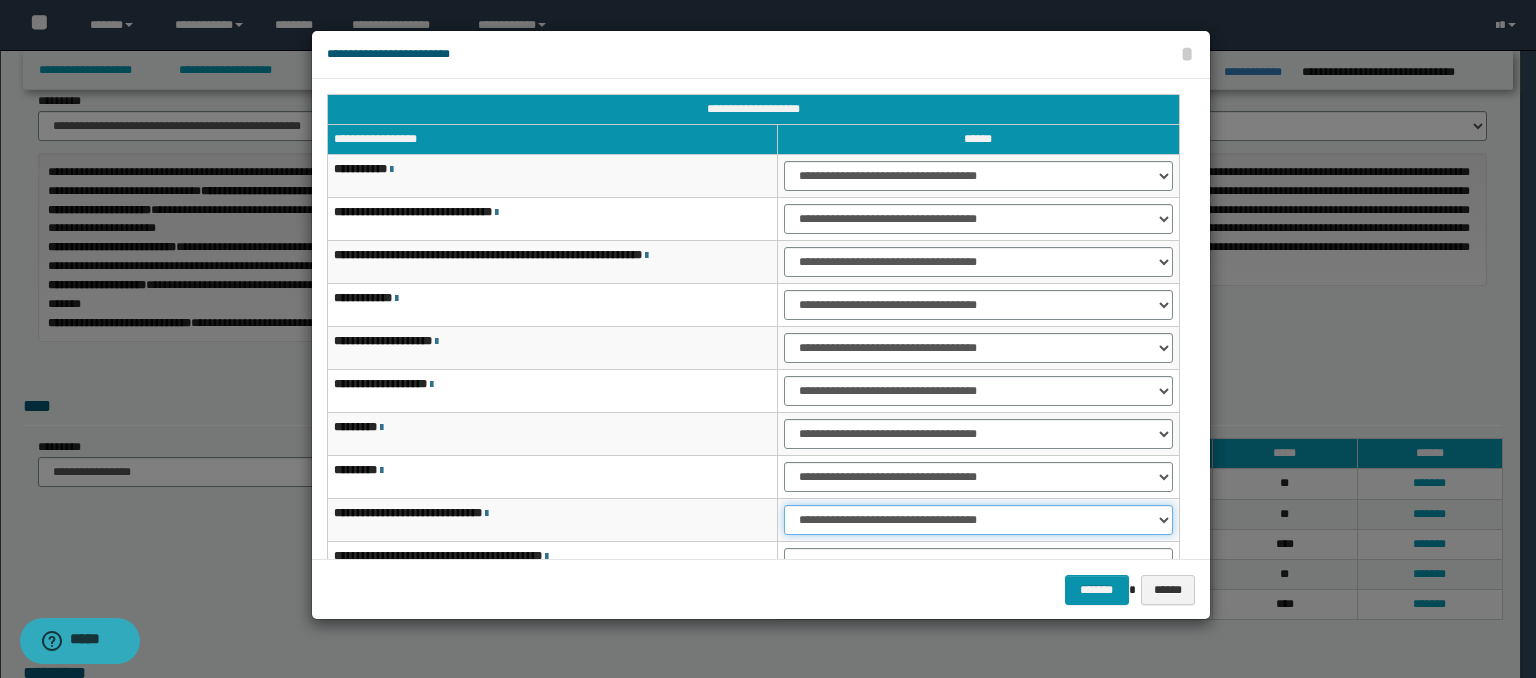 click on "**********" at bounding box center [978, 520] 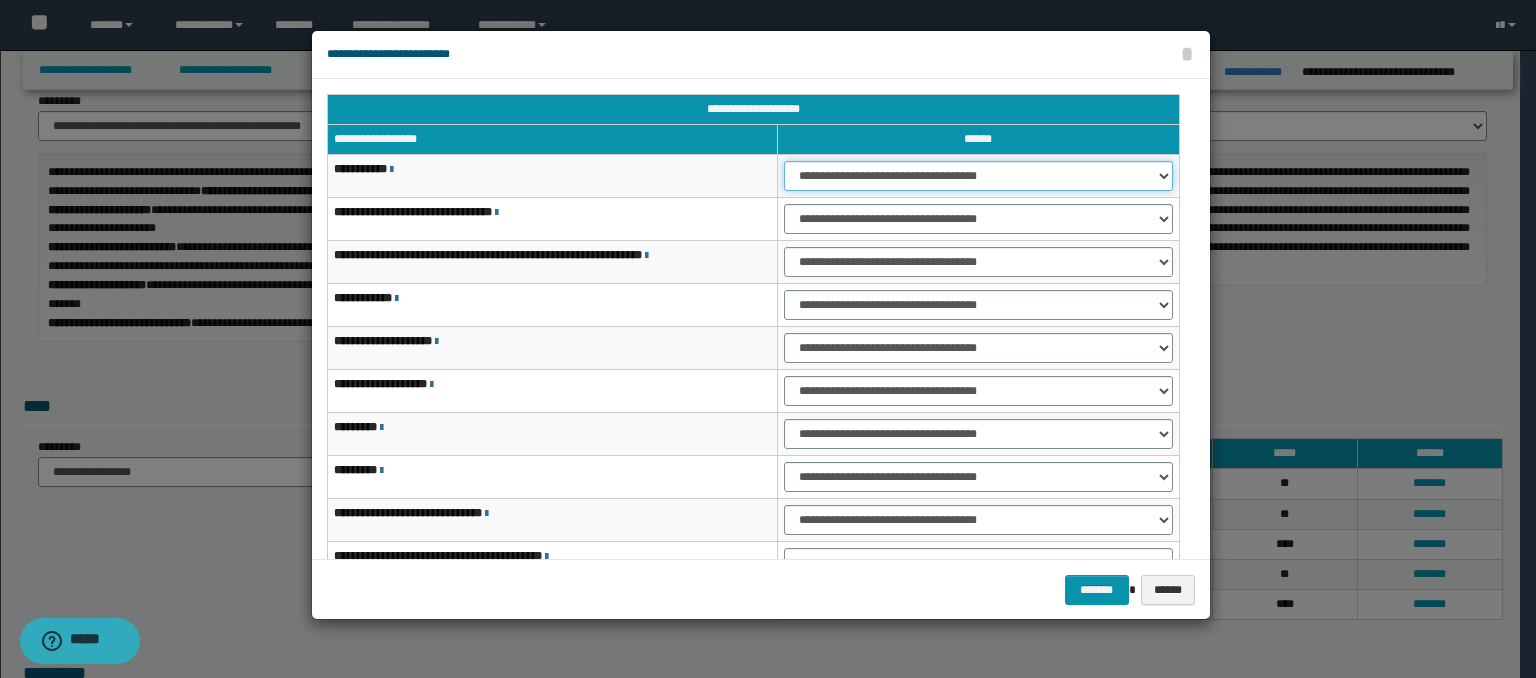 click on "**********" at bounding box center (978, 176) 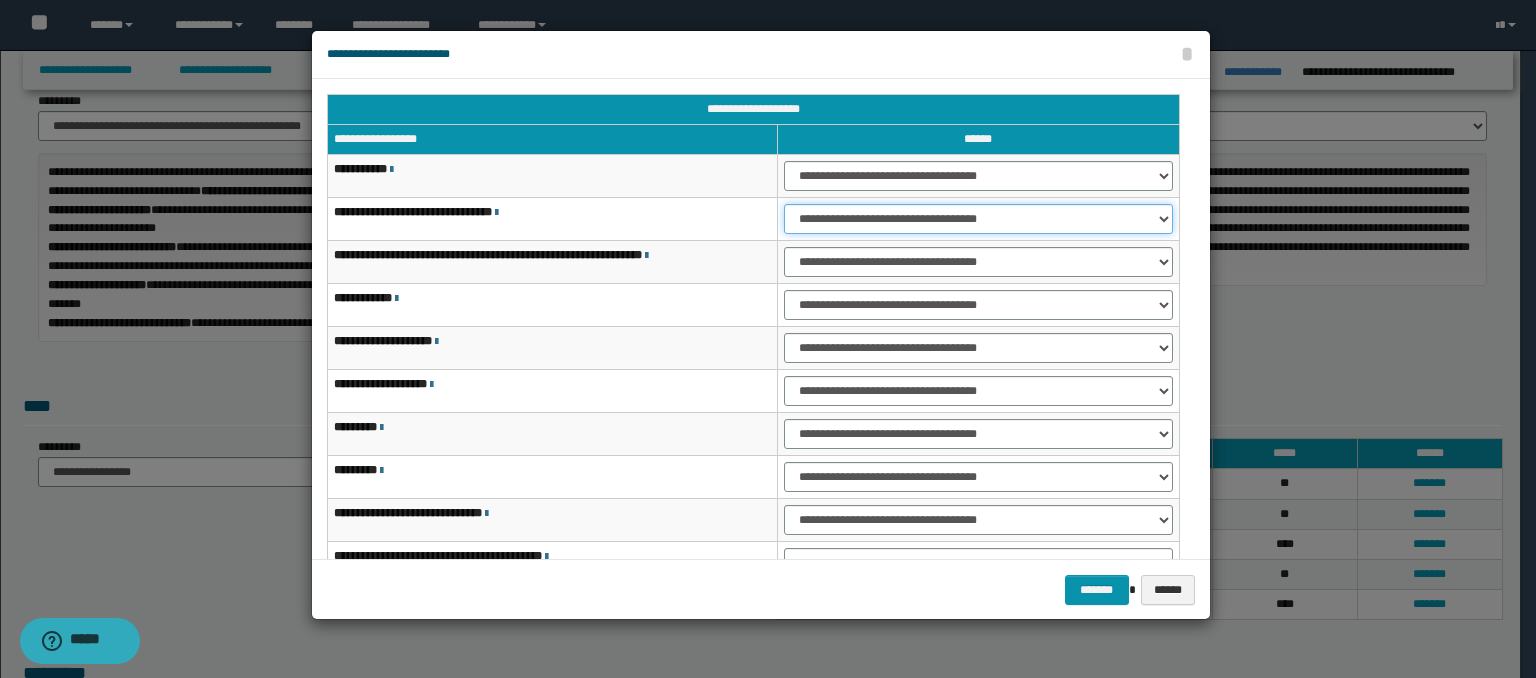 click on "**********" at bounding box center [978, 219] 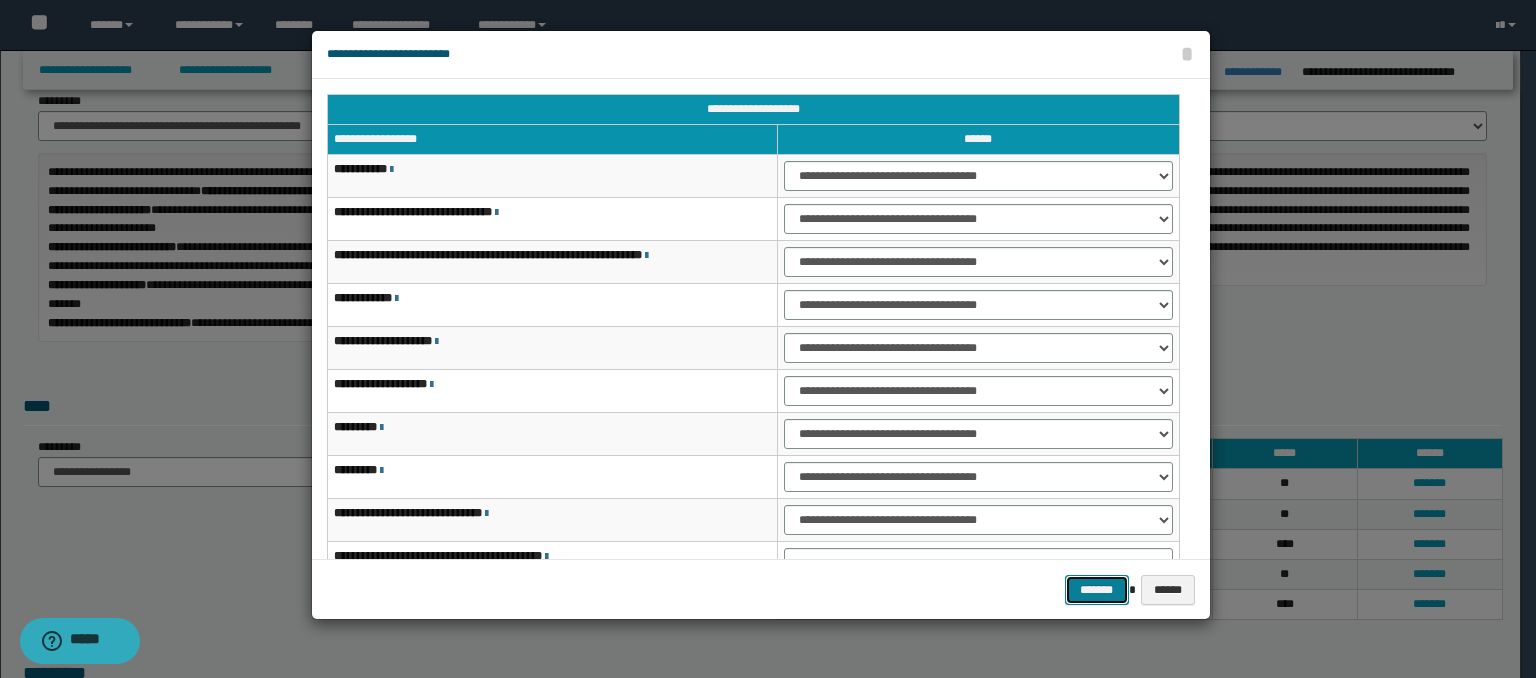 click on "*******" at bounding box center (1097, 590) 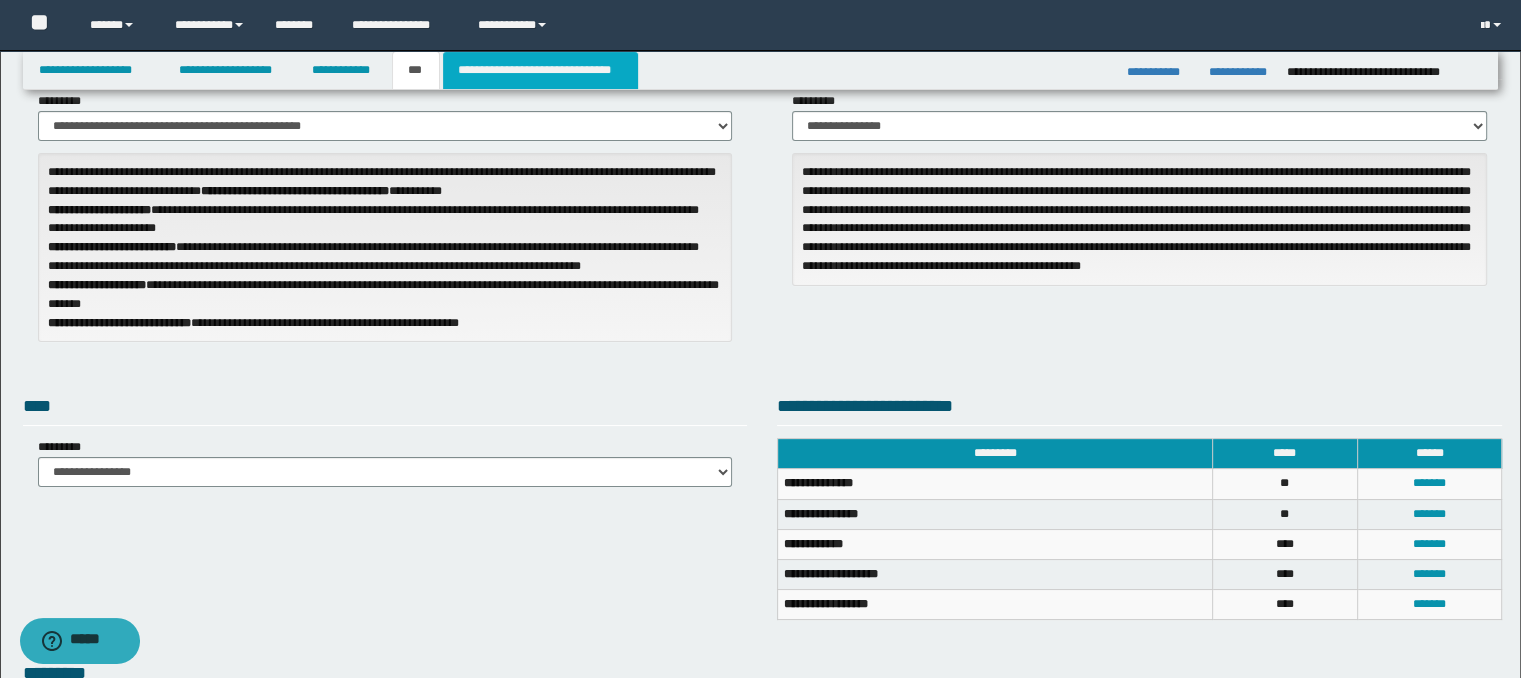 click on "**********" at bounding box center (540, 70) 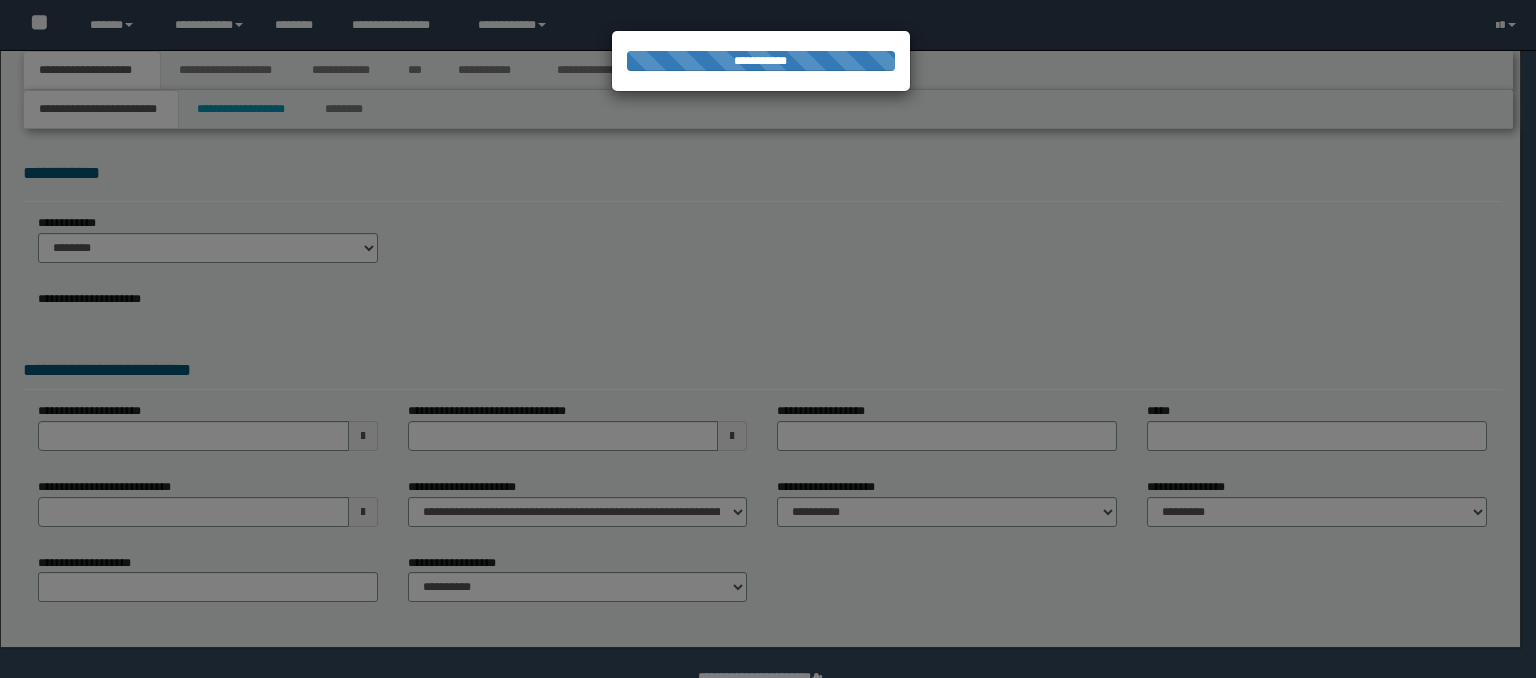 scroll, scrollTop: 0, scrollLeft: 0, axis: both 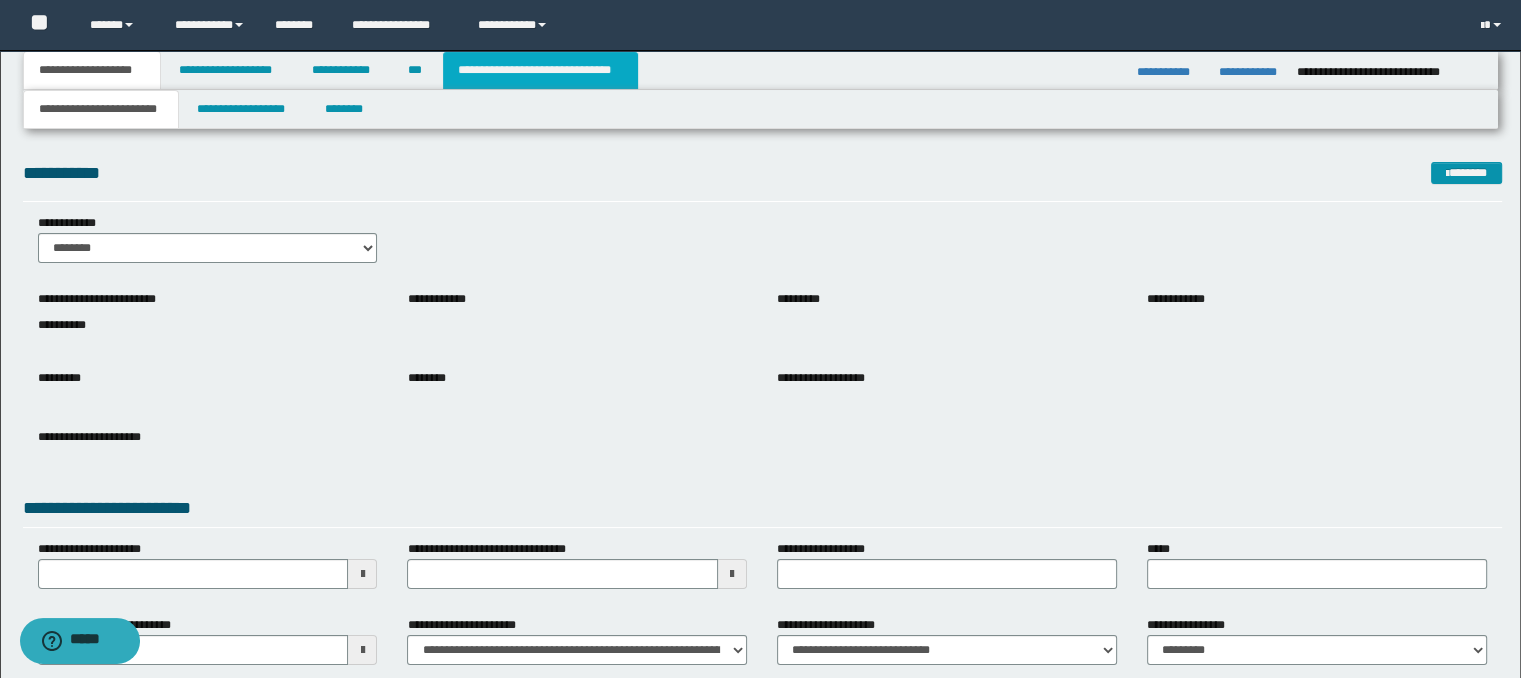 click on "**********" at bounding box center (540, 70) 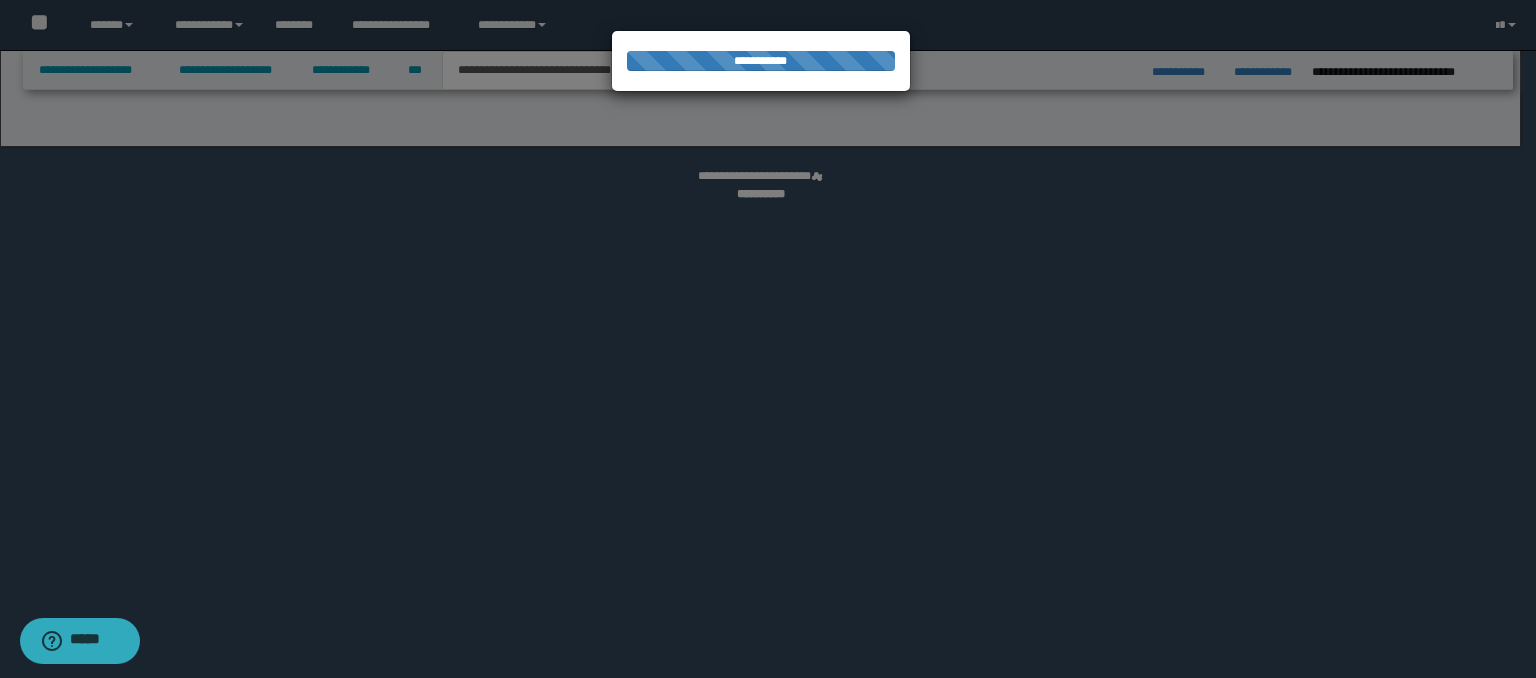 select on "*" 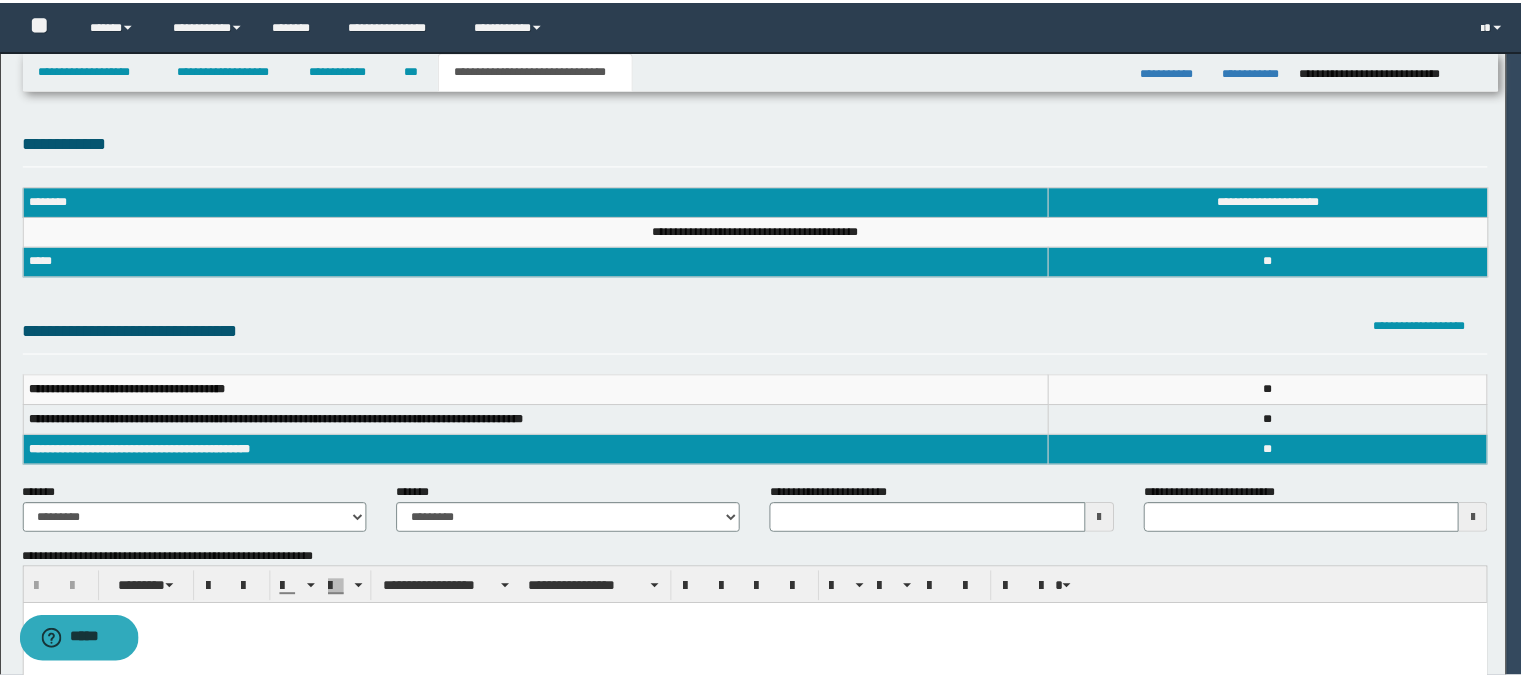 scroll, scrollTop: 0, scrollLeft: 0, axis: both 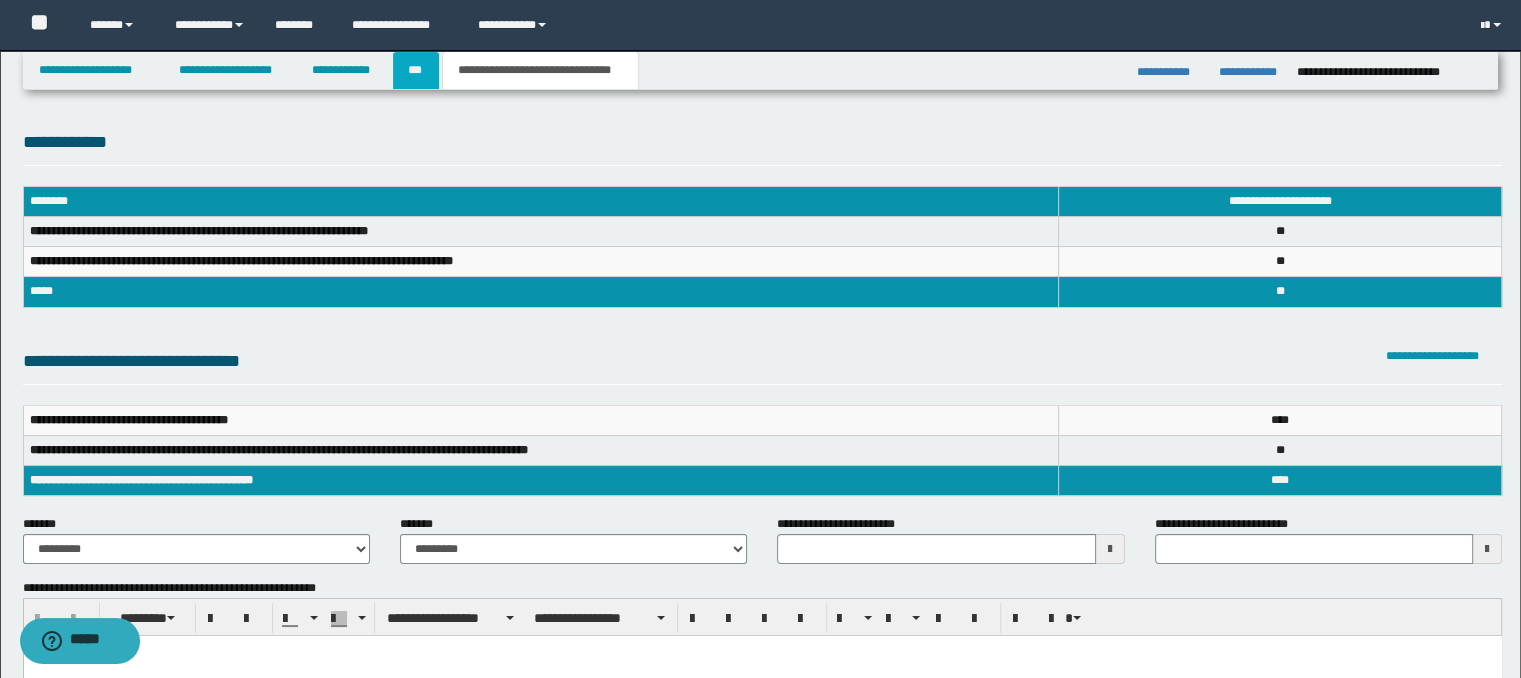click on "***" at bounding box center [416, 70] 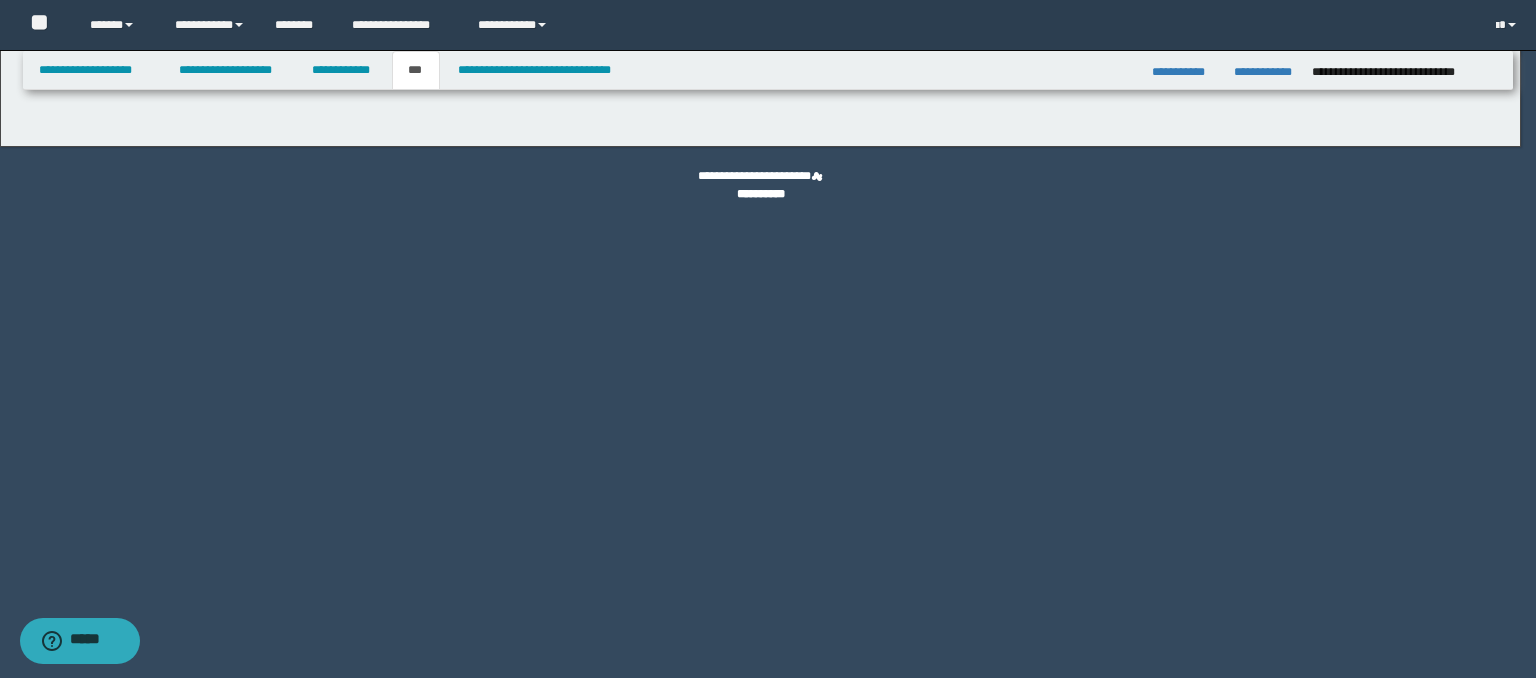 select on "*" 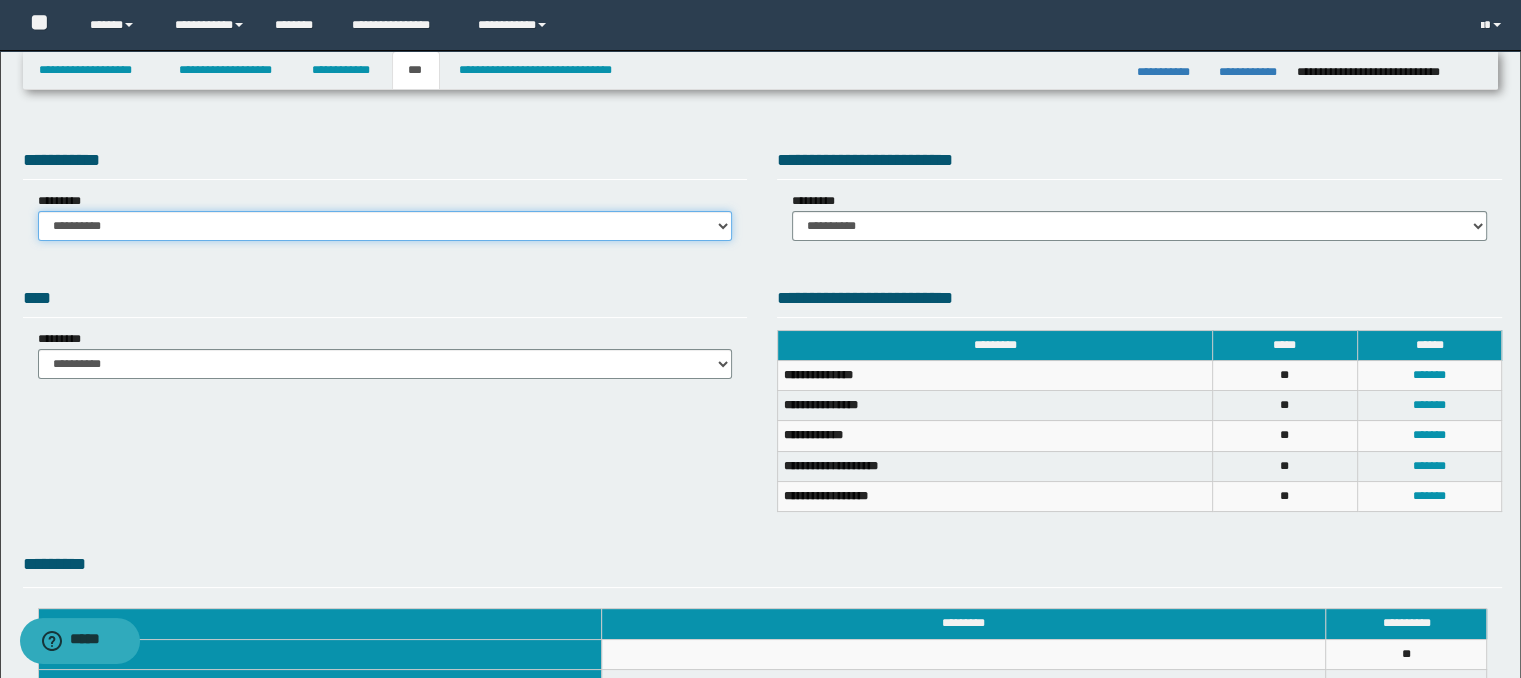 click on "**********" at bounding box center (385, 226) 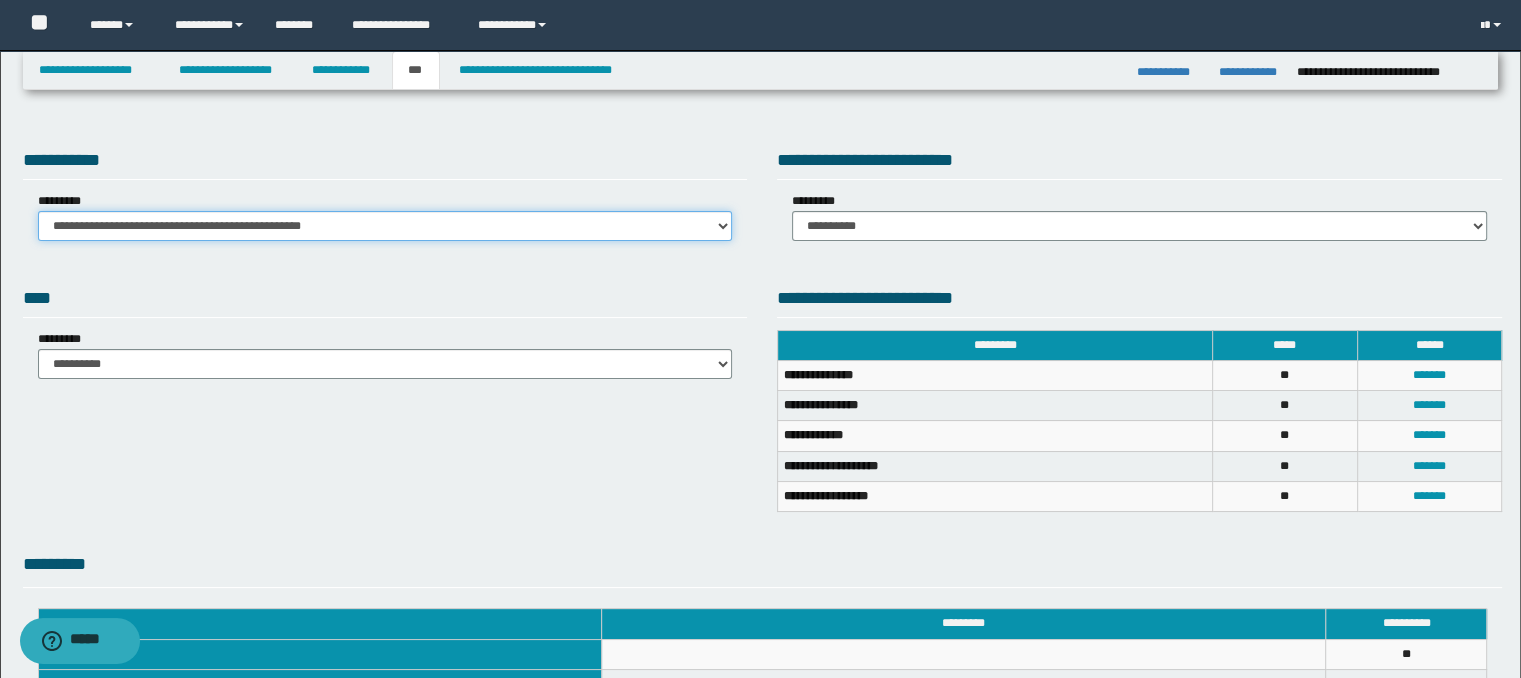 click on "**********" at bounding box center (385, 226) 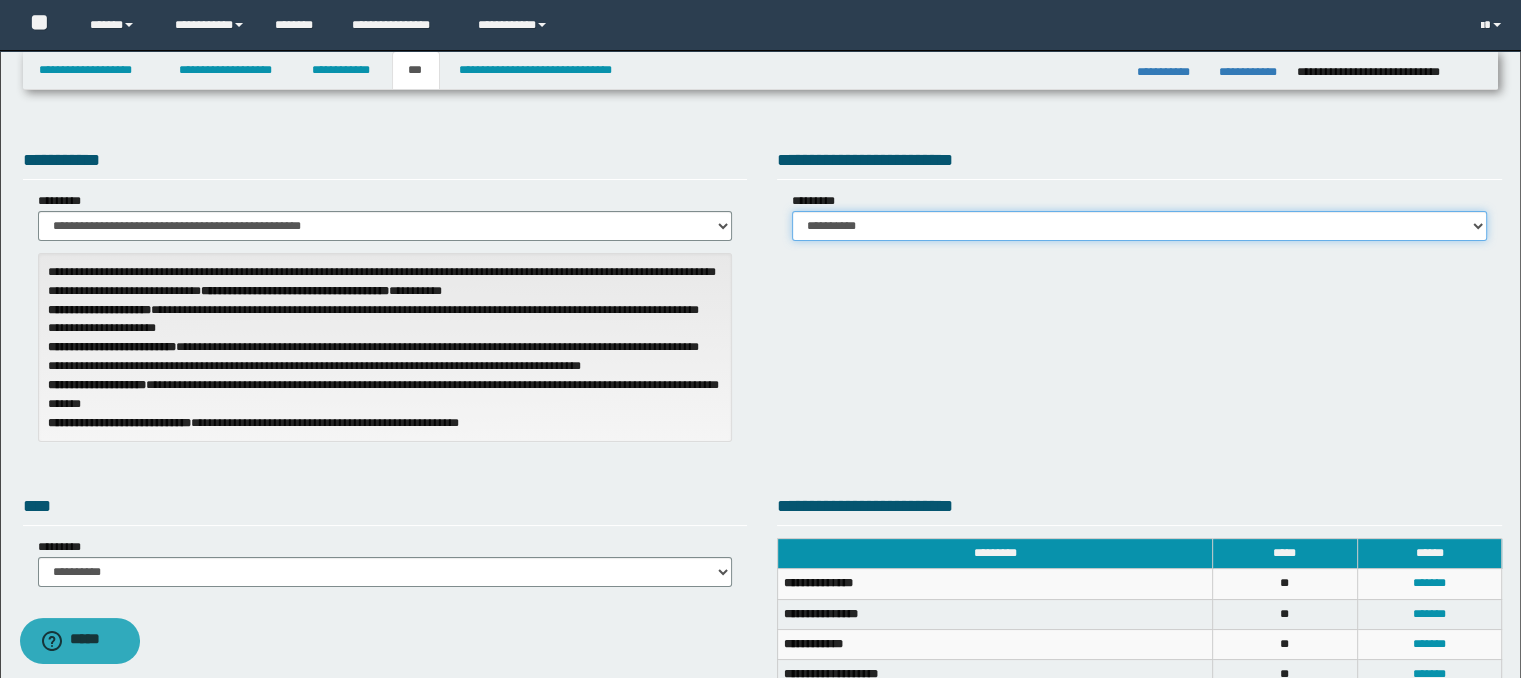 click on "**********" at bounding box center (1139, 226) 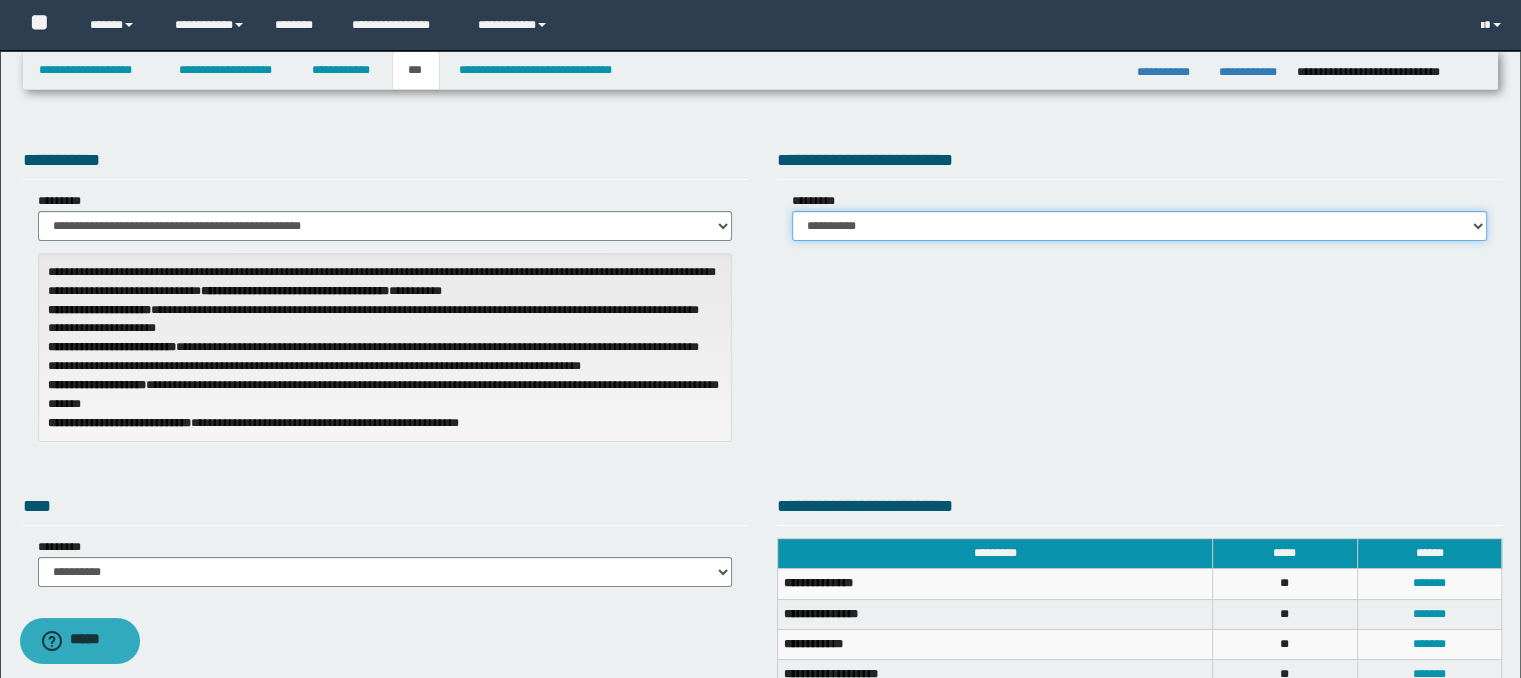 select on "*" 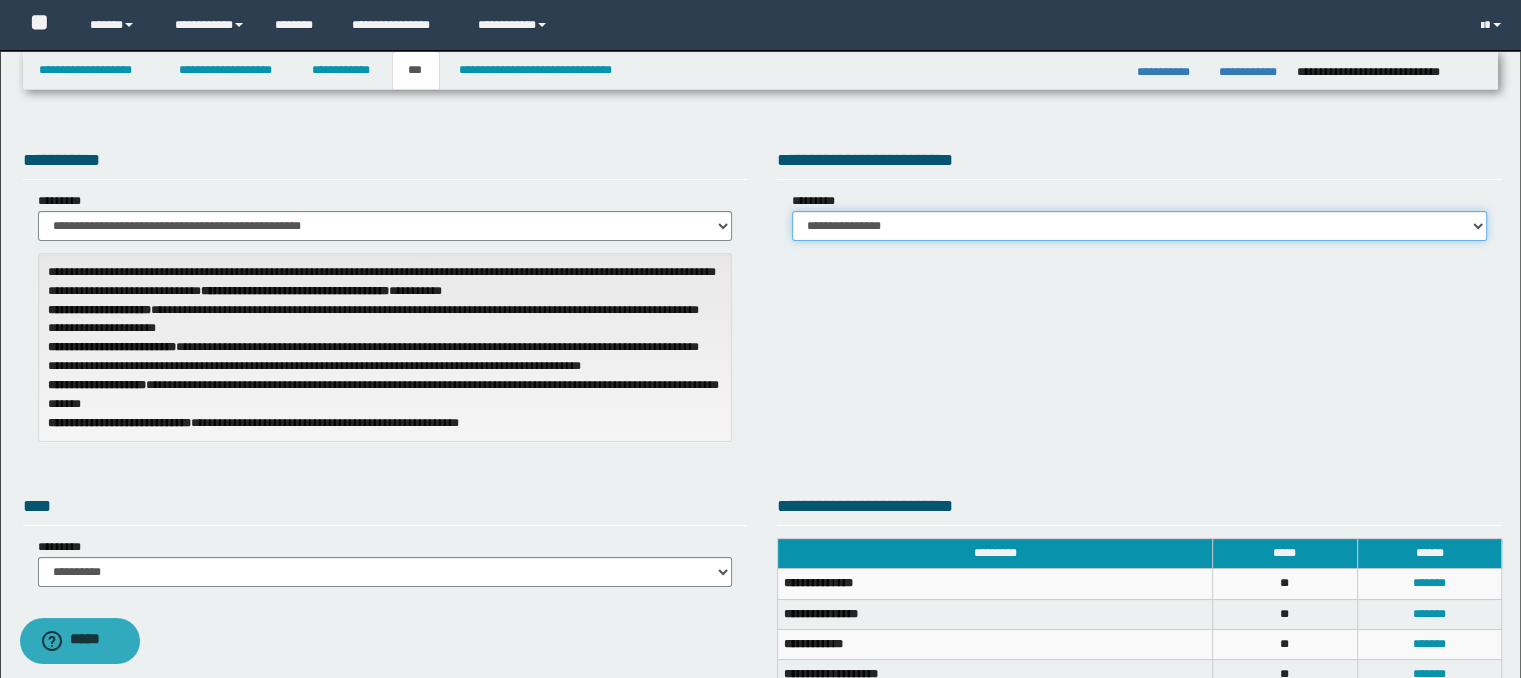click on "**********" at bounding box center (1139, 226) 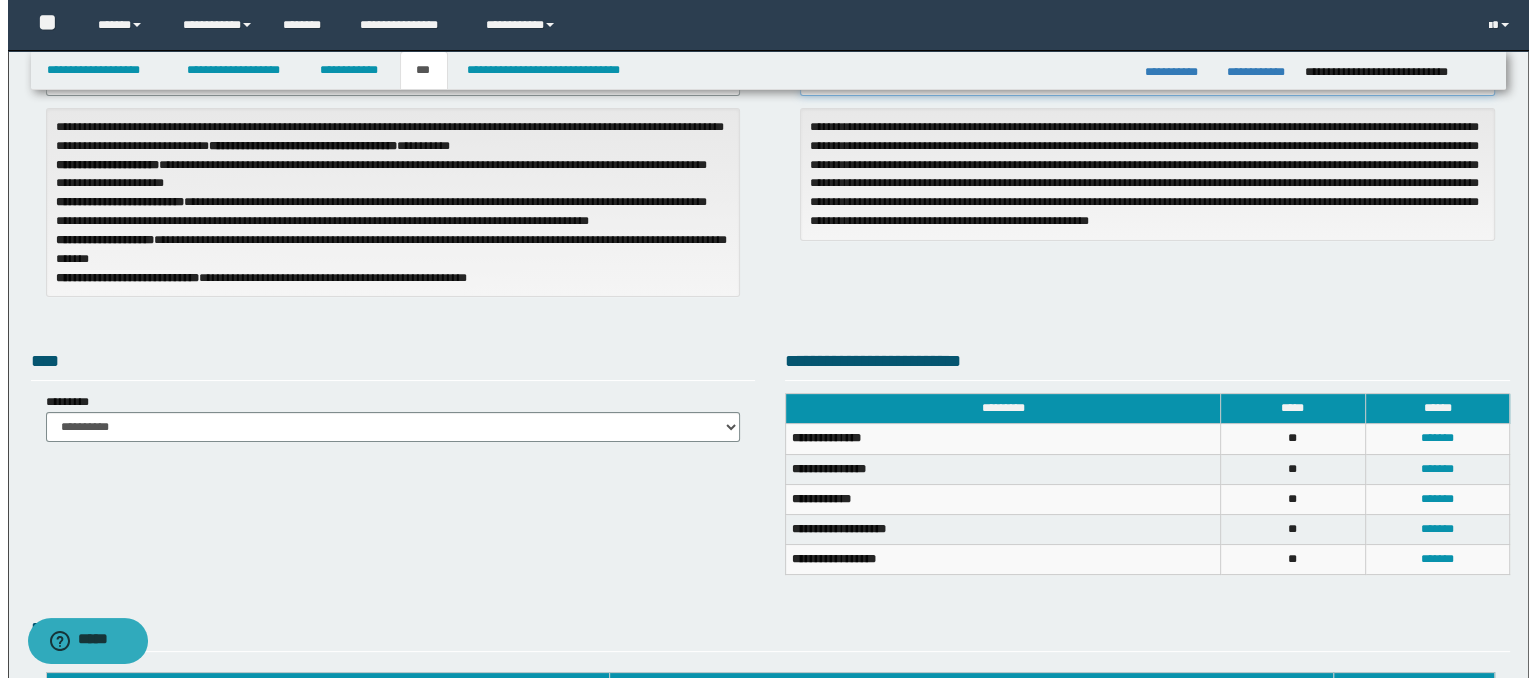 scroll, scrollTop: 300, scrollLeft: 0, axis: vertical 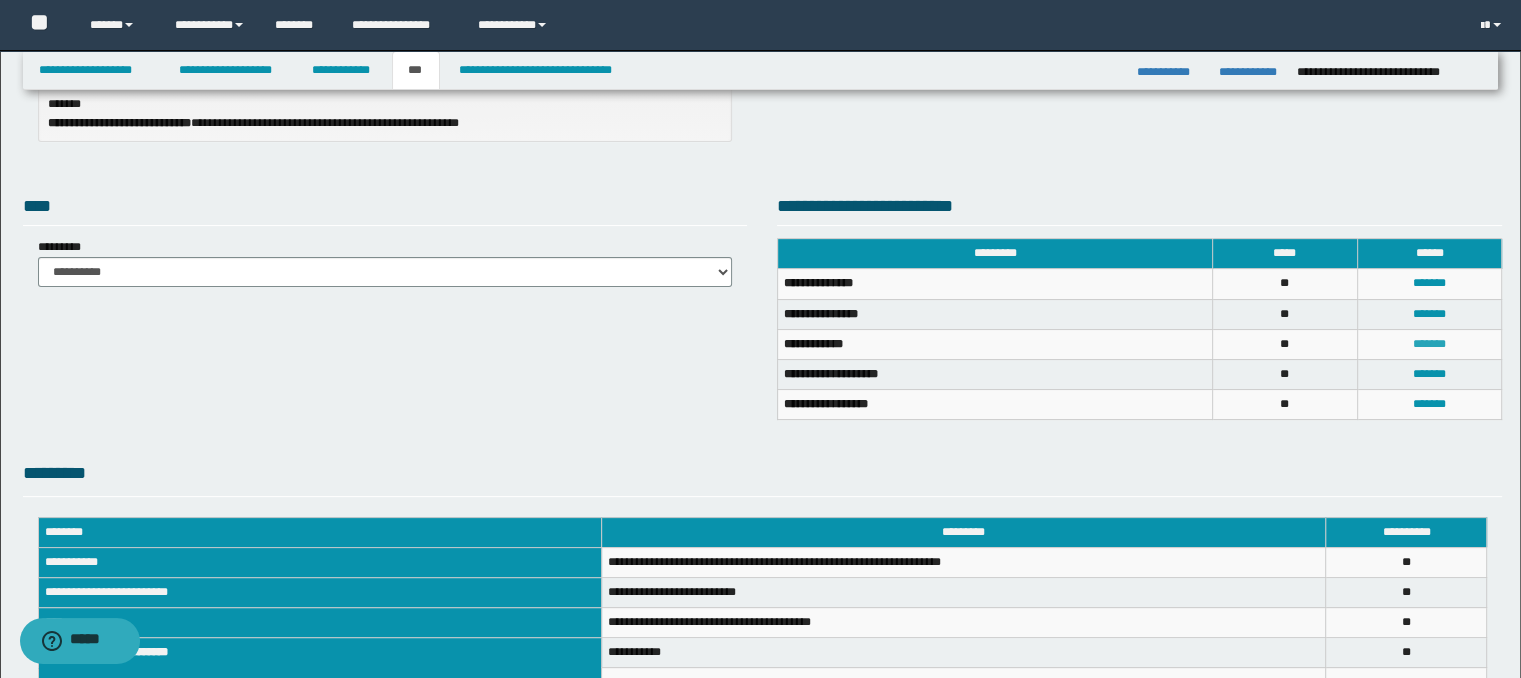 click on "*******" at bounding box center (1429, 344) 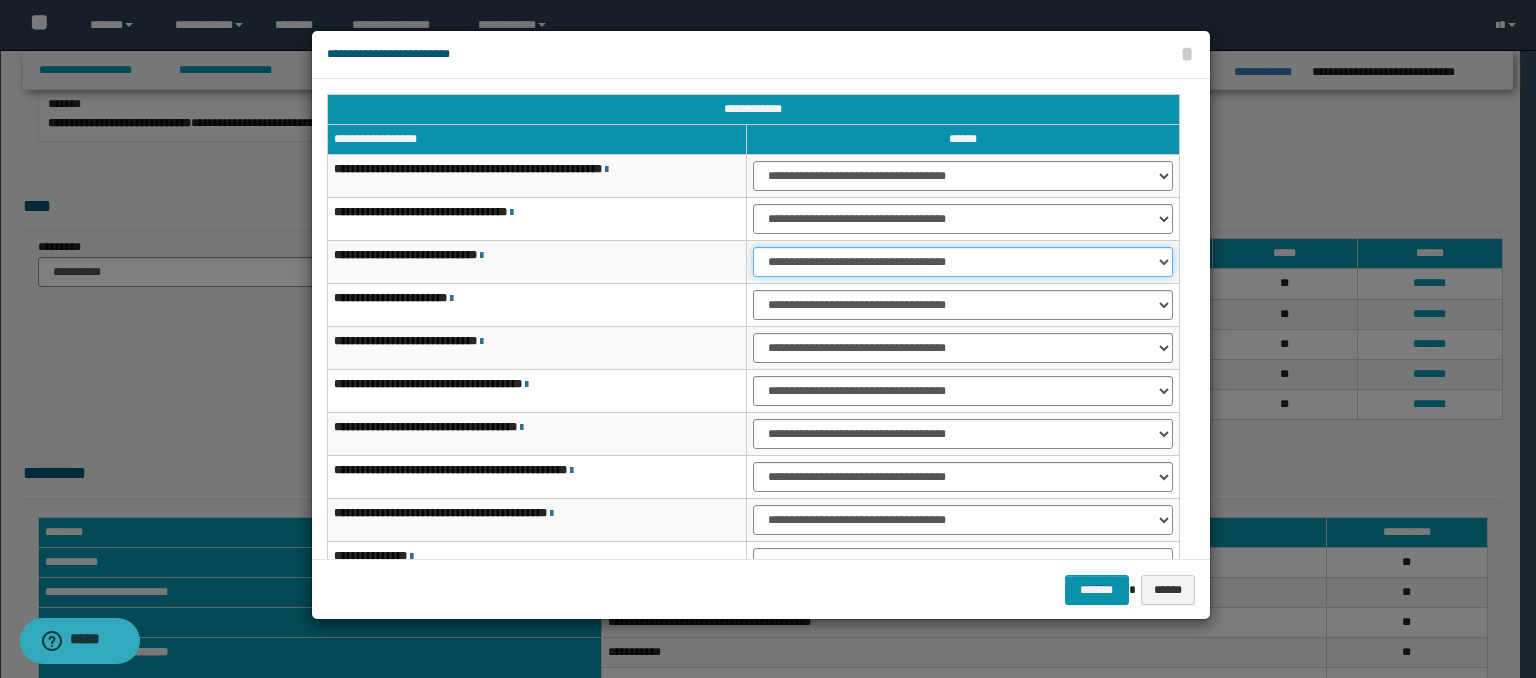 click on "**********" at bounding box center [963, 262] 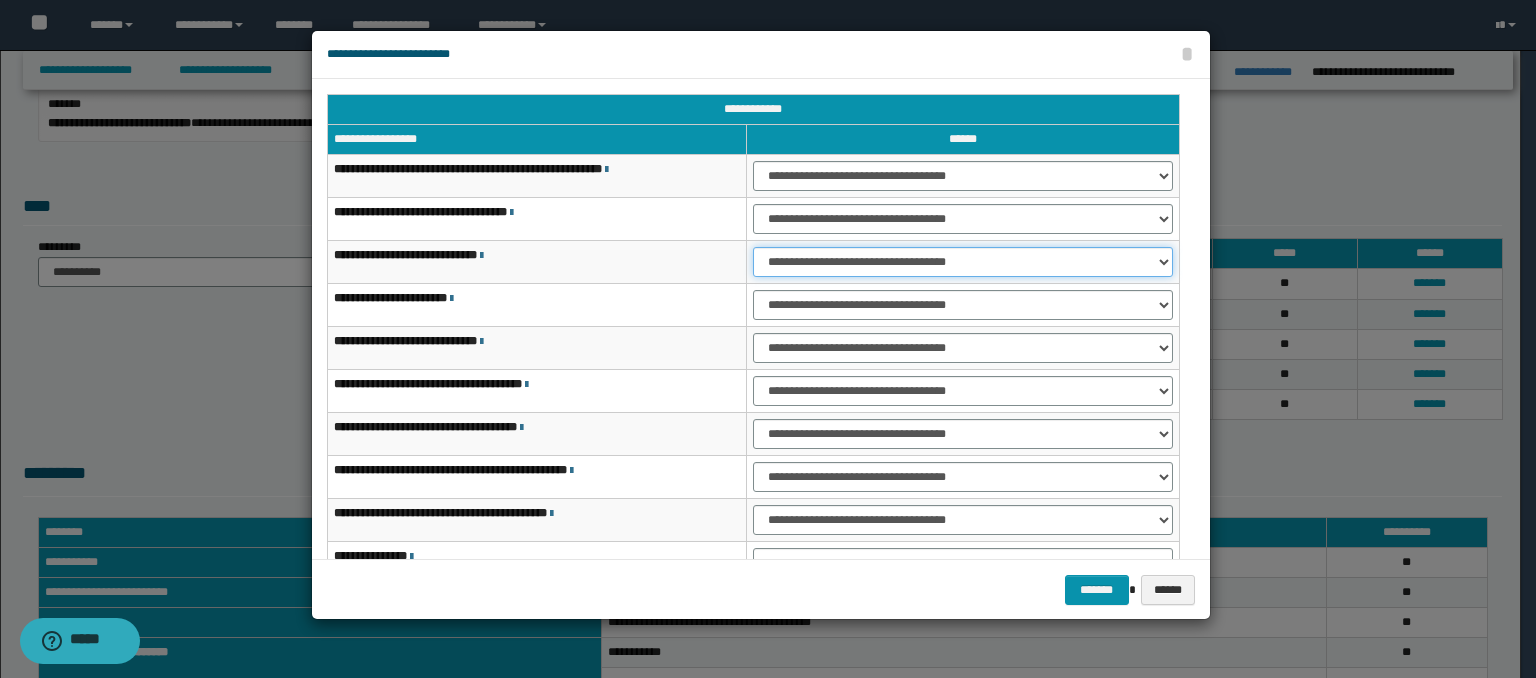 select on "***" 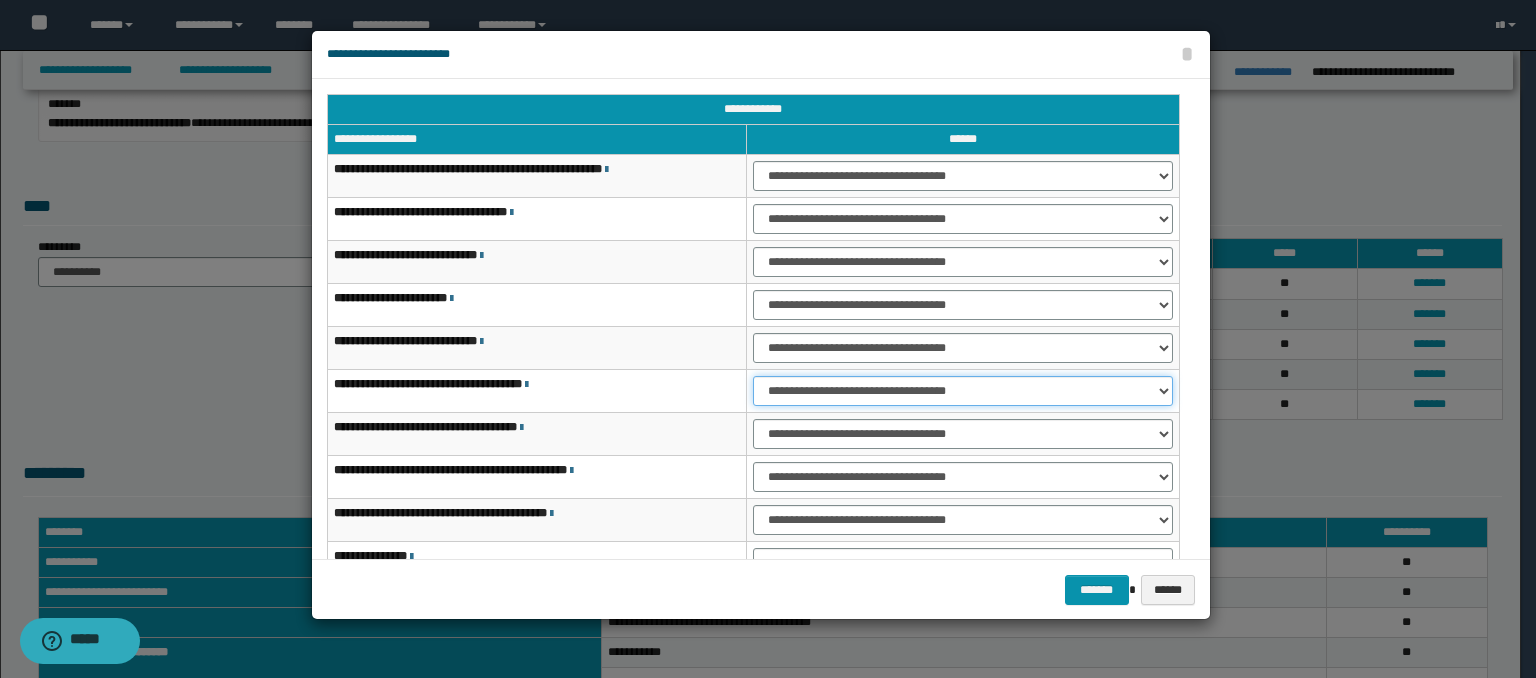 click on "**********" at bounding box center (963, 391) 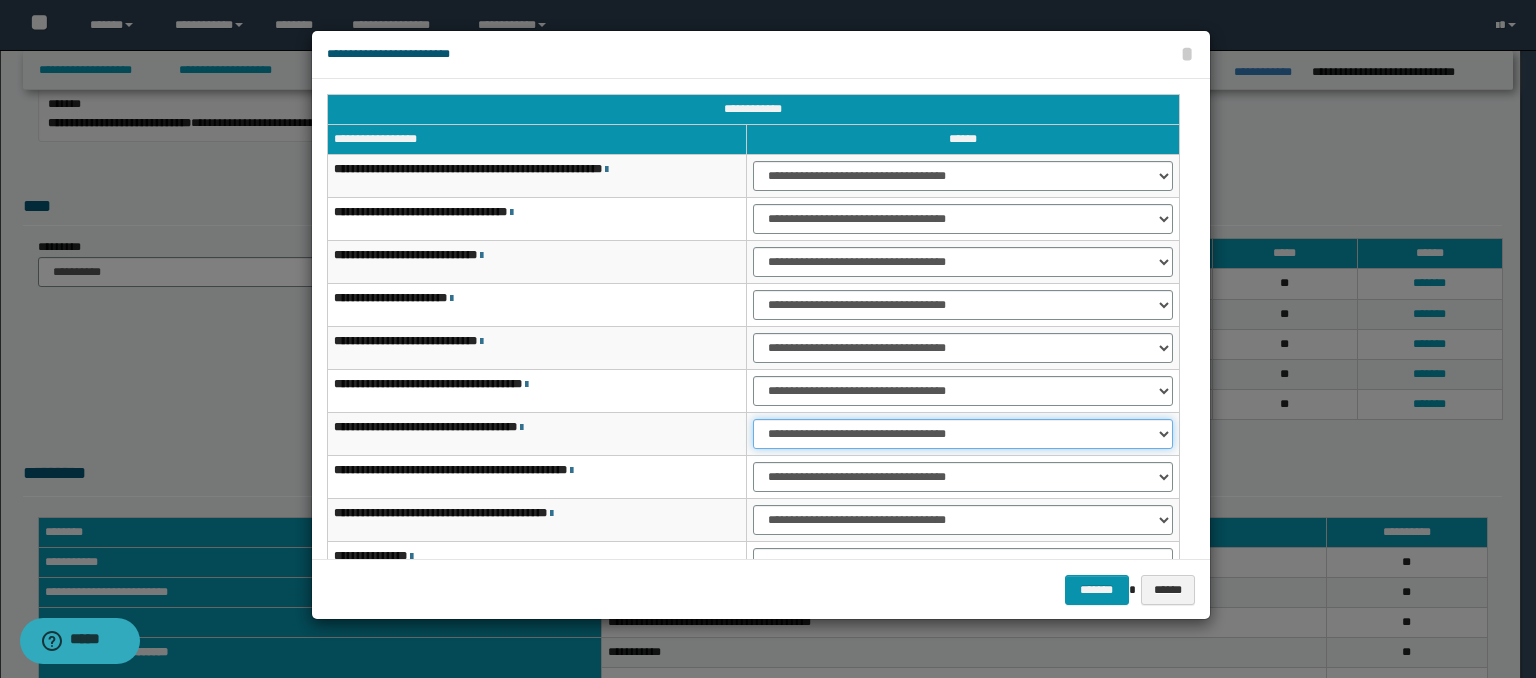 click on "**********" at bounding box center (963, 434) 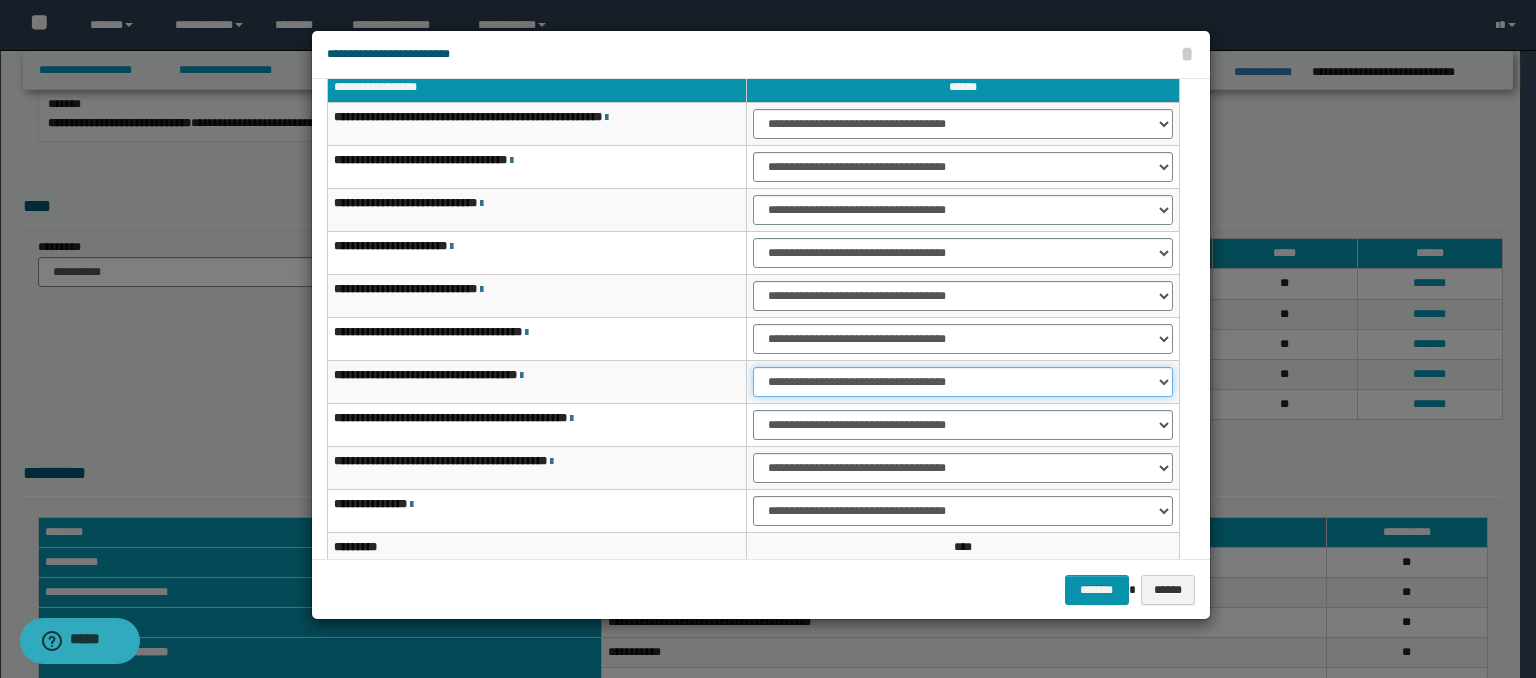 scroll, scrollTop: 118, scrollLeft: 0, axis: vertical 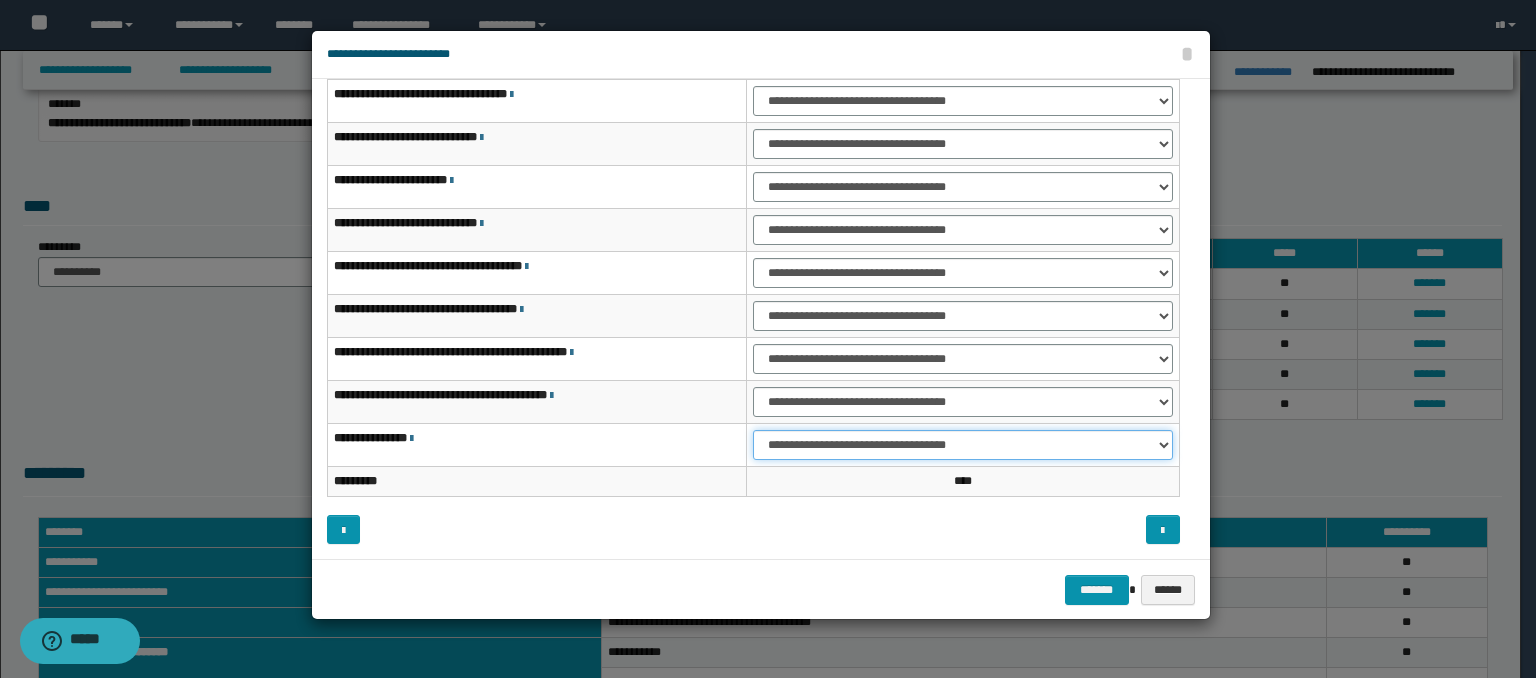 click on "**********" at bounding box center [963, 445] 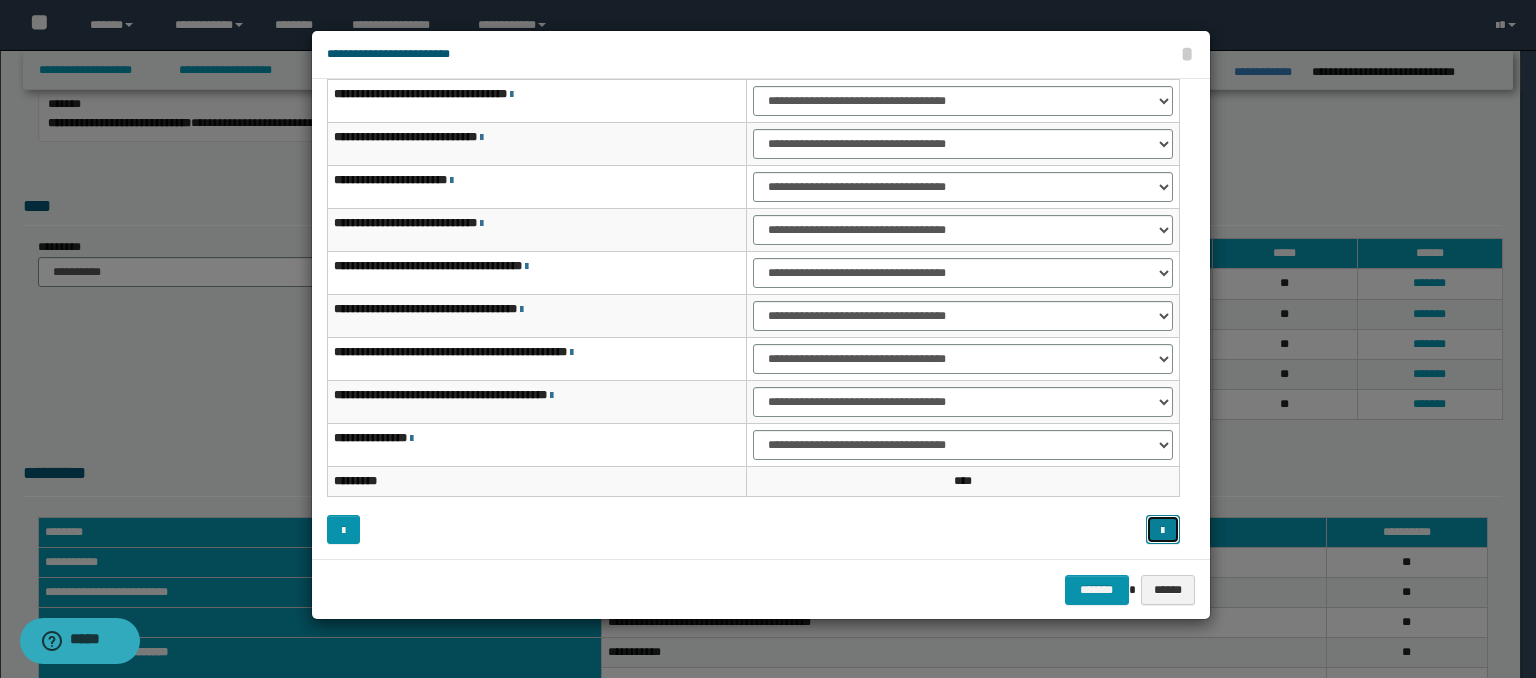 click at bounding box center (1163, 530) 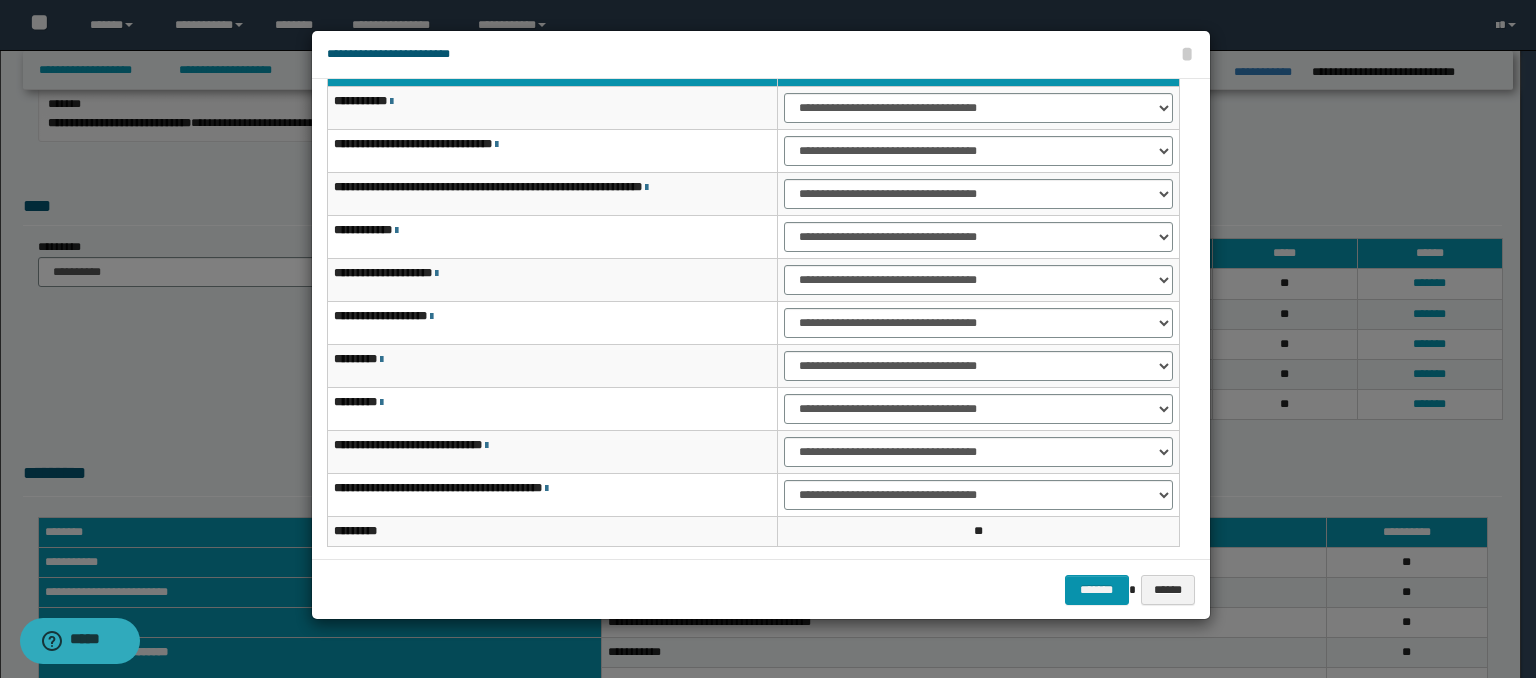 scroll, scrollTop: 0, scrollLeft: 0, axis: both 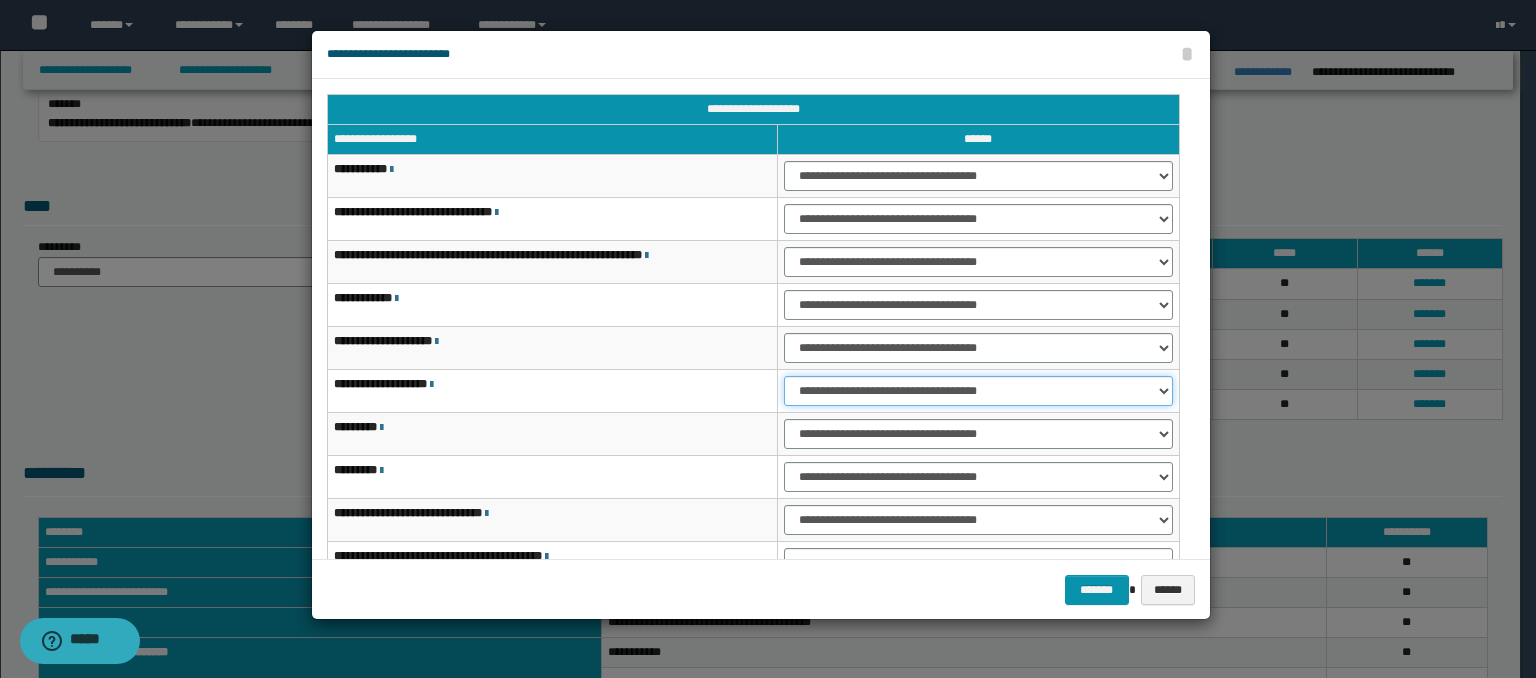 click on "**********" at bounding box center (978, 391) 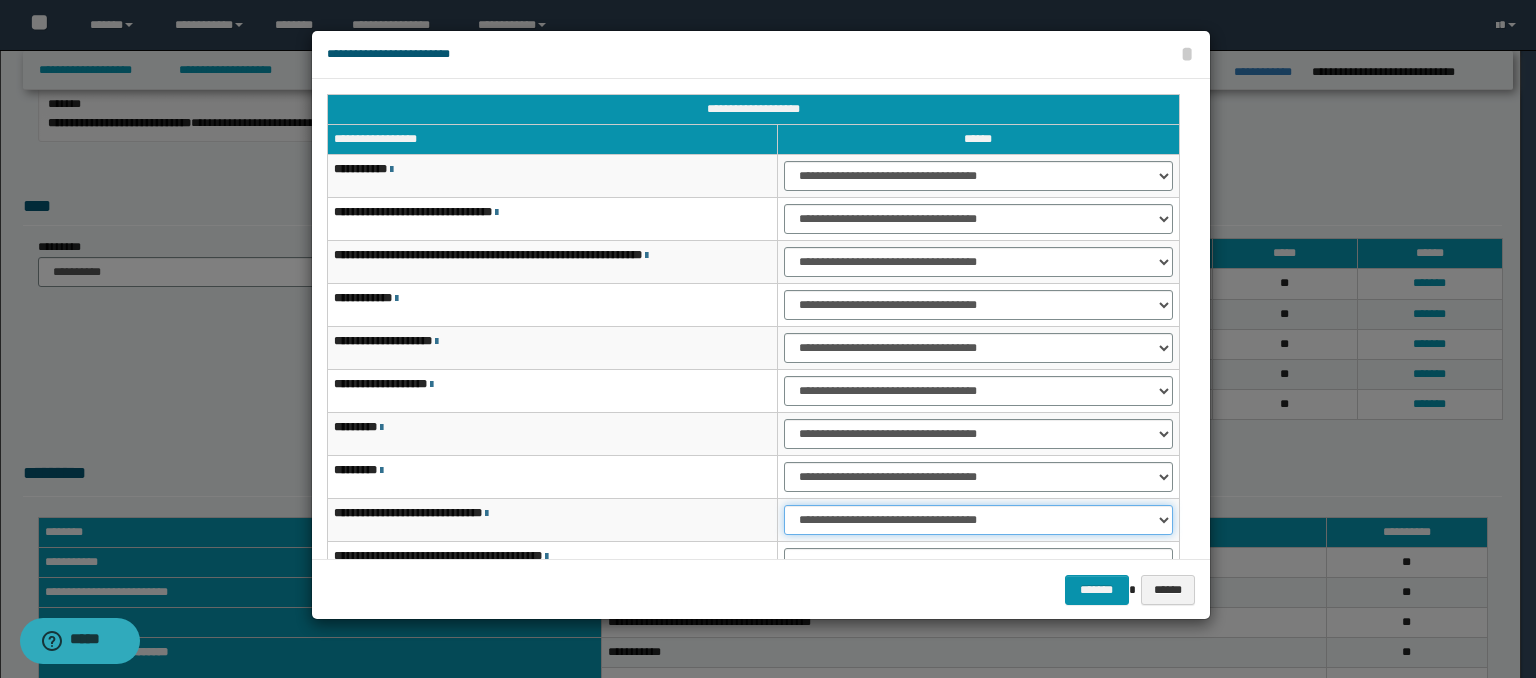 click on "**********" at bounding box center [978, 520] 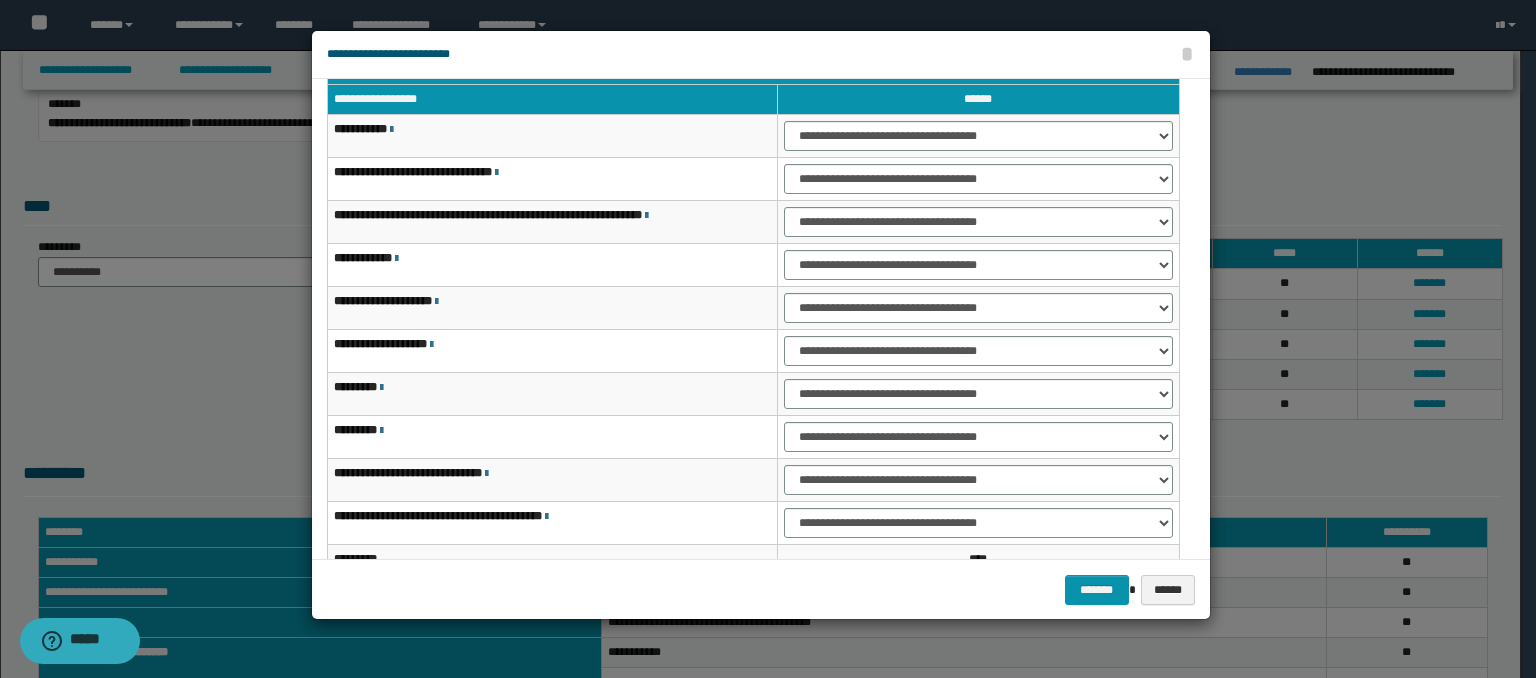scroll, scrollTop: 118, scrollLeft: 0, axis: vertical 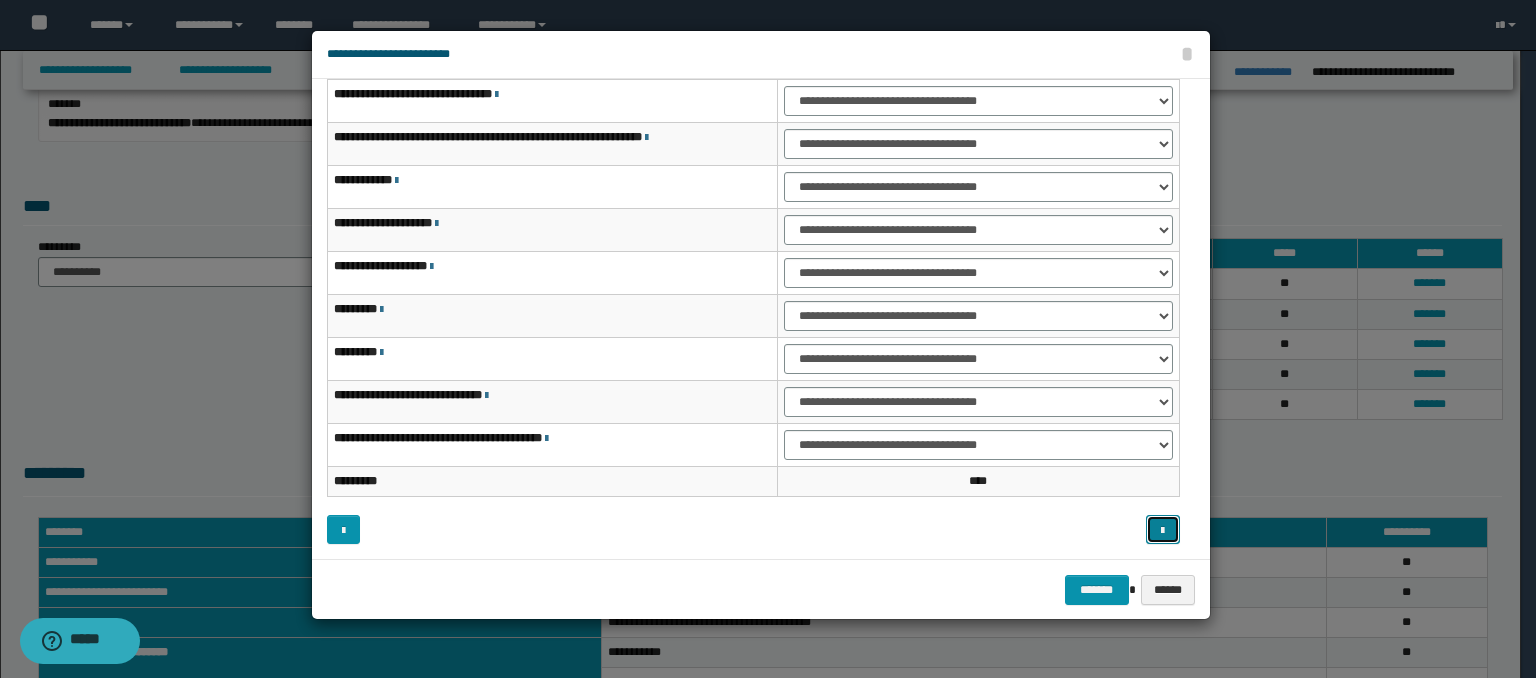 click at bounding box center [1162, 531] 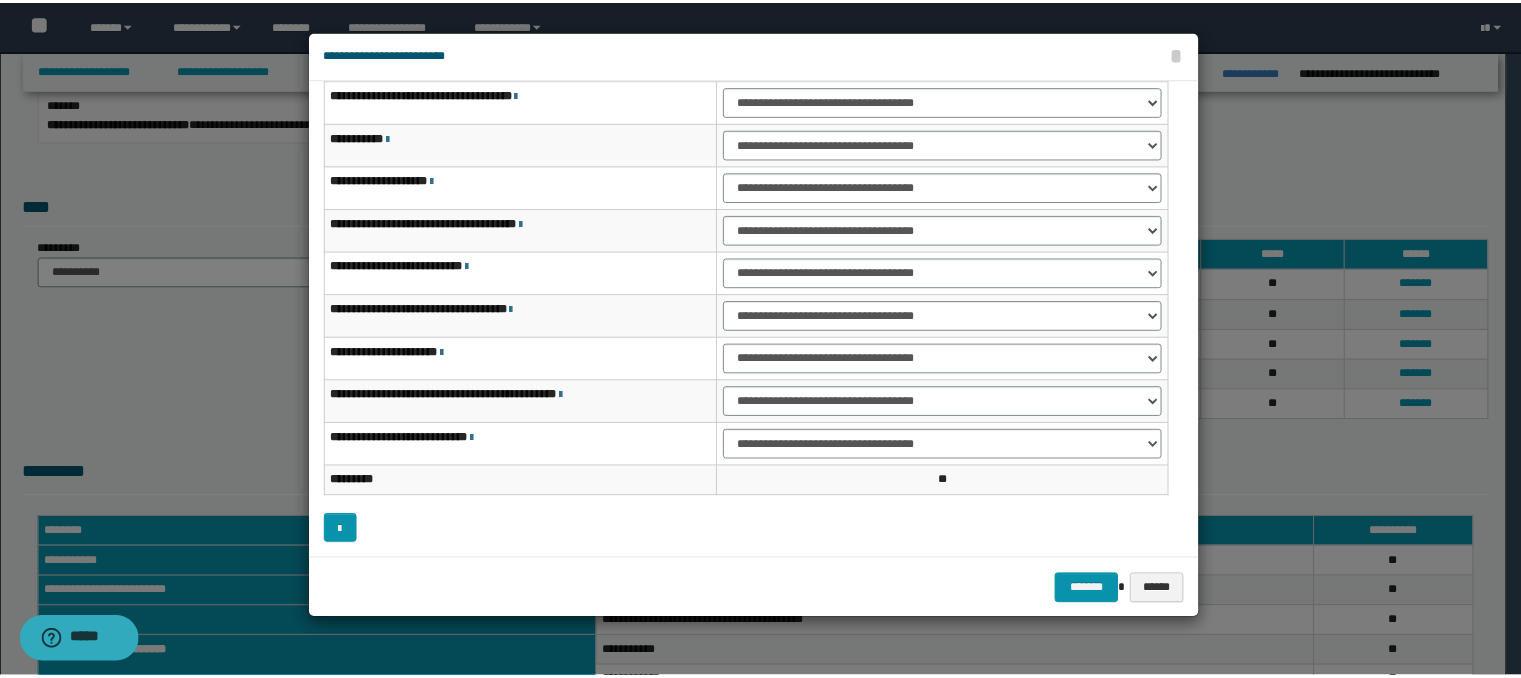 scroll, scrollTop: 0, scrollLeft: 0, axis: both 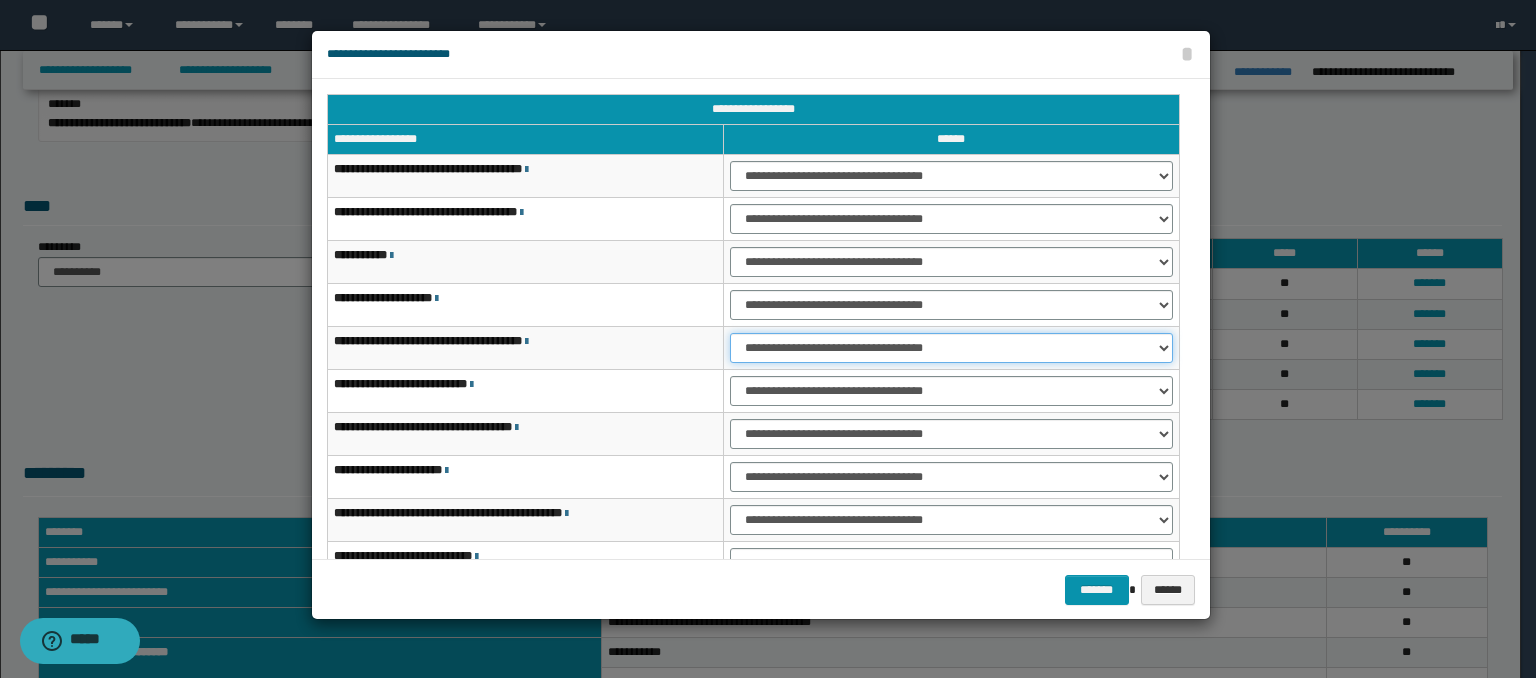 drag, startPoint x: 768, startPoint y: 342, endPoint x: 769, endPoint y: 359, distance: 17.029387 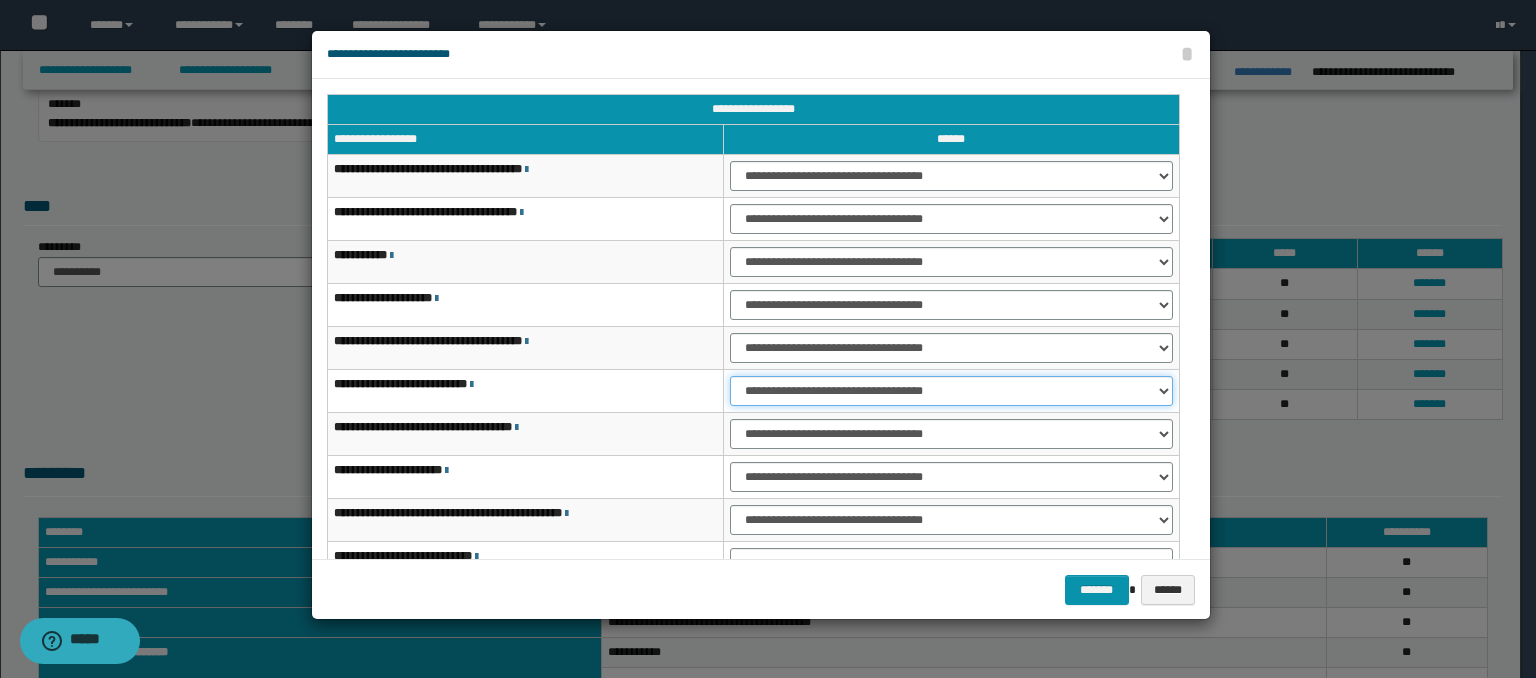 click on "**********" at bounding box center [951, 391] 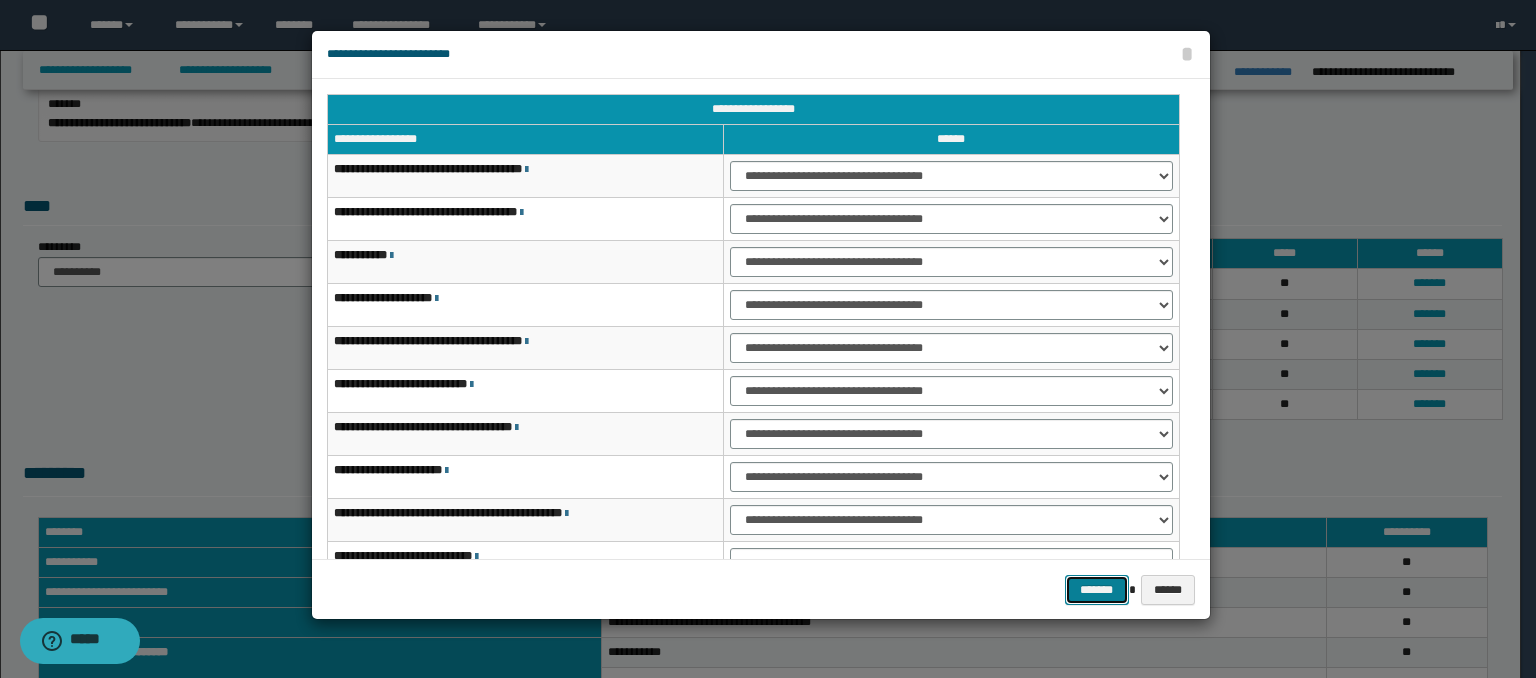 drag, startPoint x: 1095, startPoint y: 587, endPoint x: 1038, endPoint y: 568, distance: 60.083275 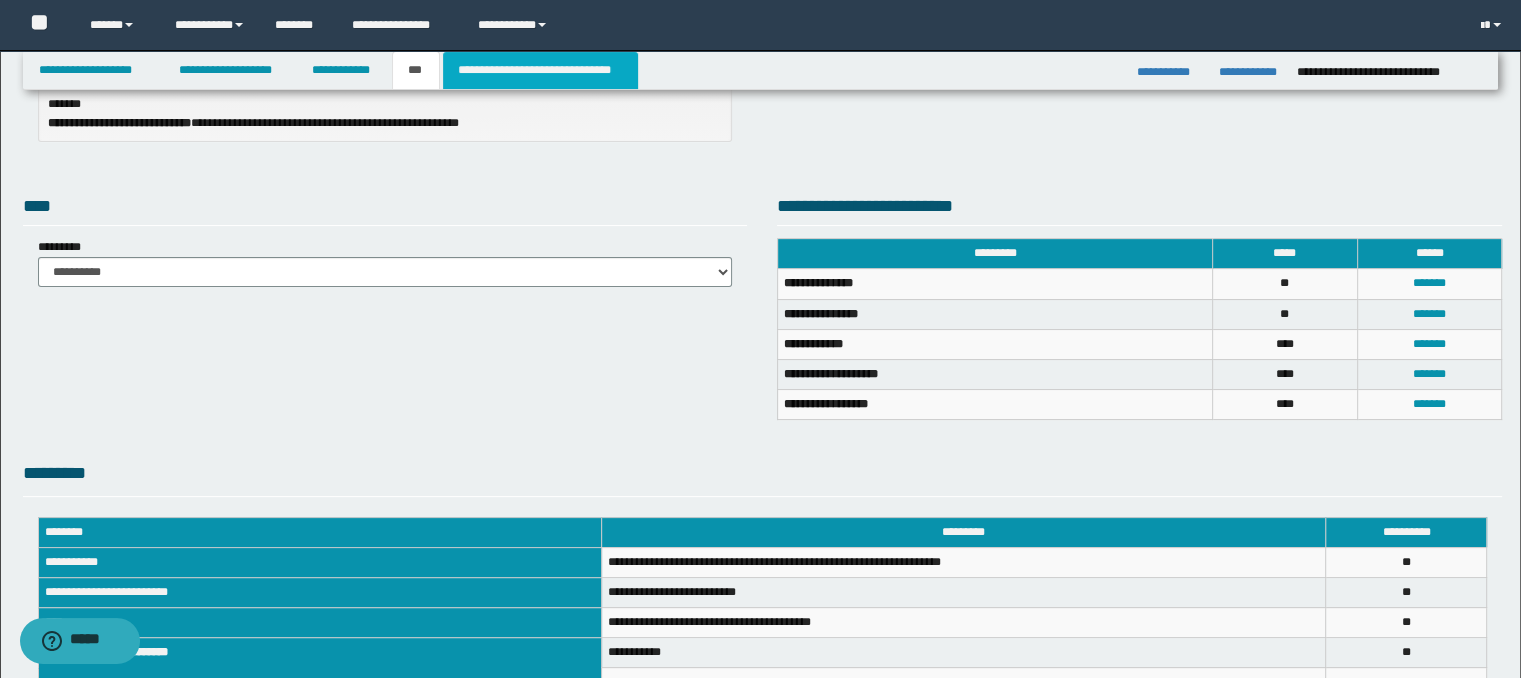 click on "**********" at bounding box center [540, 70] 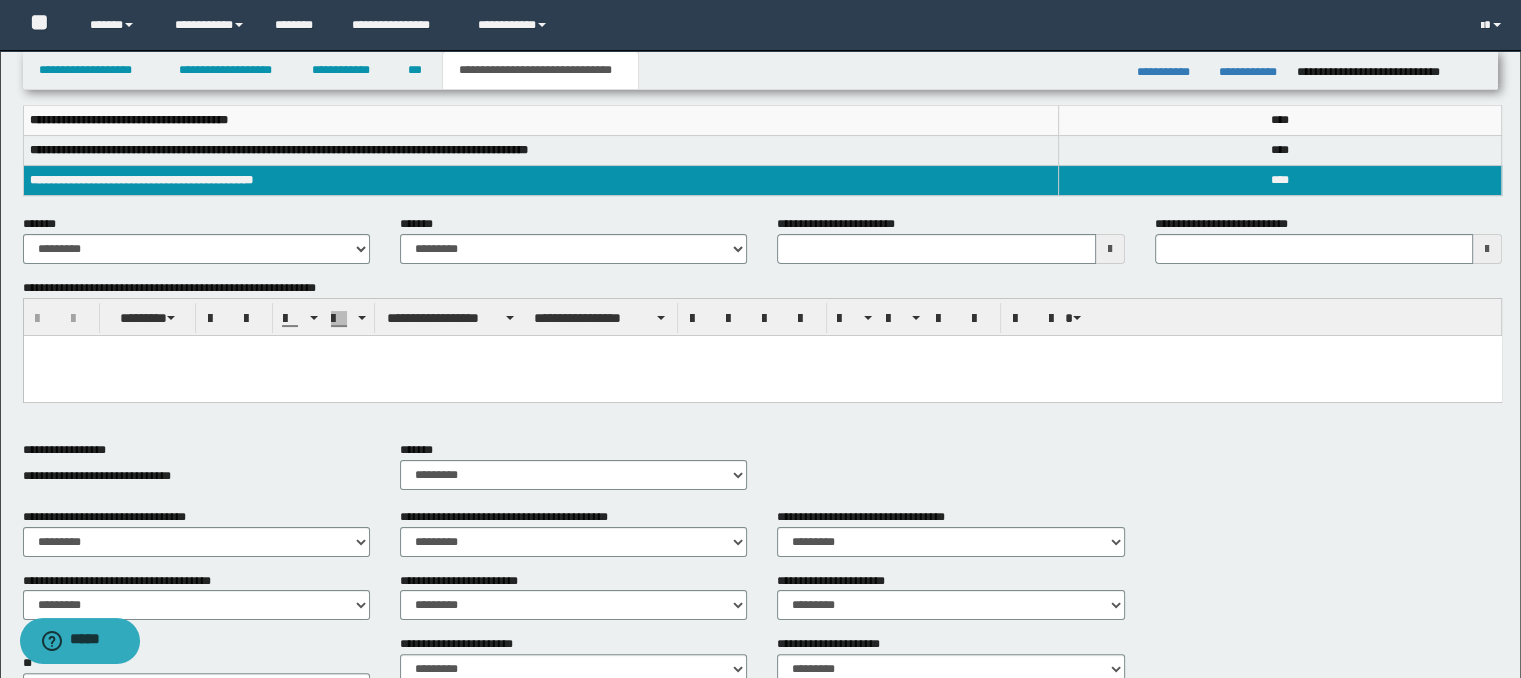 type 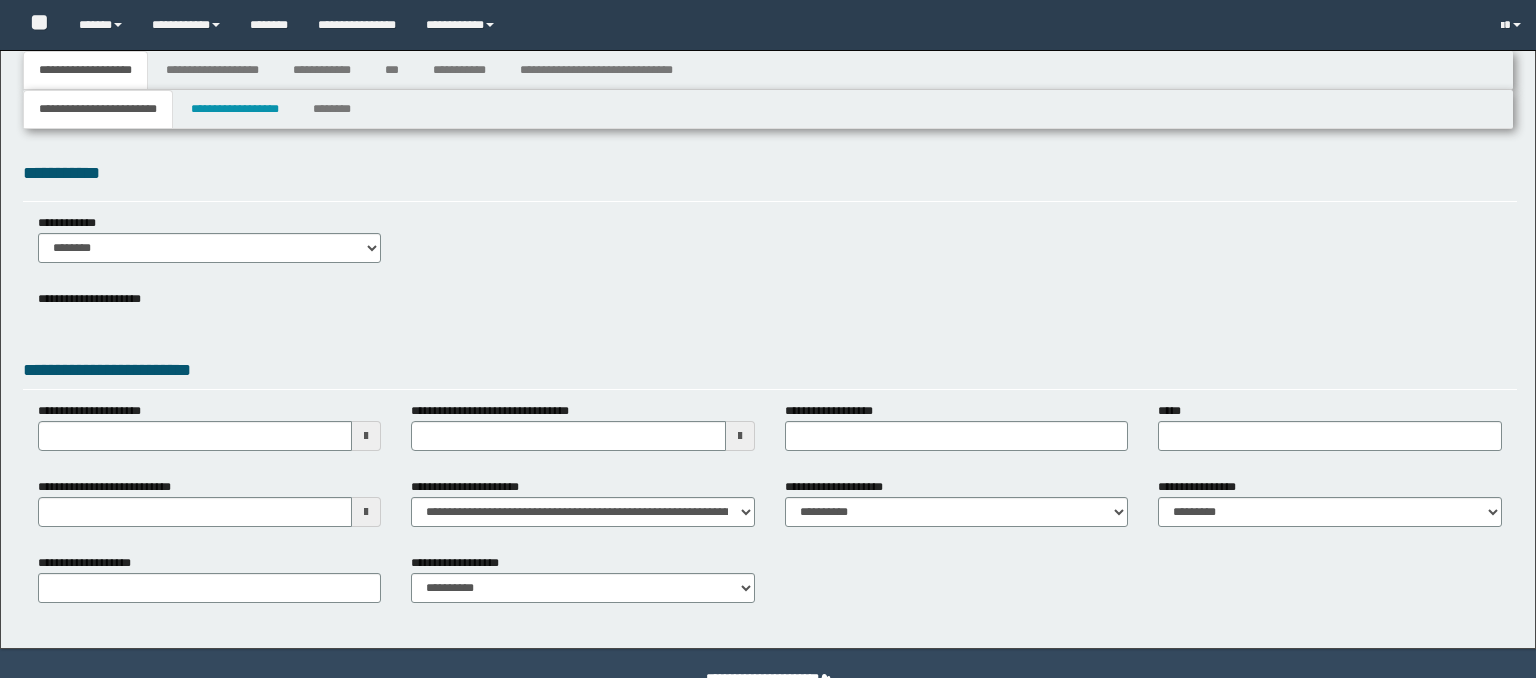 type 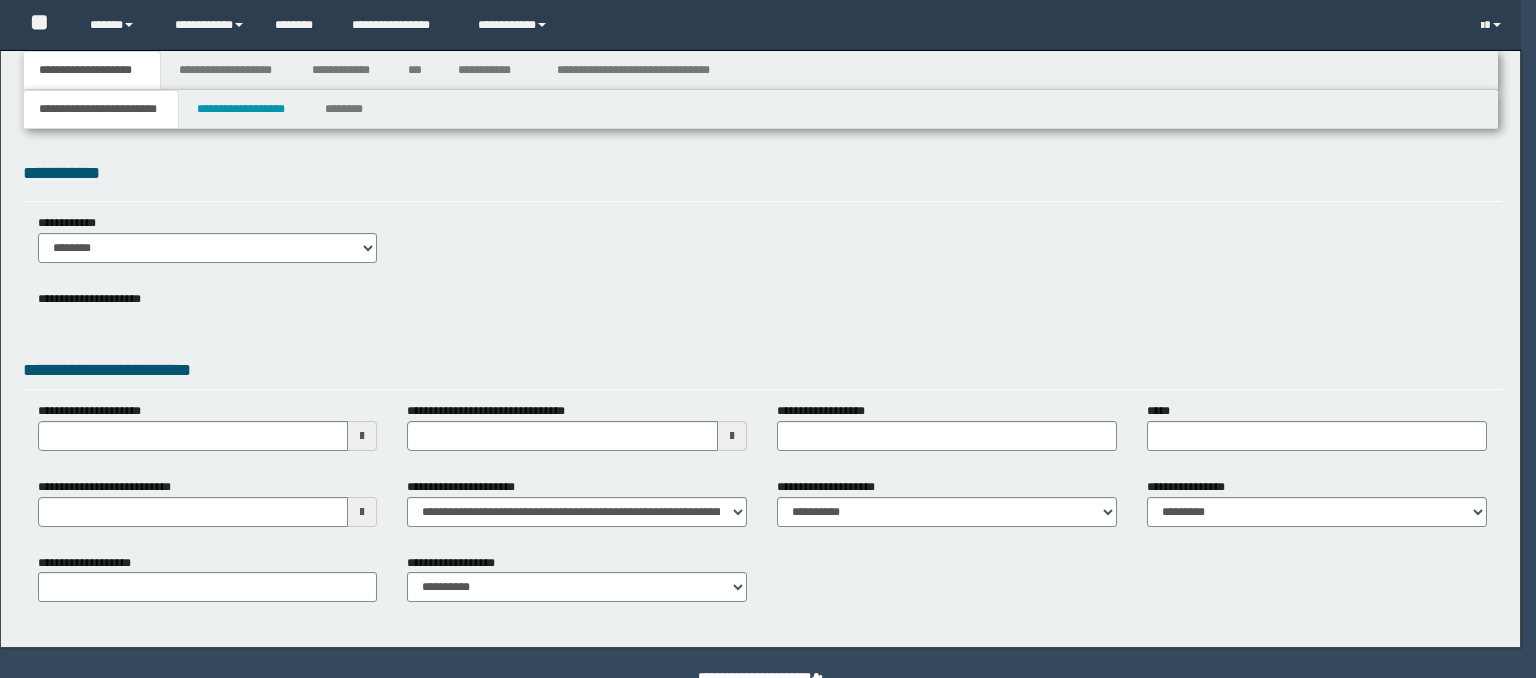 scroll, scrollTop: 0, scrollLeft: 0, axis: both 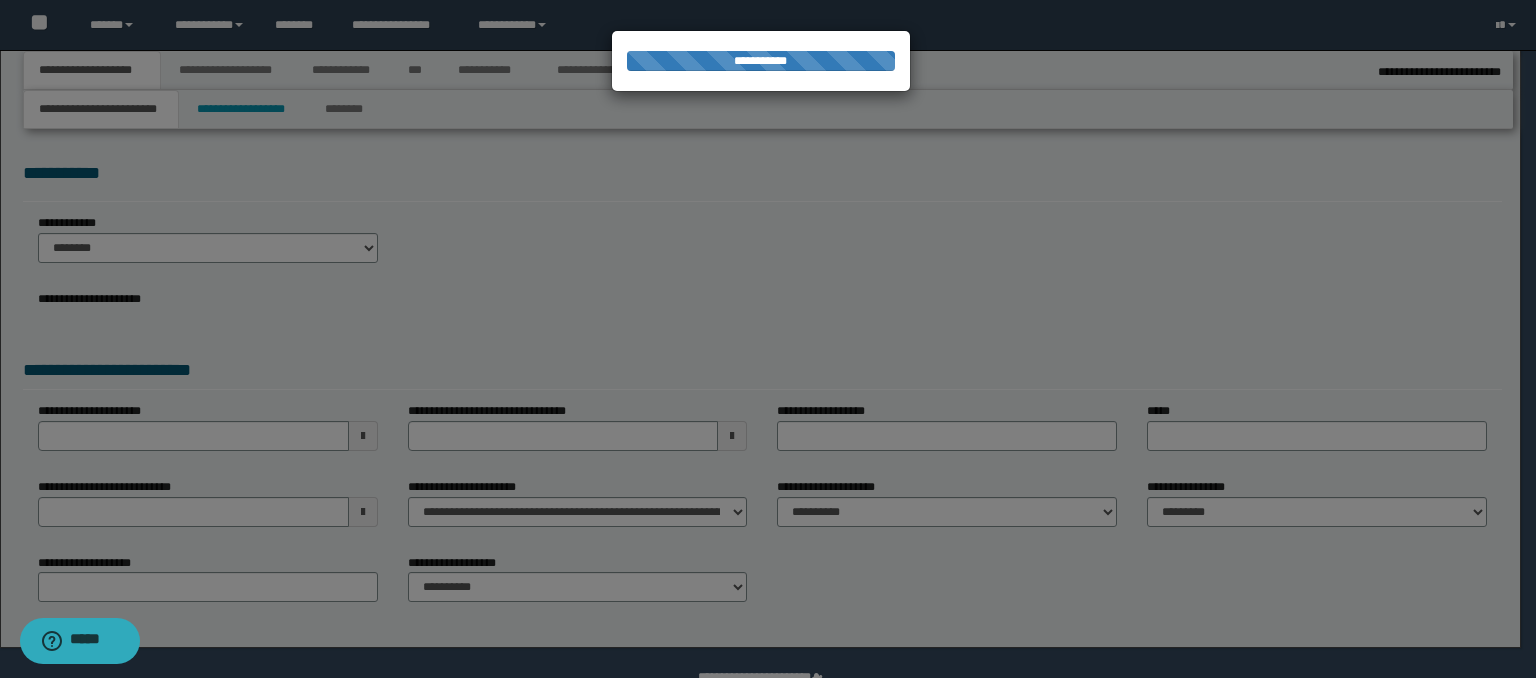 type on "**********" 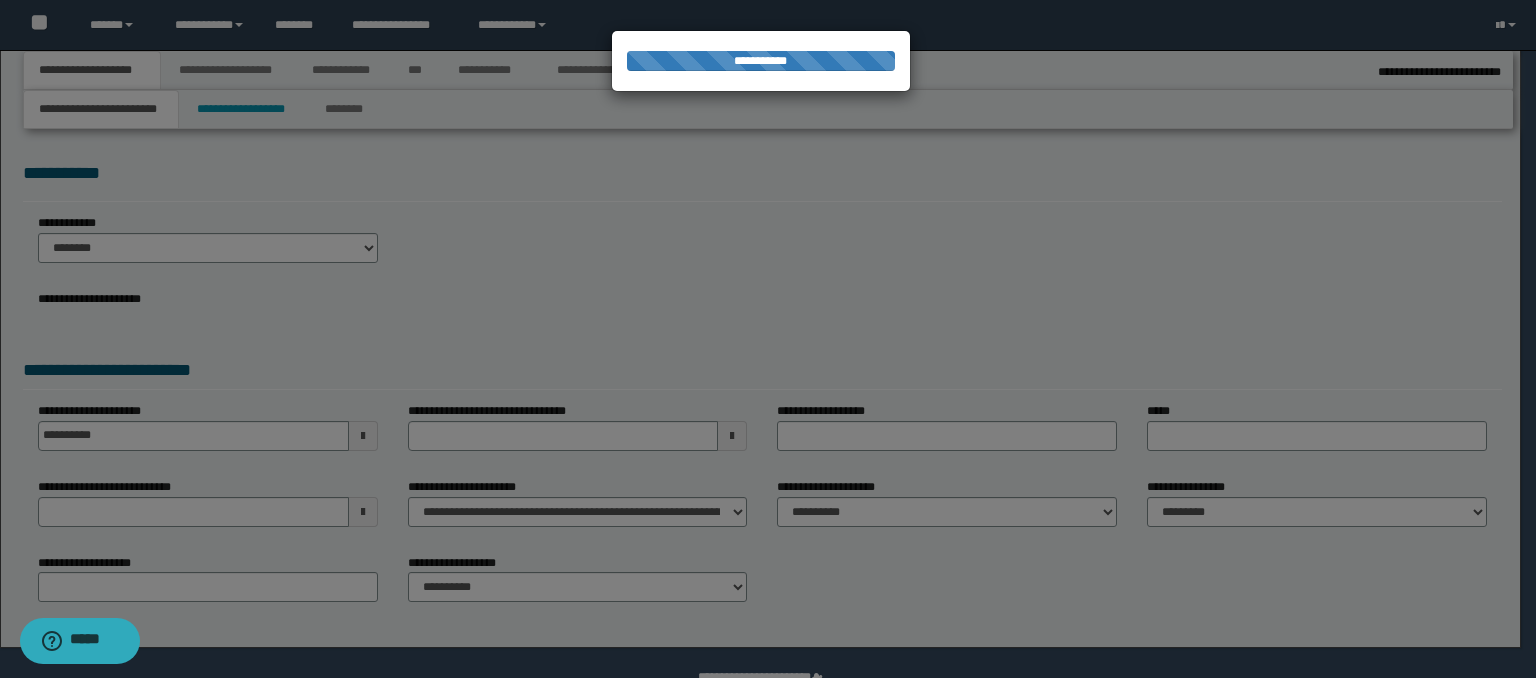type on "**********" 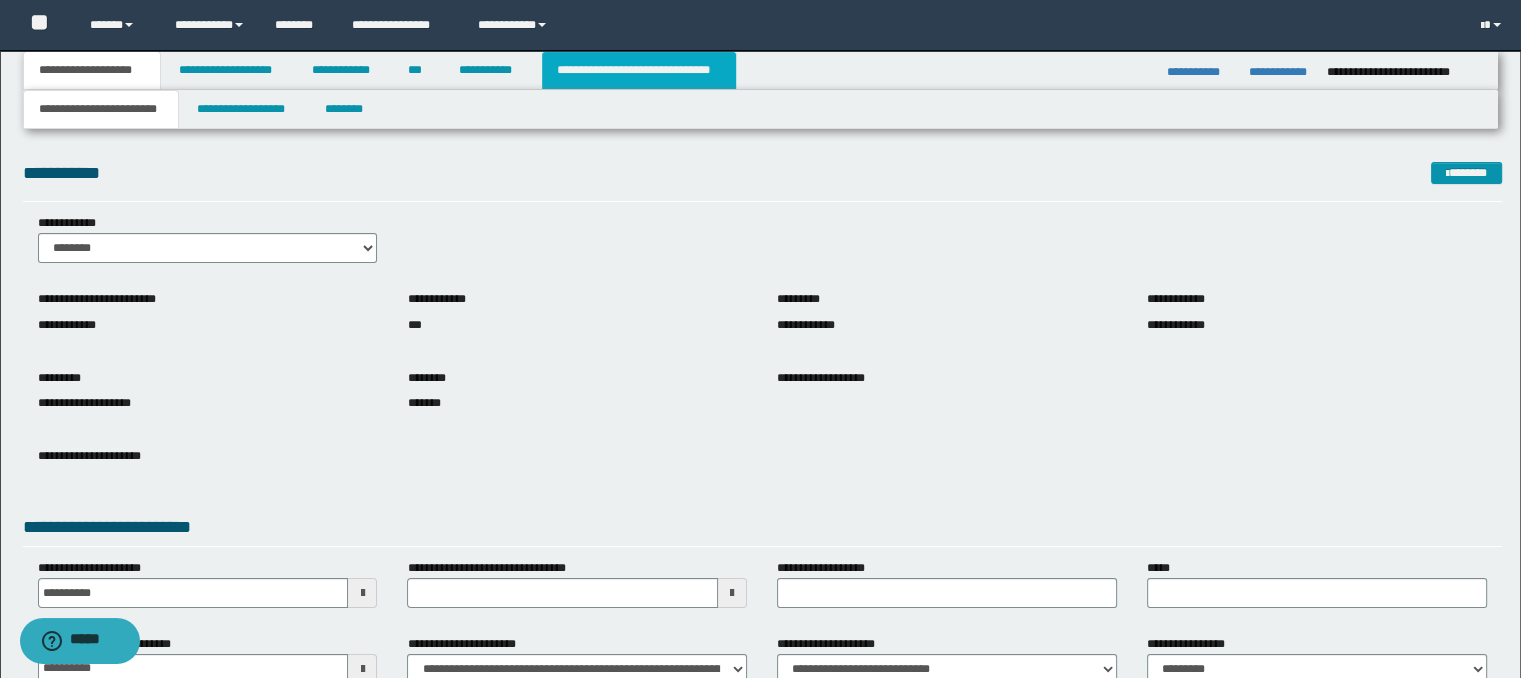 click on "**********" at bounding box center (639, 70) 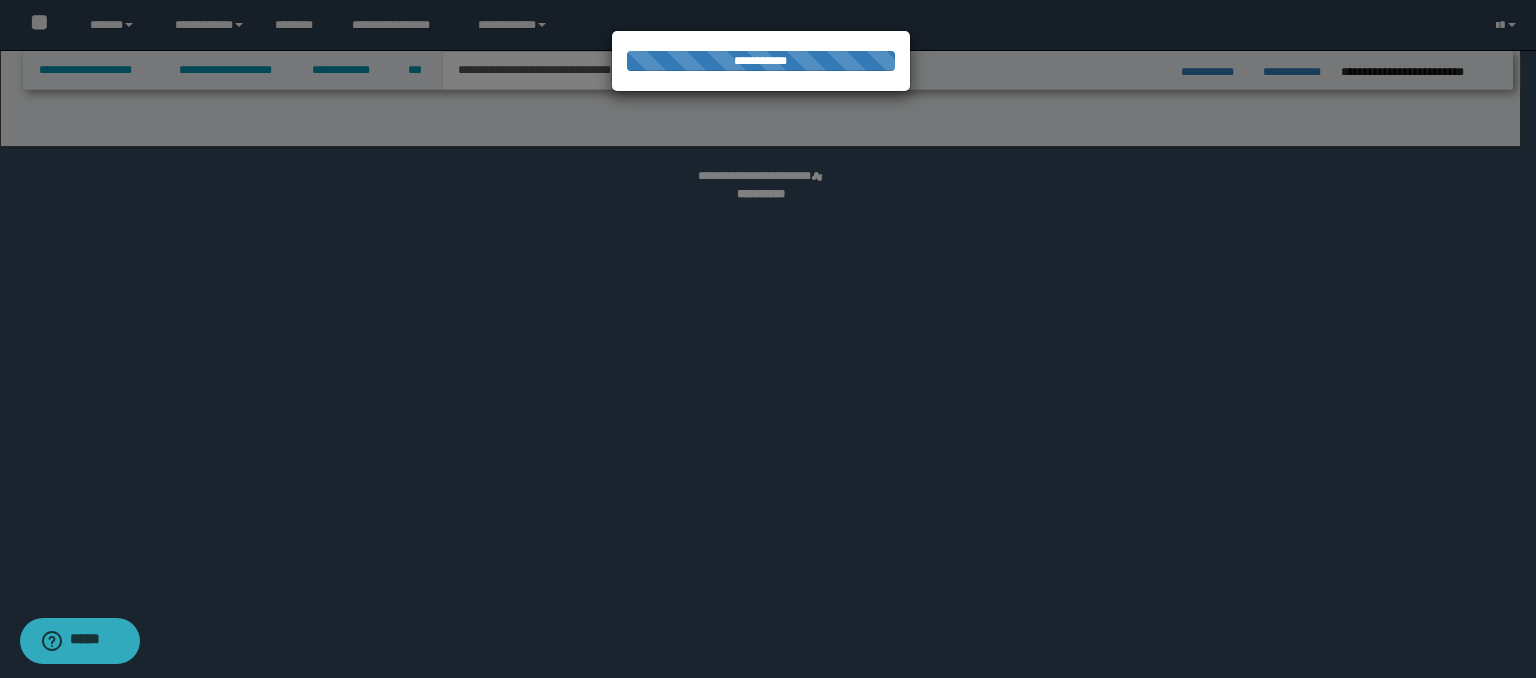 select on "*" 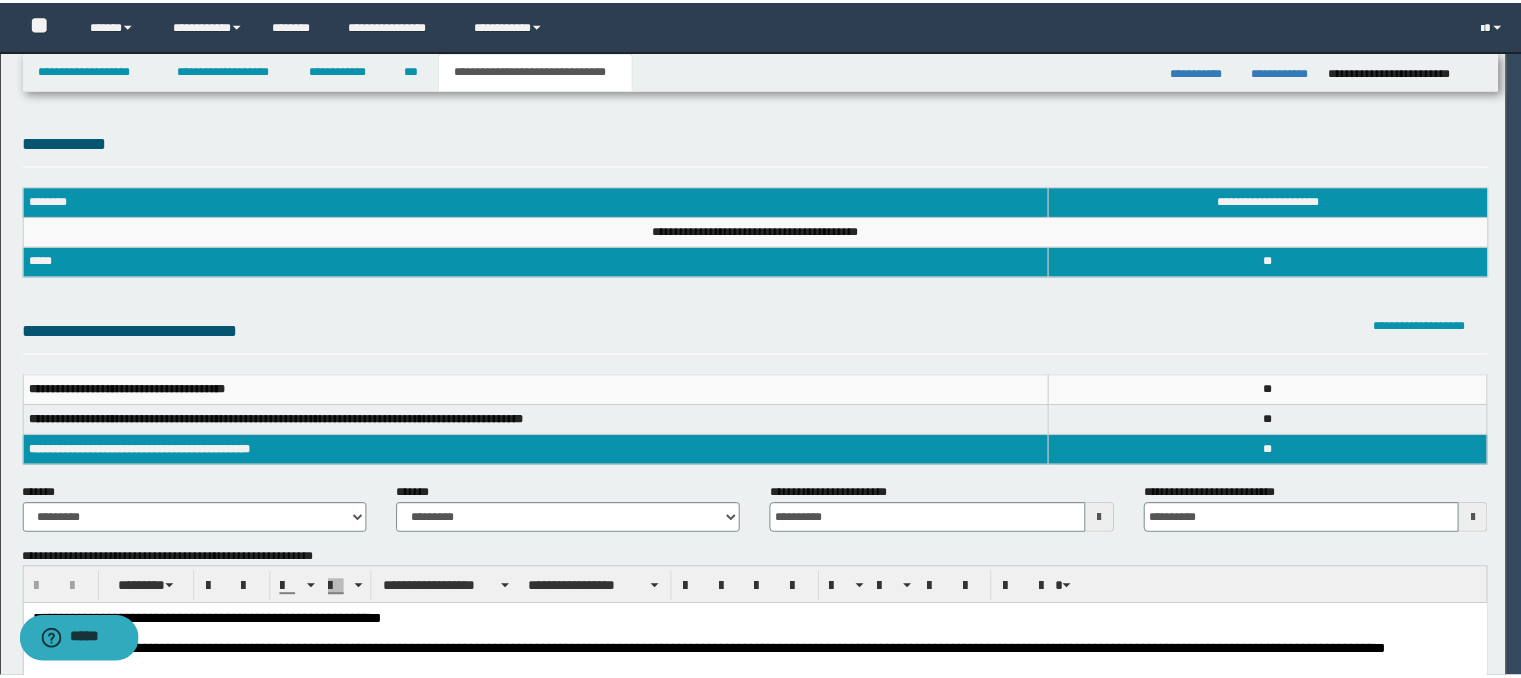 scroll, scrollTop: 0, scrollLeft: 0, axis: both 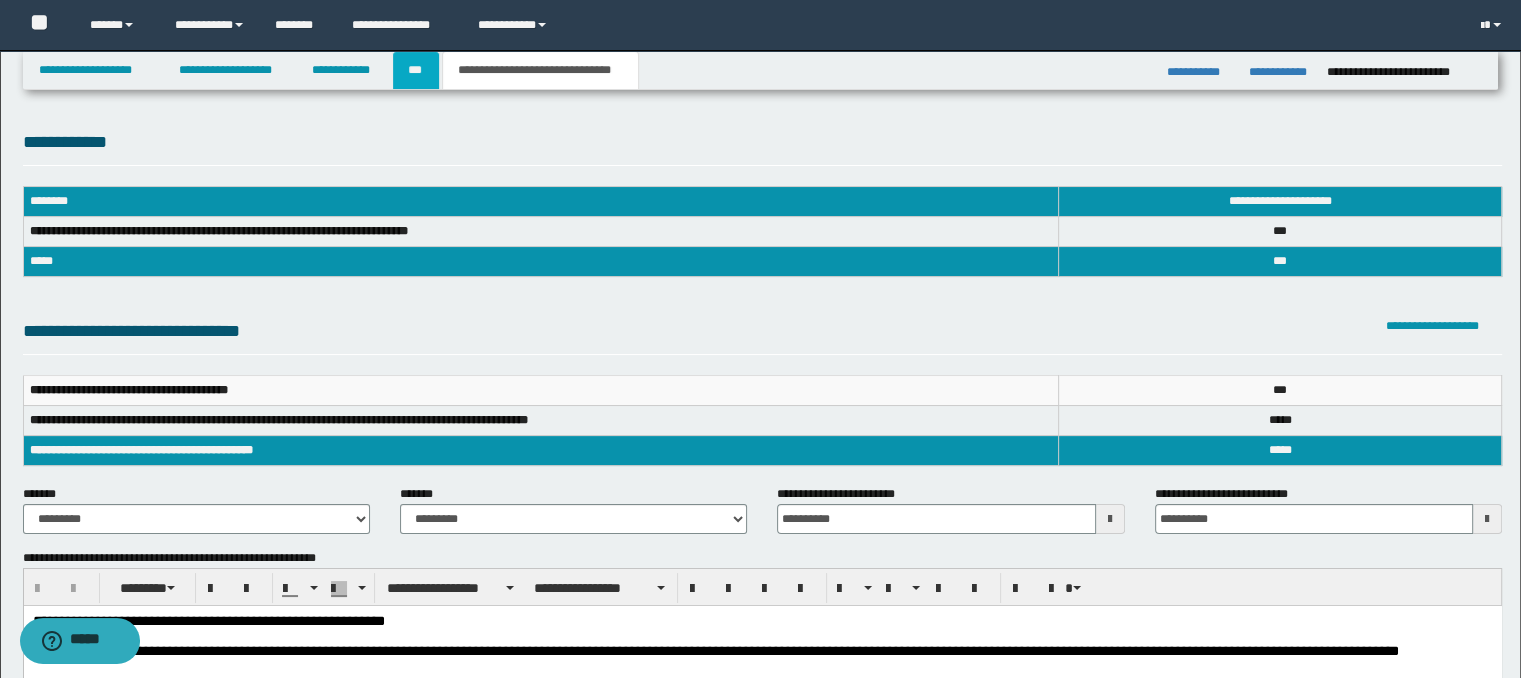 click on "***" at bounding box center (416, 70) 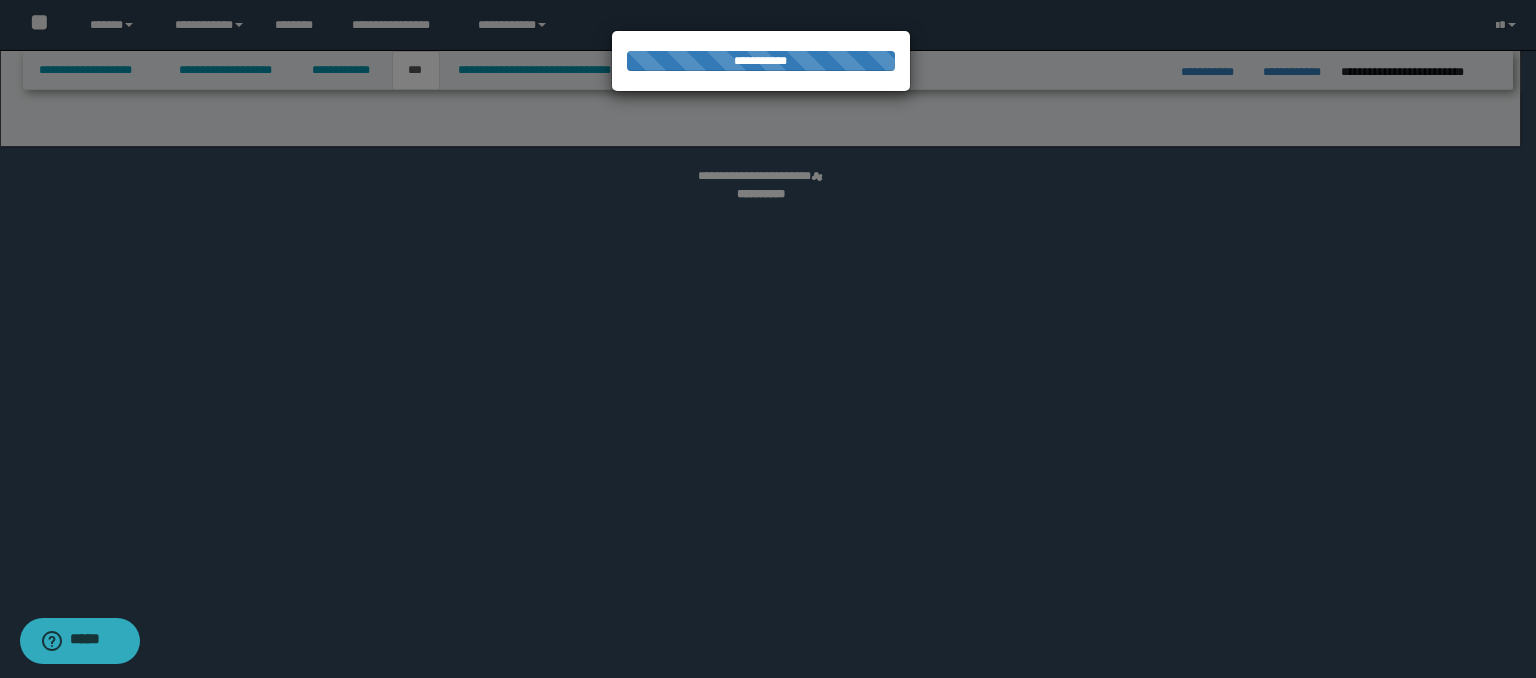 select on "**" 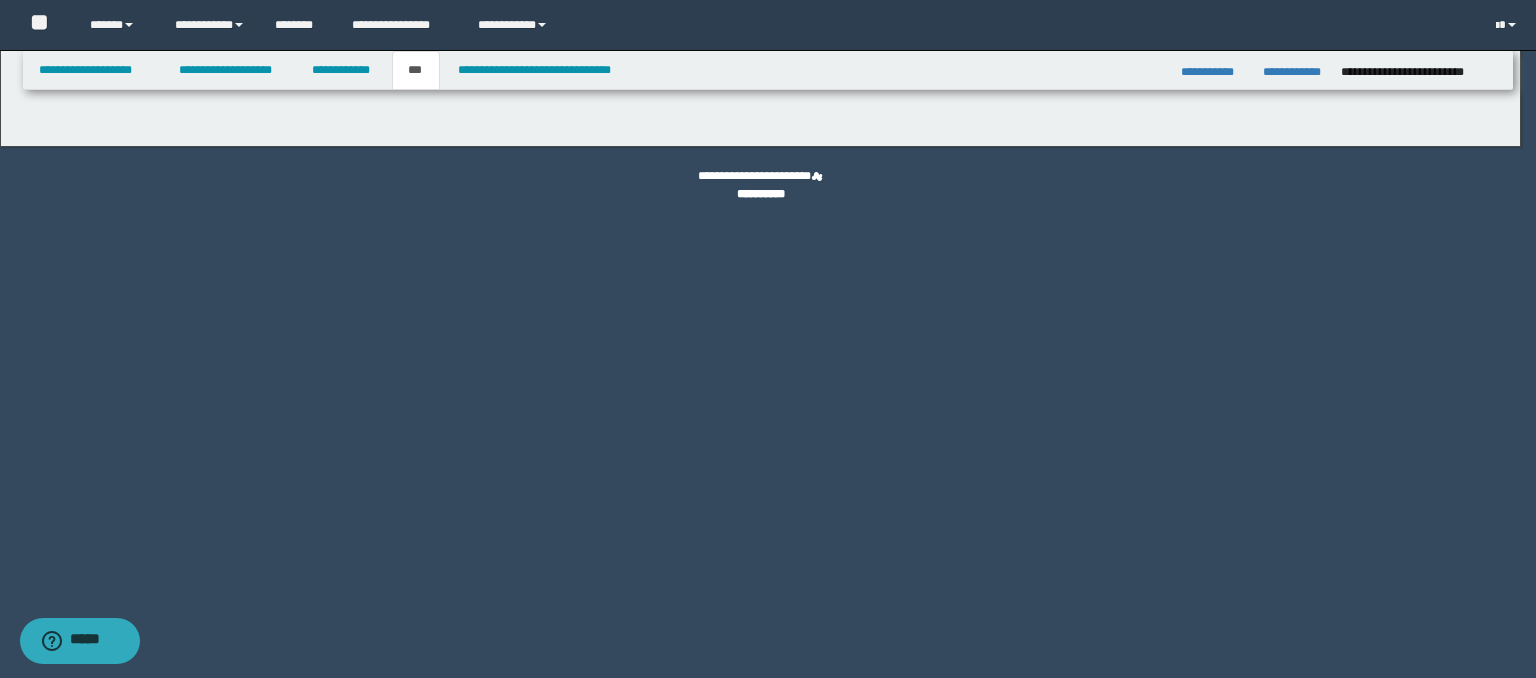 select on "*" 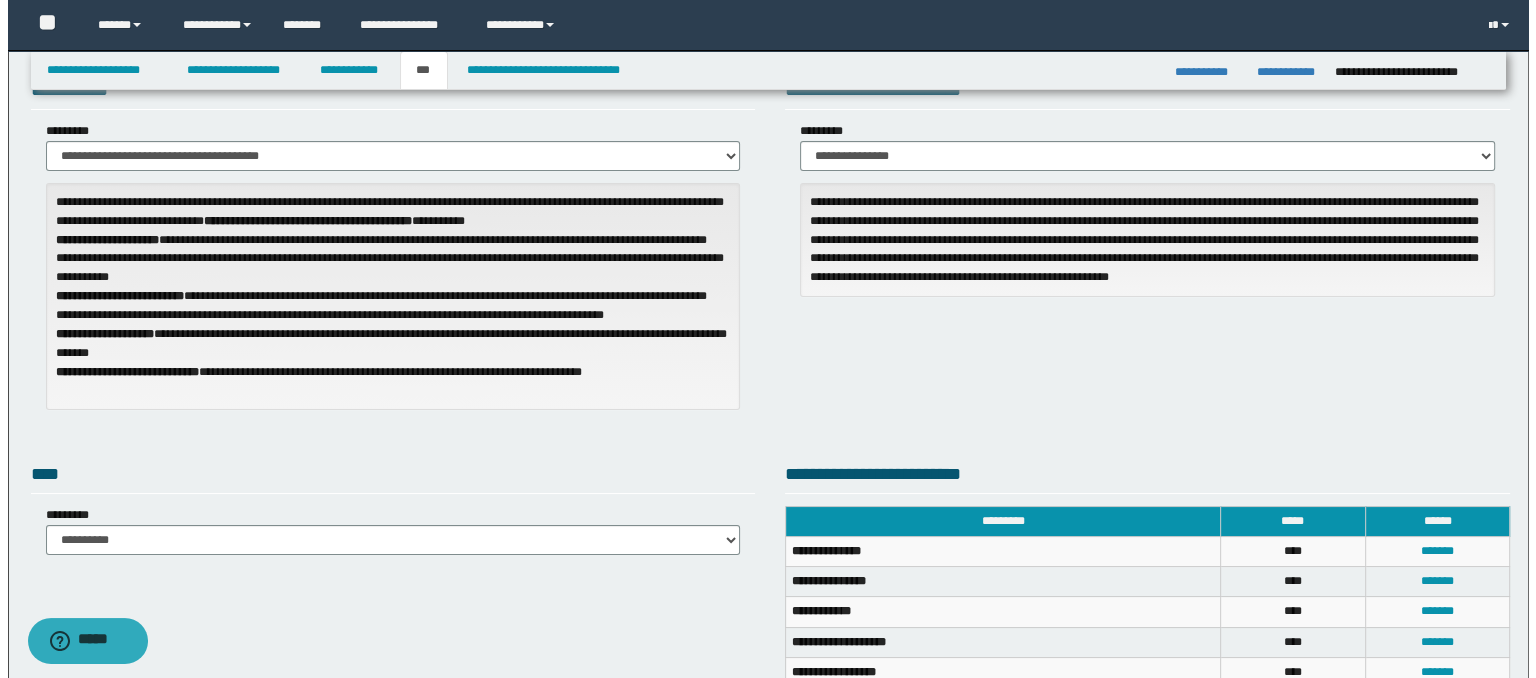 scroll, scrollTop: 200, scrollLeft: 0, axis: vertical 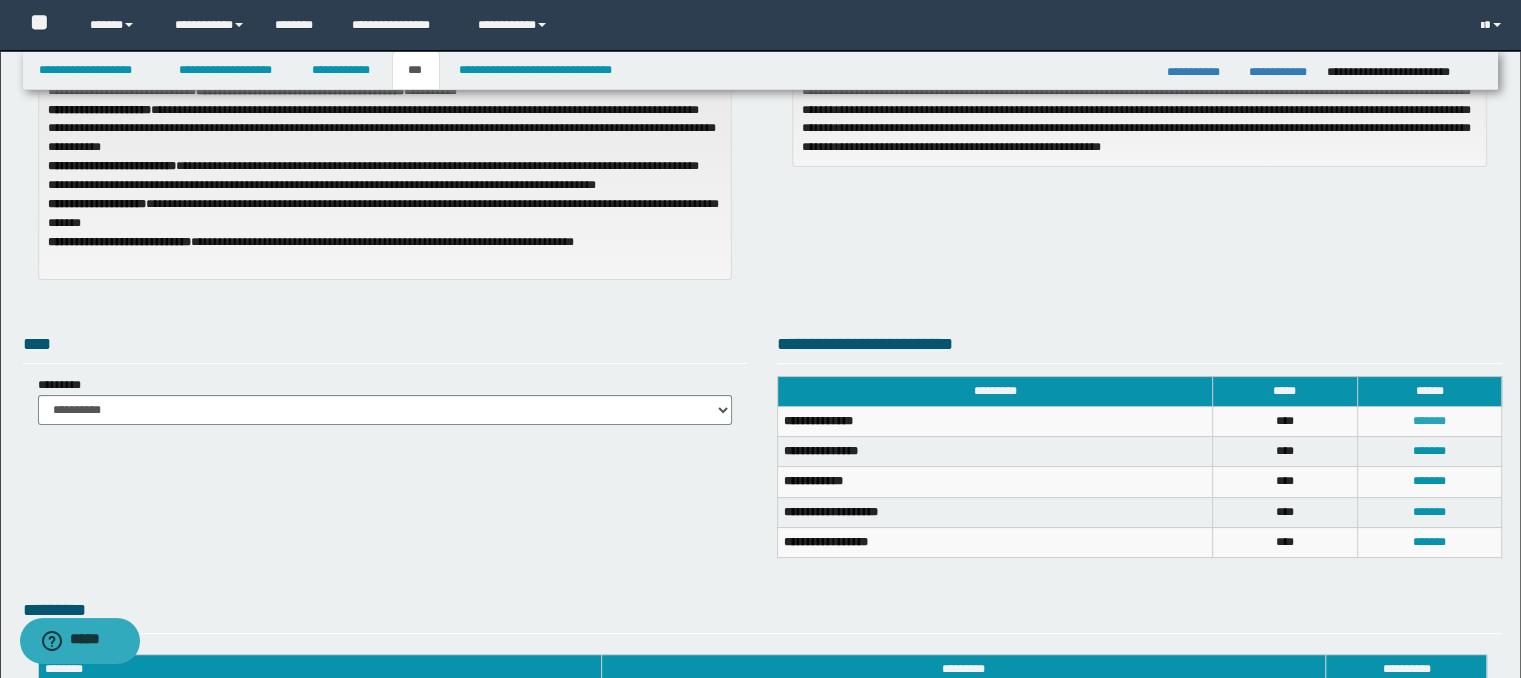 click on "*******" at bounding box center (1429, 421) 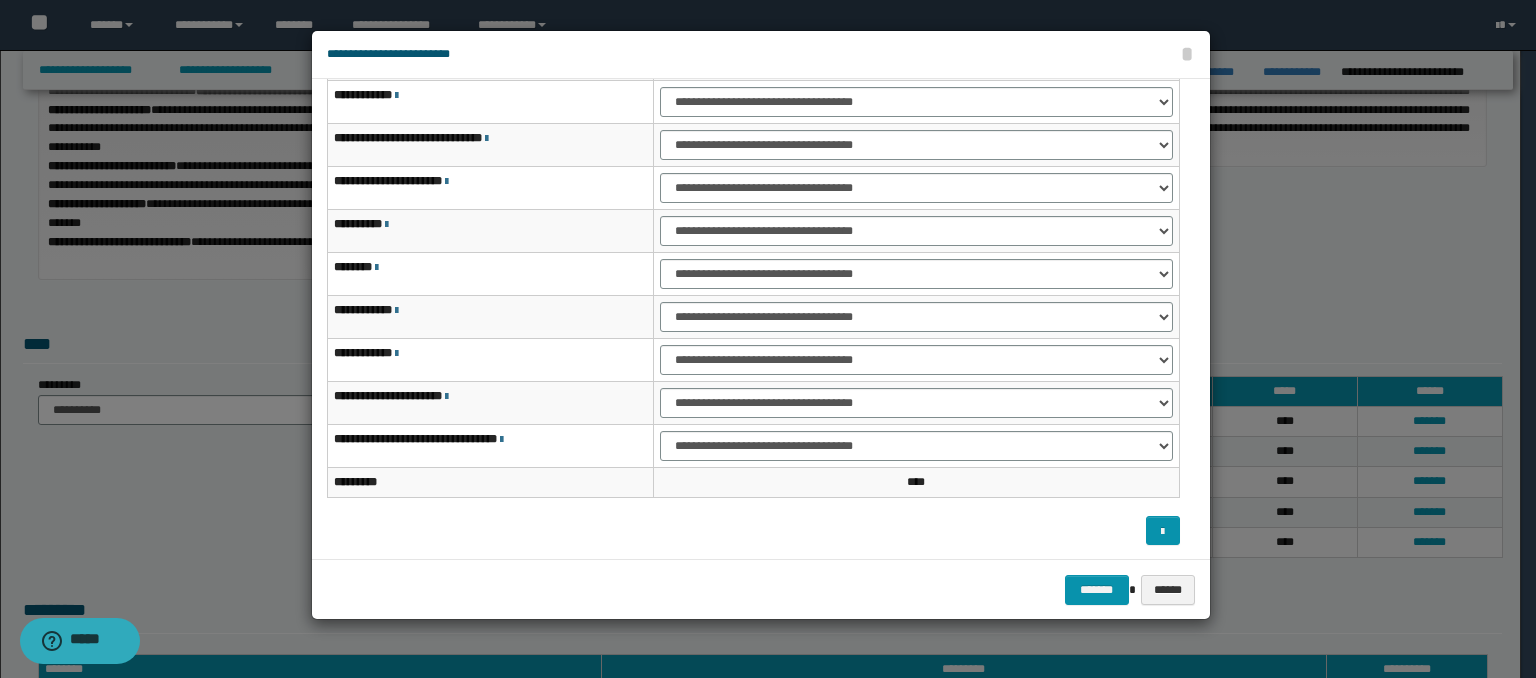 scroll, scrollTop: 118, scrollLeft: 0, axis: vertical 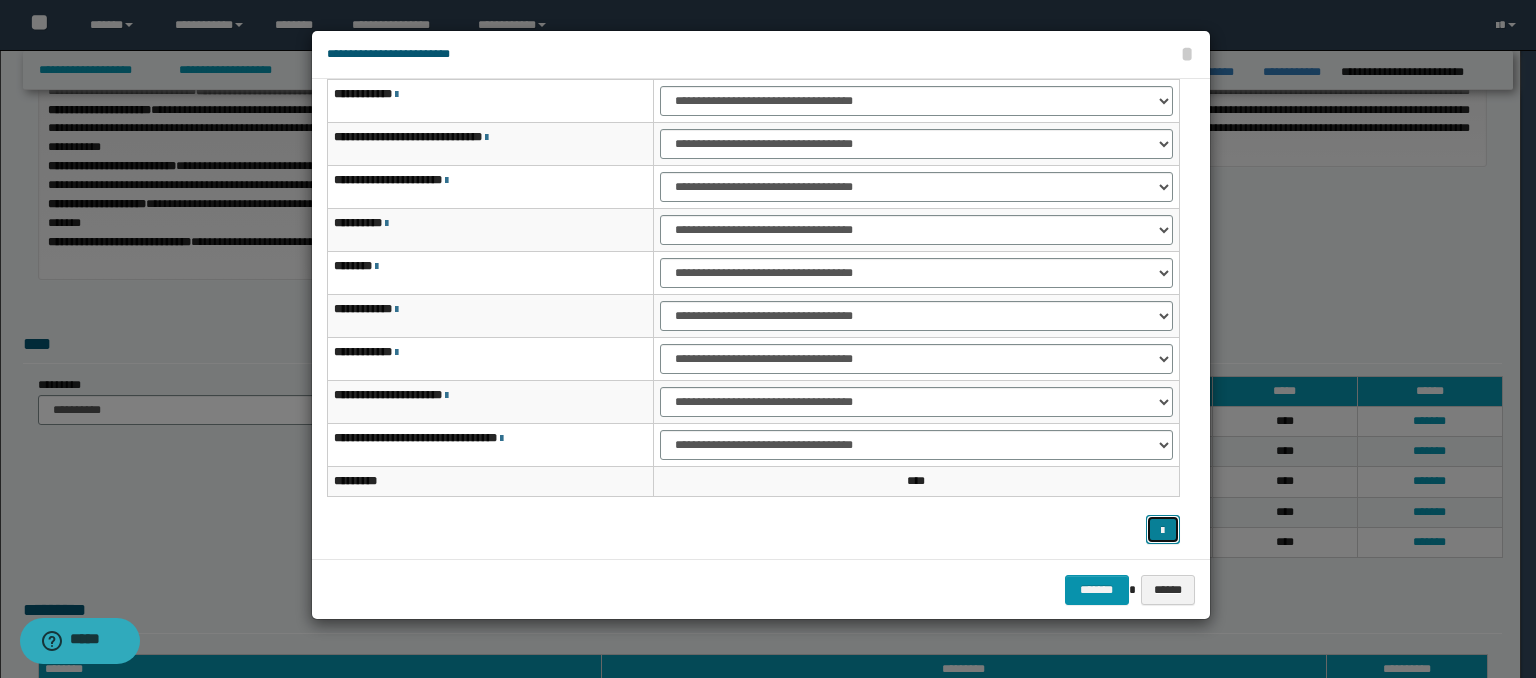 click at bounding box center [1163, 530] 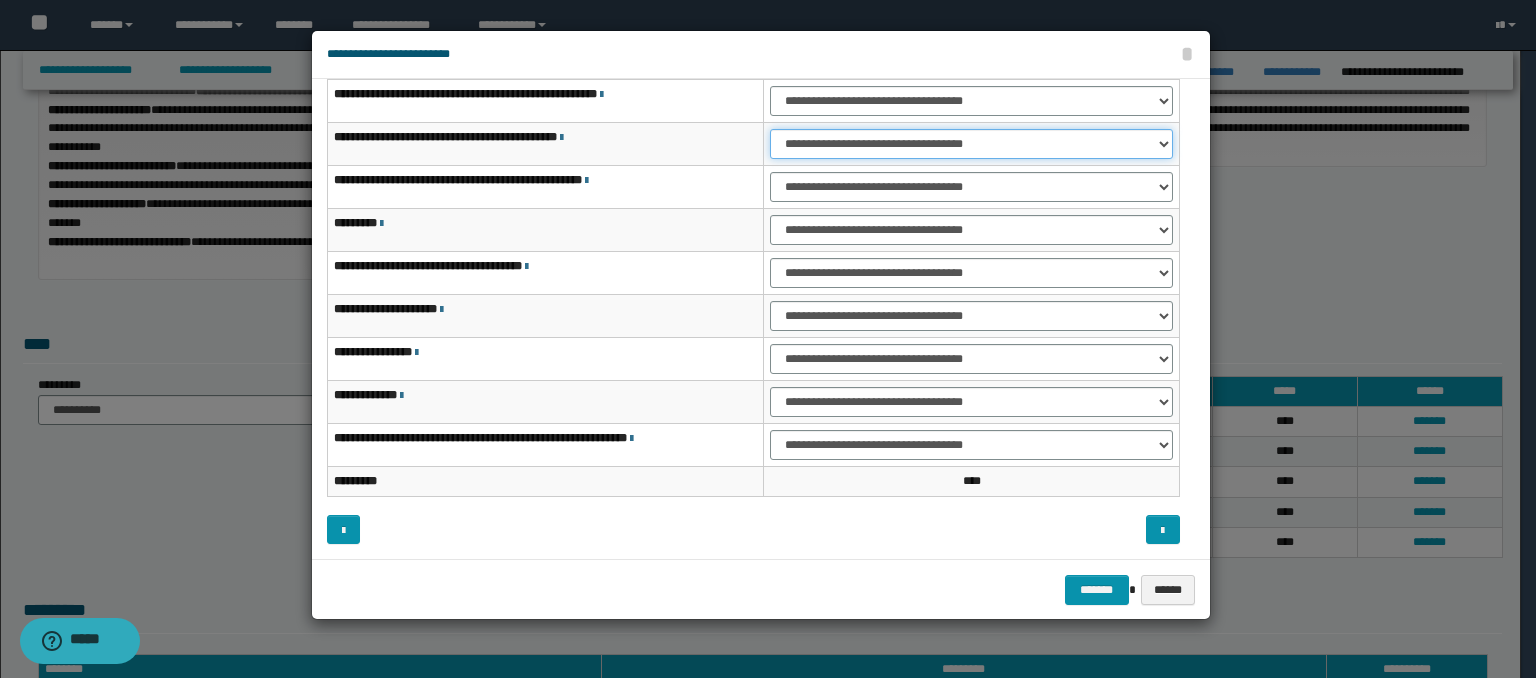 click on "**********" at bounding box center [971, 144] 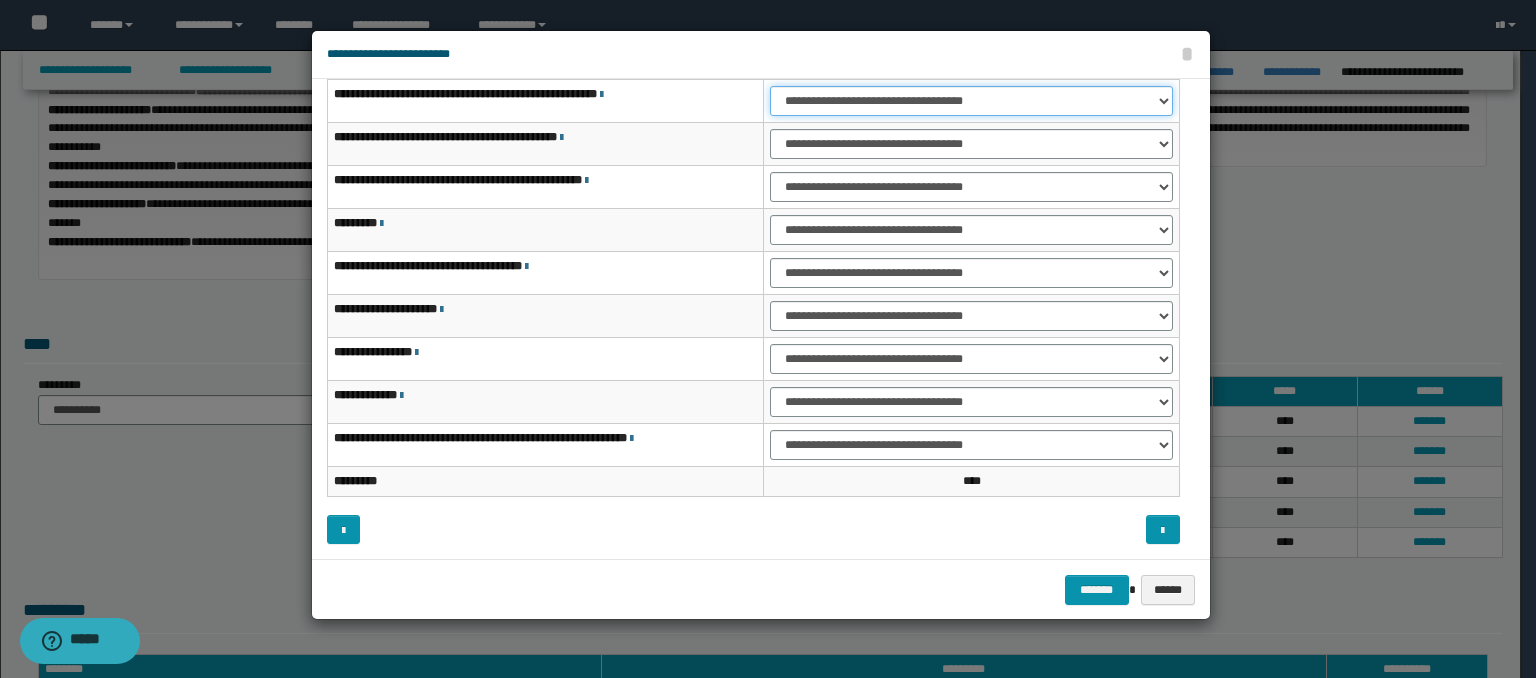 click on "**********" at bounding box center [971, 101] 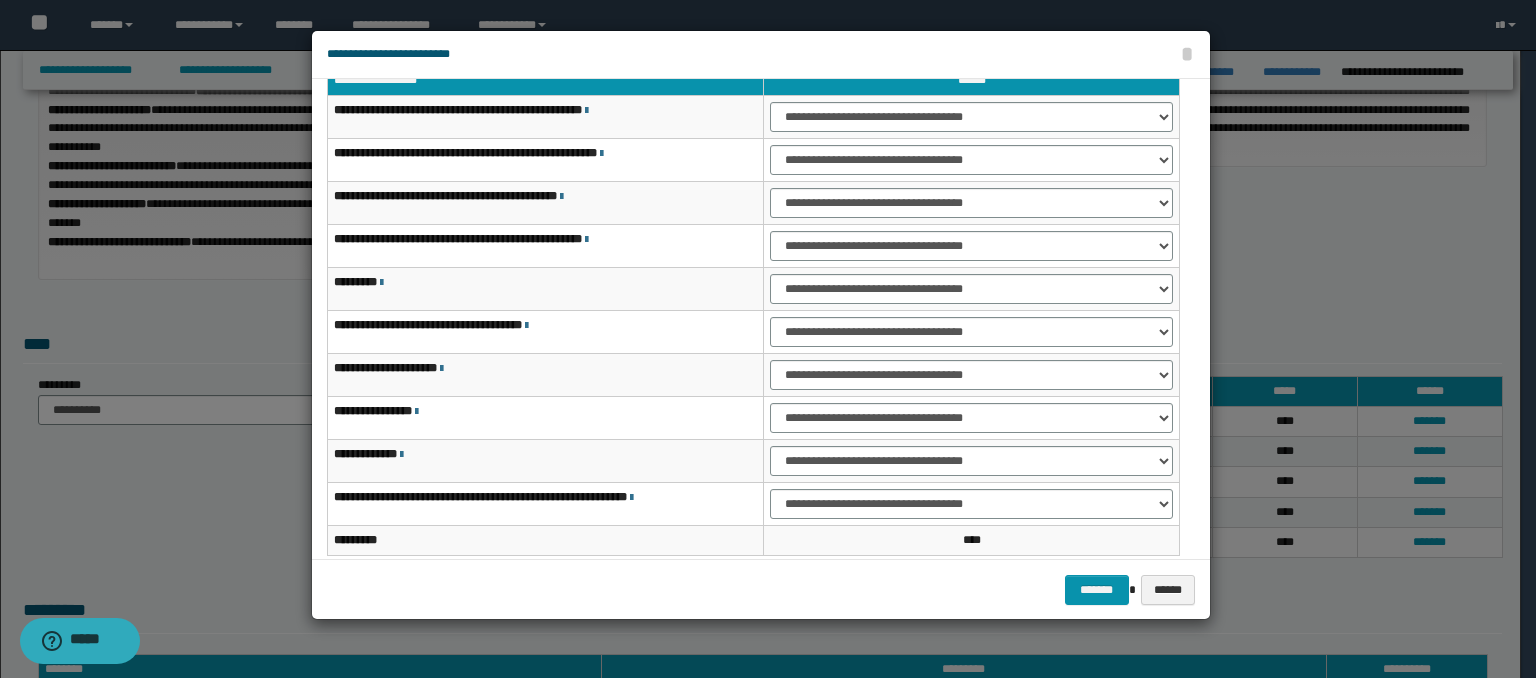 scroll, scrollTop: 107, scrollLeft: 0, axis: vertical 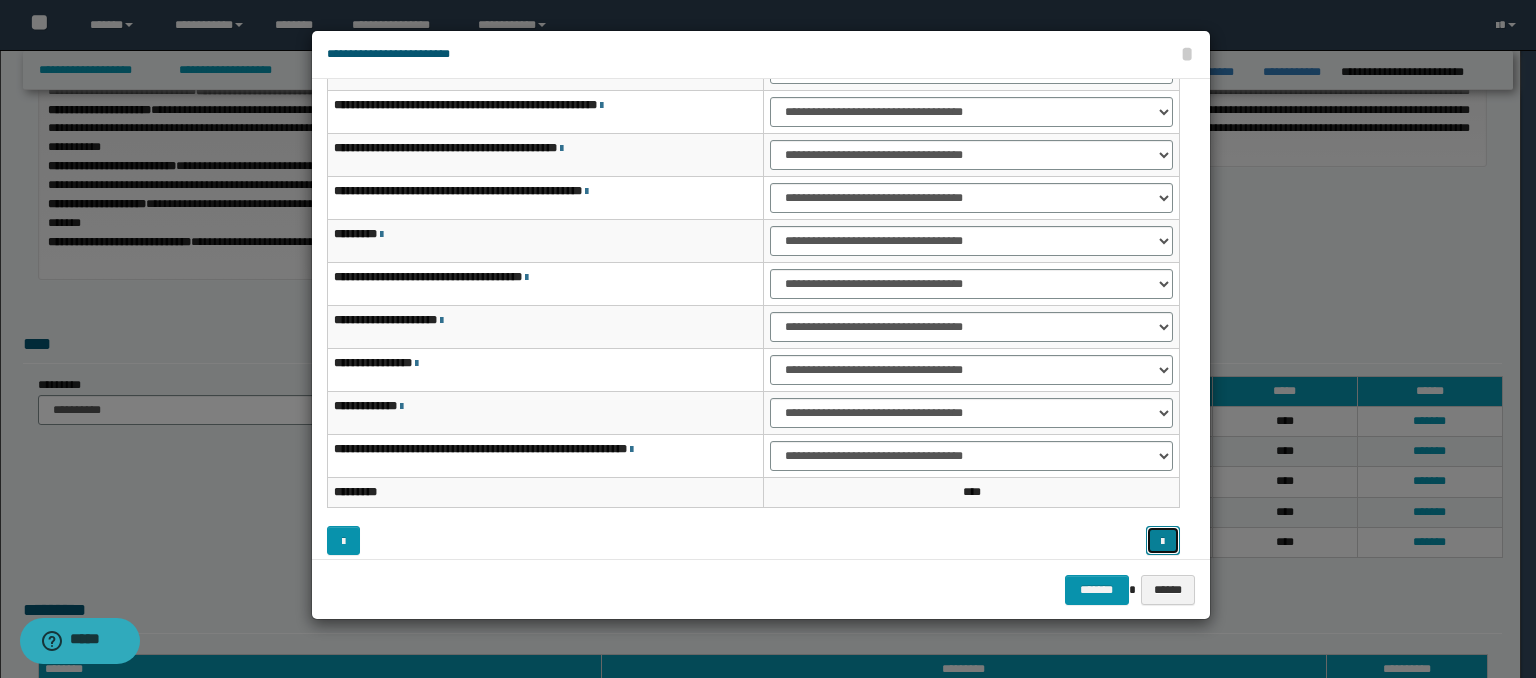 click at bounding box center [1162, 542] 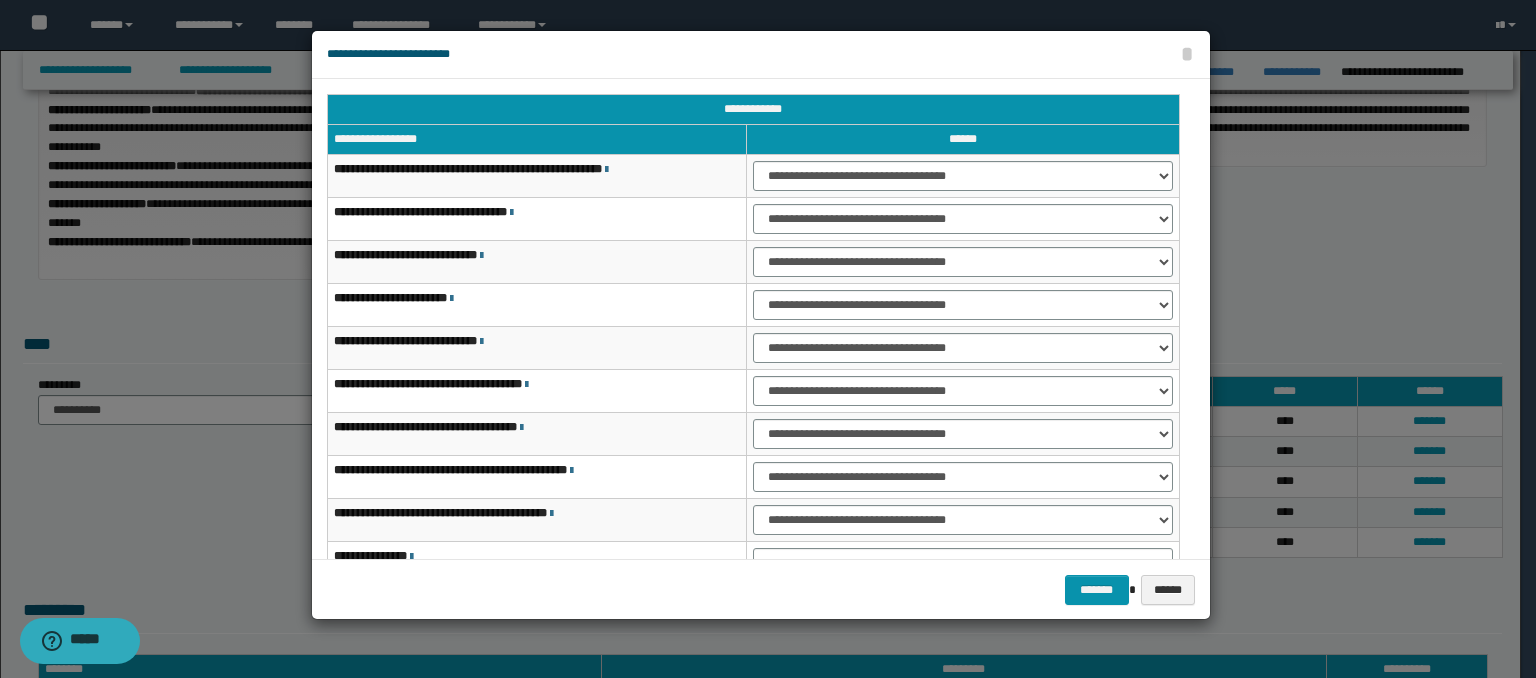 scroll, scrollTop: 118, scrollLeft: 0, axis: vertical 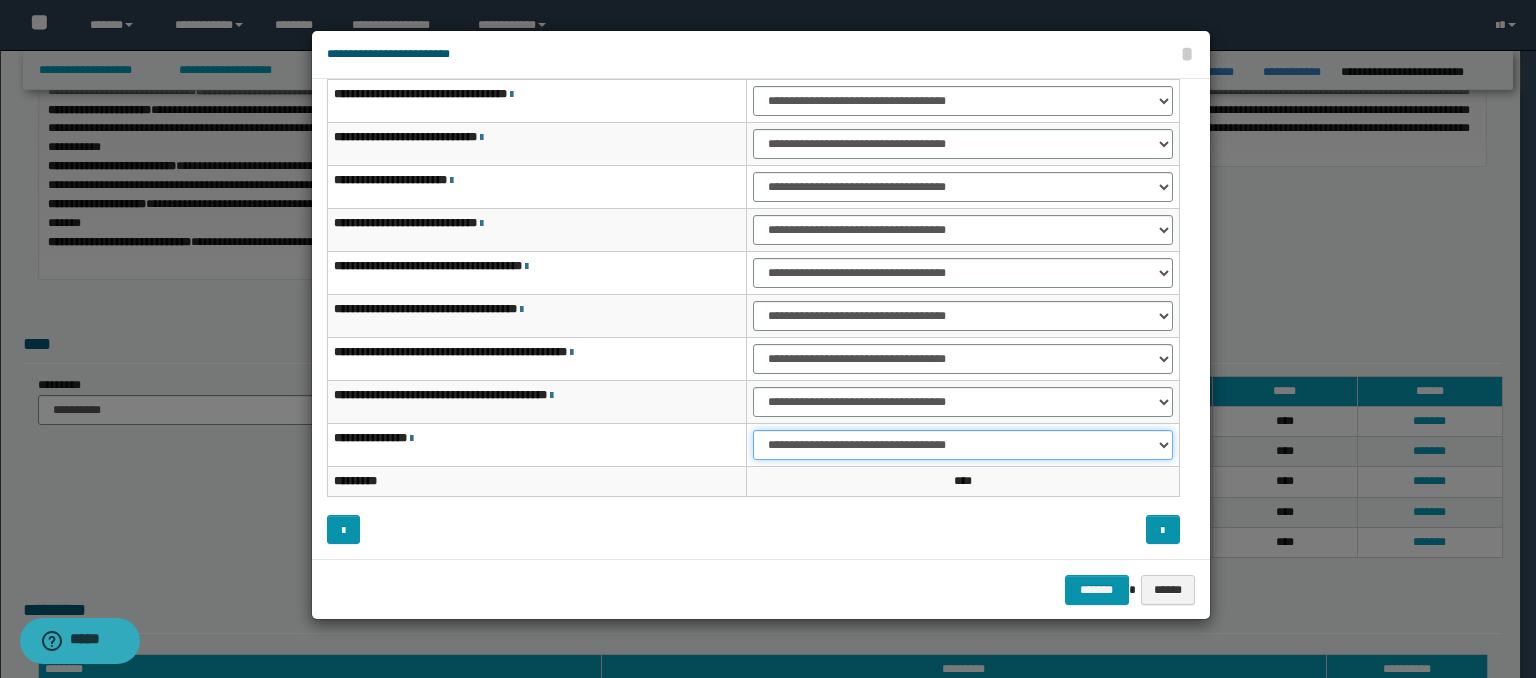 click on "**********" at bounding box center (963, 445) 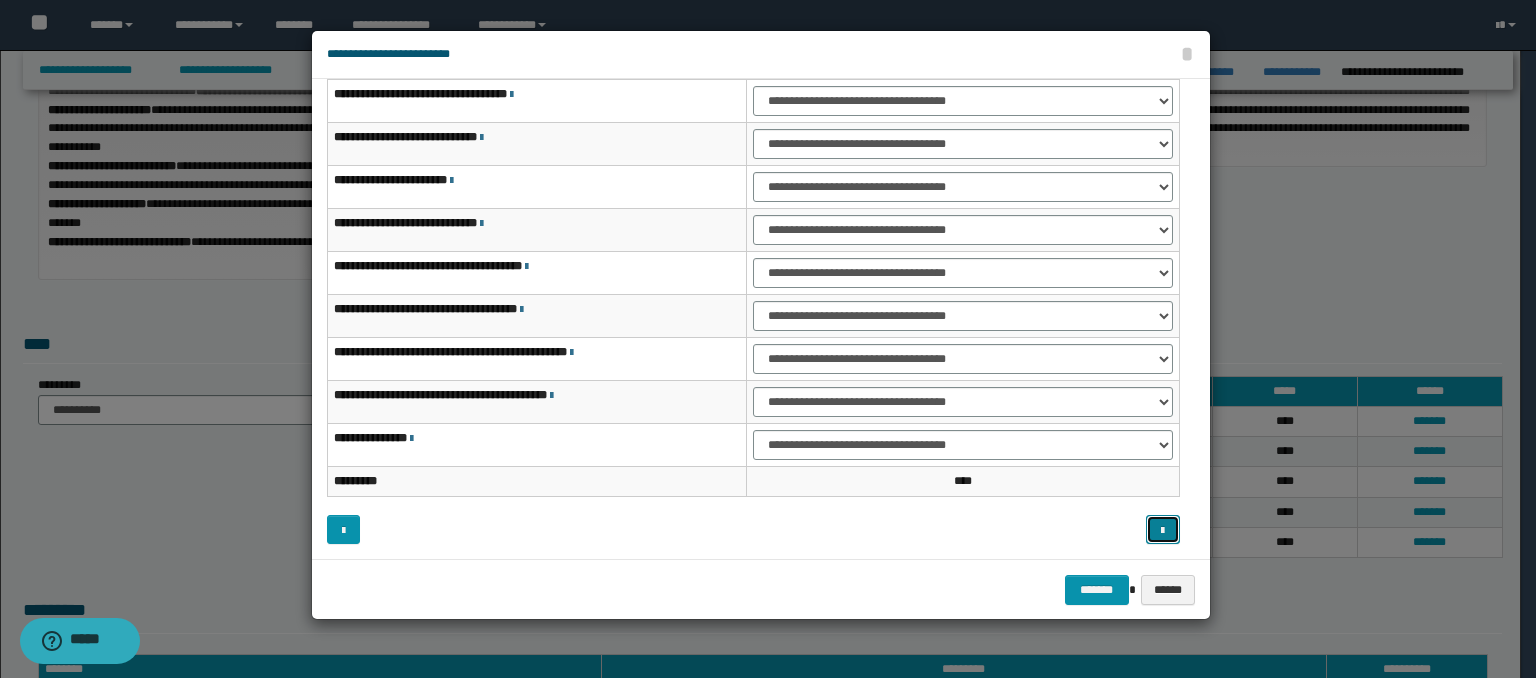 click at bounding box center (1163, 530) 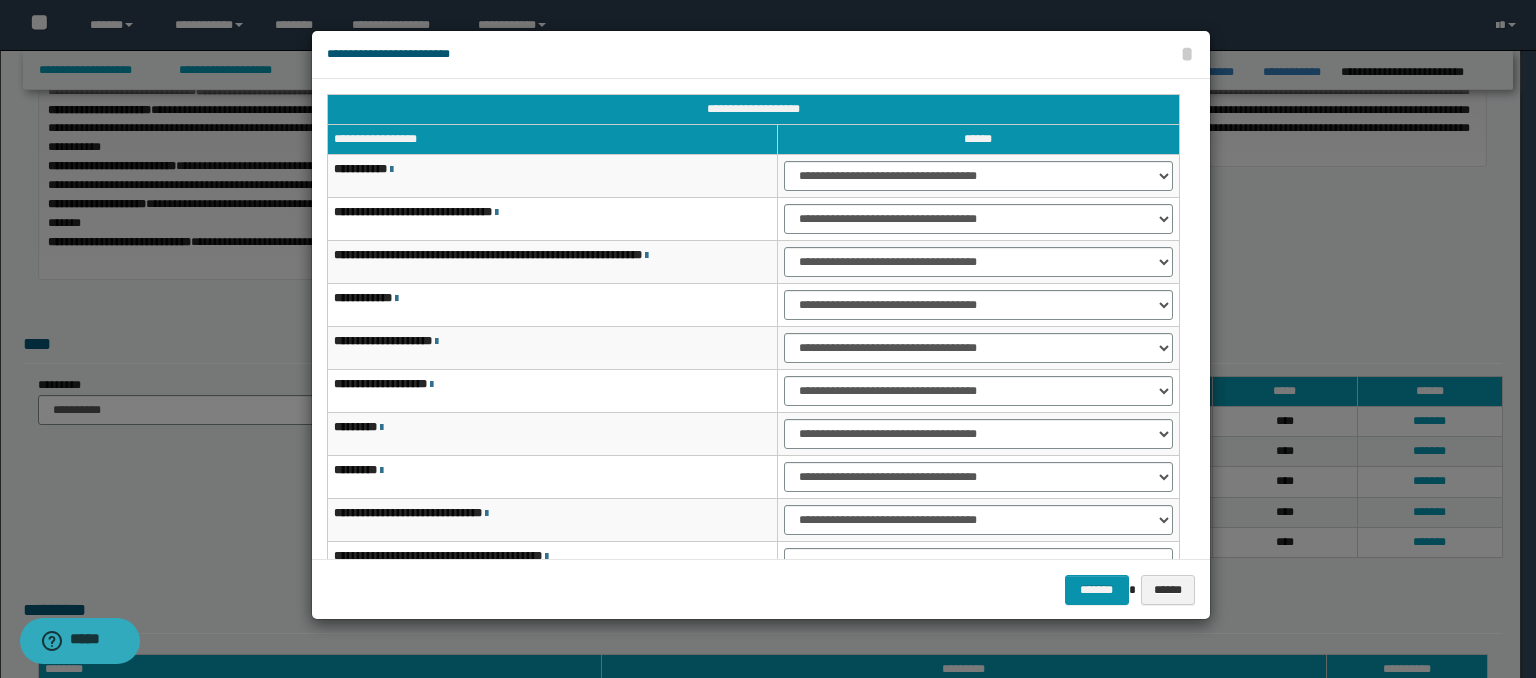 scroll, scrollTop: 118, scrollLeft: 0, axis: vertical 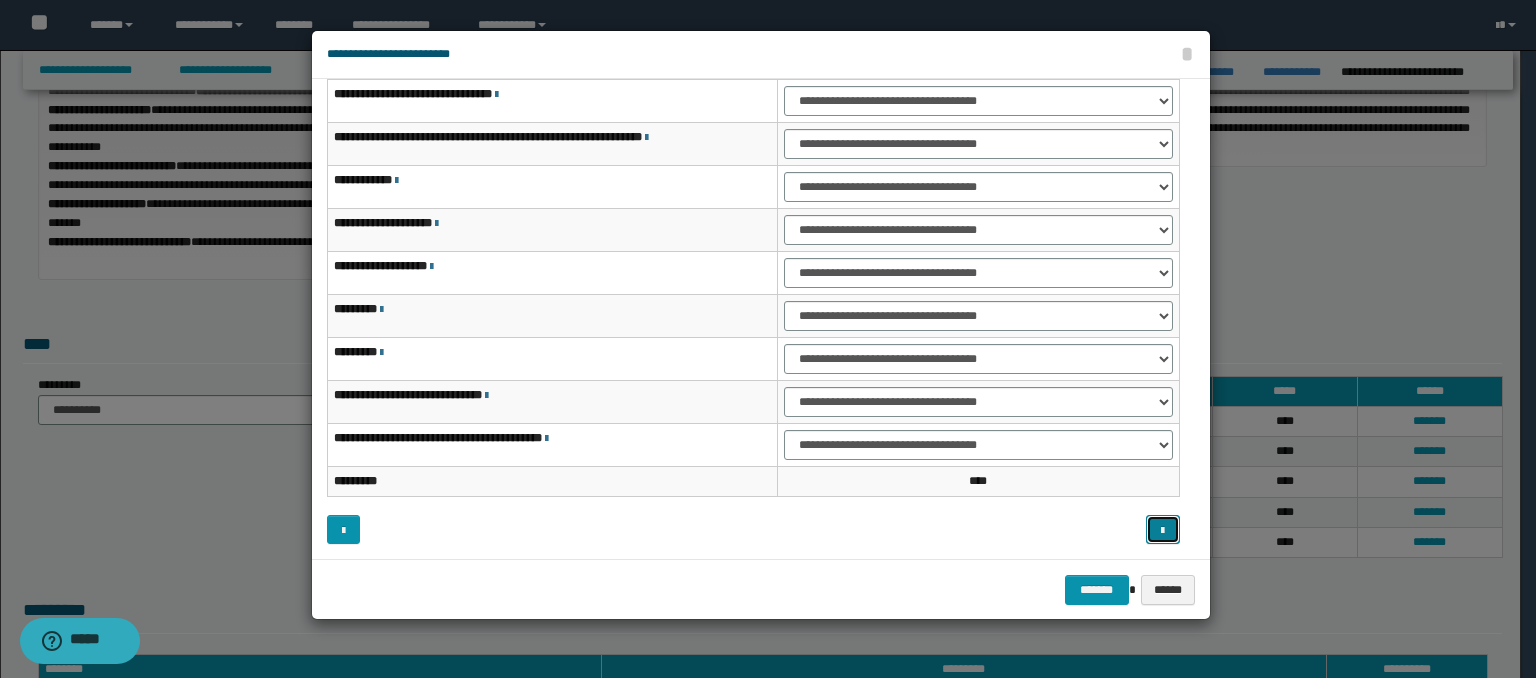 click at bounding box center (1163, 530) 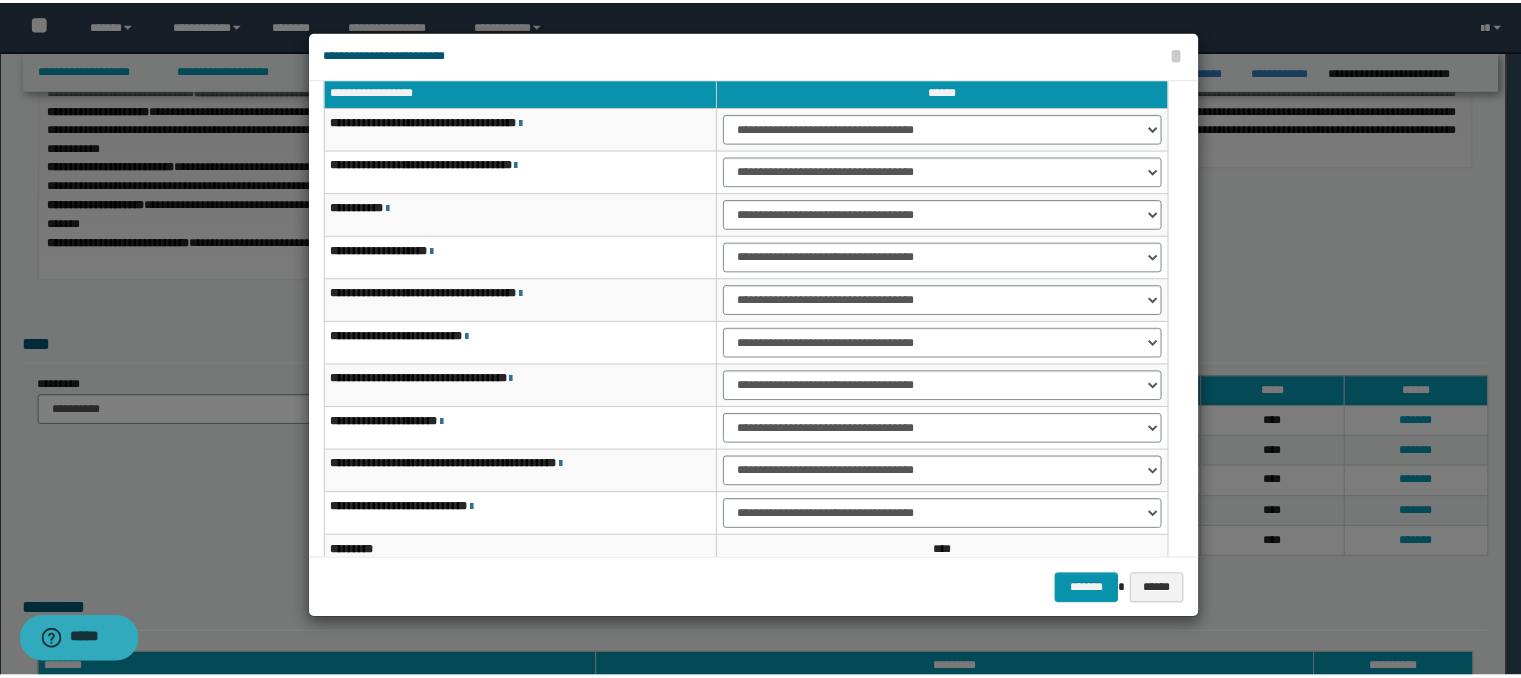 scroll, scrollTop: 118, scrollLeft: 0, axis: vertical 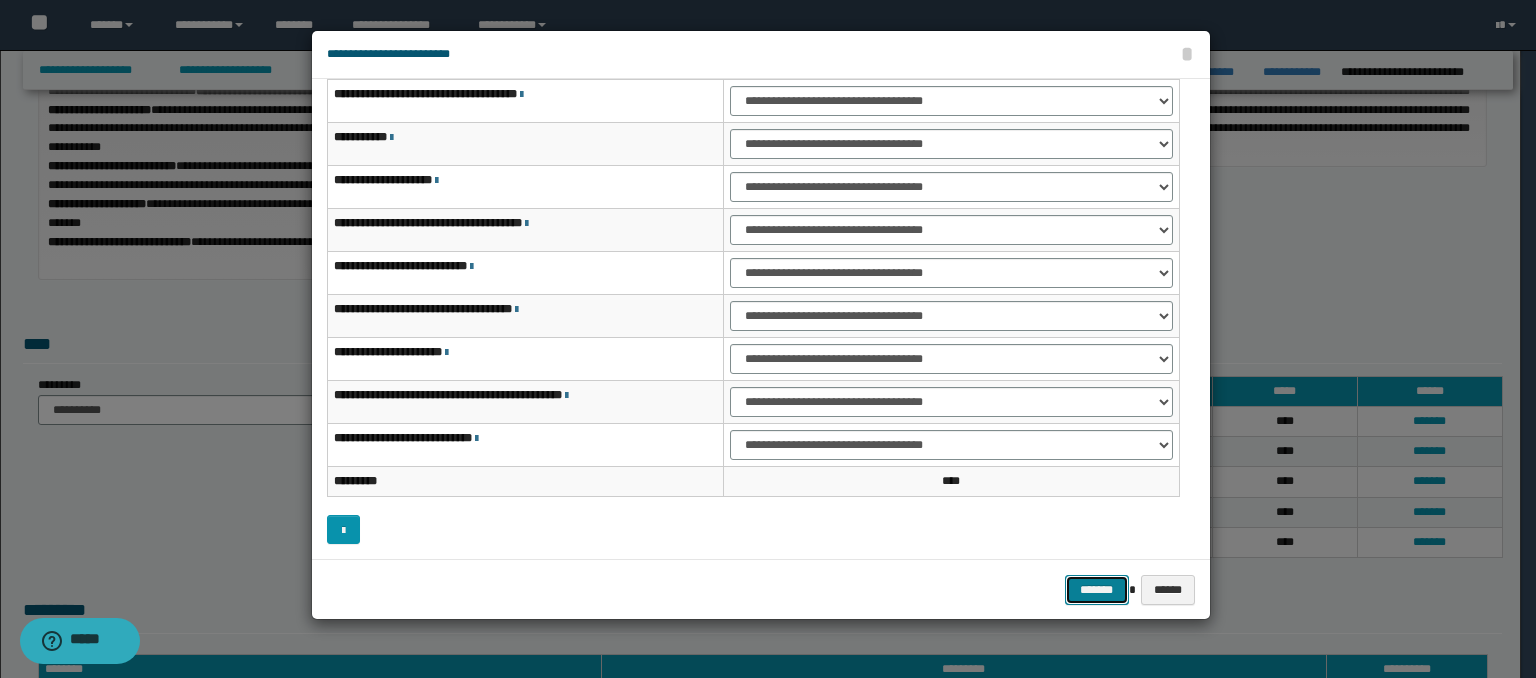 click on "*******" at bounding box center (1097, 590) 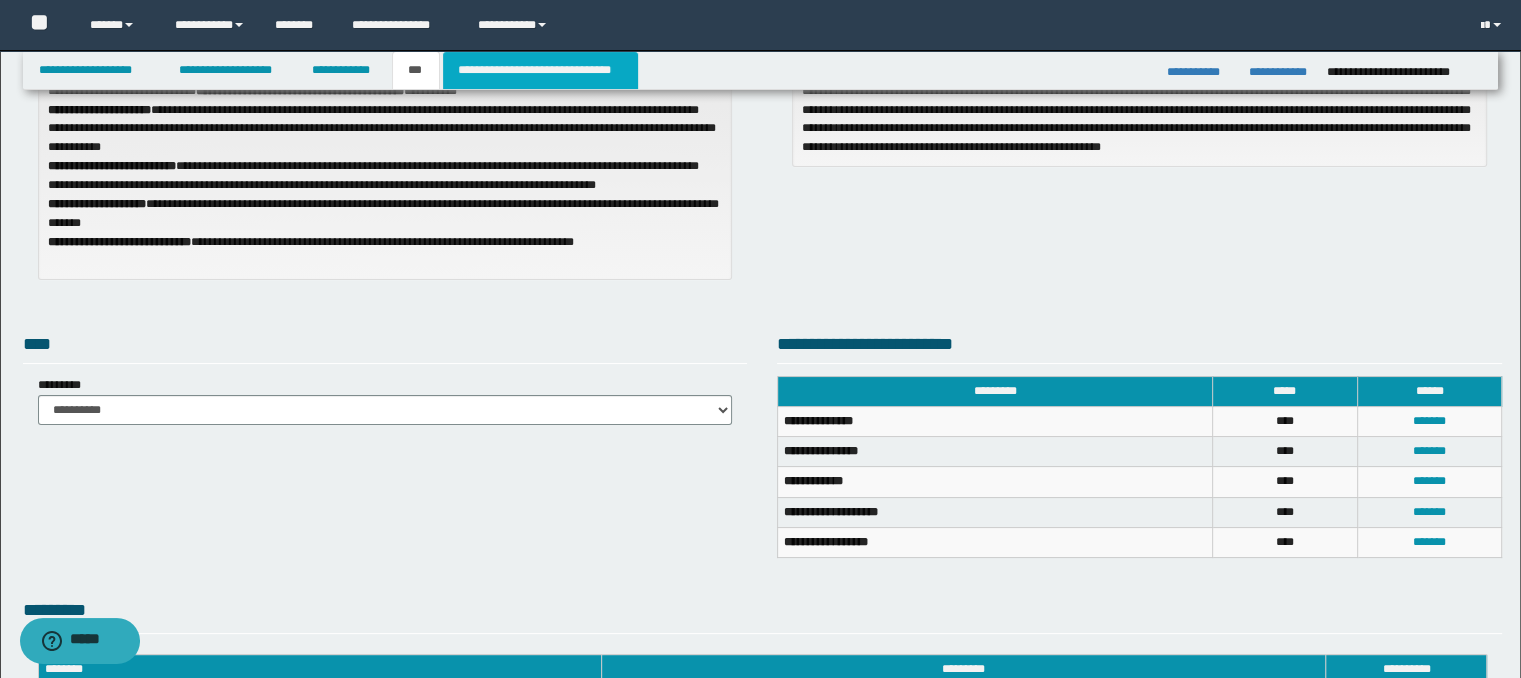 click on "**********" at bounding box center [540, 70] 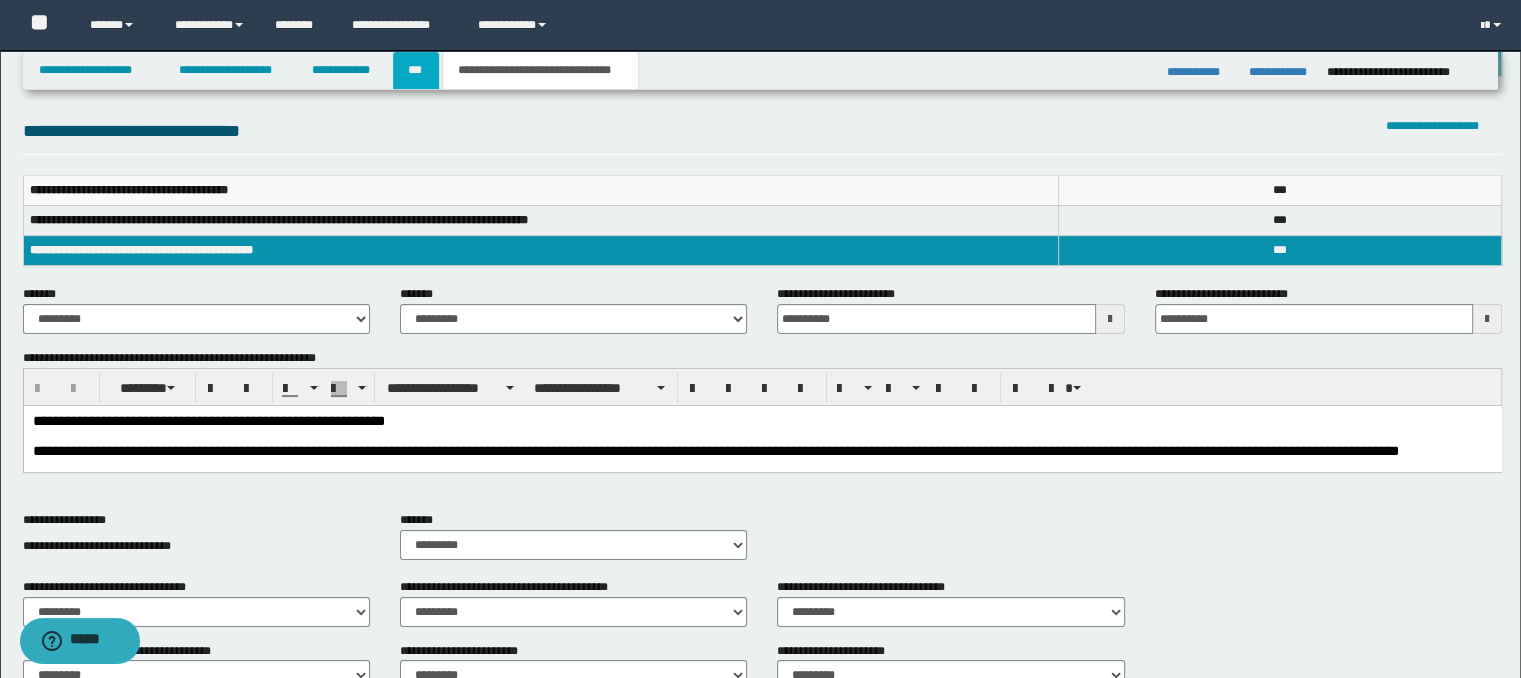 click on "***" at bounding box center (416, 70) 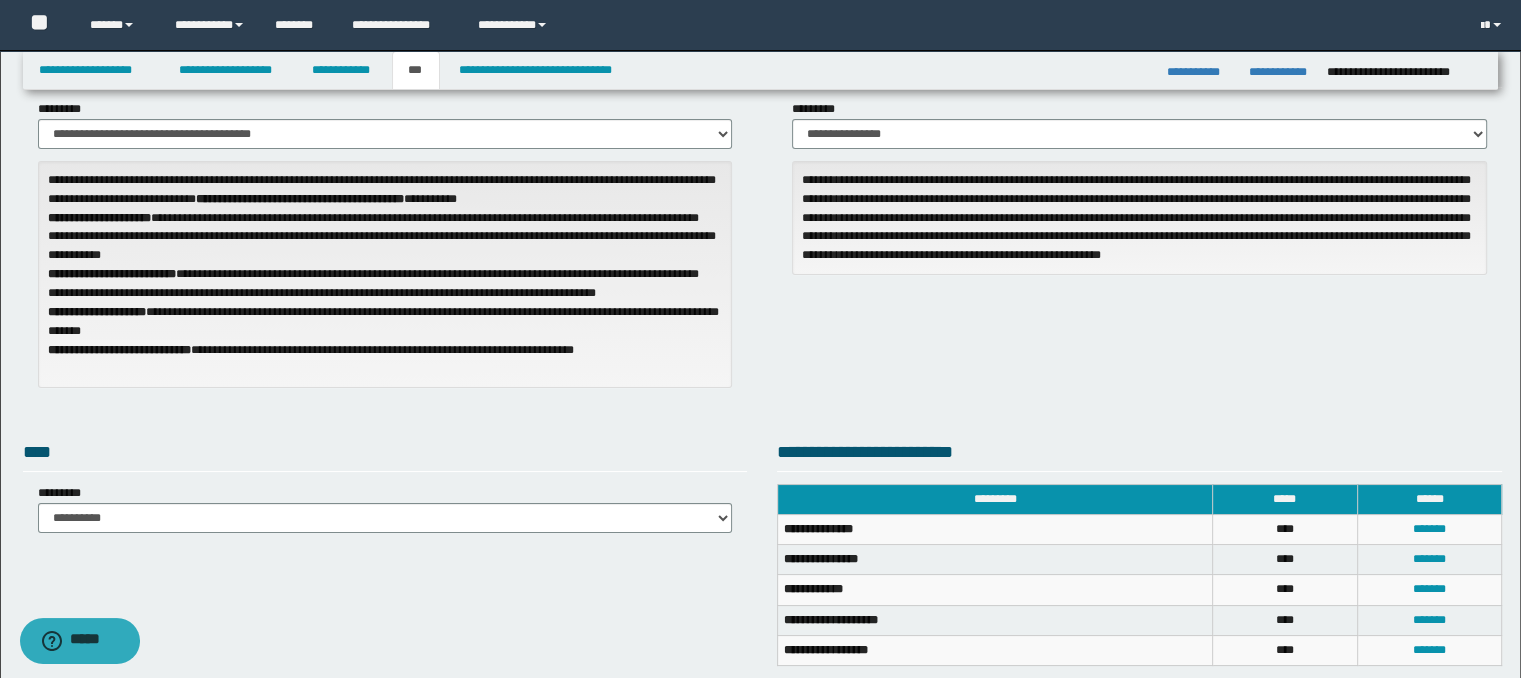 scroll, scrollTop: 0, scrollLeft: 0, axis: both 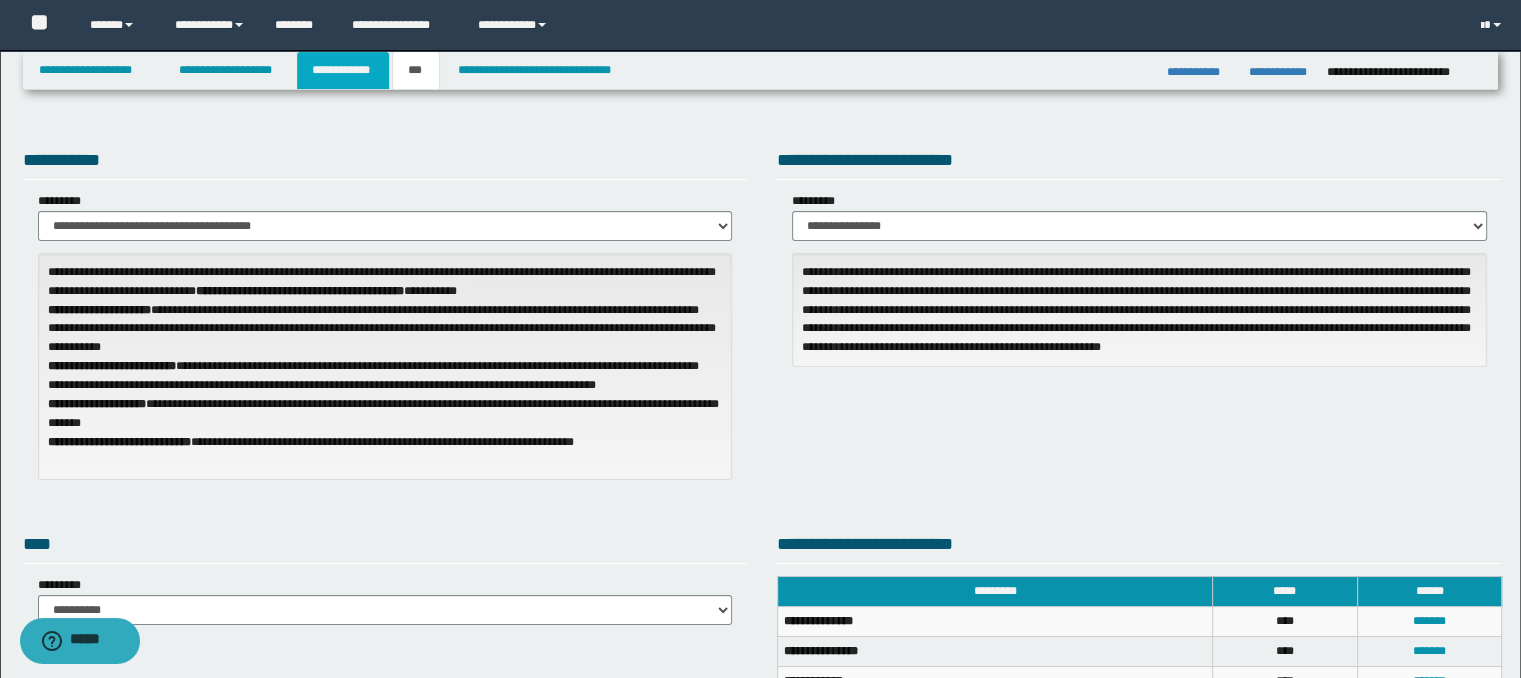 click on "**********" at bounding box center (343, 70) 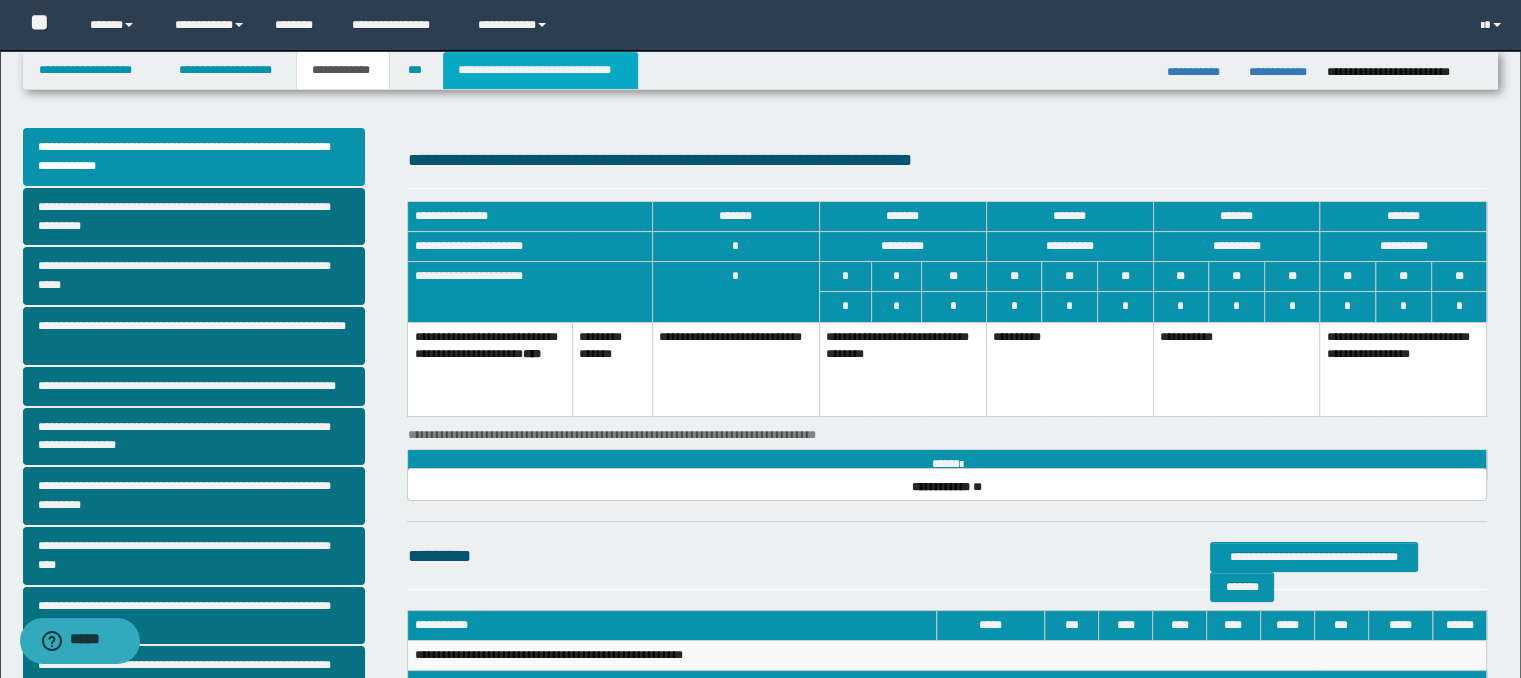 click on "**********" at bounding box center [540, 70] 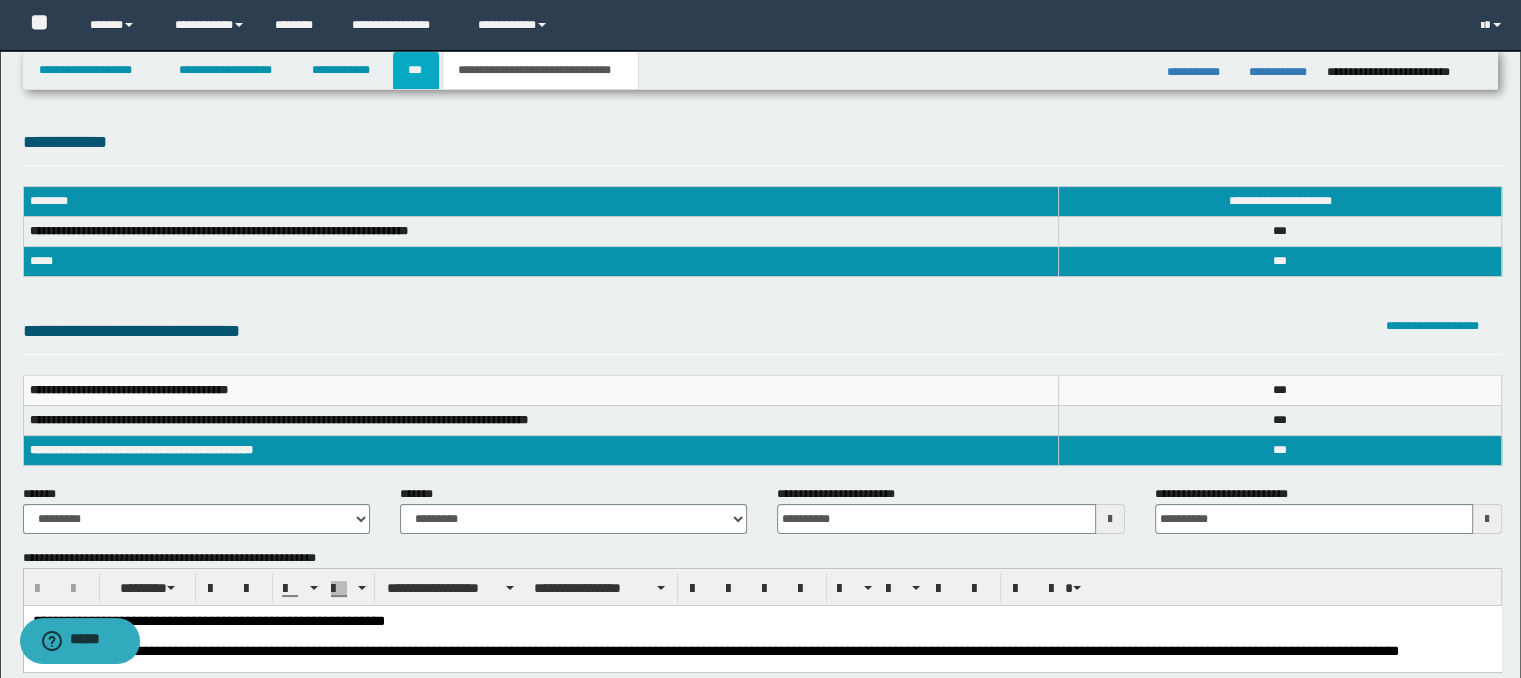 click on "***" at bounding box center [416, 70] 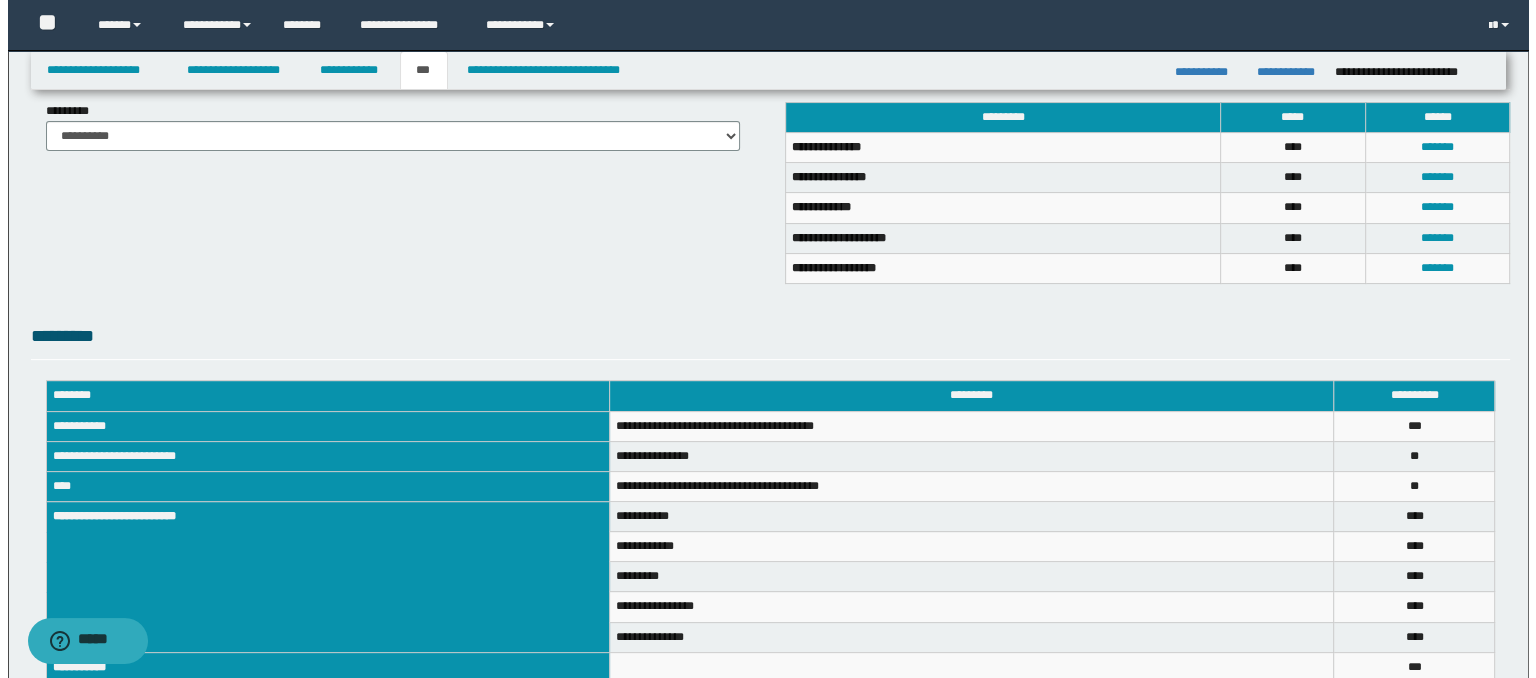scroll, scrollTop: 300, scrollLeft: 0, axis: vertical 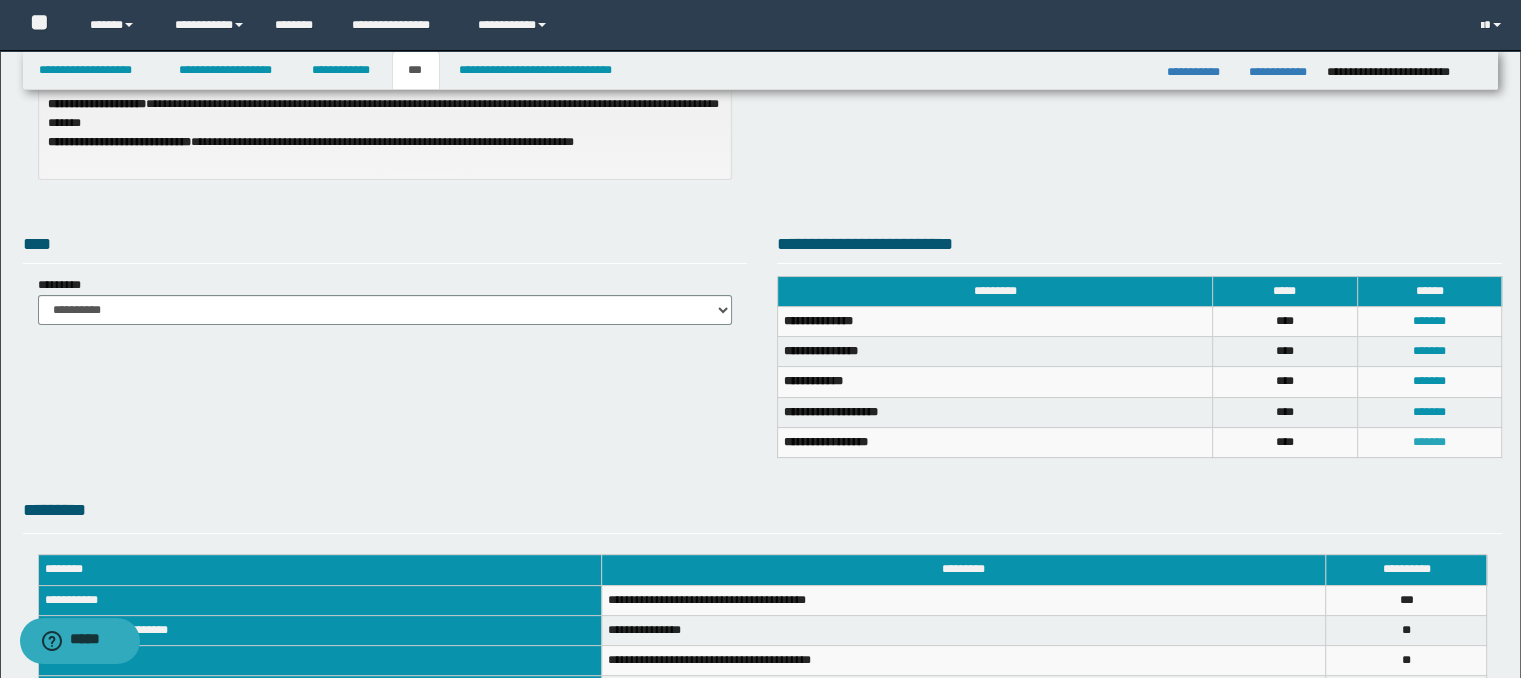 click on "*******" at bounding box center (1429, 442) 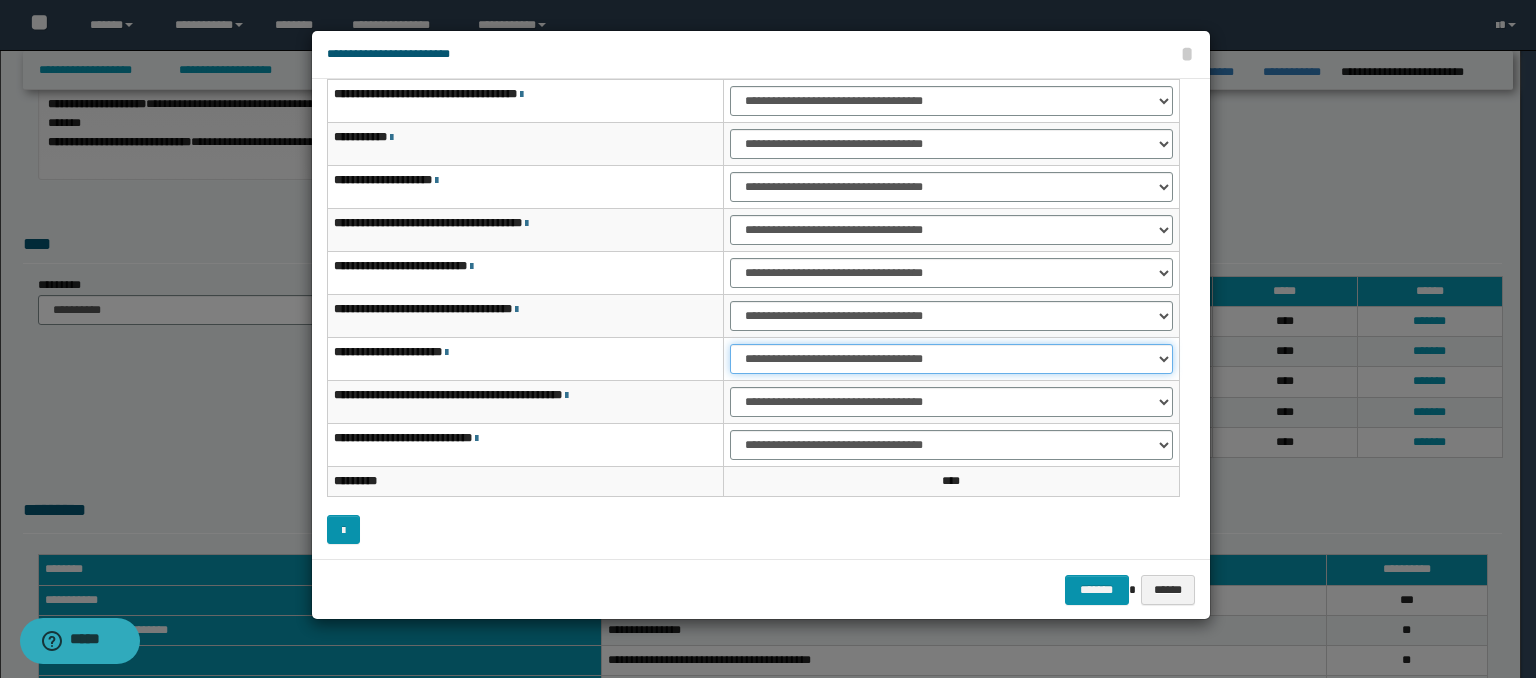 click on "**********" at bounding box center (951, 359) 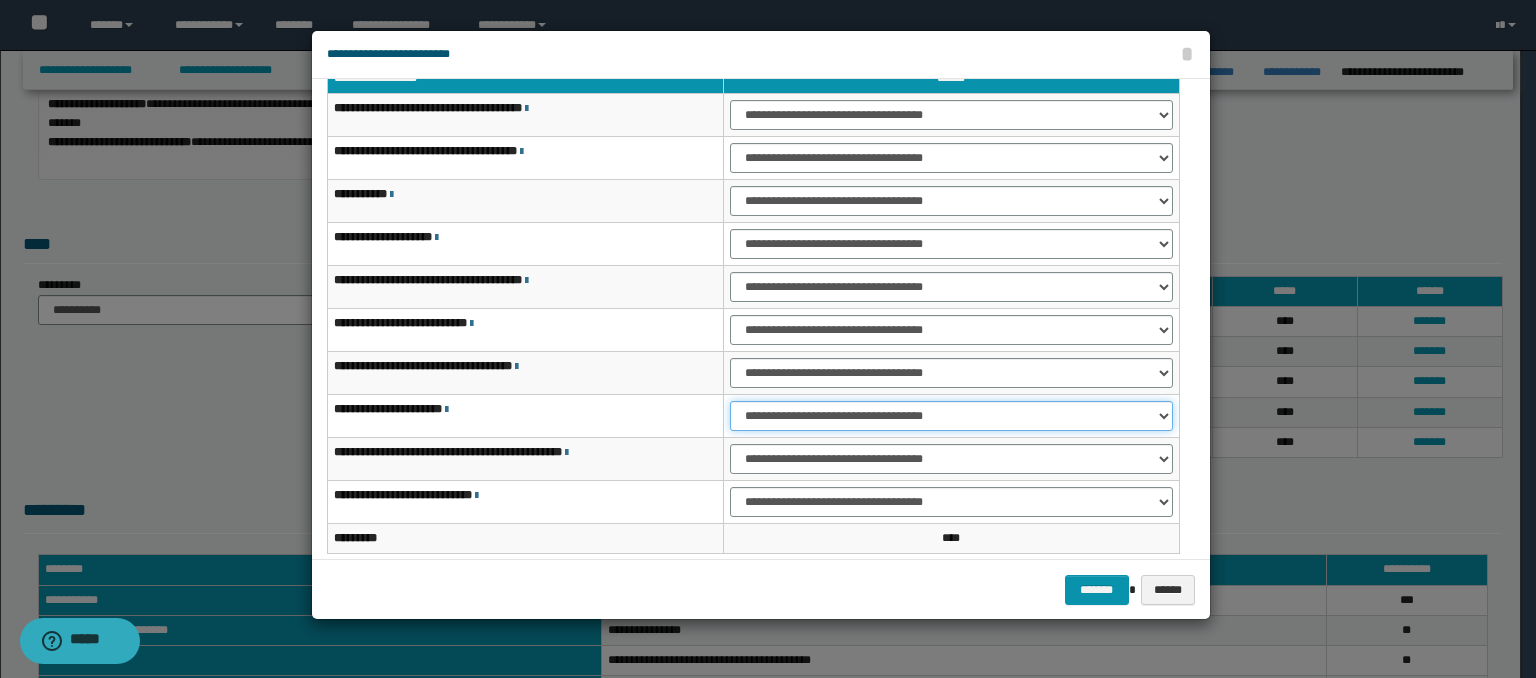 scroll, scrollTop: 118, scrollLeft: 0, axis: vertical 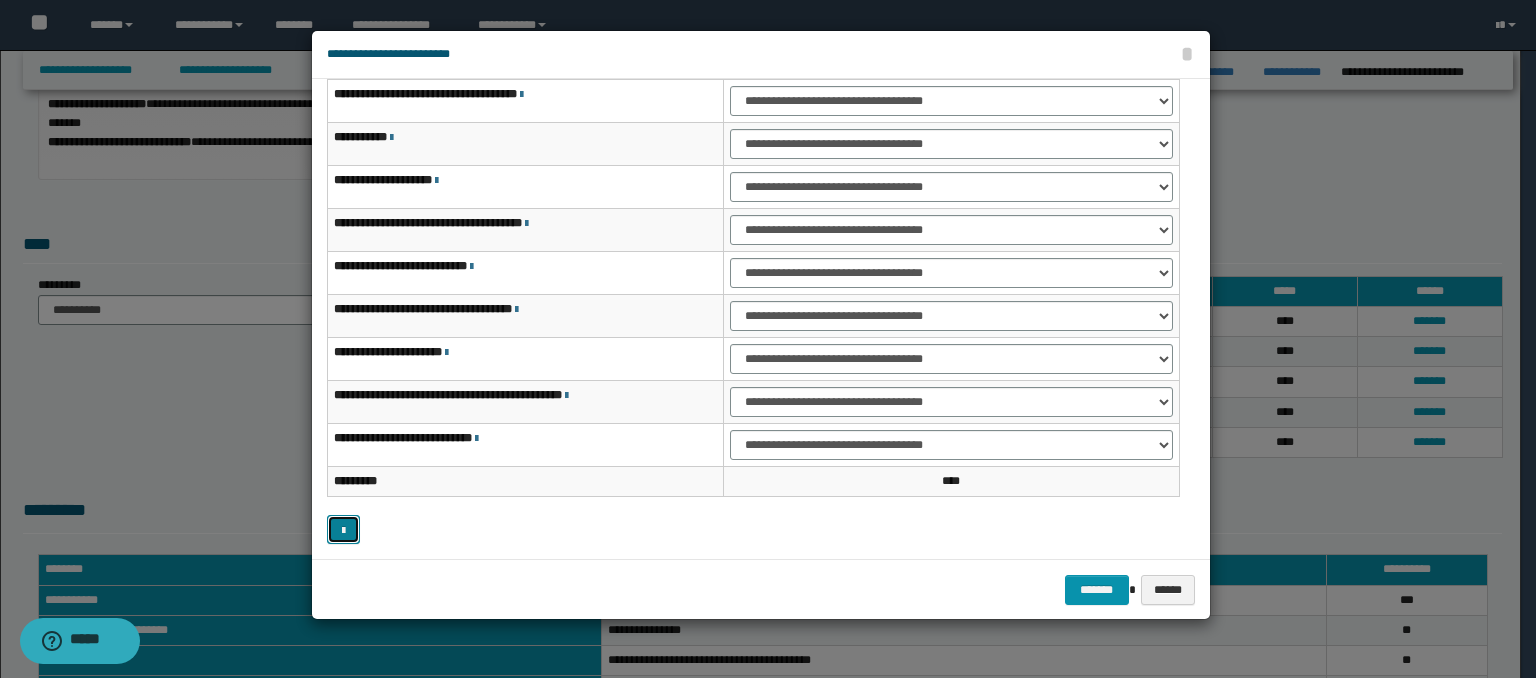 click at bounding box center [343, 531] 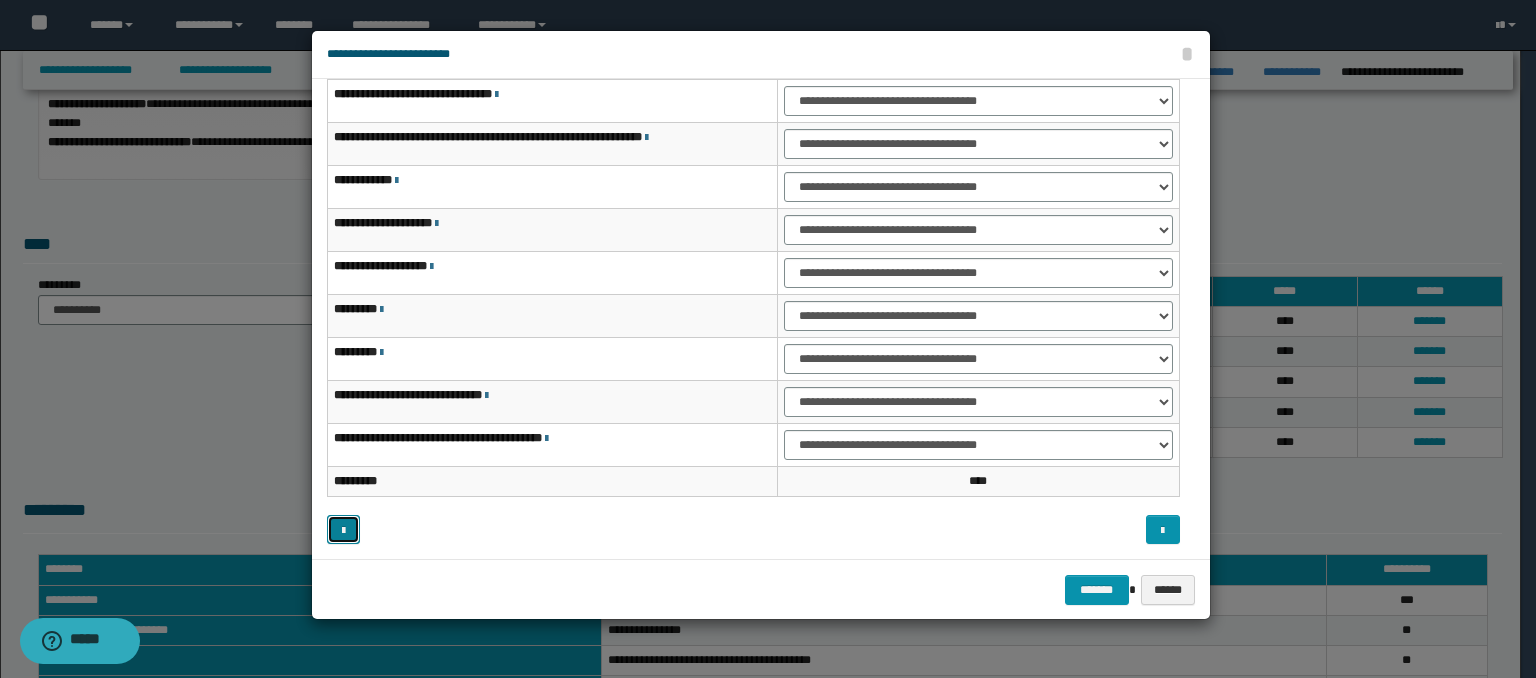 scroll, scrollTop: 0, scrollLeft: 0, axis: both 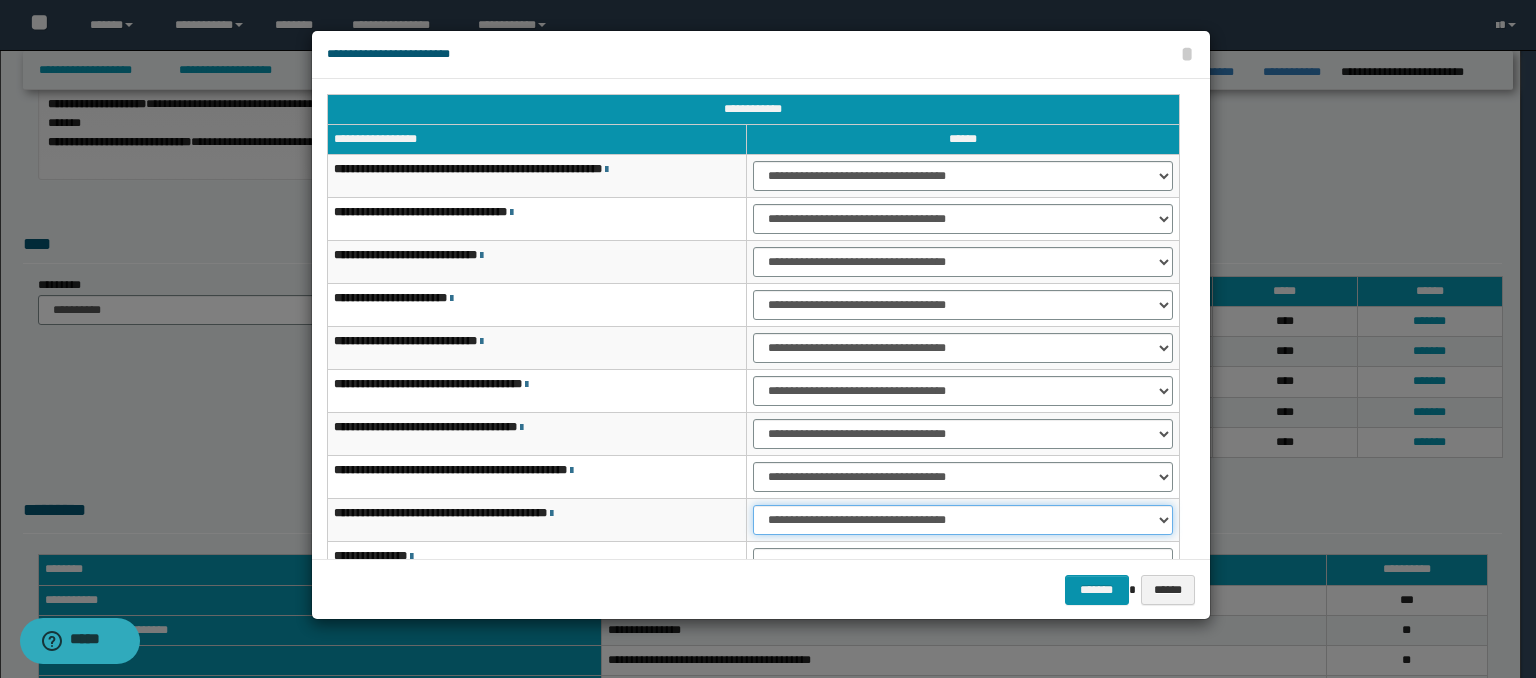 click on "**********" at bounding box center (963, 520) 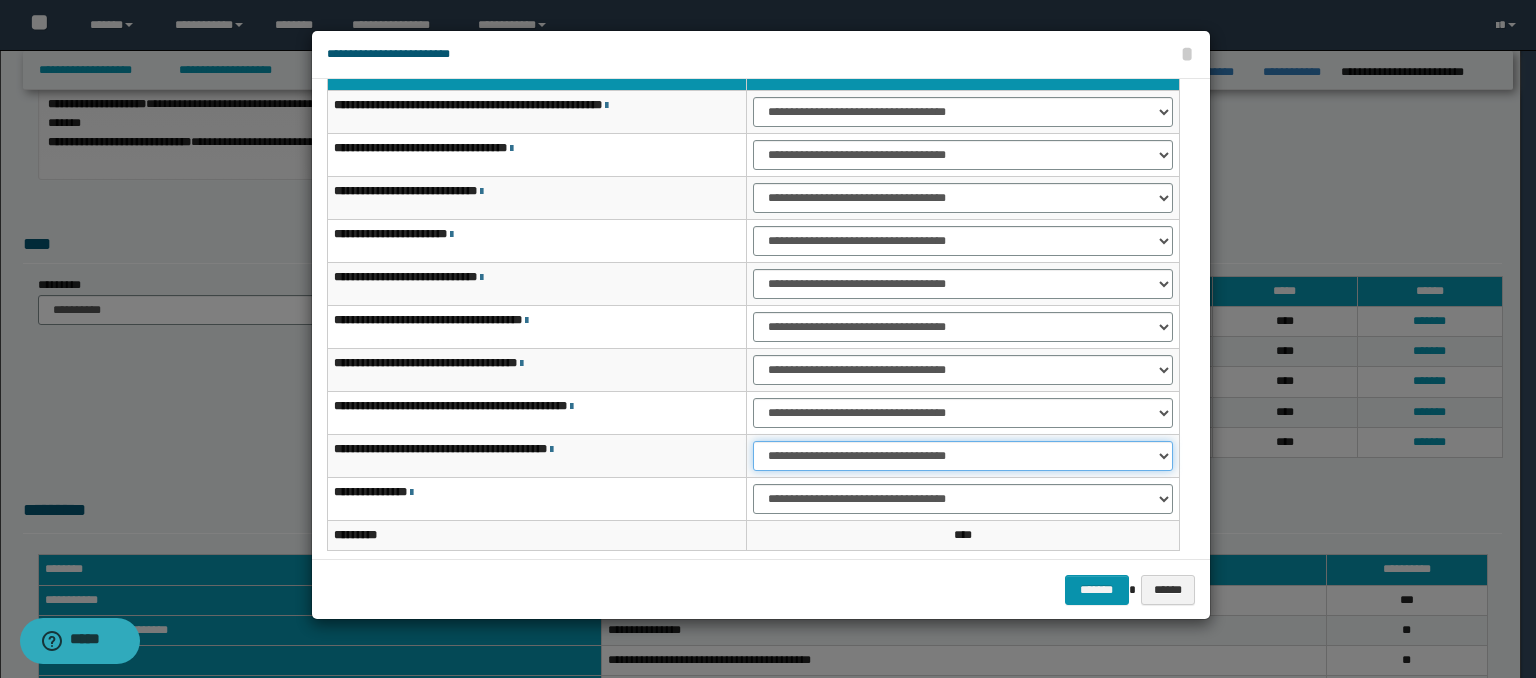 scroll, scrollTop: 118, scrollLeft: 0, axis: vertical 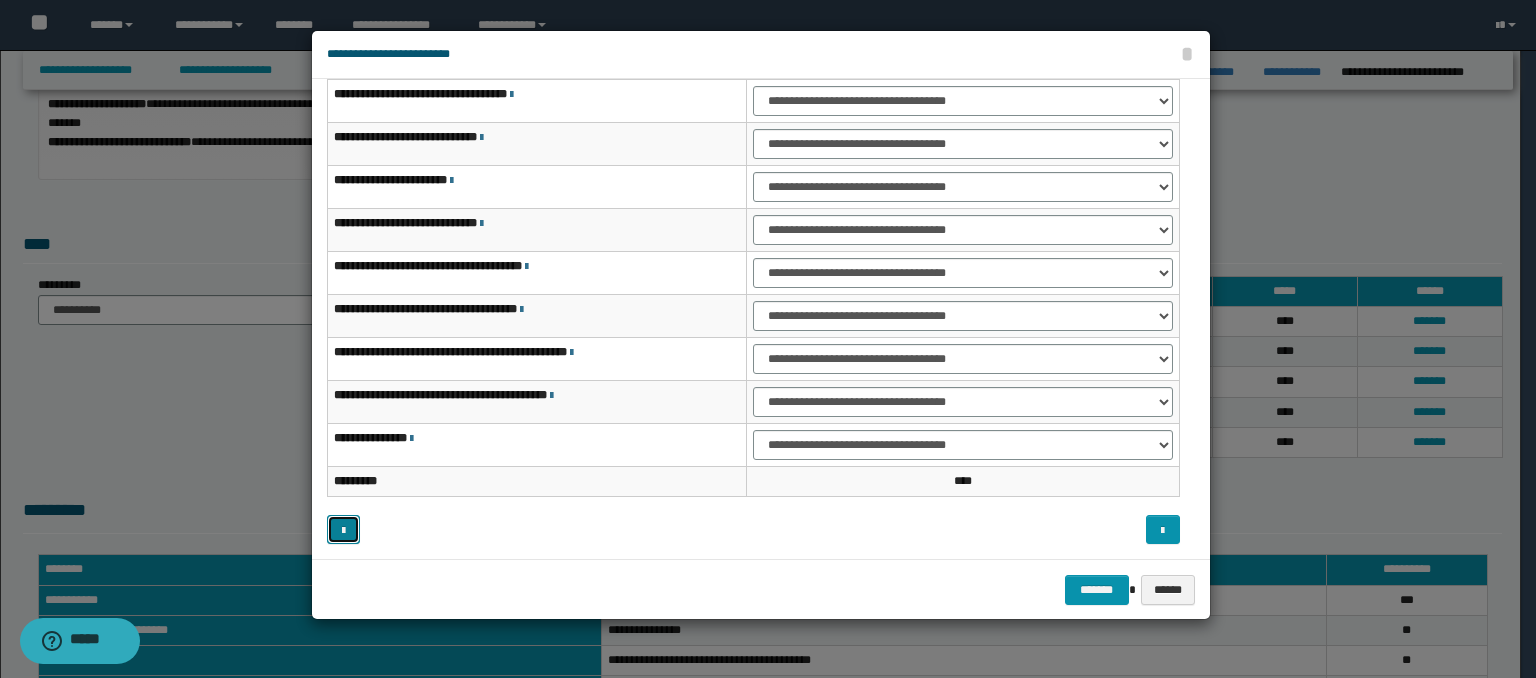click at bounding box center [343, 531] 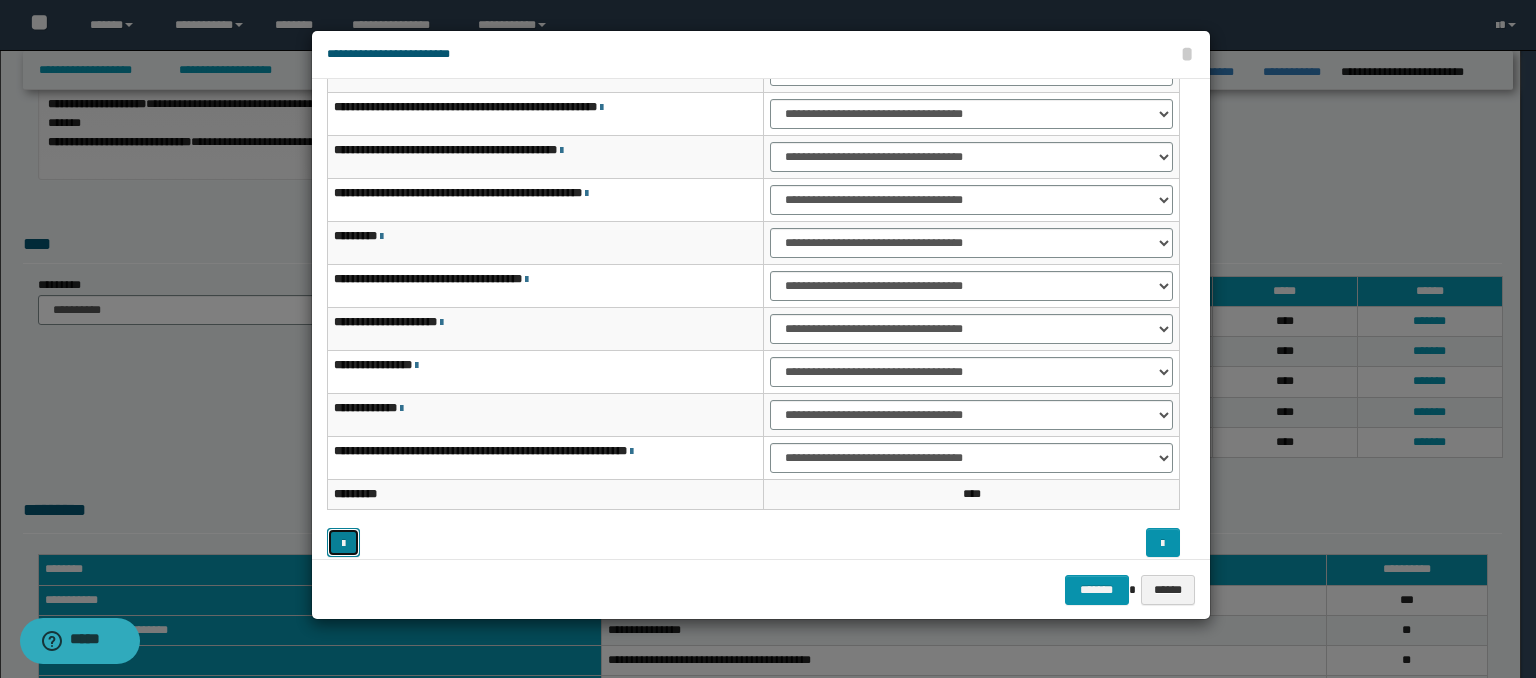 scroll, scrollTop: 118, scrollLeft: 0, axis: vertical 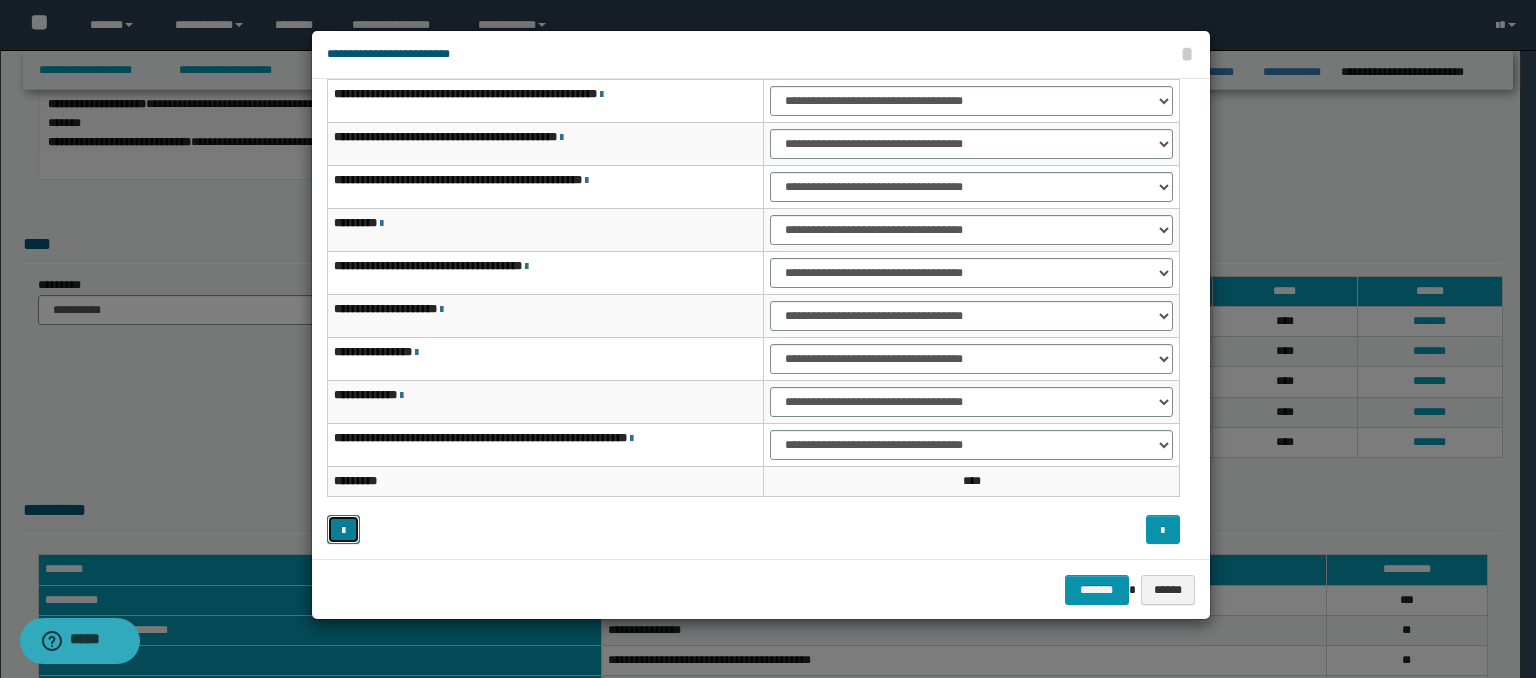 click at bounding box center [344, 530] 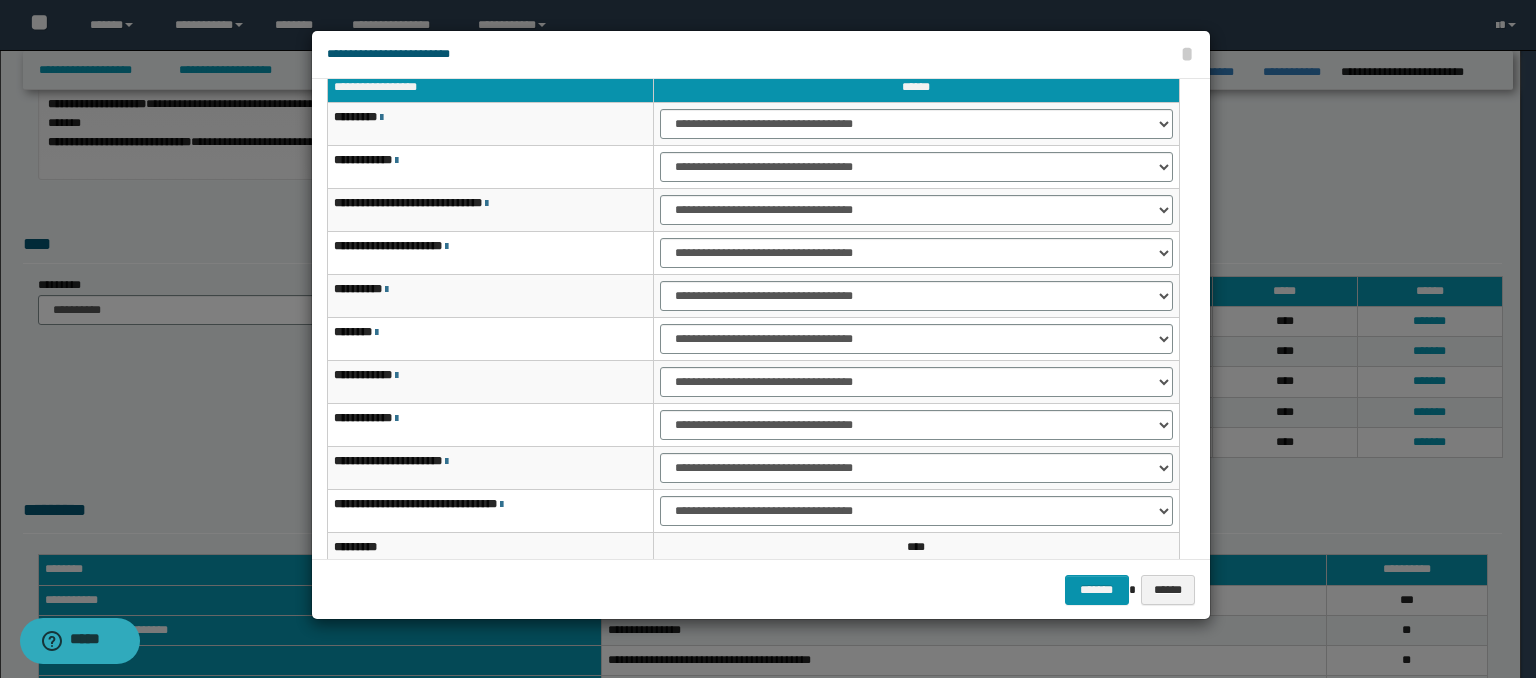 scroll, scrollTop: 100, scrollLeft: 0, axis: vertical 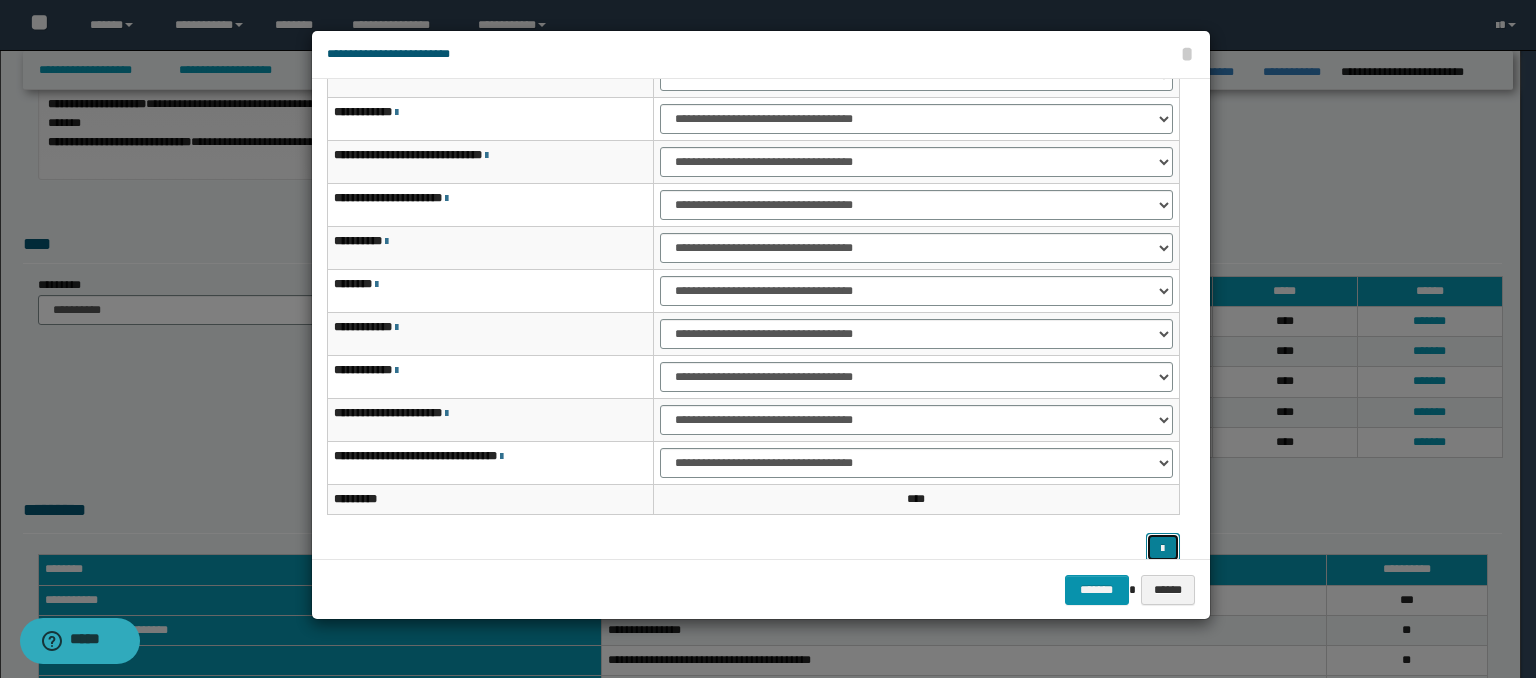 click at bounding box center (1162, 549) 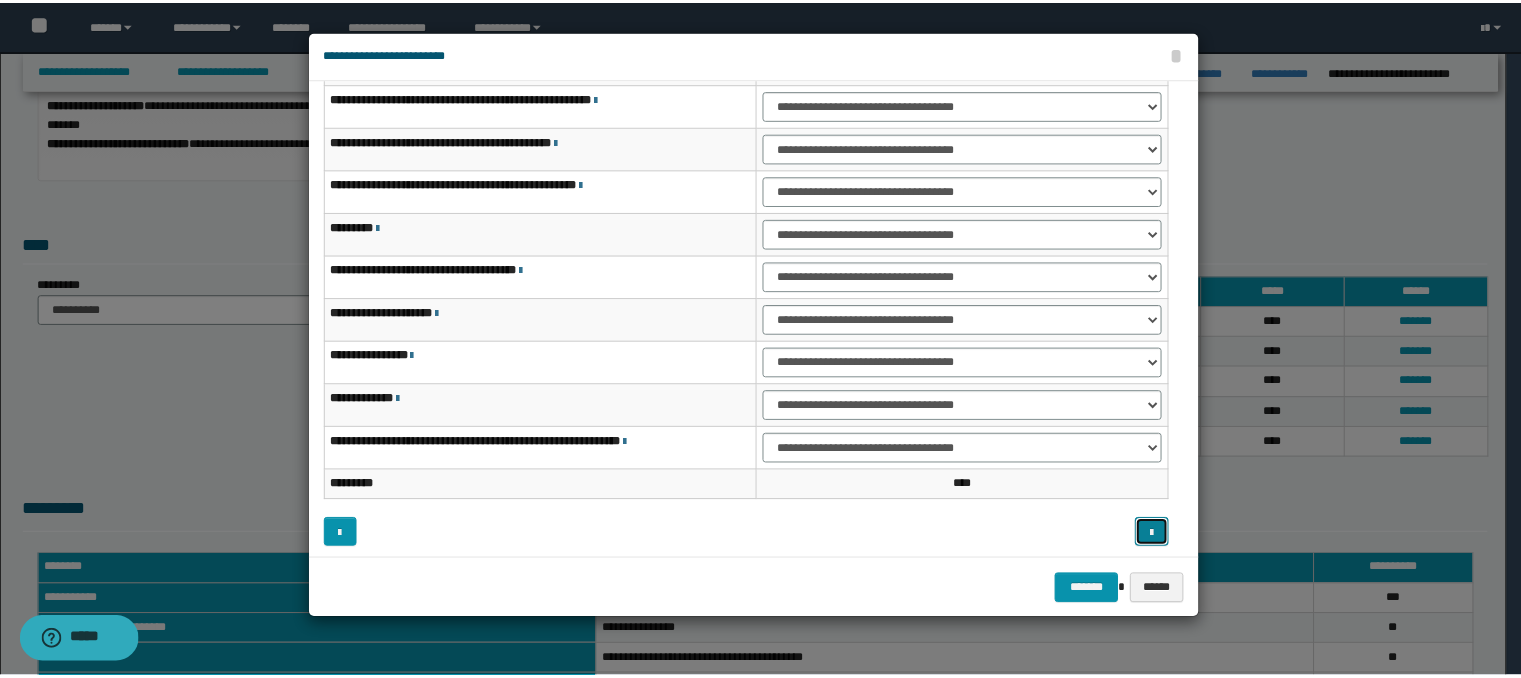 scroll, scrollTop: 118, scrollLeft: 0, axis: vertical 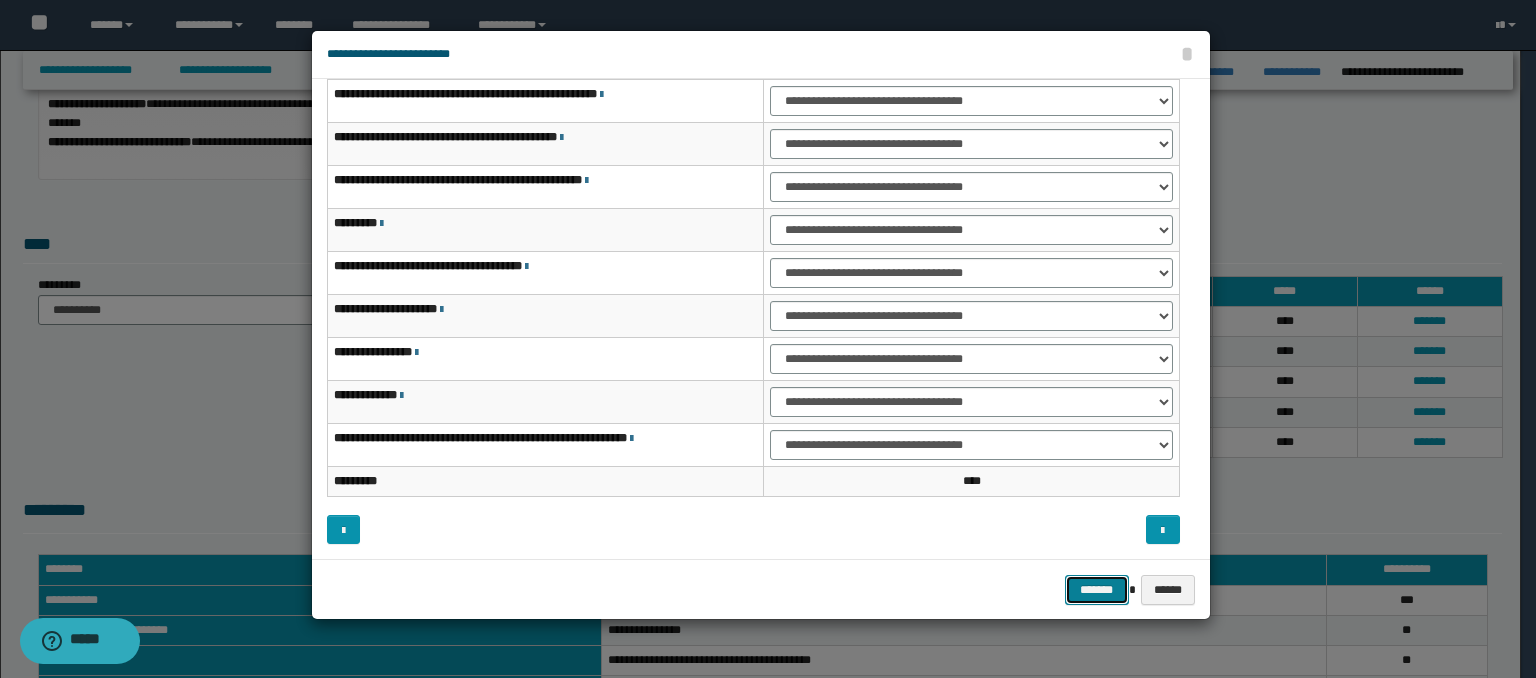 click on "*******" at bounding box center [1097, 590] 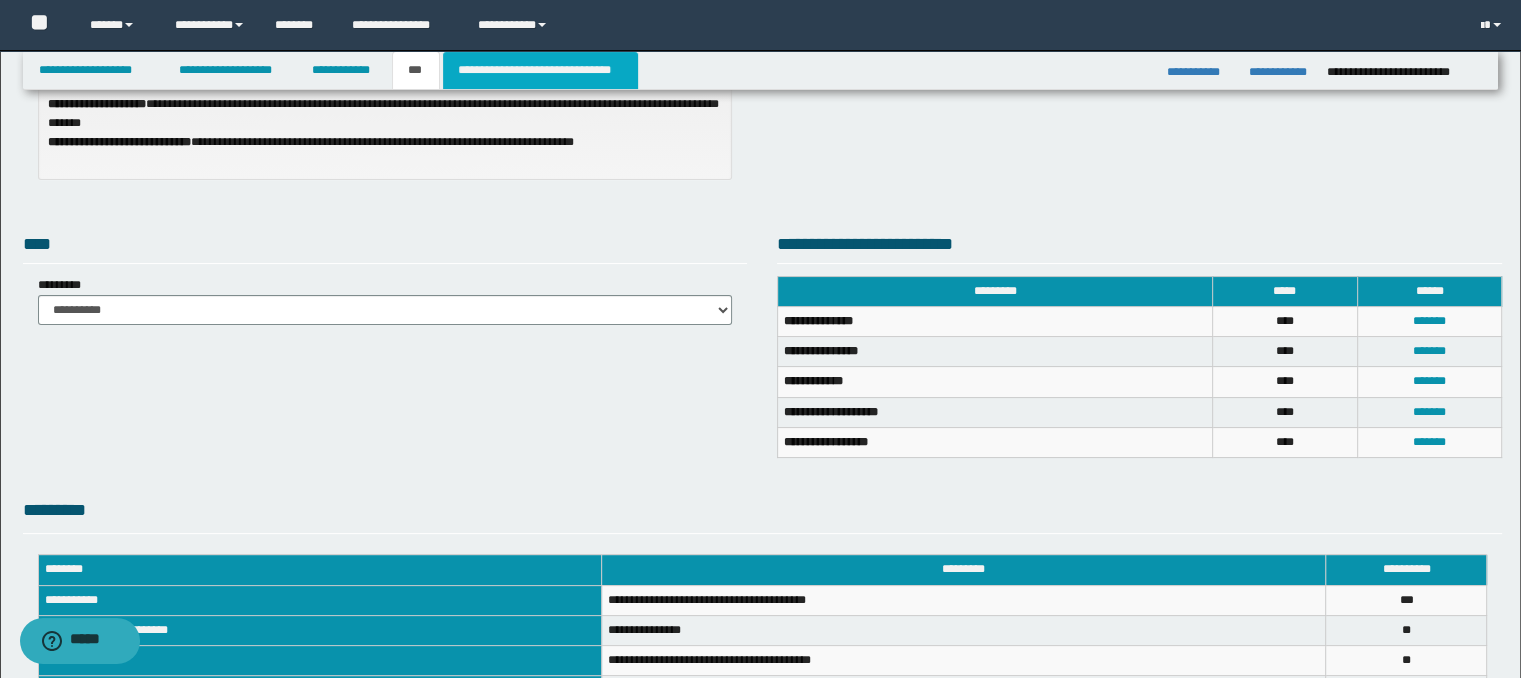 click on "**********" at bounding box center (540, 70) 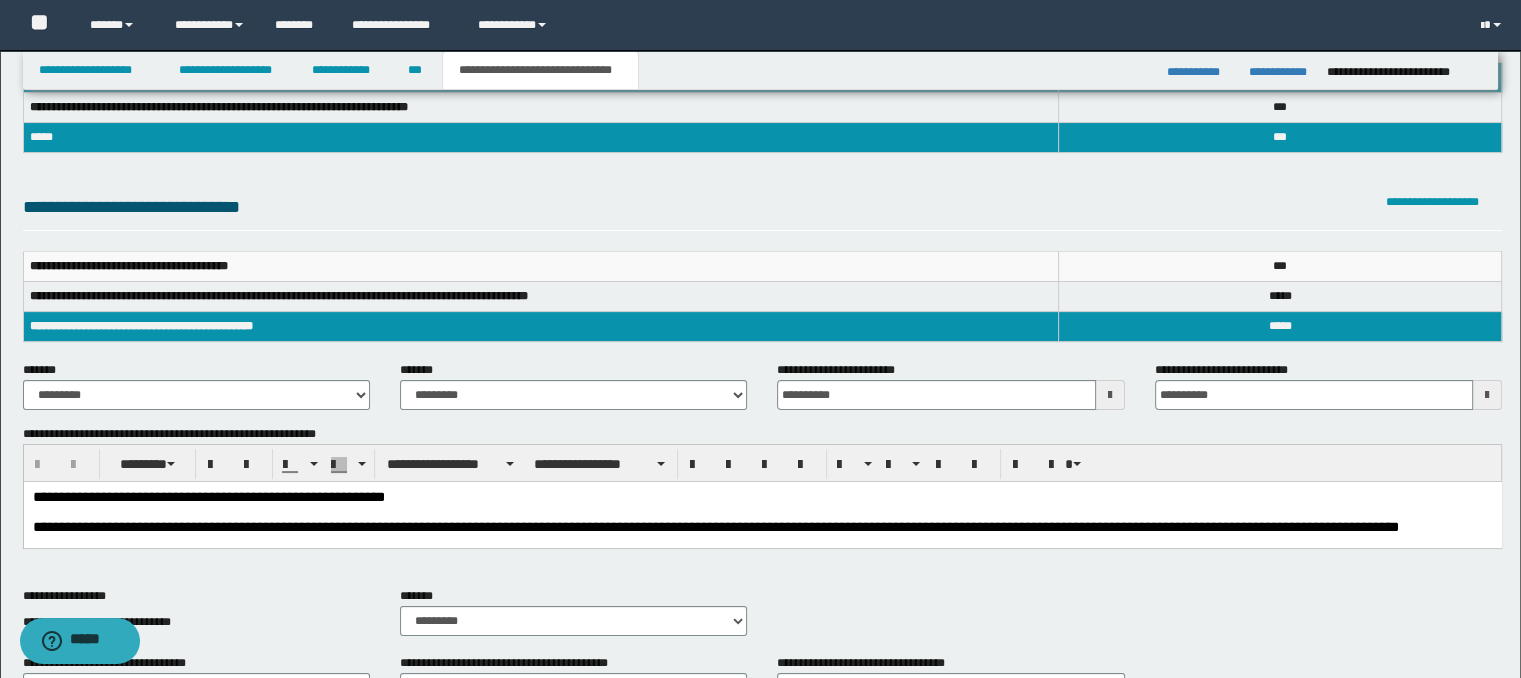 scroll, scrollTop: 0, scrollLeft: 0, axis: both 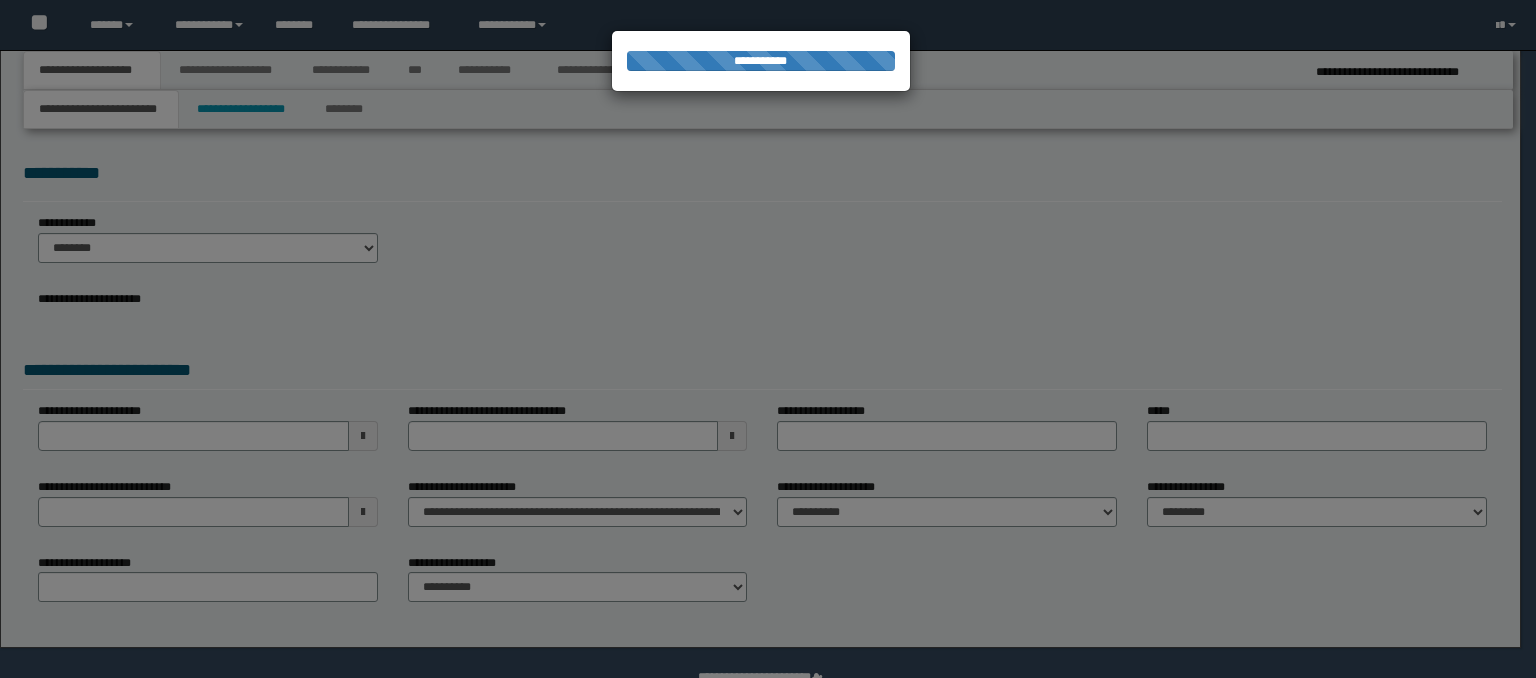 select on "*" 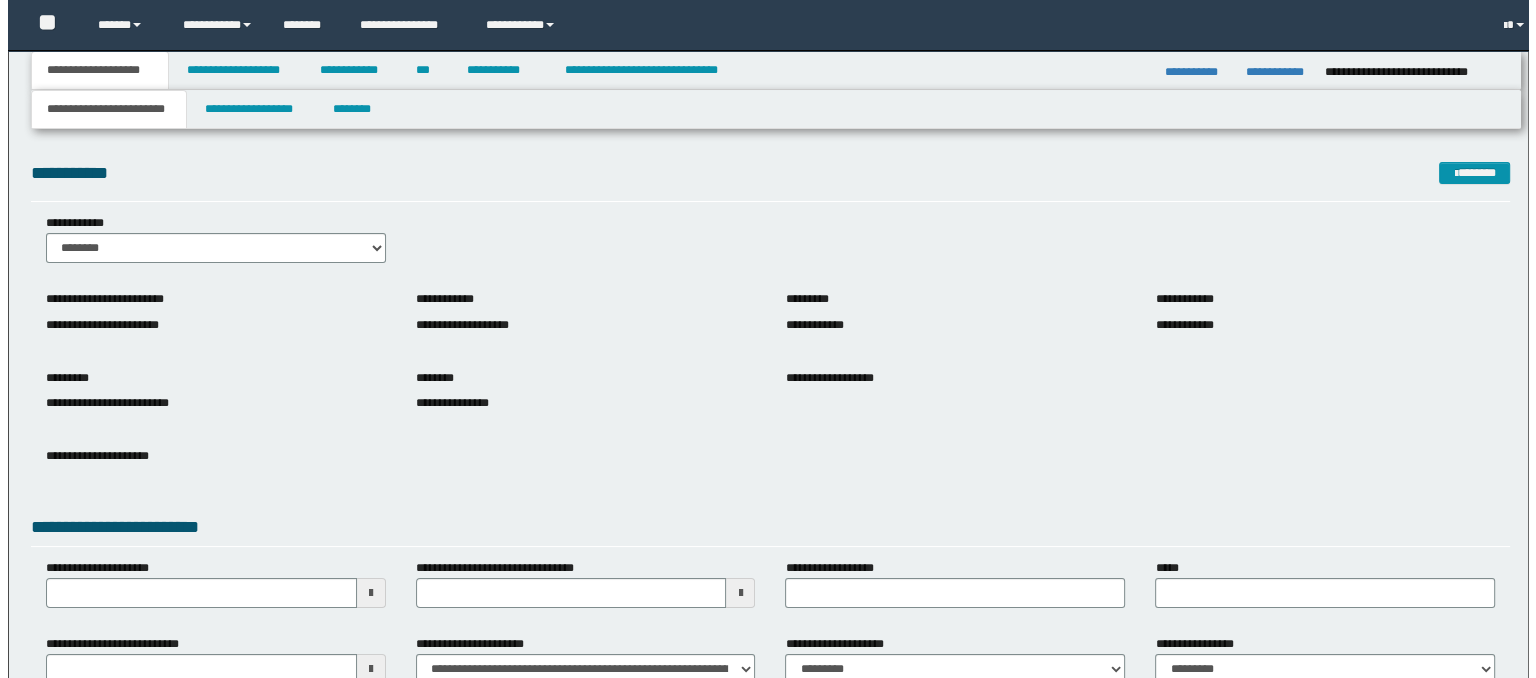 scroll, scrollTop: 0, scrollLeft: 0, axis: both 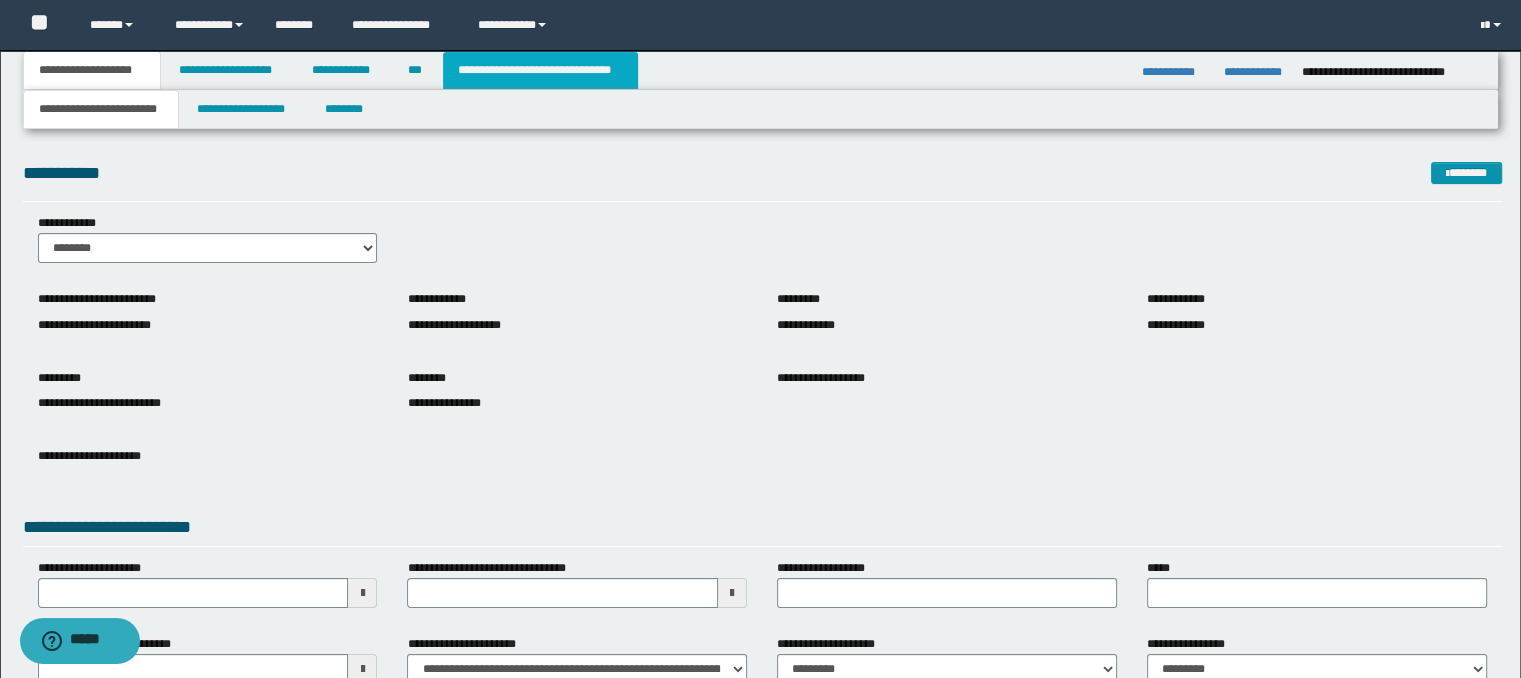 click on "**********" at bounding box center [540, 70] 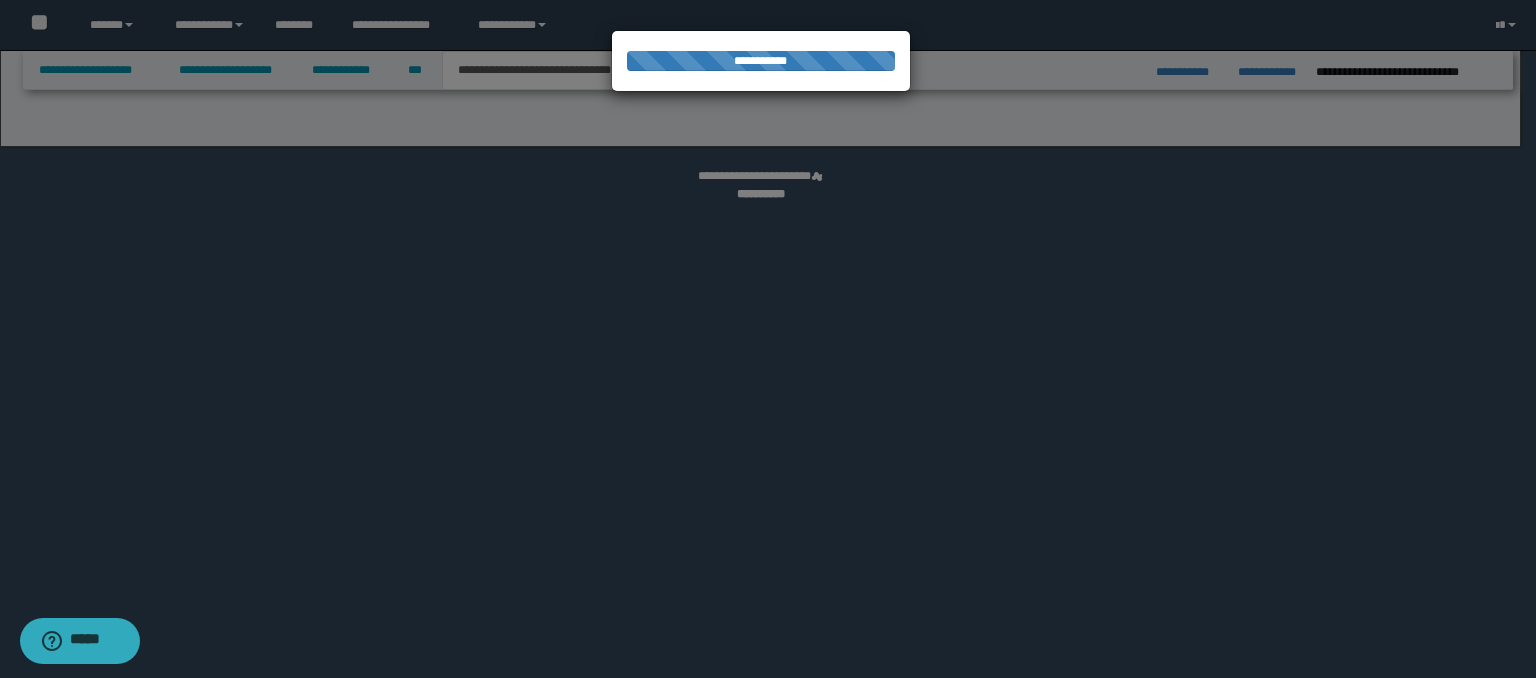 select on "*" 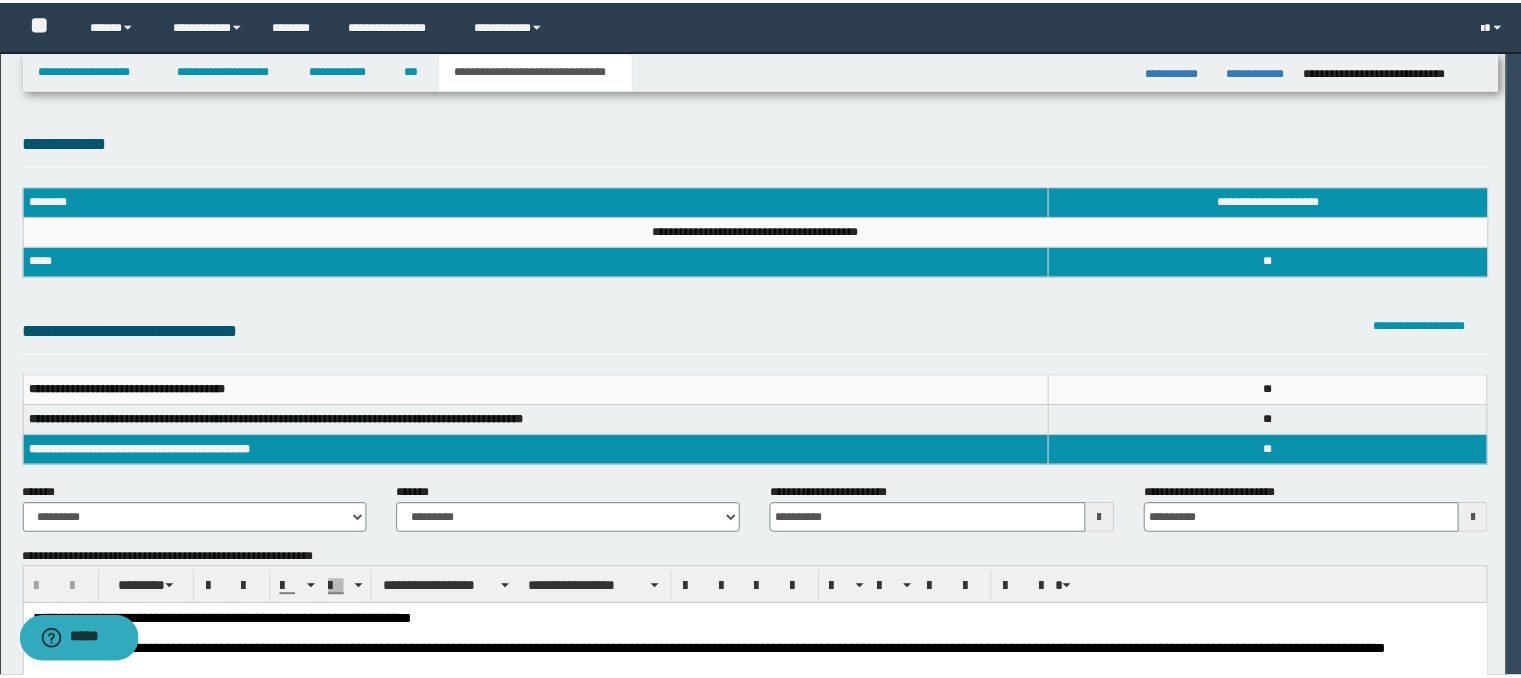 scroll, scrollTop: 0, scrollLeft: 0, axis: both 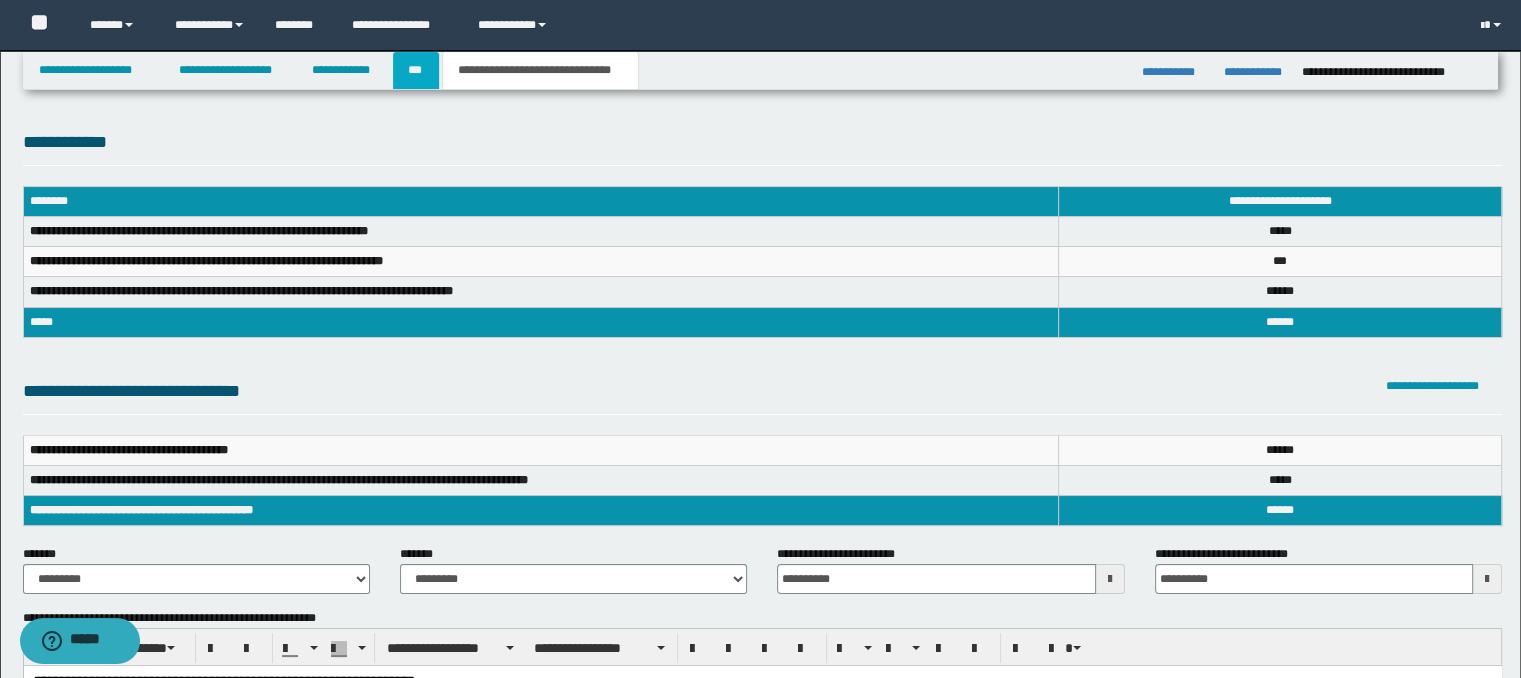 click on "***" at bounding box center [416, 70] 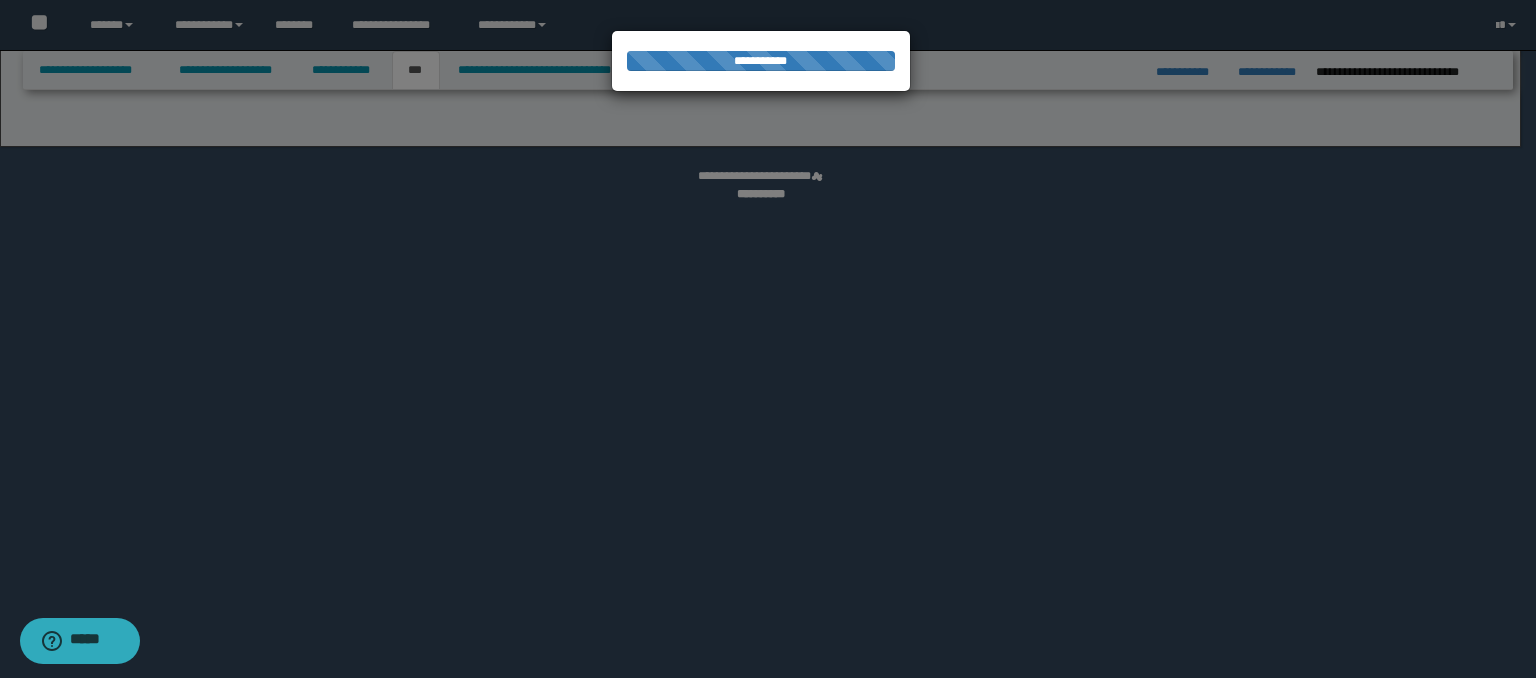 select on "**" 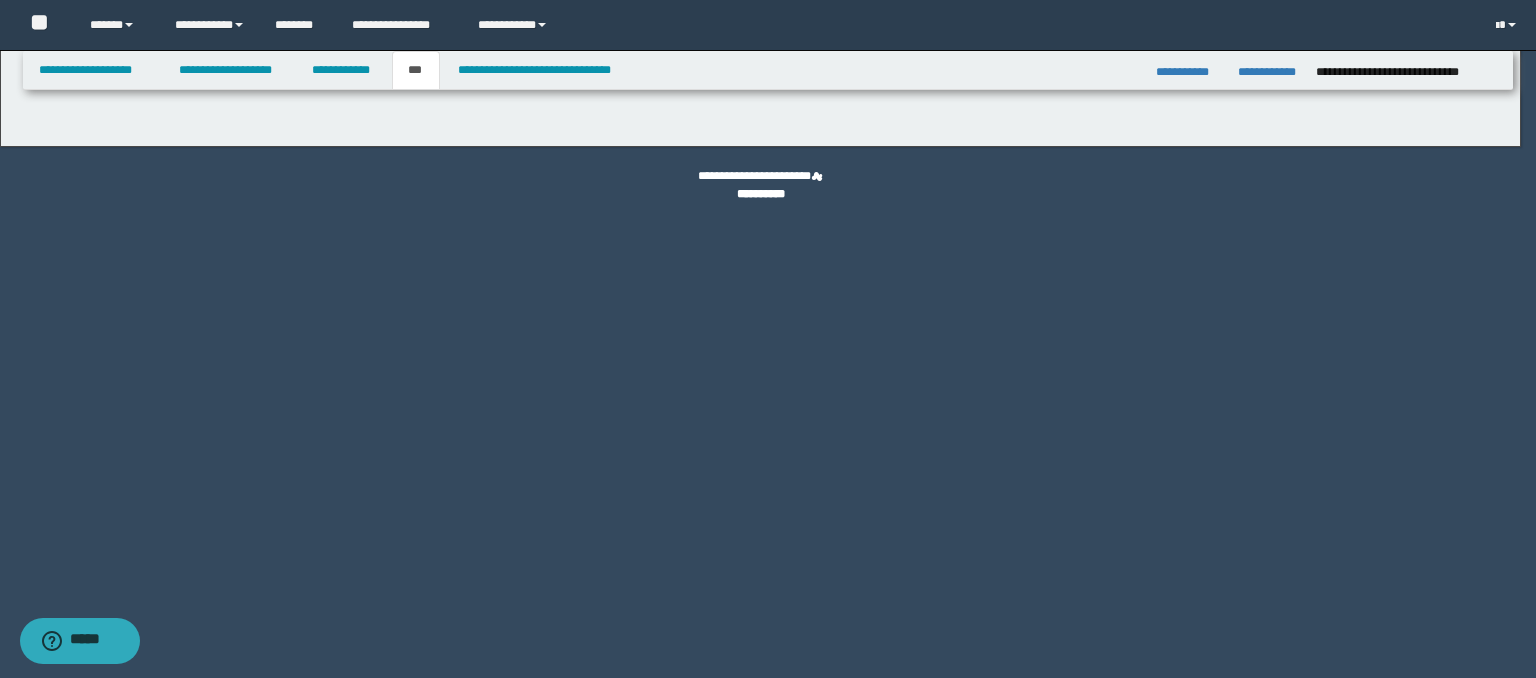 select on "***" 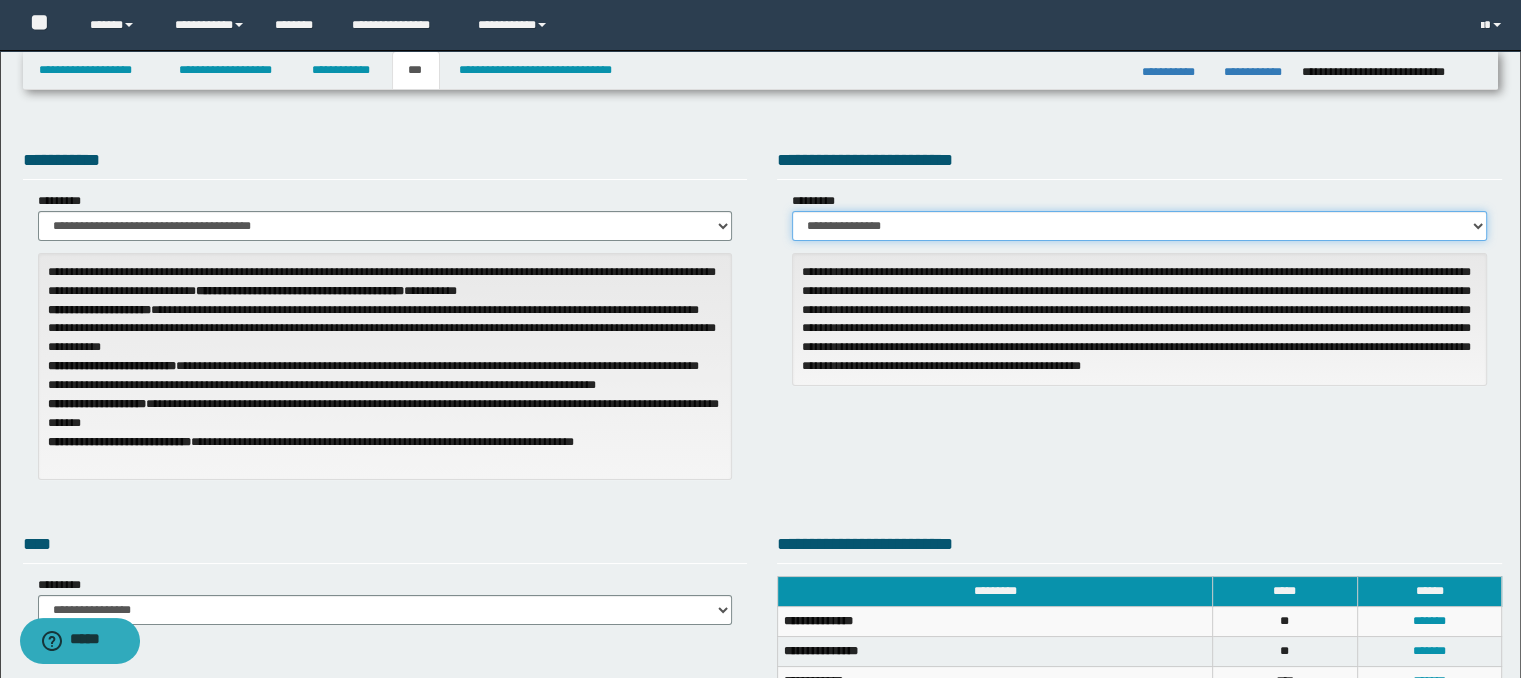 click on "**********" at bounding box center (1139, 226) 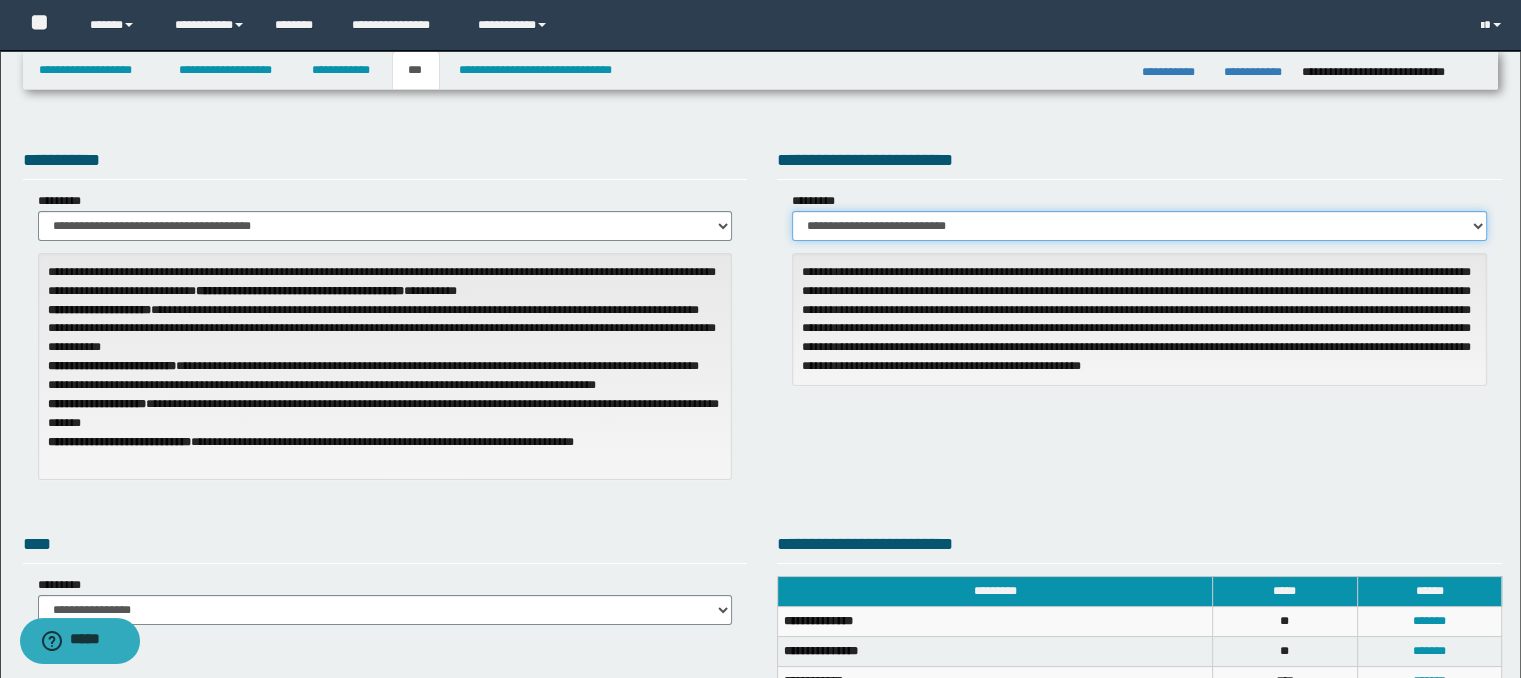 click on "**********" at bounding box center [1139, 226] 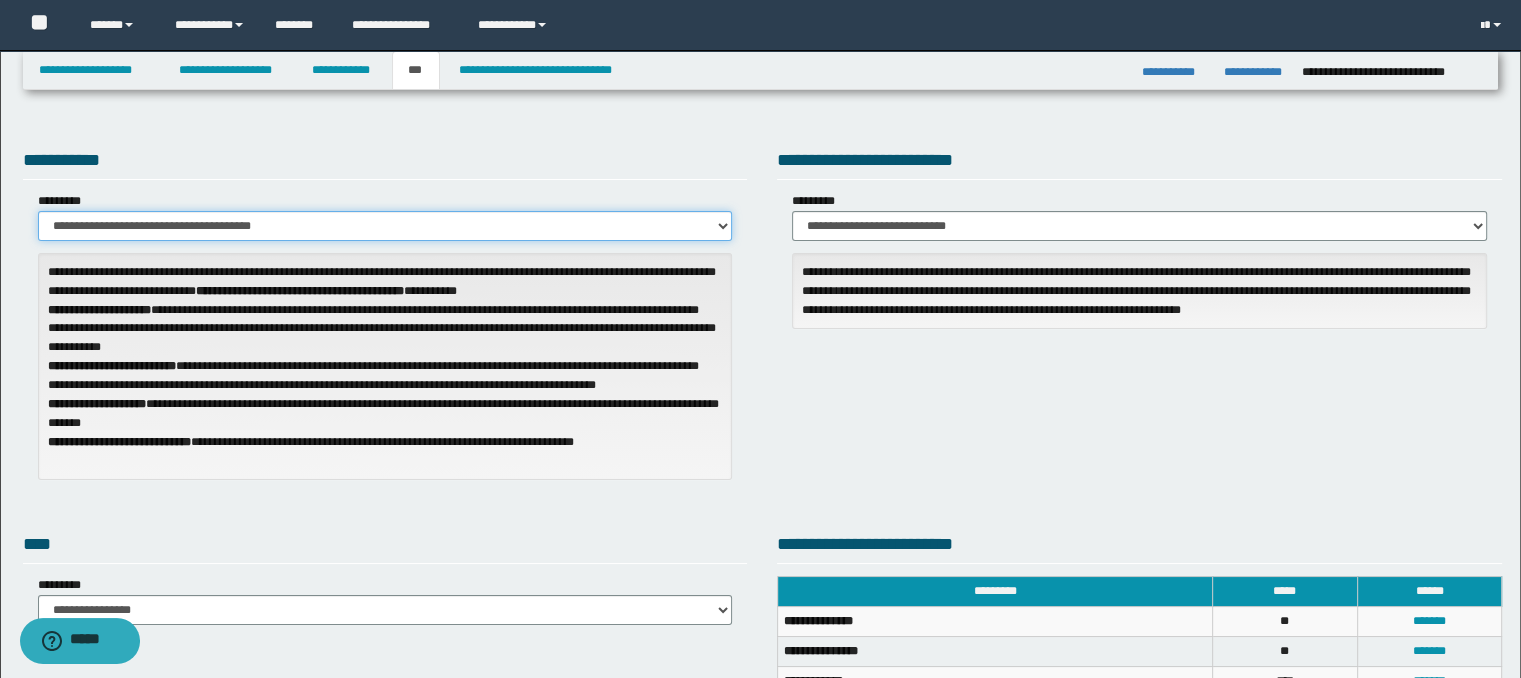 click on "**********" at bounding box center (385, 226) 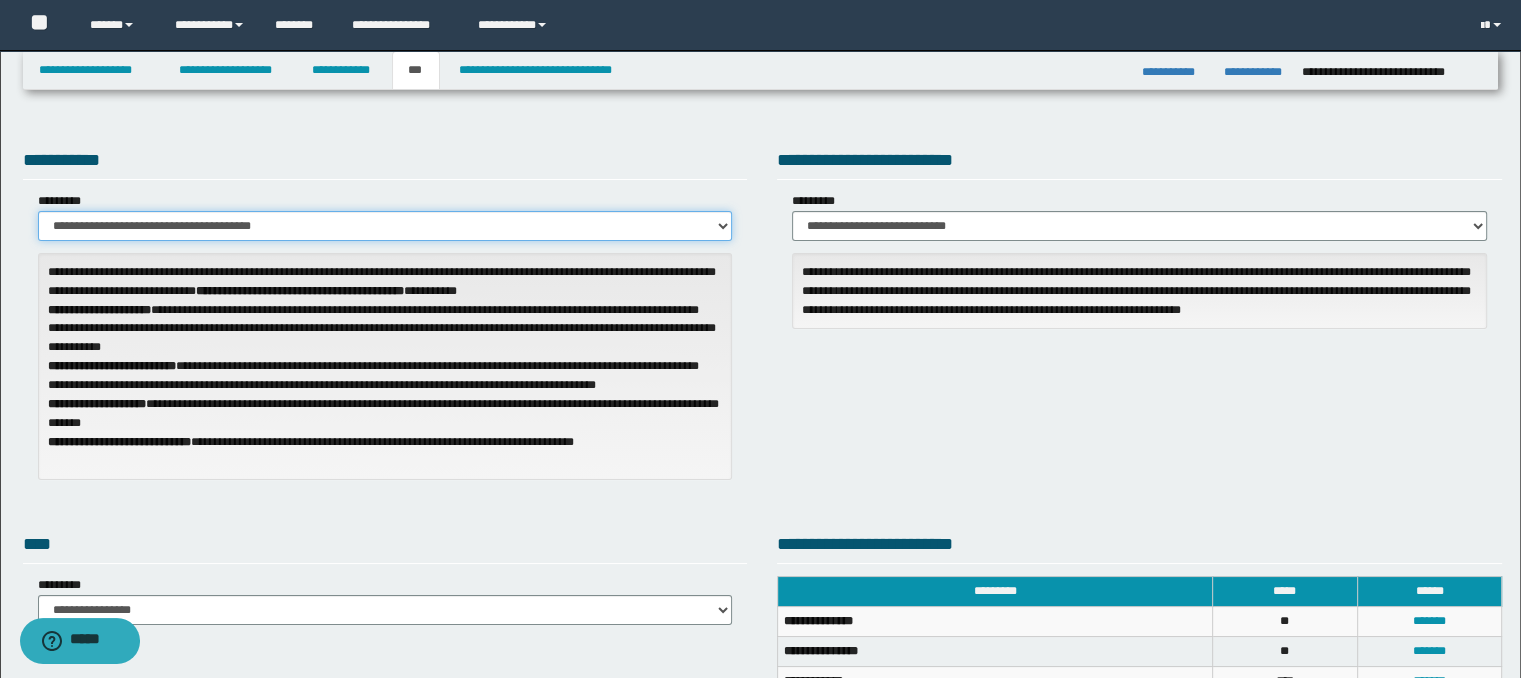 select on "**" 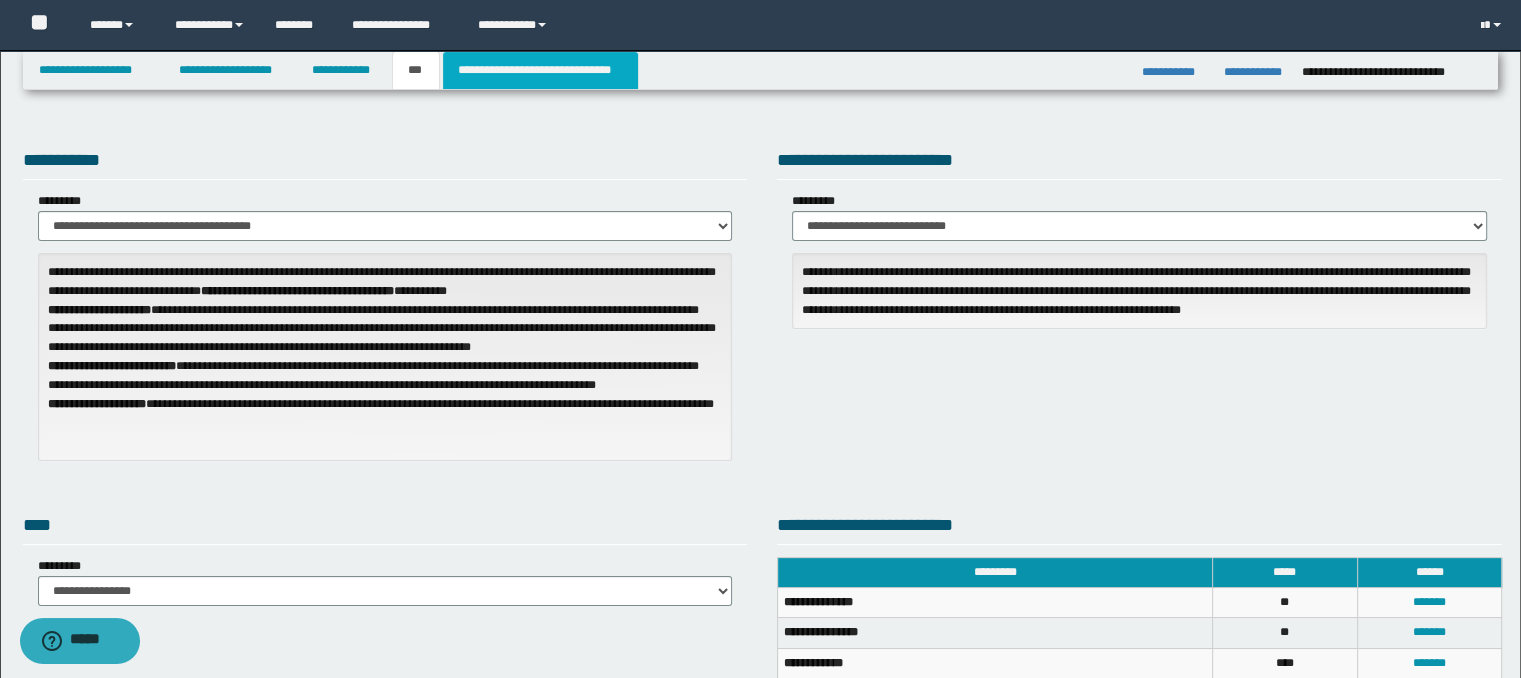 click on "**********" at bounding box center [540, 70] 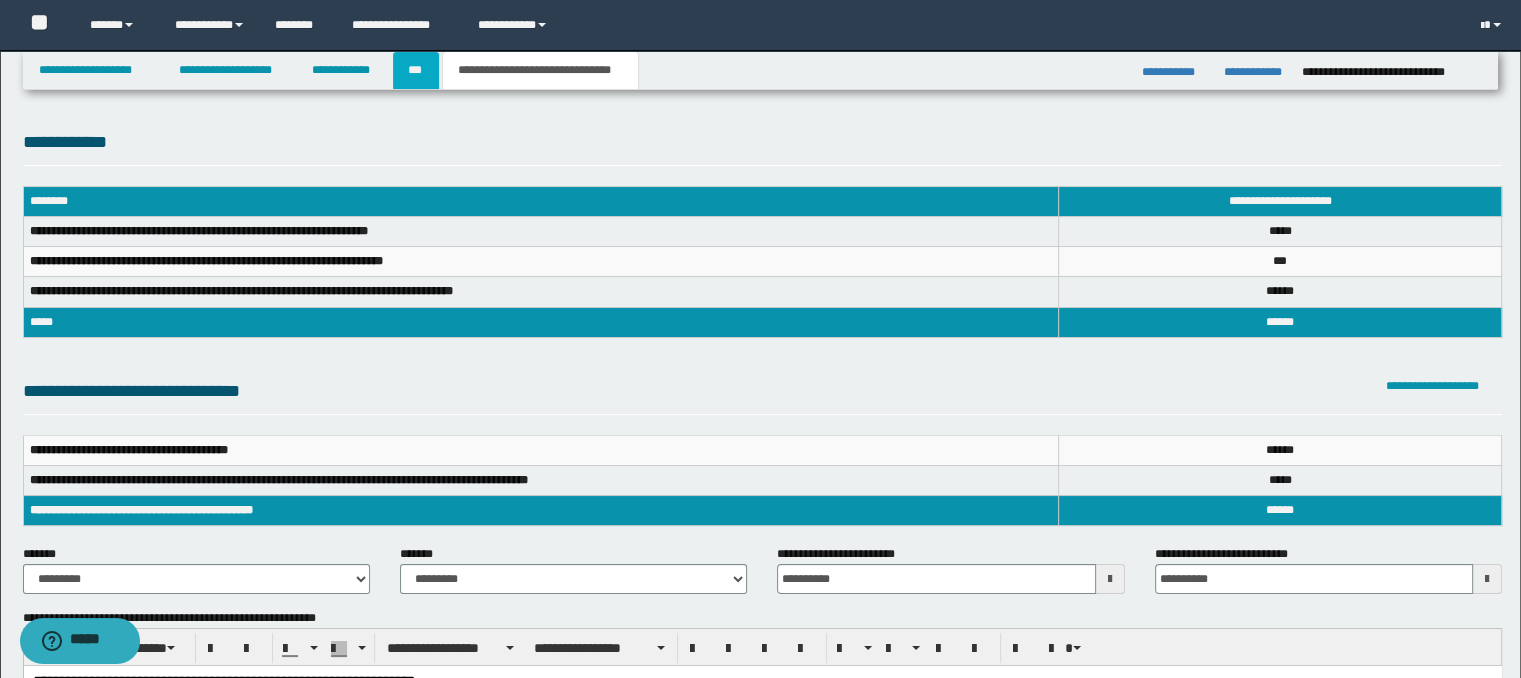 click on "***" at bounding box center [416, 70] 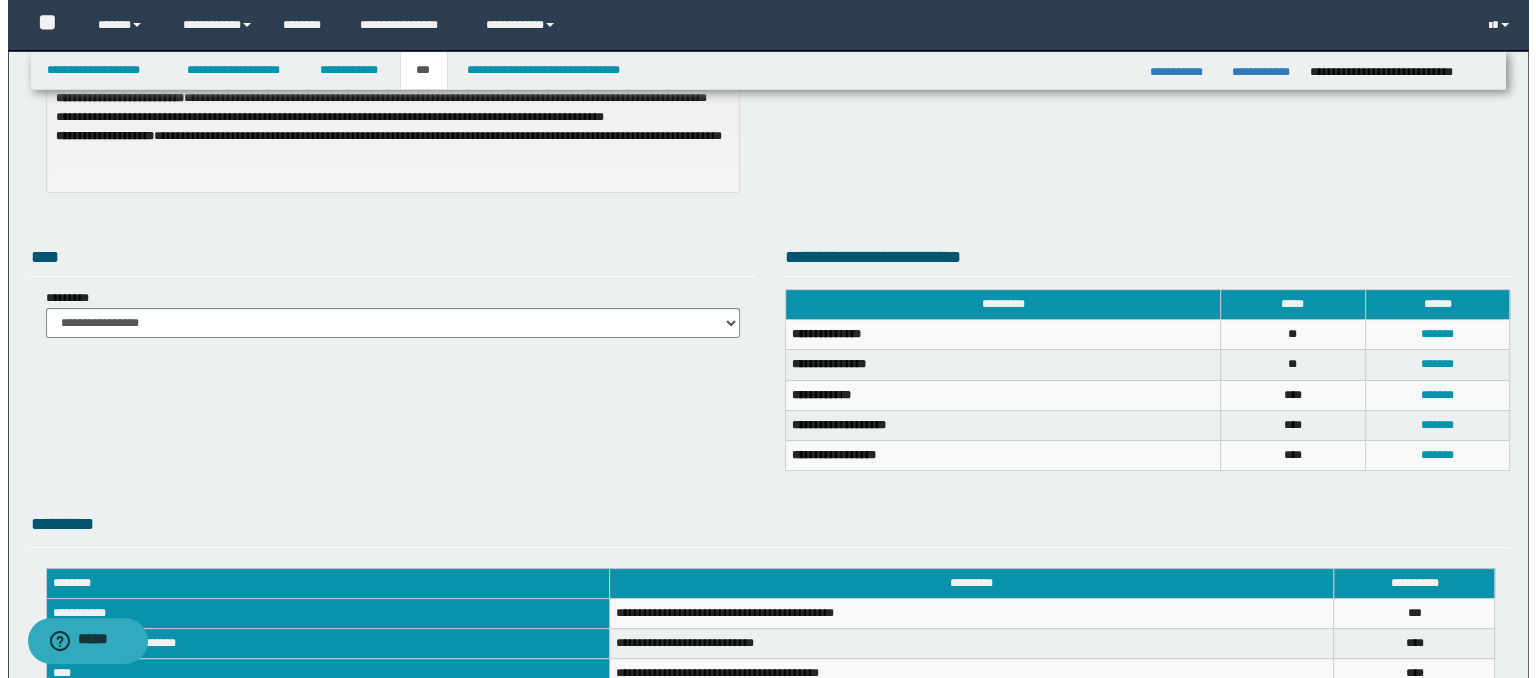 scroll, scrollTop: 400, scrollLeft: 0, axis: vertical 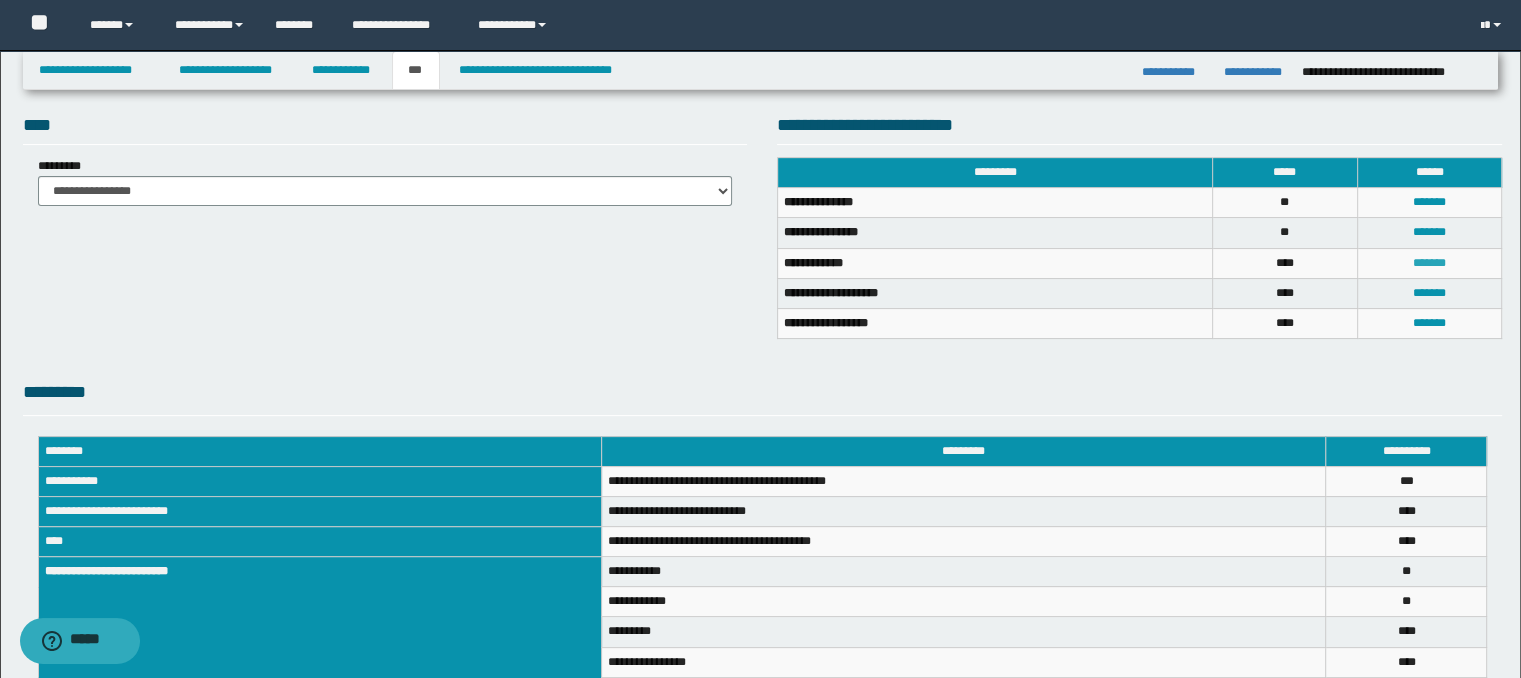 click on "*******" at bounding box center (1429, 263) 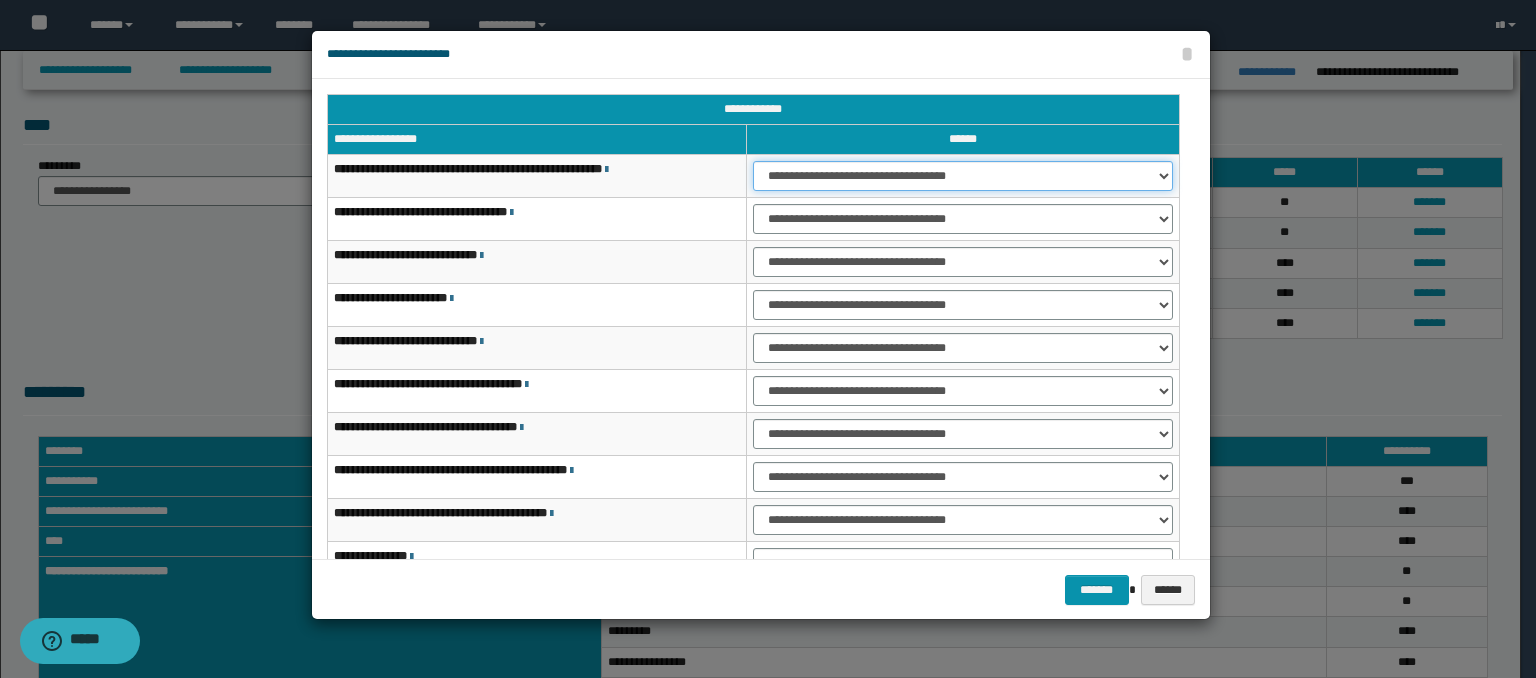drag, startPoint x: 841, startPoint y: 177, endPoint x: 838, endPoint y: 187, distance: 10.440307 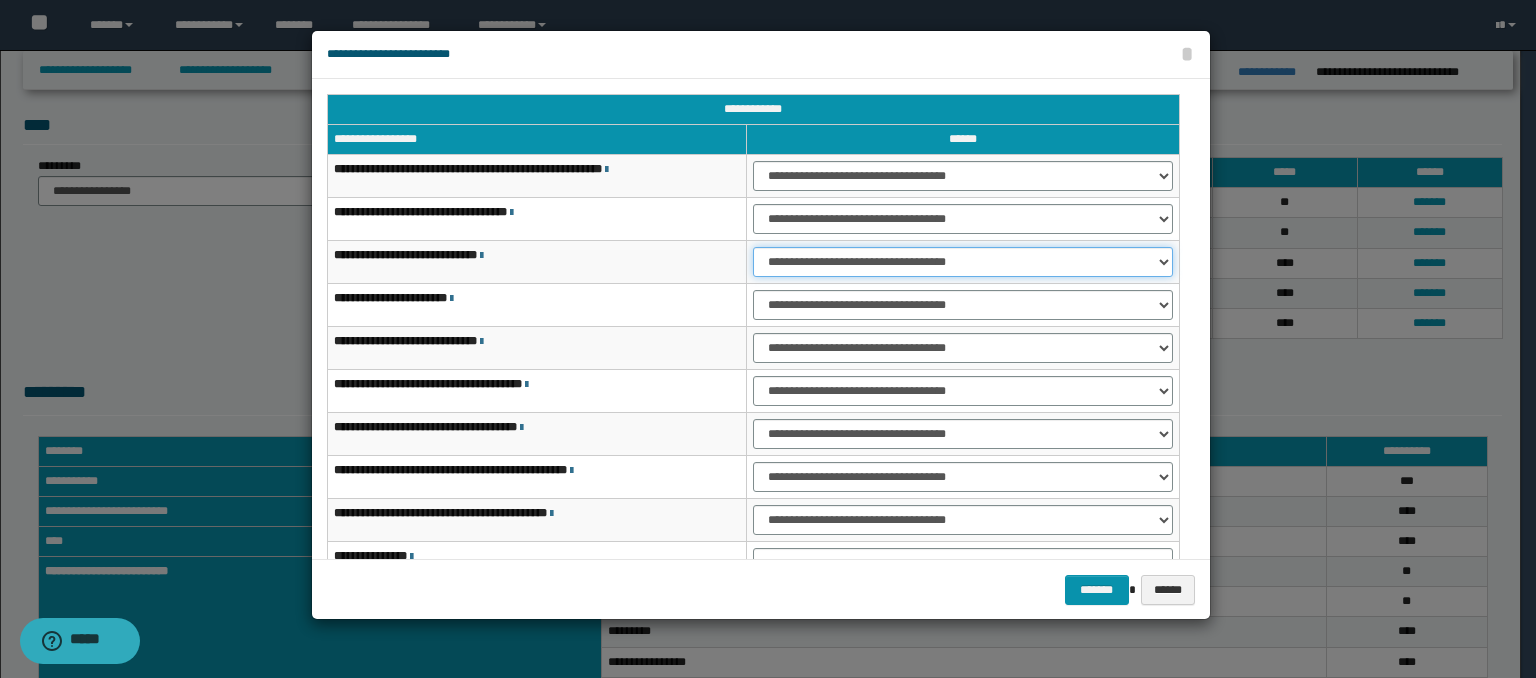 click on "**********" at bounding box center [963, 262] 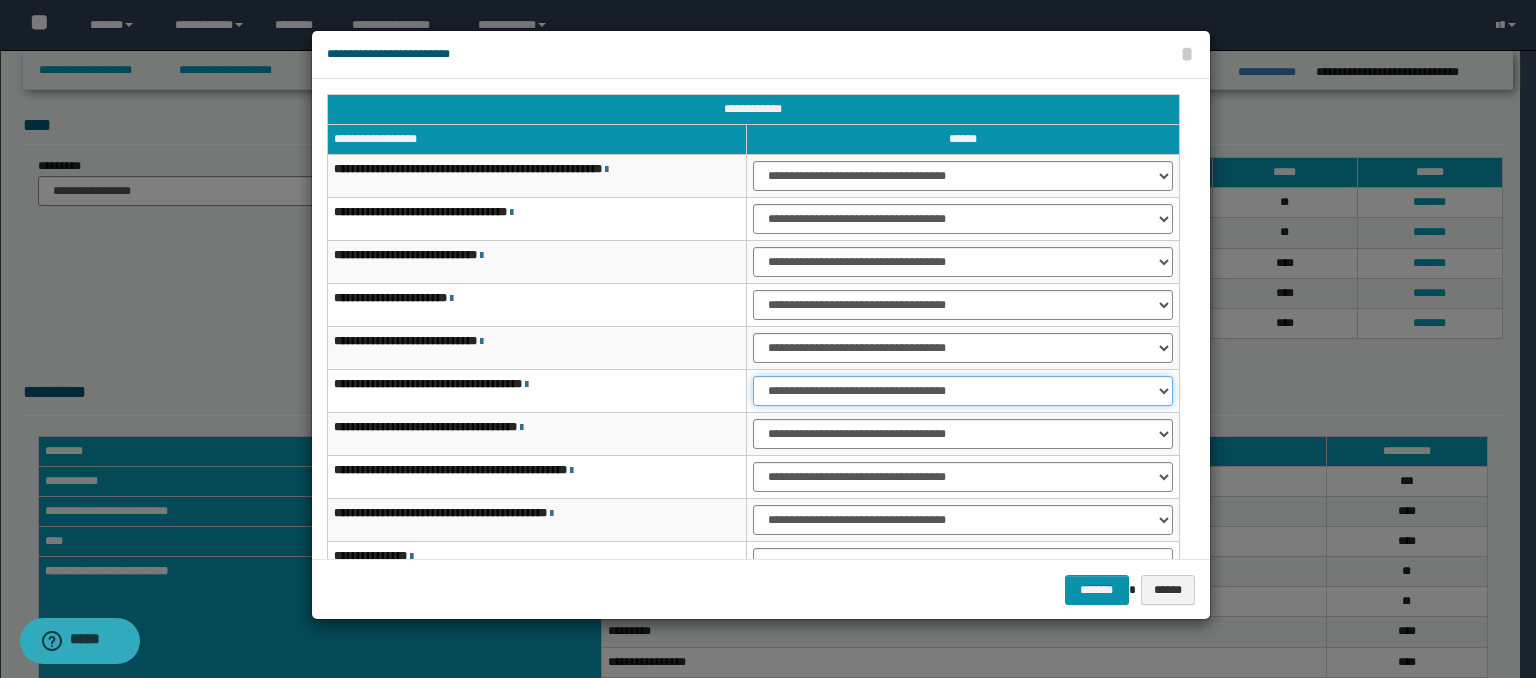 click on "**********" at bounding box center [963, 391] 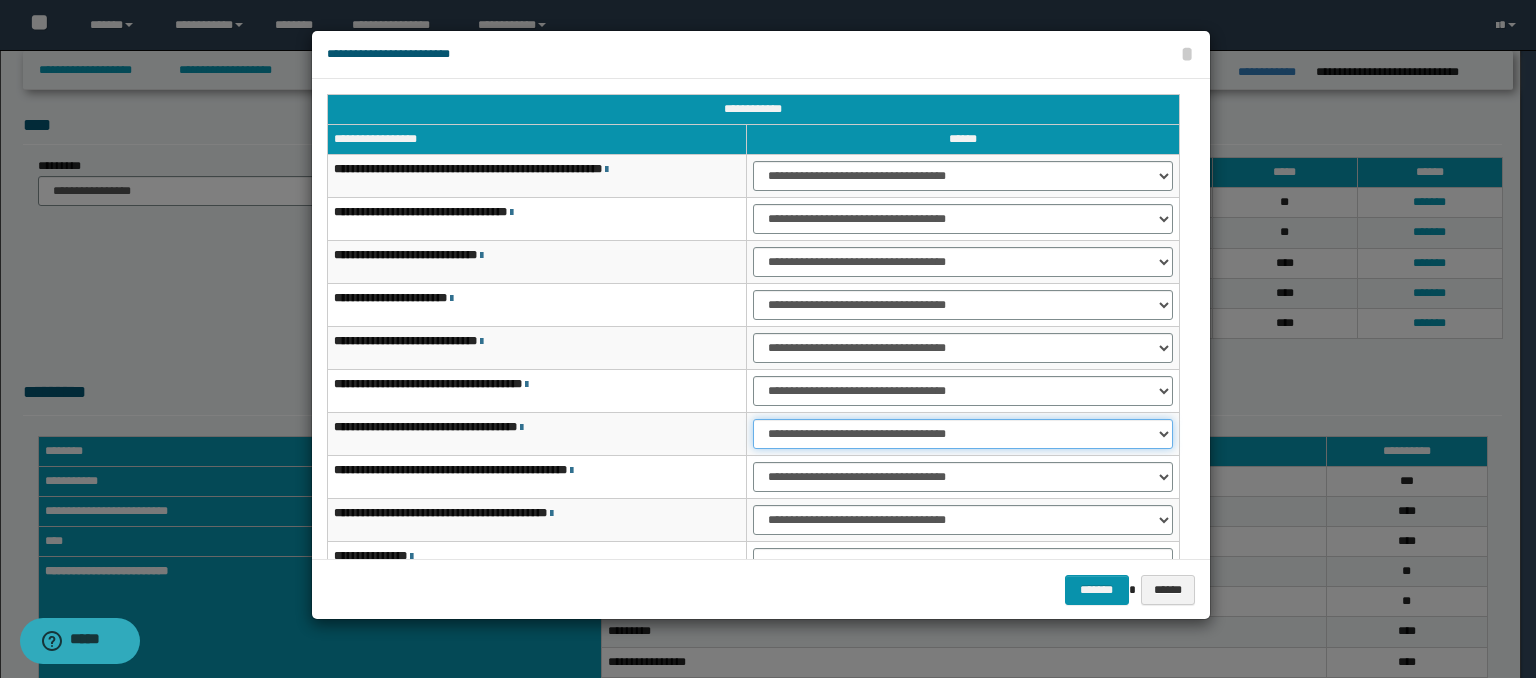 click on "**********" at bounding box center (963, 434) 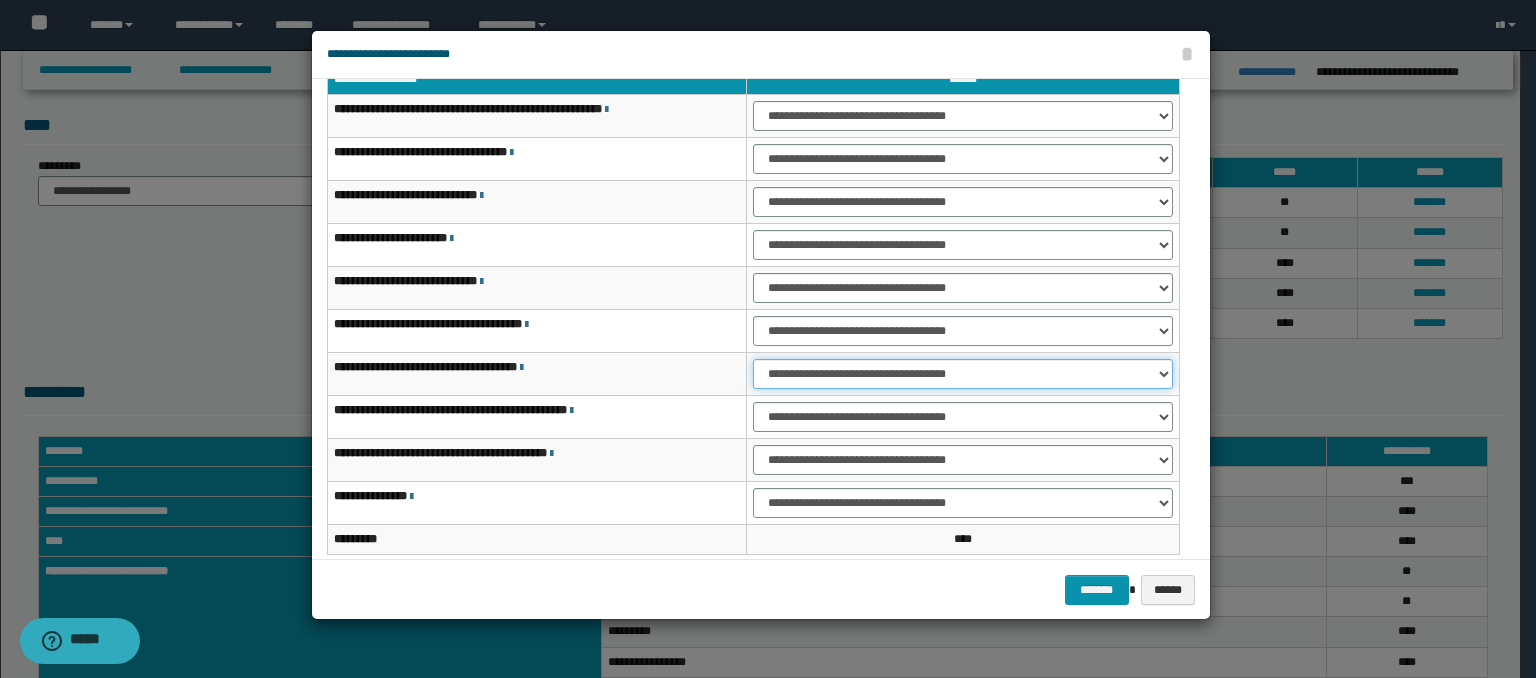scroll, scrollTop: 118, scrollLeft: 0, axis: vertical 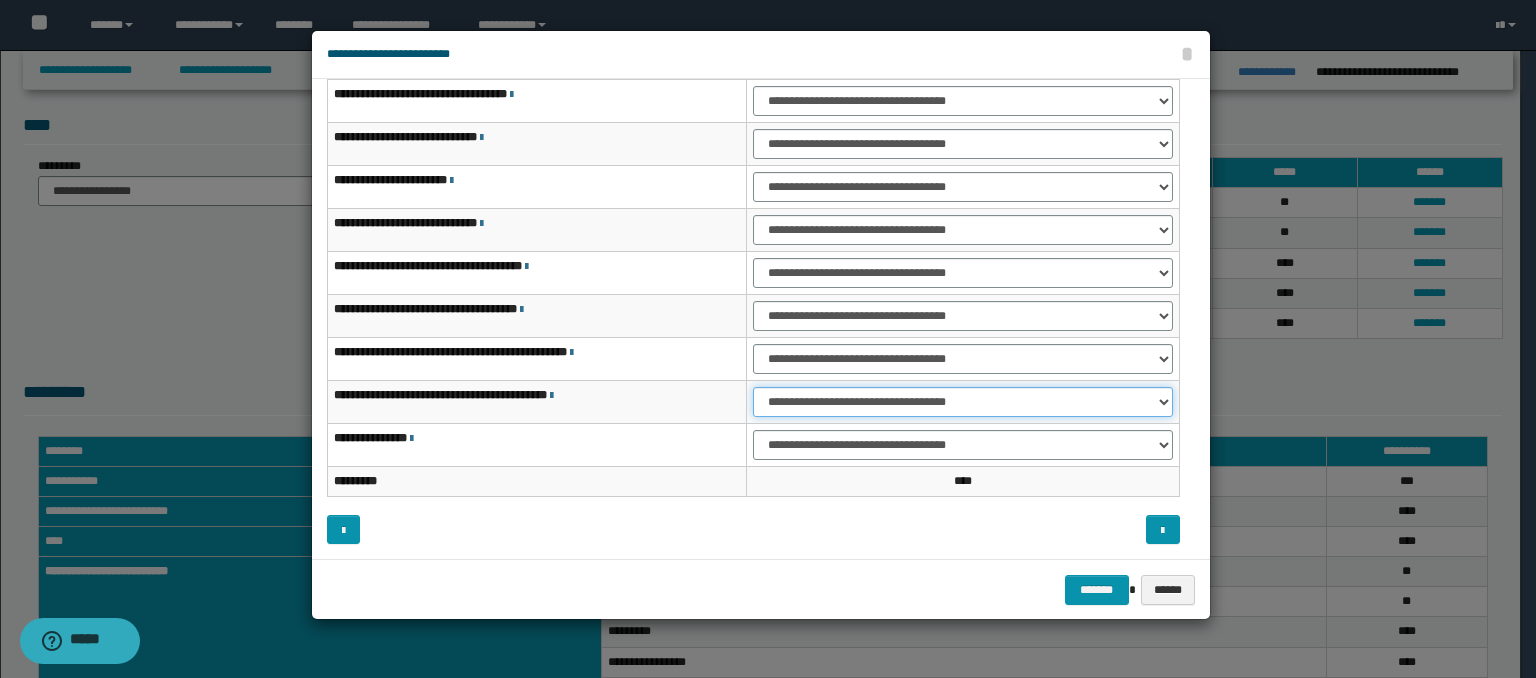 click on "**********" at bounding box center [963, 402] 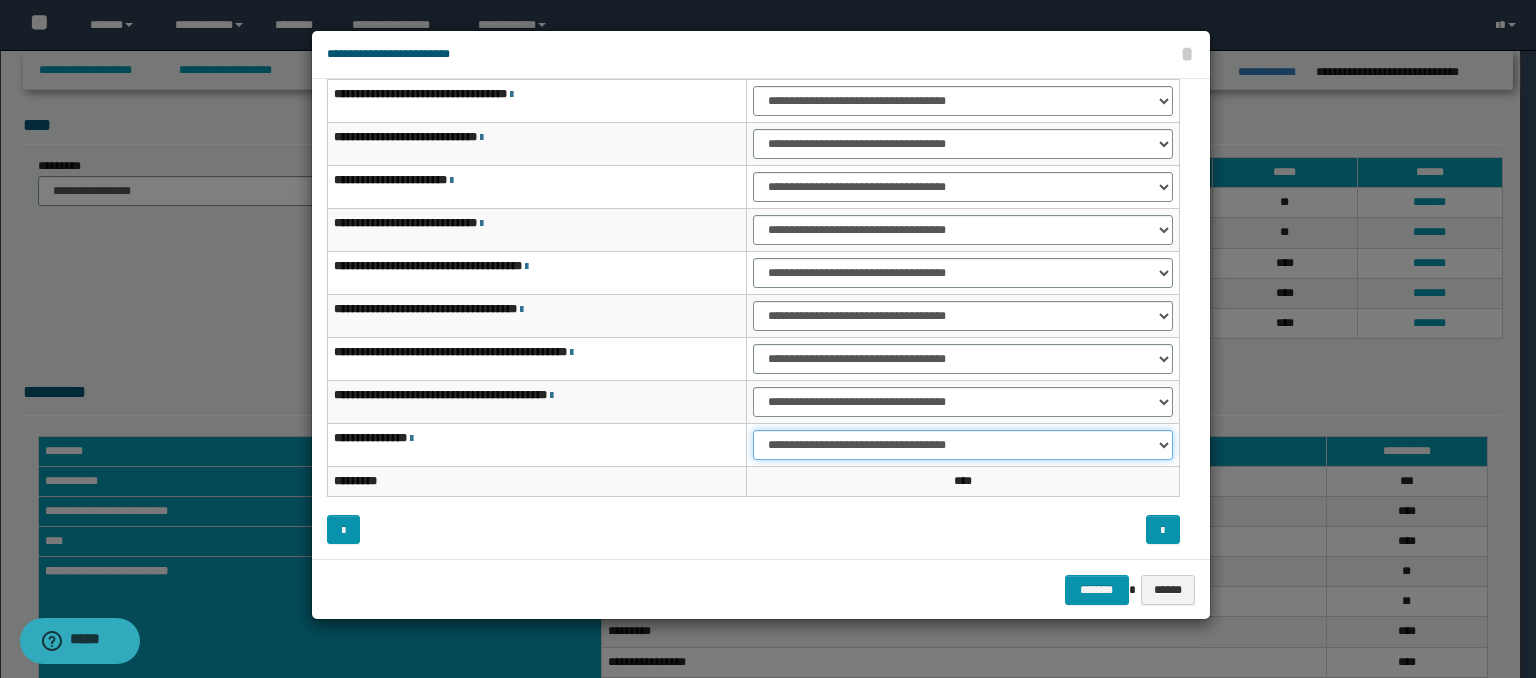 click on "**********" at bounding box center (963, 445) 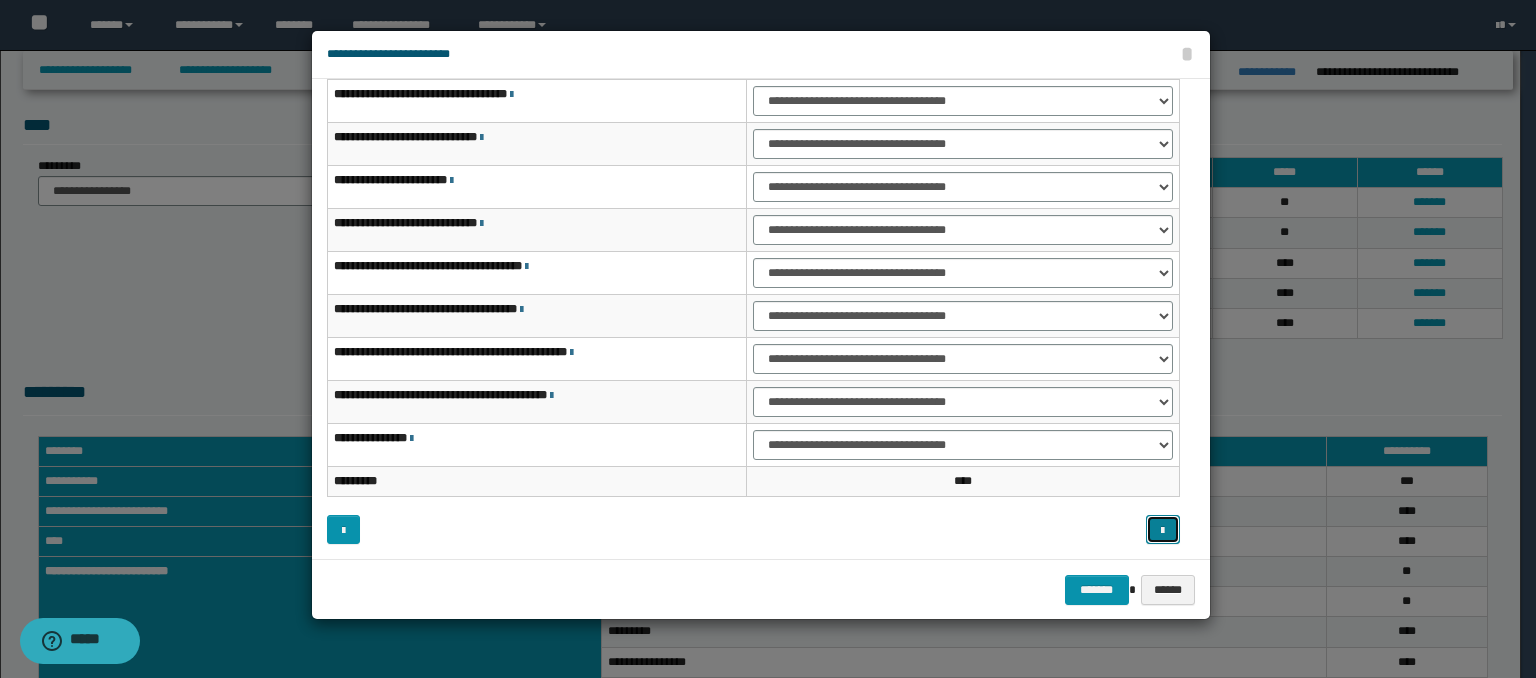click at bounding box center [1163, 530] 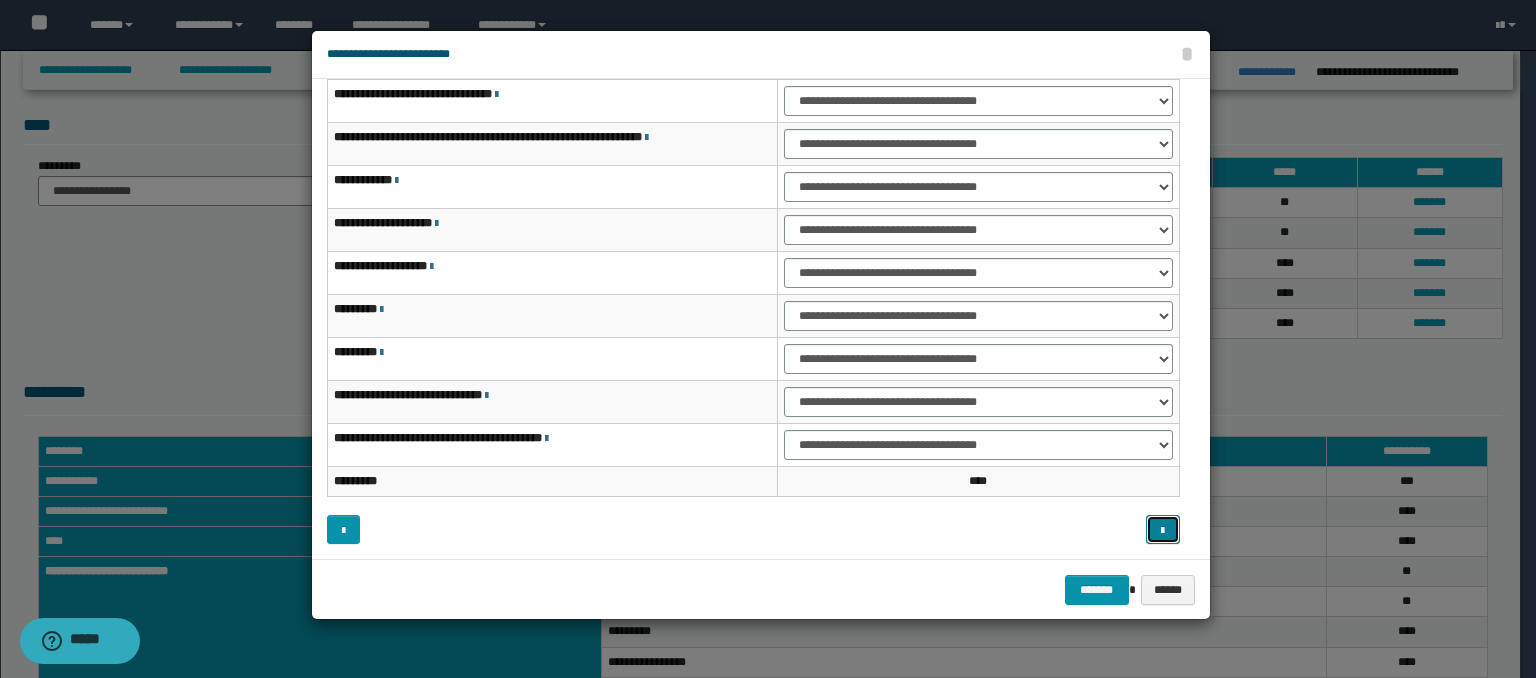 scroll, scrollTop: 18, scrollLeft: 0, axis: vertical 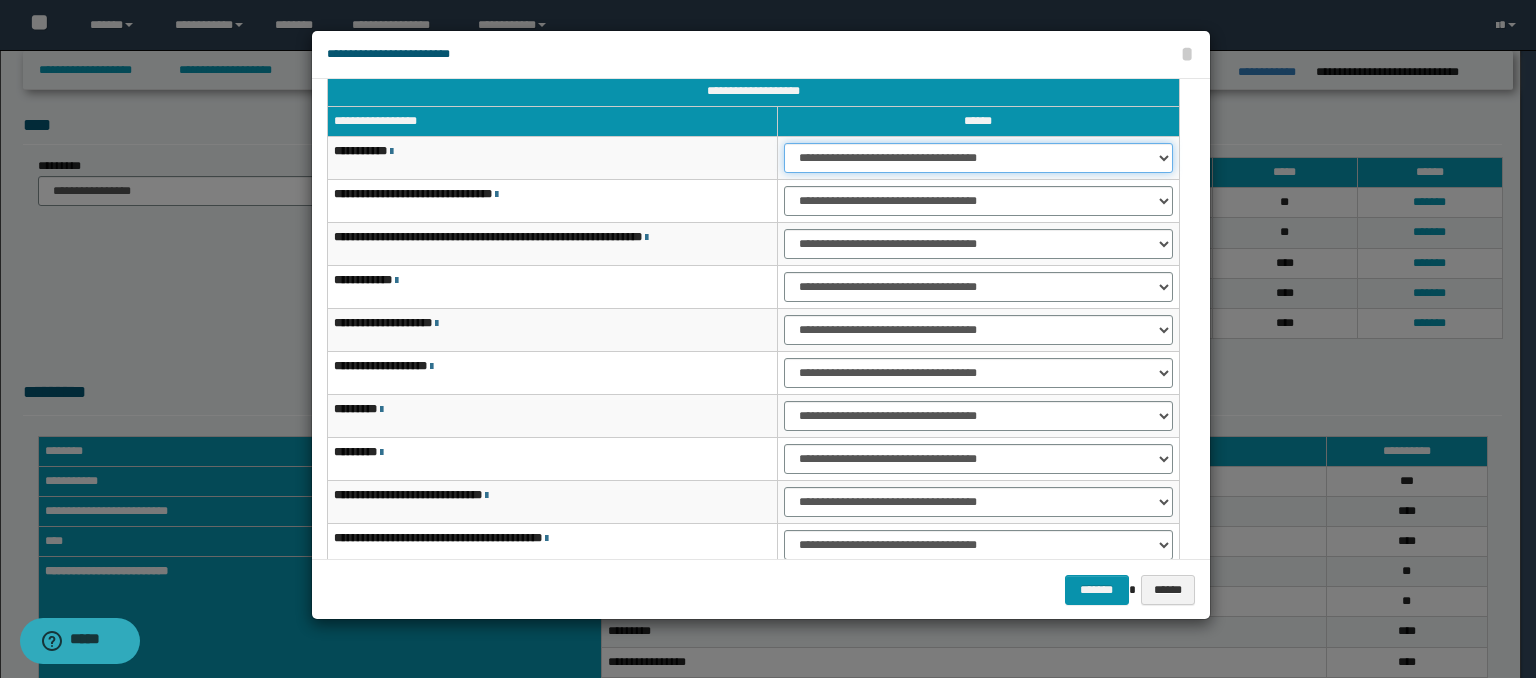click on "**********" at bounding box center [978, 158] 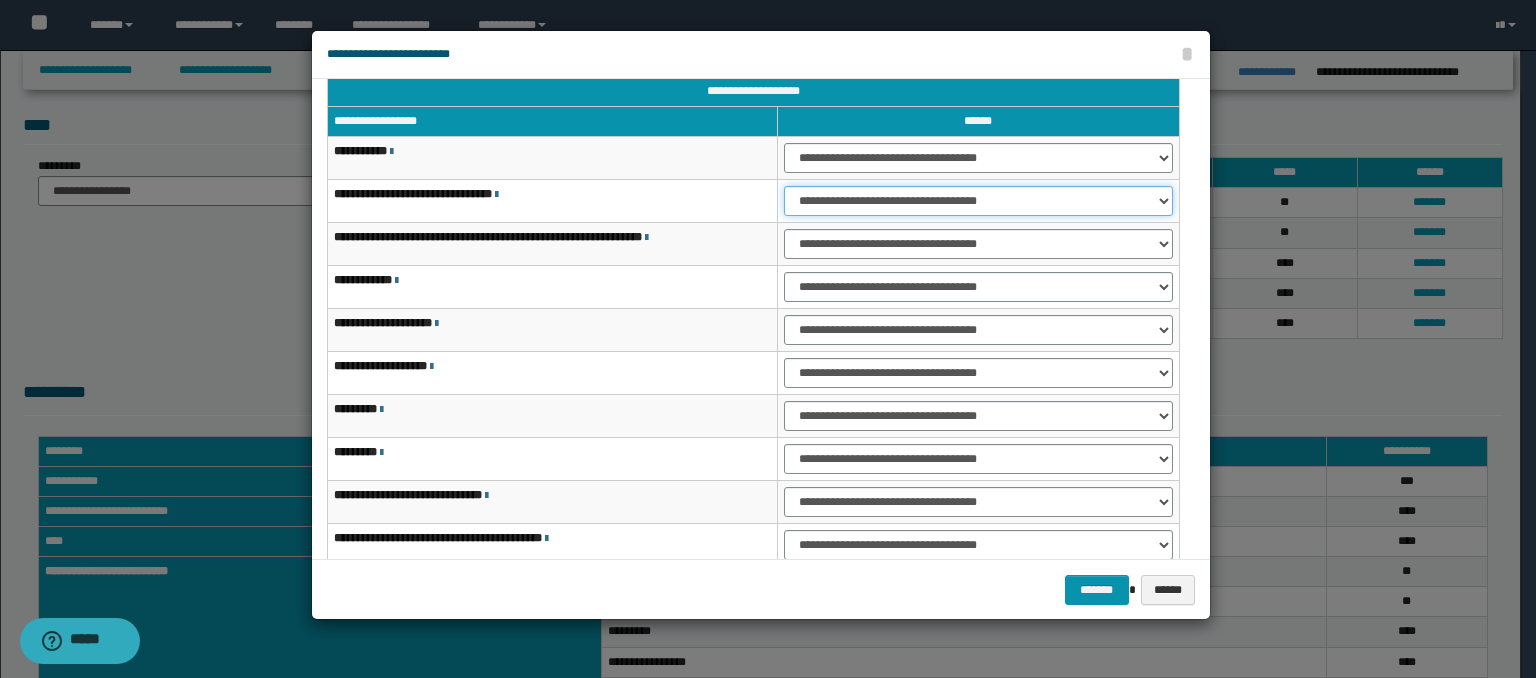 click on "**********" at bounding box center [978, 201] 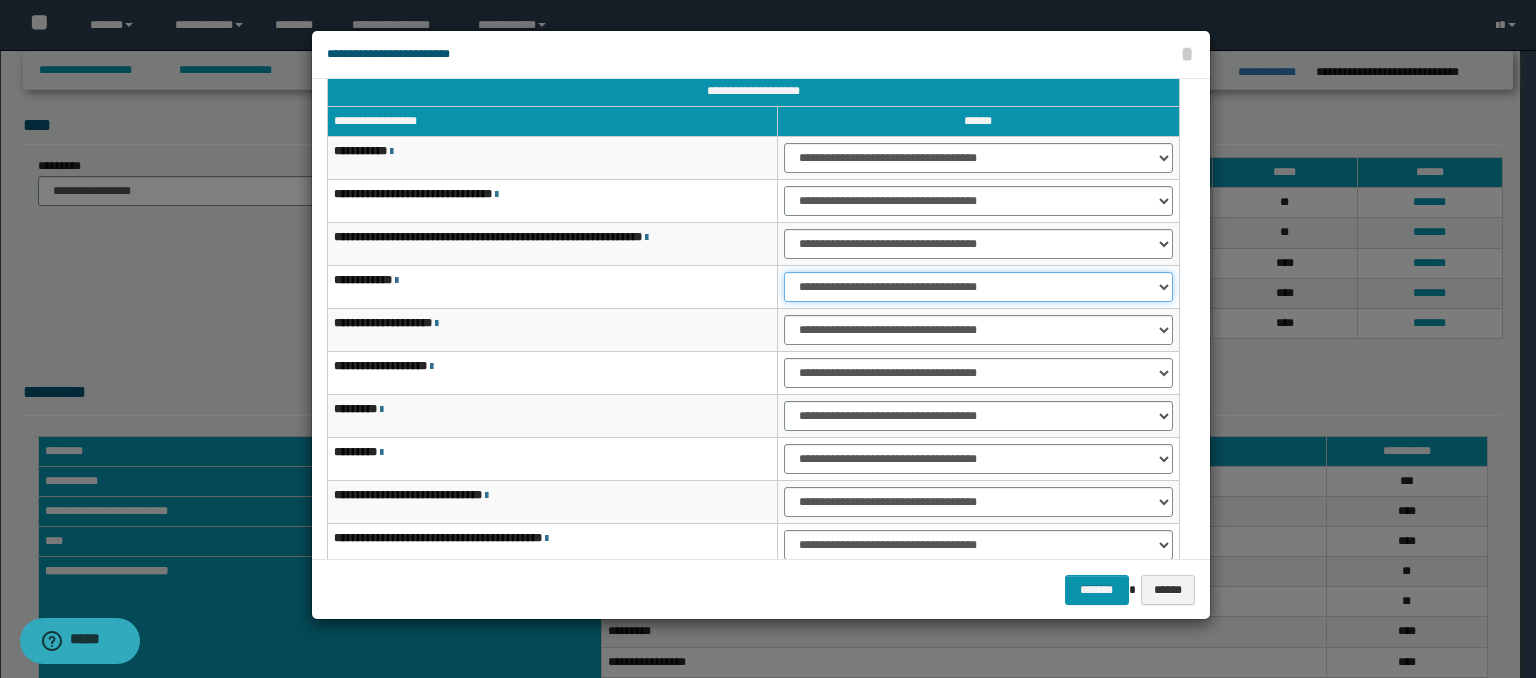 click on "**********" at bounding box center (978, 287) 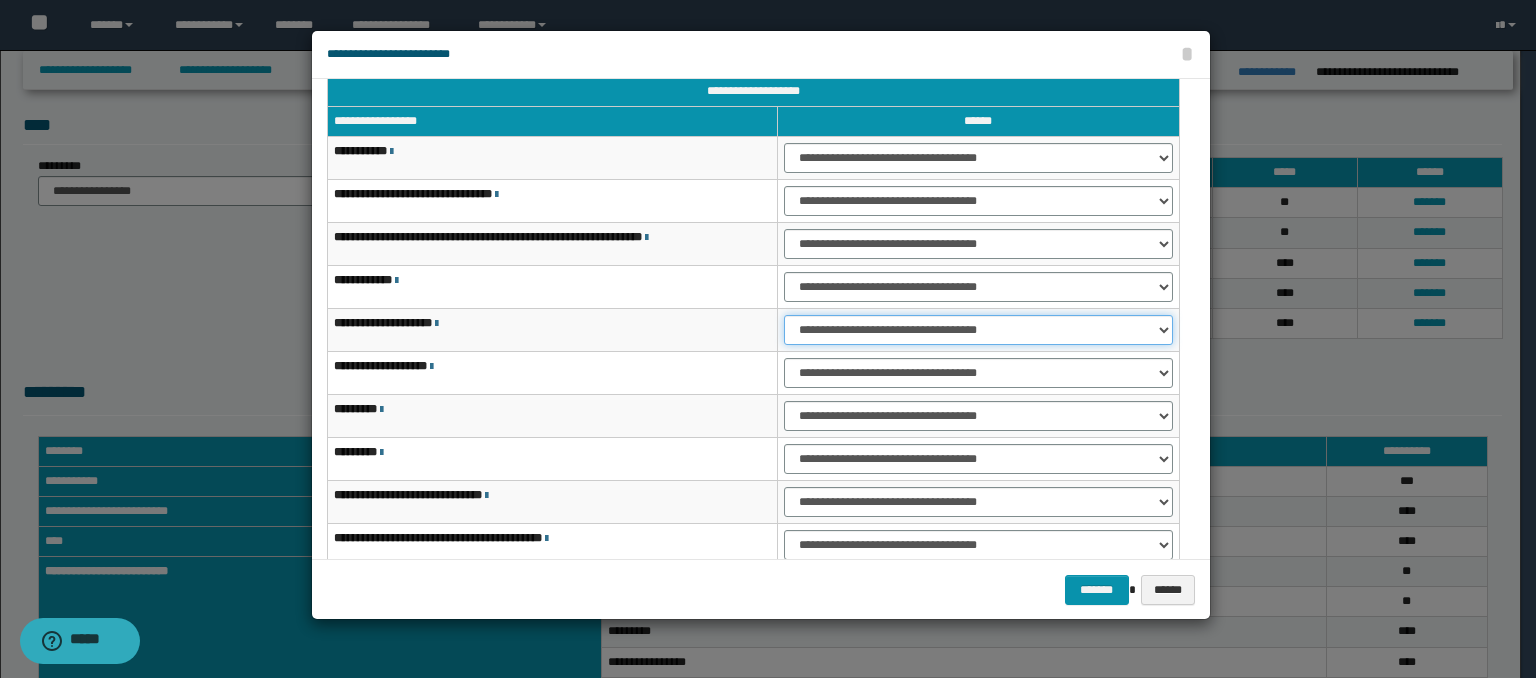 click on "**********" at bounding box center (978, 330) 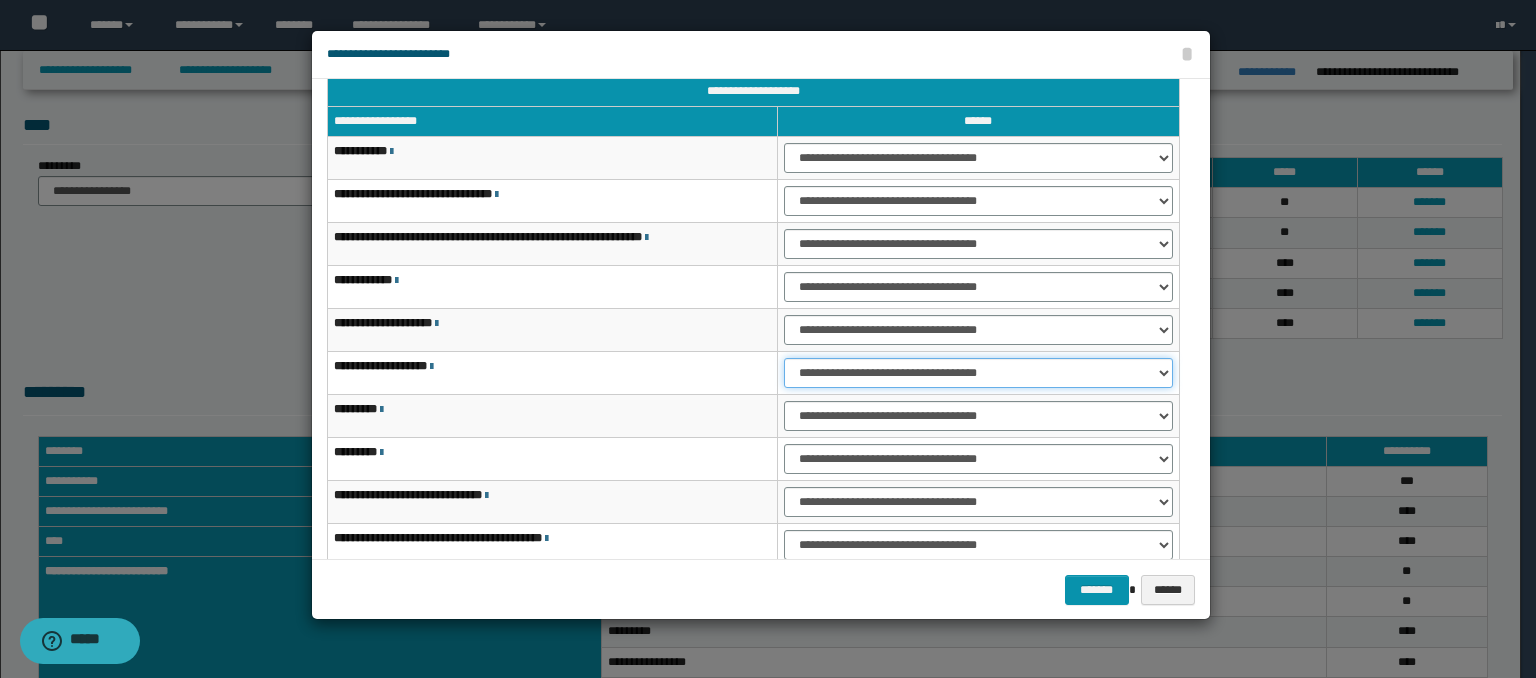 click on "**********" at bounding box center (978, 373) 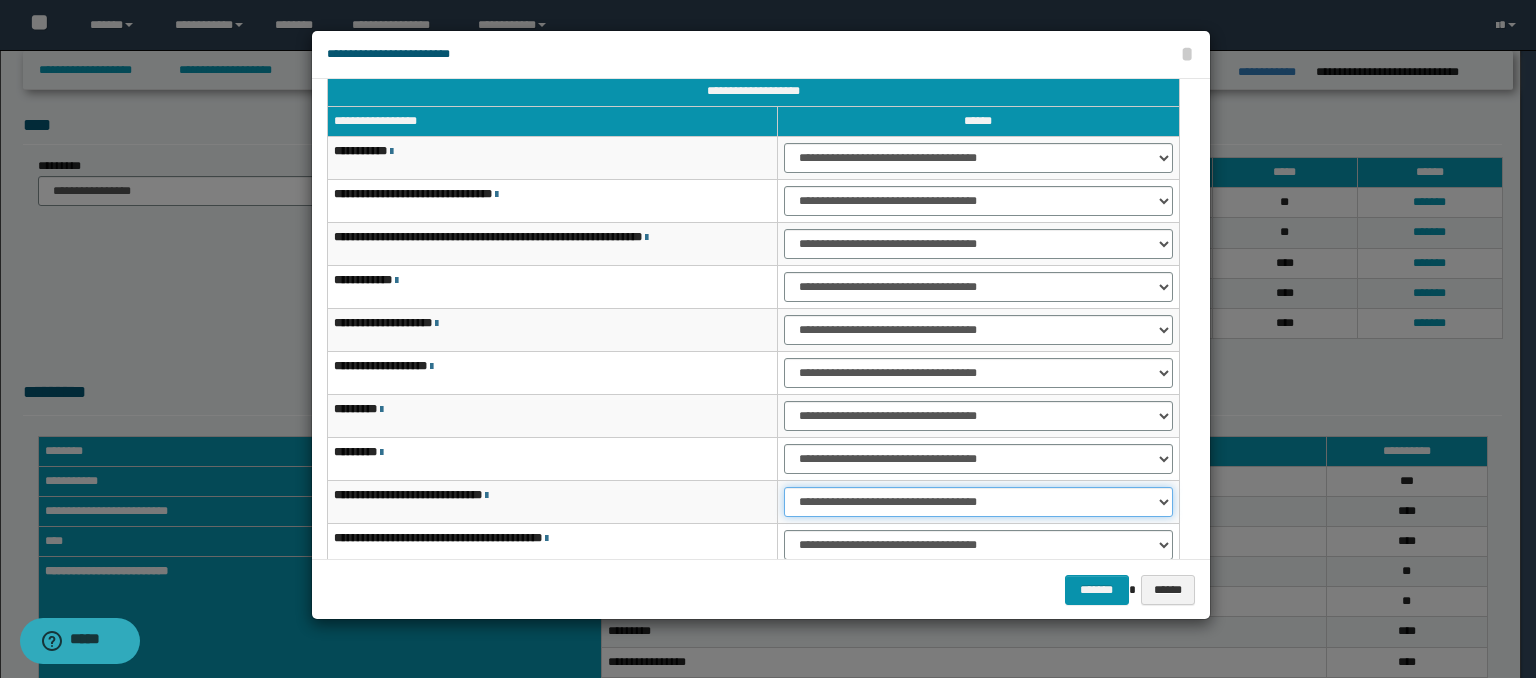 click on "**********" at bounding box center (978, 502) 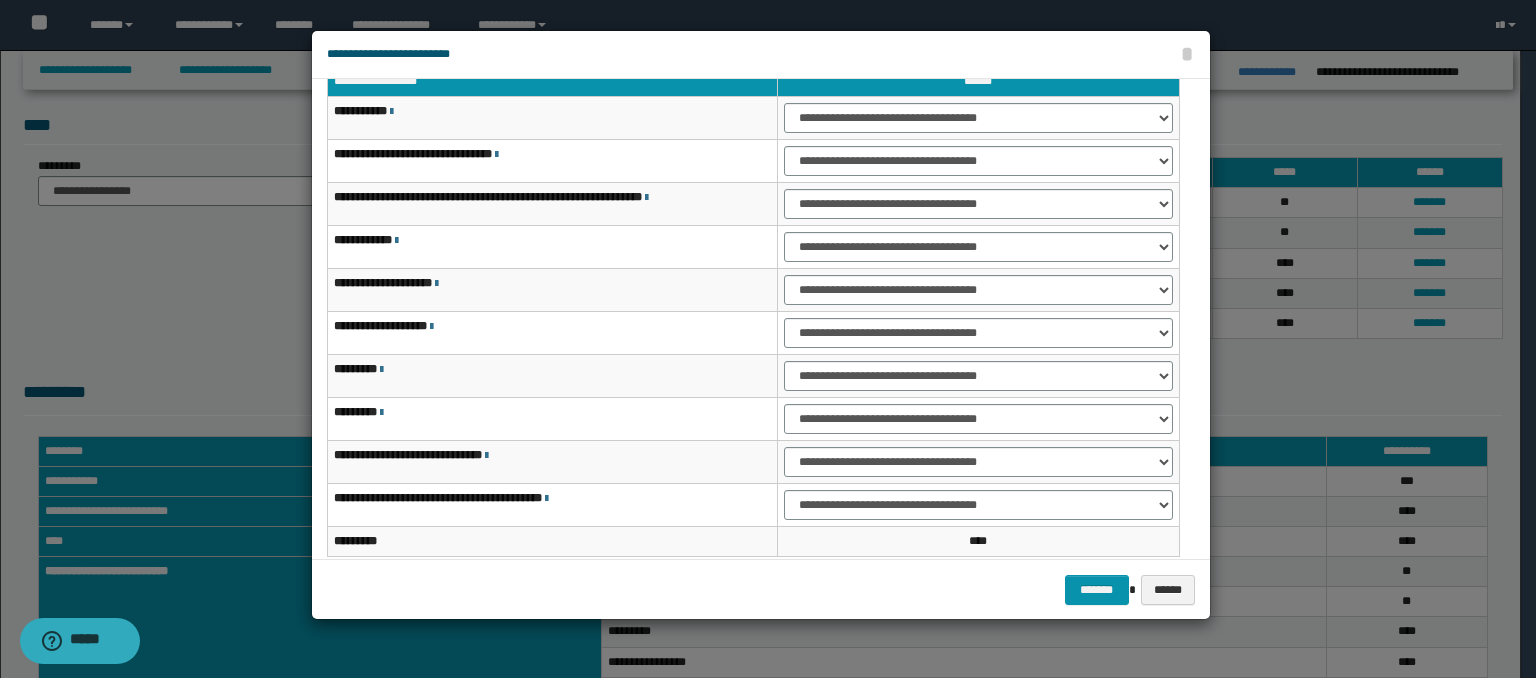 scroll, scrollTop: 118, scrollLeft: 0, axis: vertical 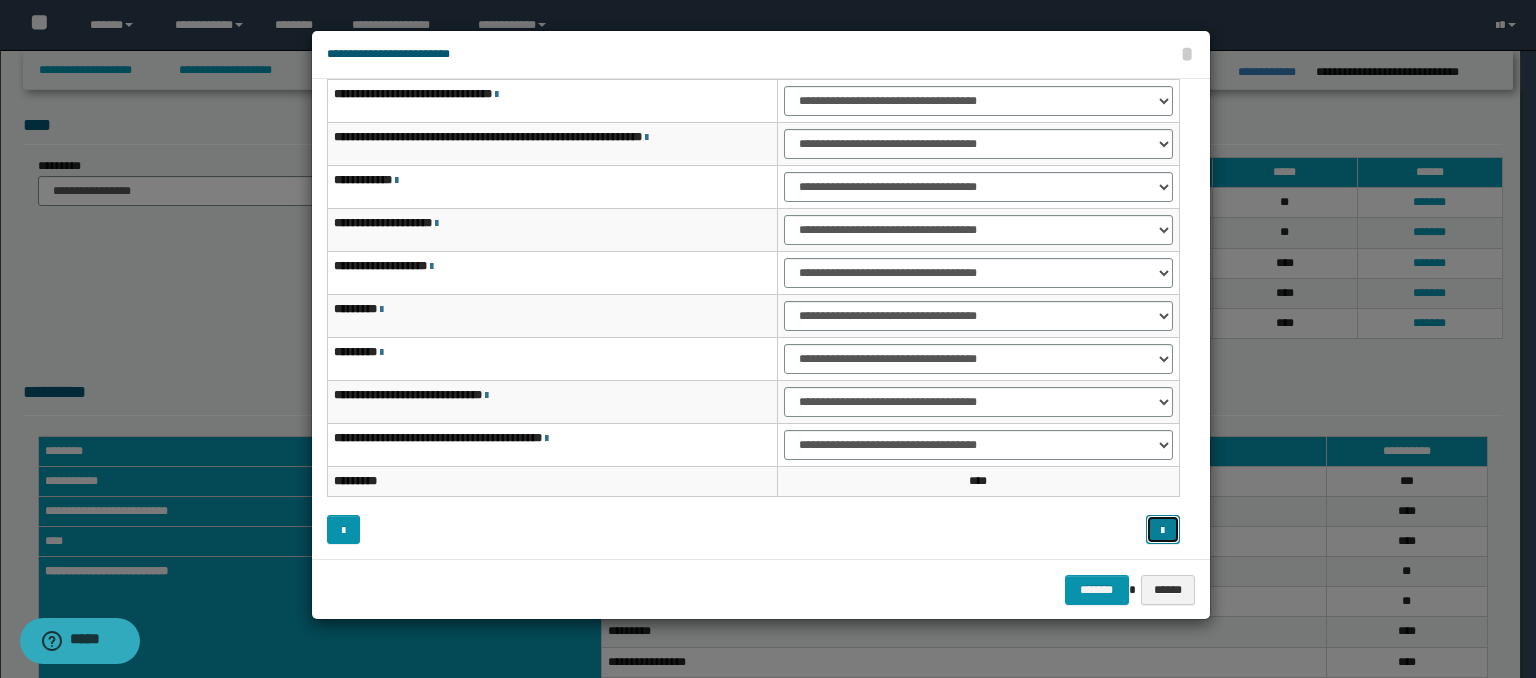 click at bounding box center [1162, 531] 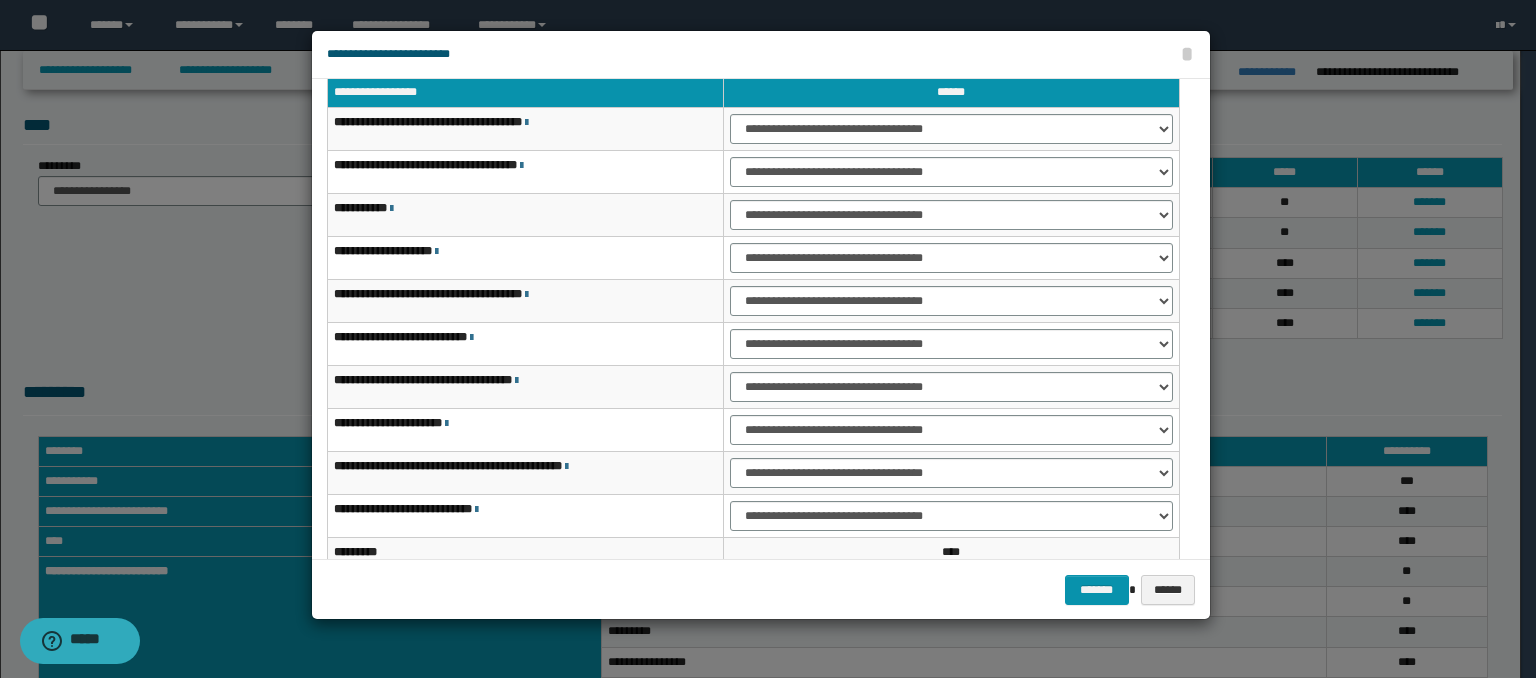 scroll, scrollTop: 0, scrollLeft: 0, axis: both 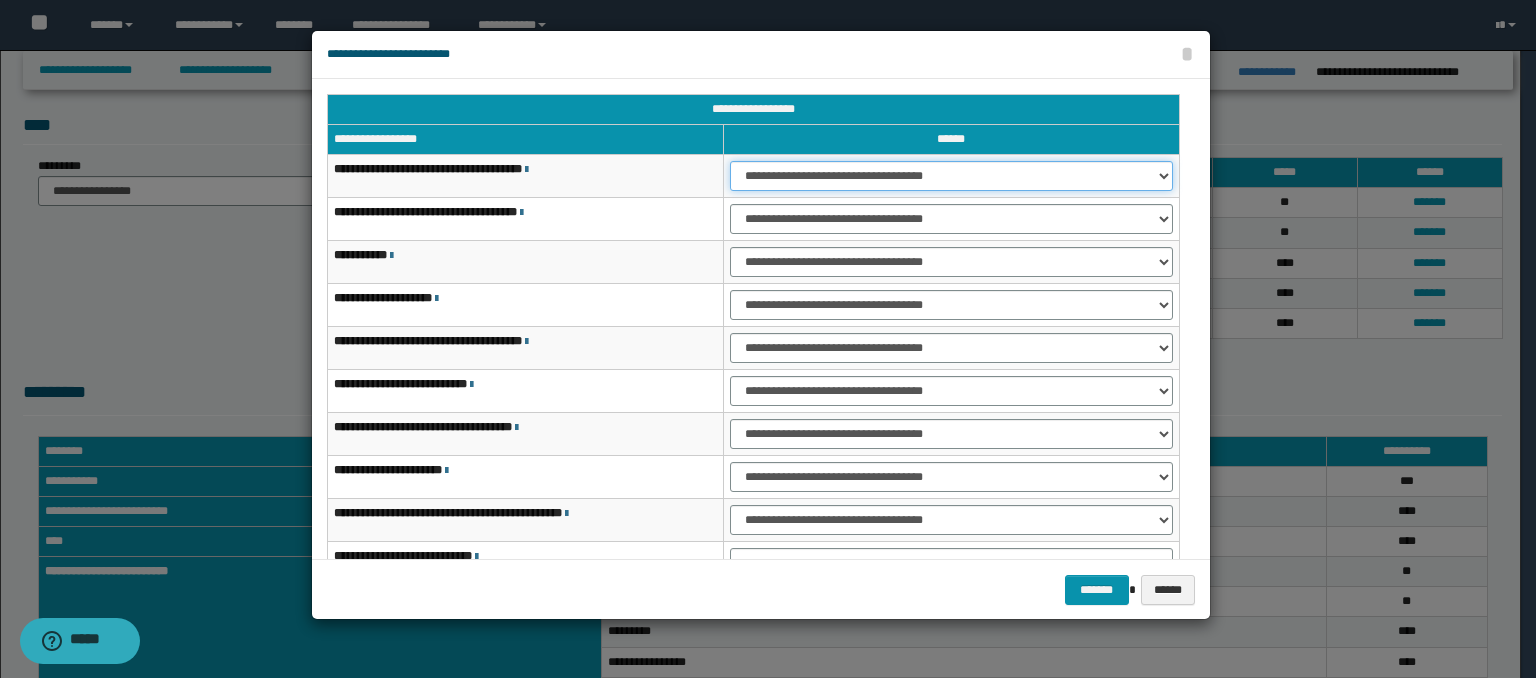 click on "**********" at bounding box center (951, 176) 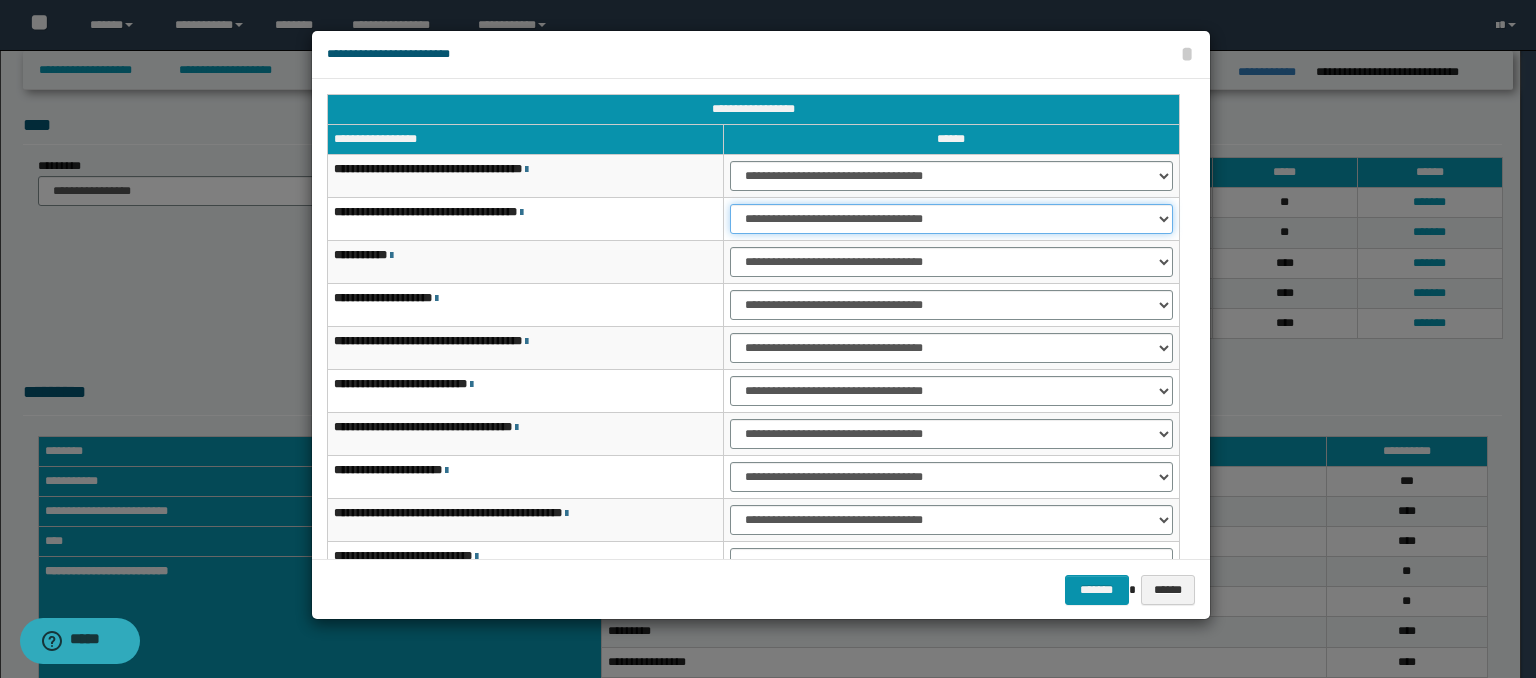 drag, startPoint x: 819, startPoint y: 217, endPoint x: 816, endPoint y: 230, distance: 13.341664 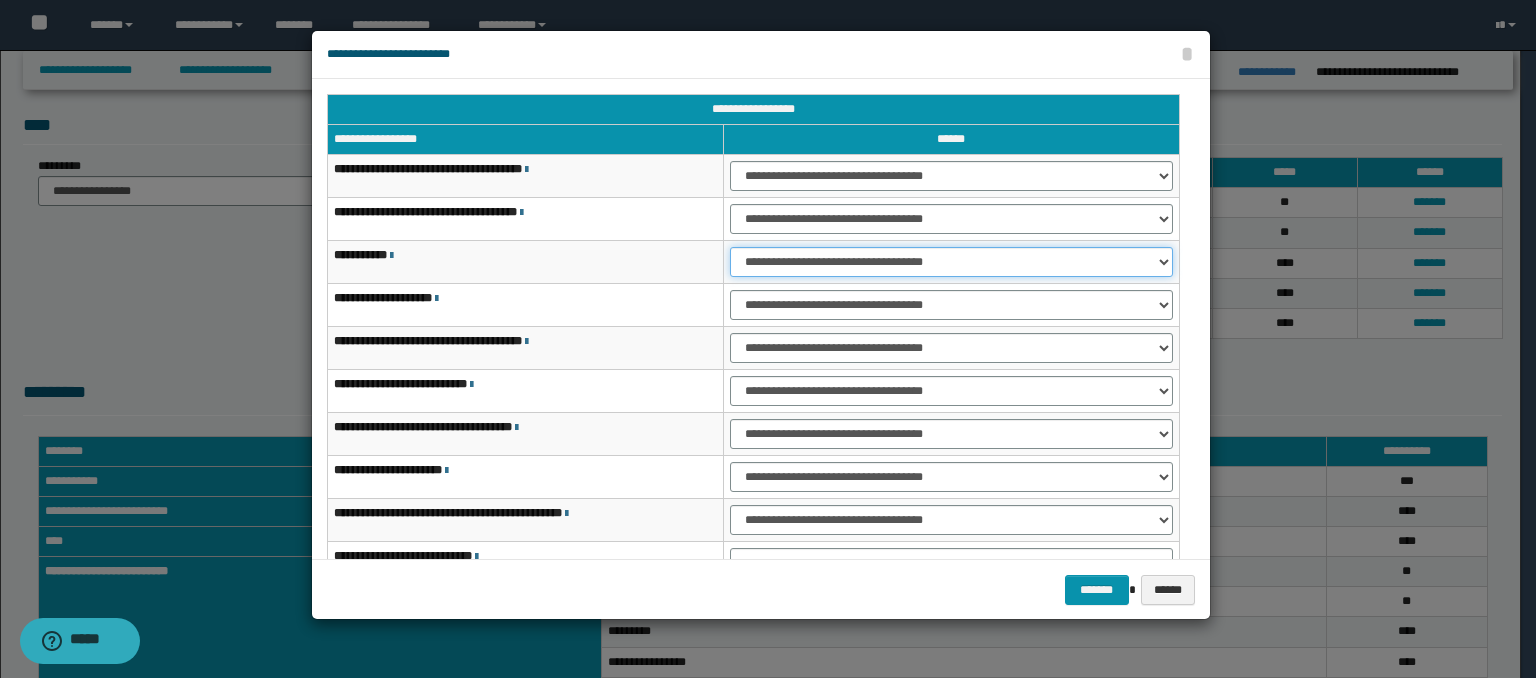 click on "**********" at bounding box center [951, 262] 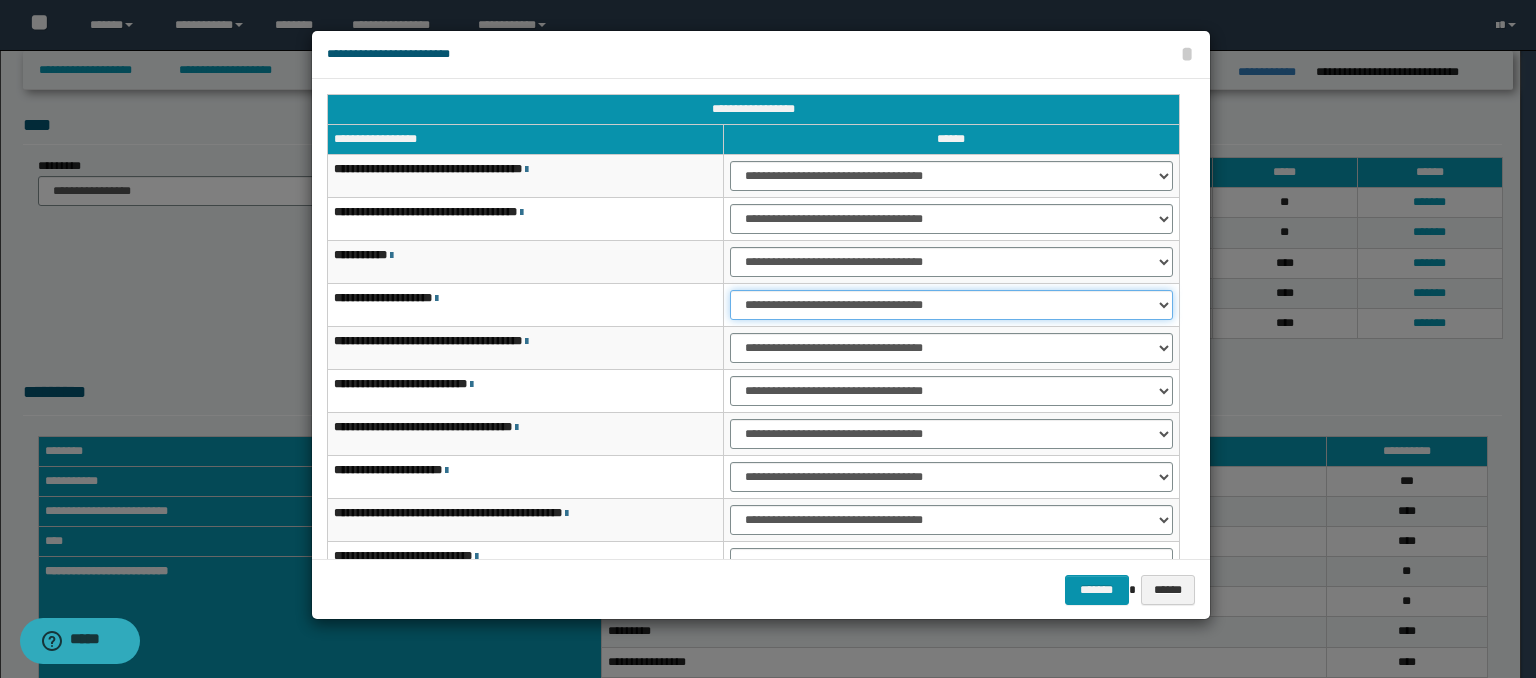 click on "**********" at bounding box center [951, 305] 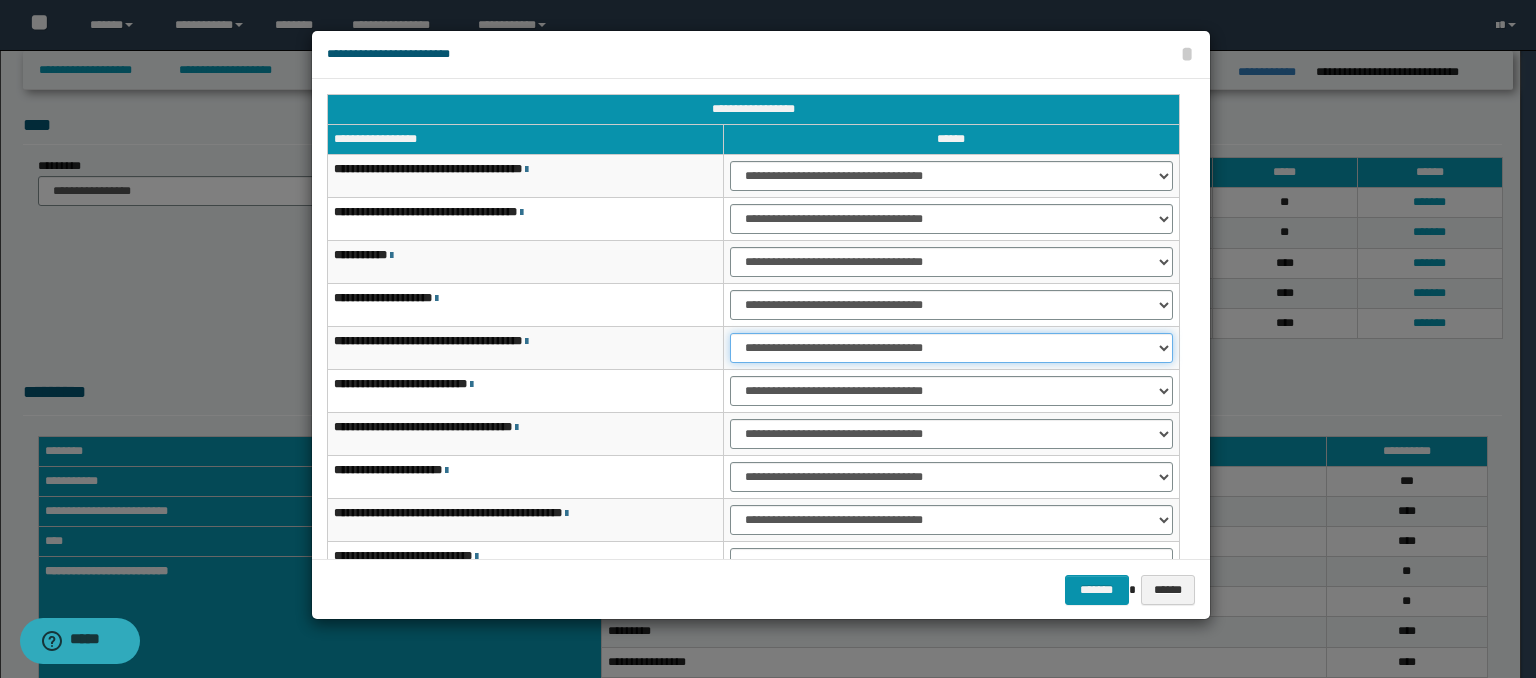 click on "**********" at bounding box center (951, 348) 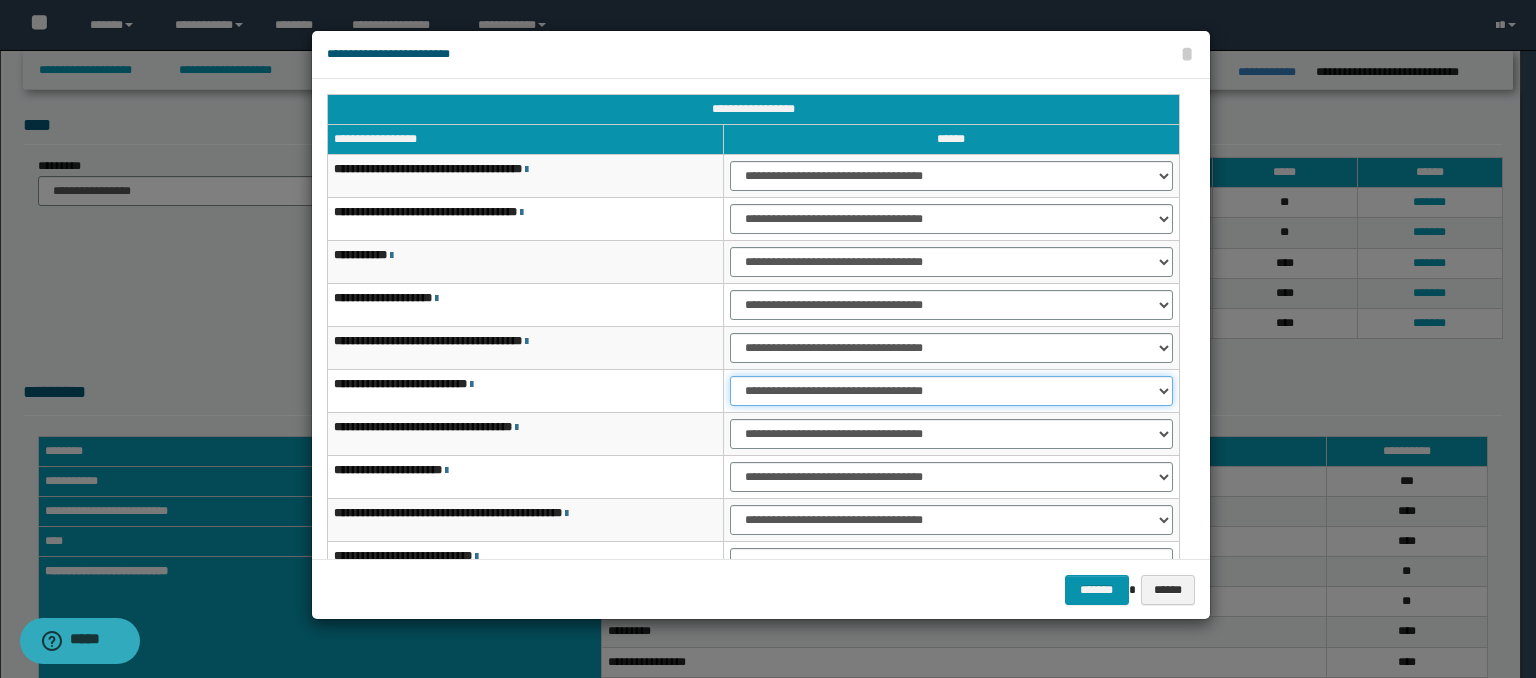 click on "**********" at bounding box center [951, 391] 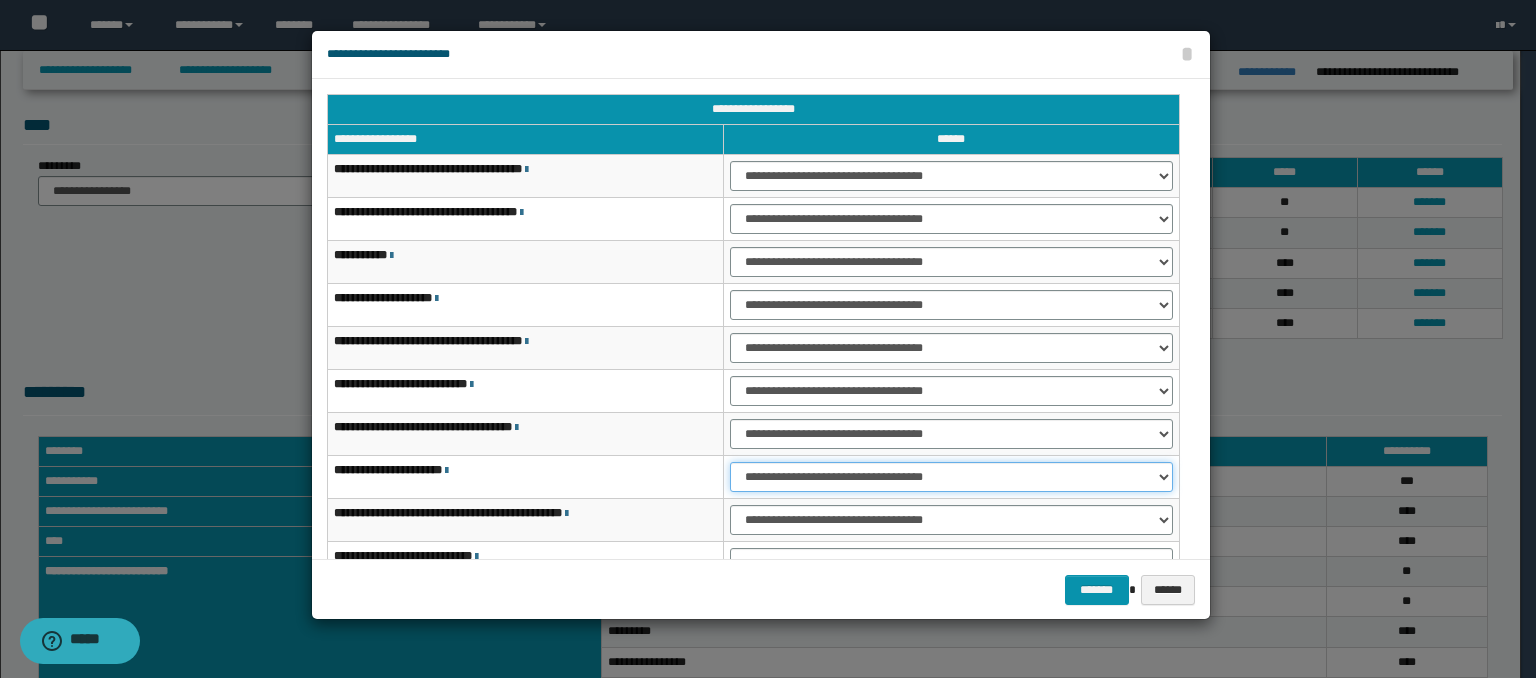click on "**********" at bounding box center (951, 477) 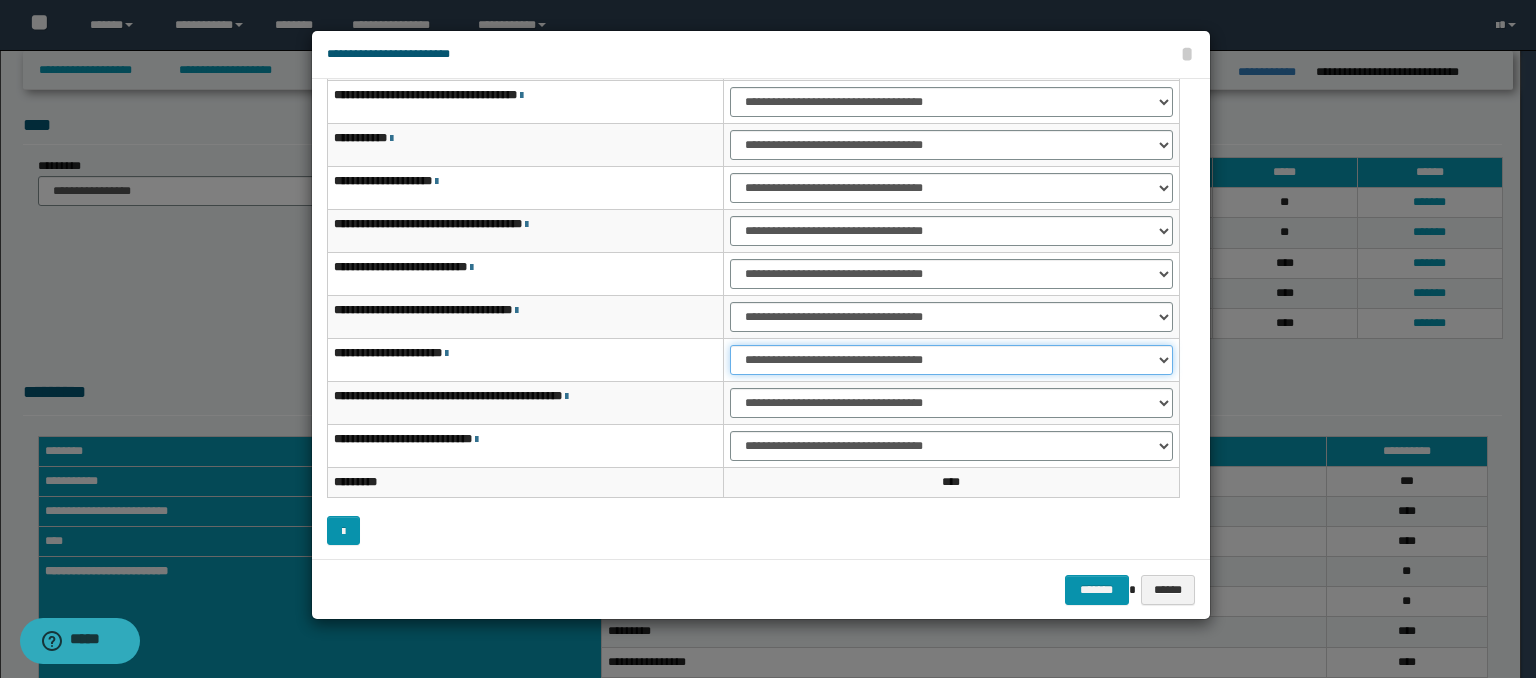scroll, scrollTop: 118, scrollLeft: 0, axis: vertical 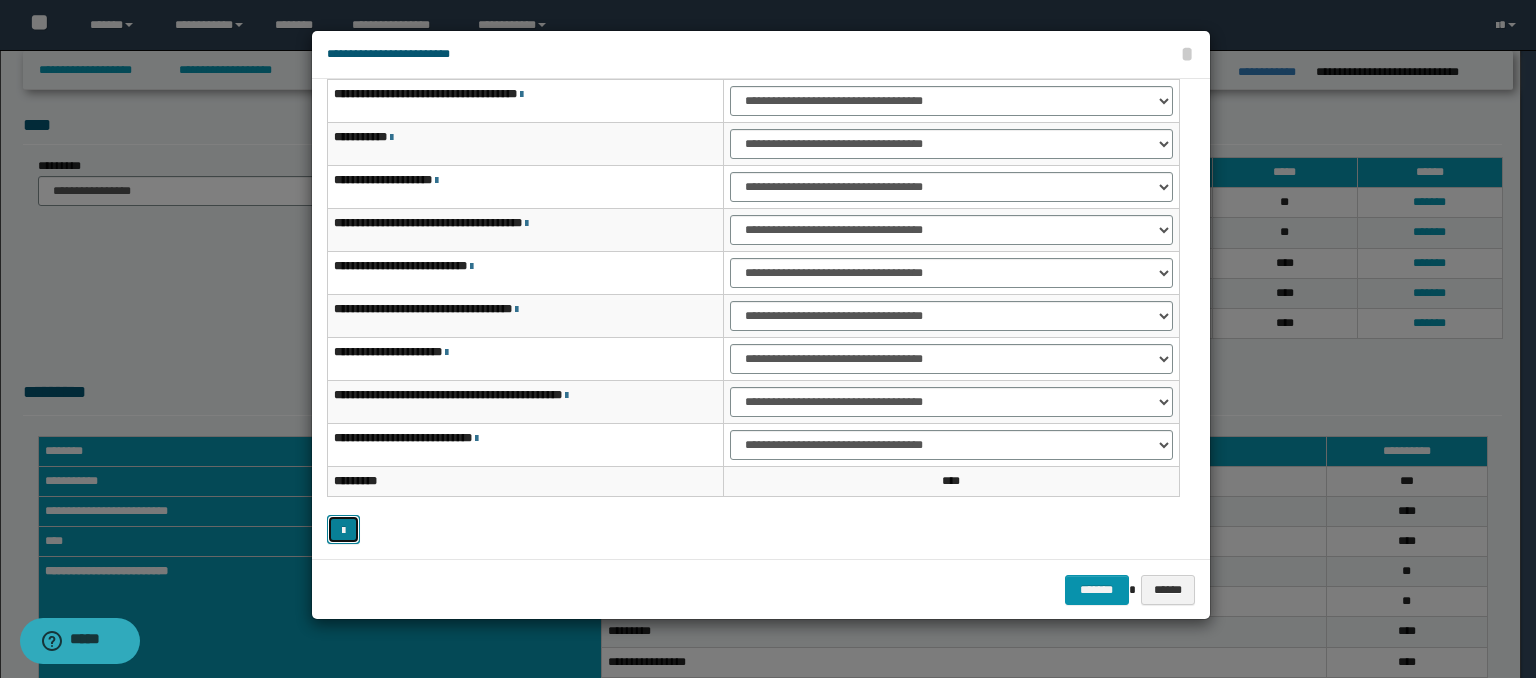 click at bounding box center (343, 531) 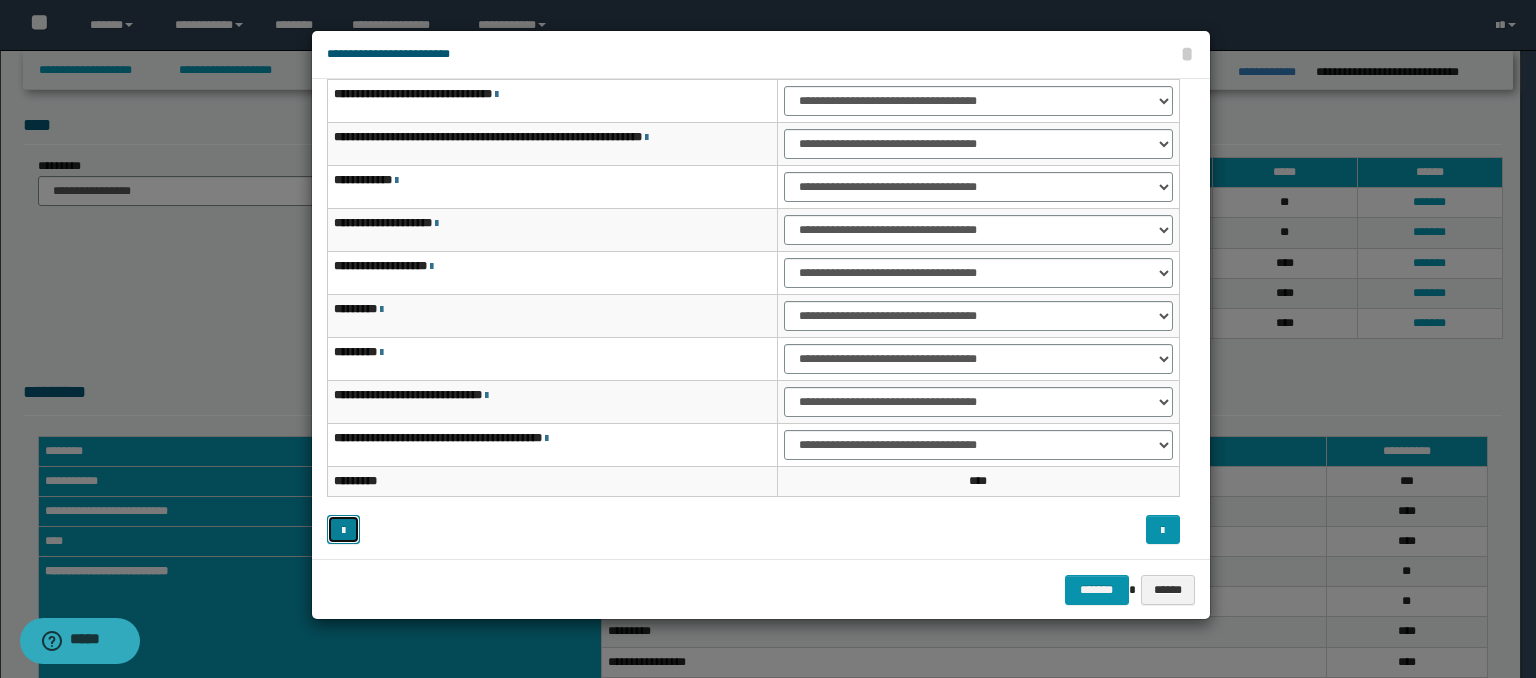 click at bounding box center (343, 531) 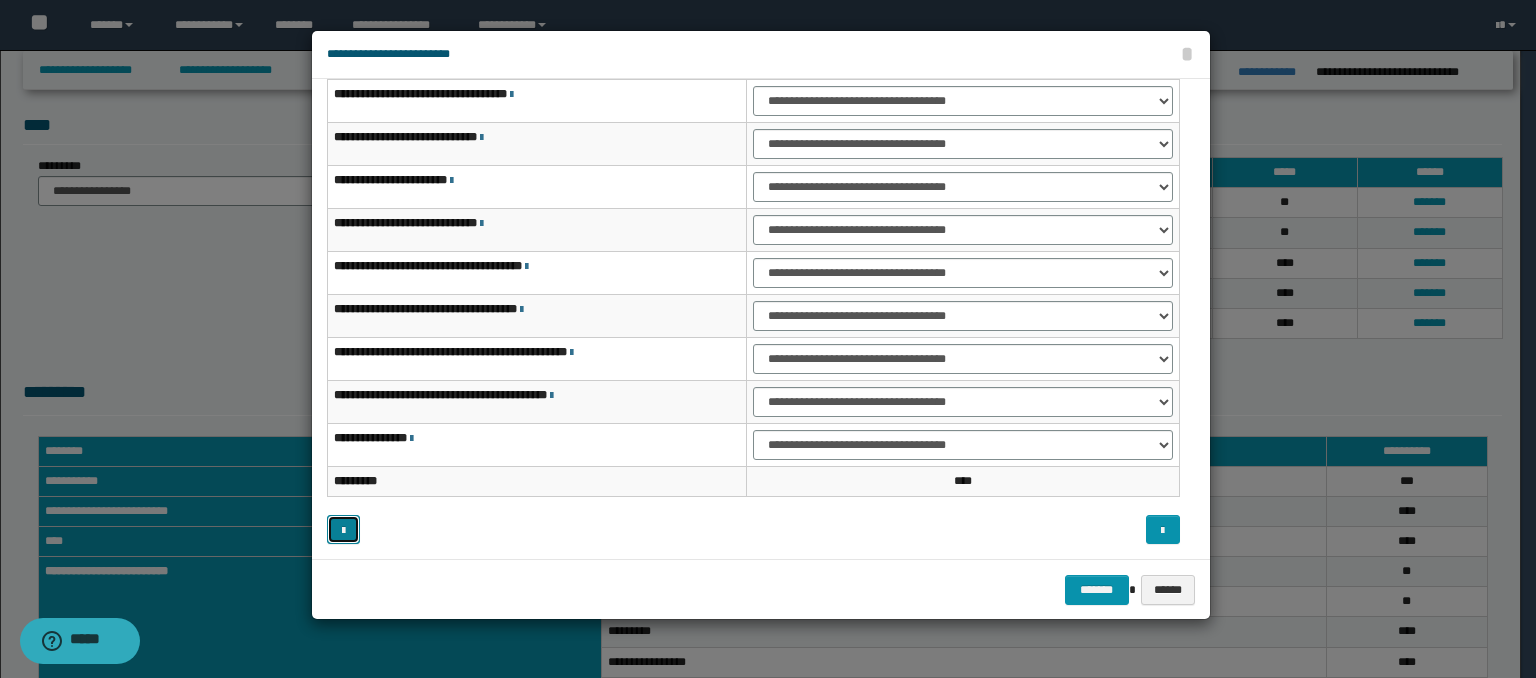 click at bounding box center [343, 531] 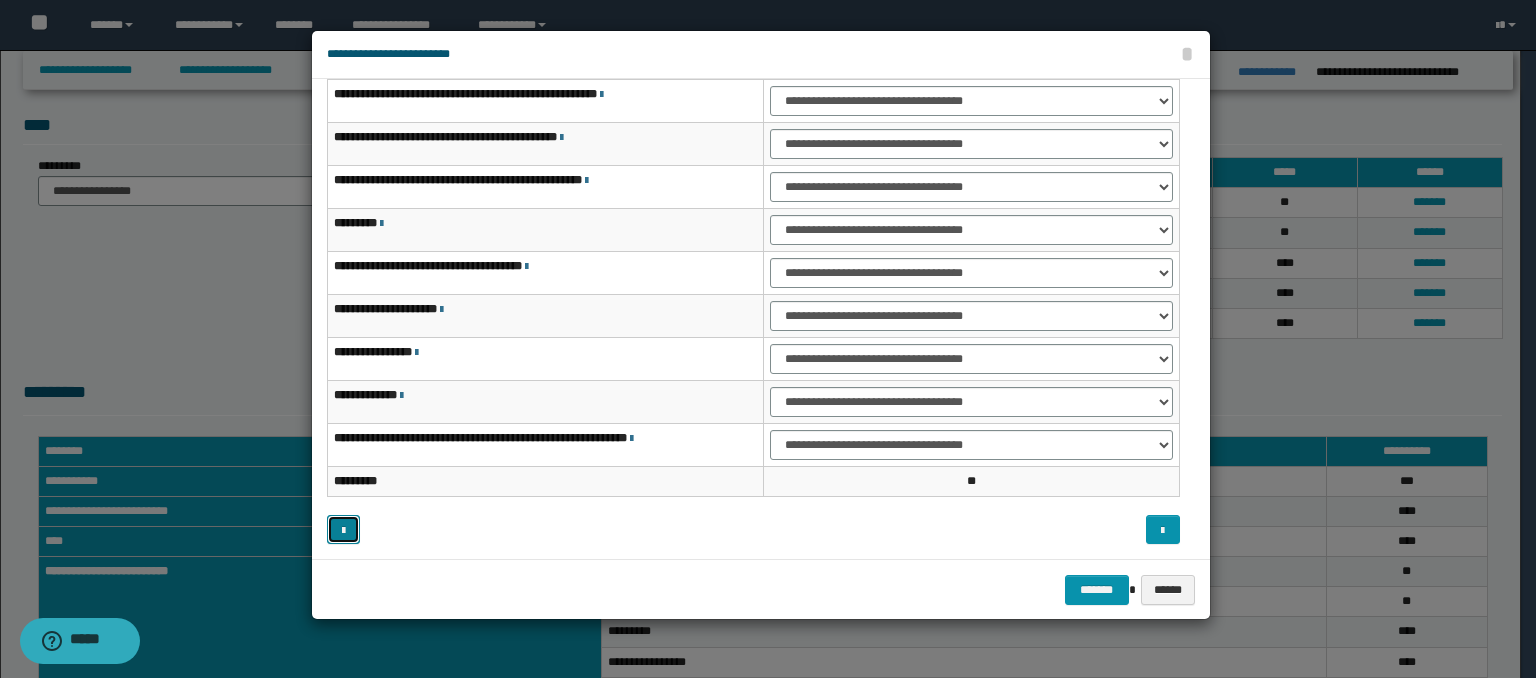 click at bounding box center (343, 531) 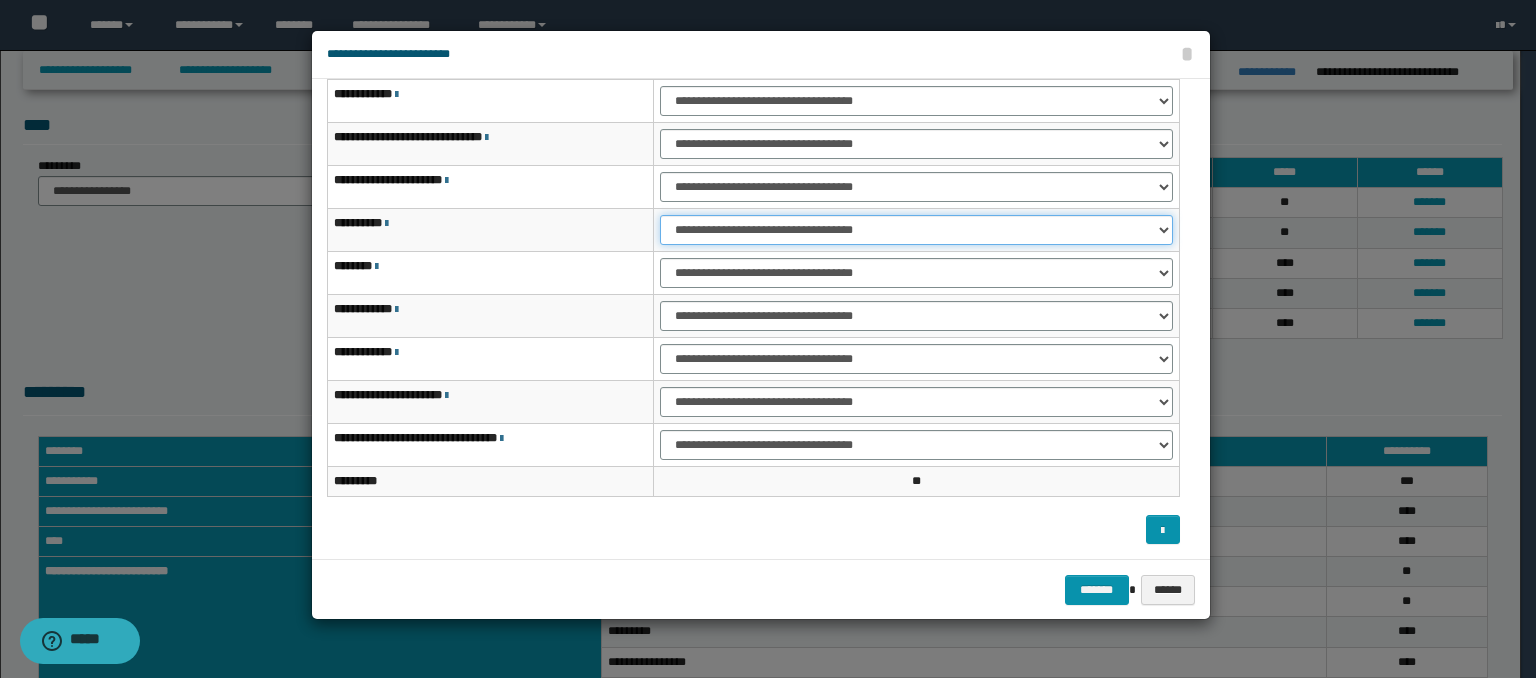 click on "**********" at bounding box center (916, 230) 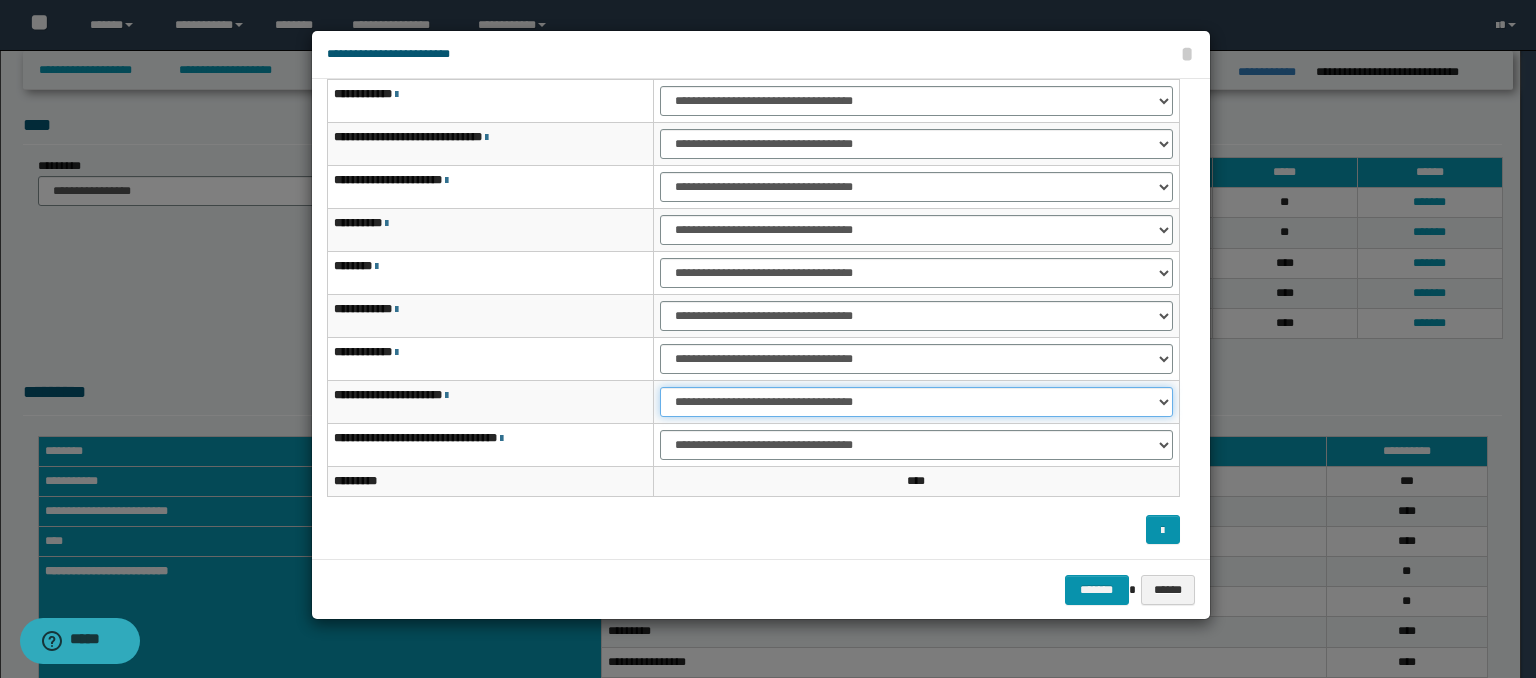 click on "**********" at bounding box center [916, 402] 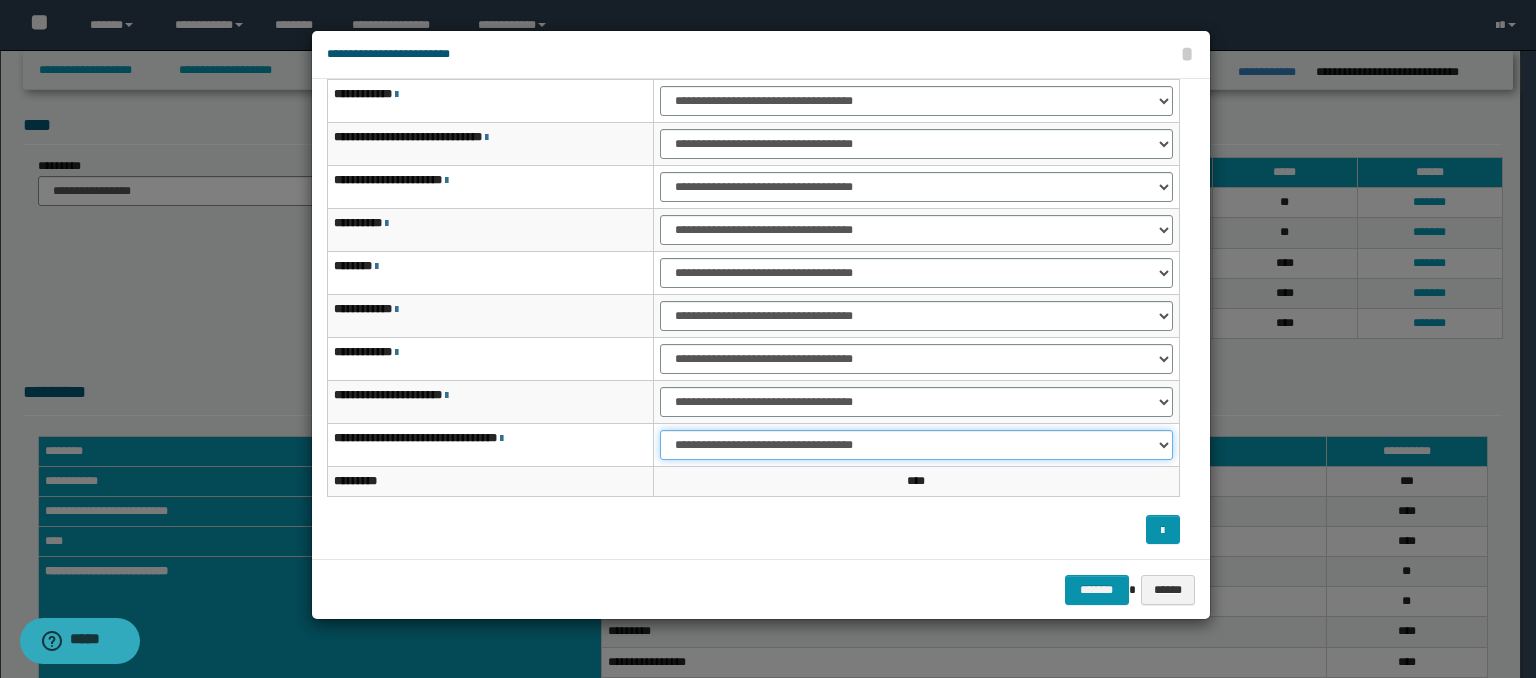 click on "**********" at bounding box center [916, 445] 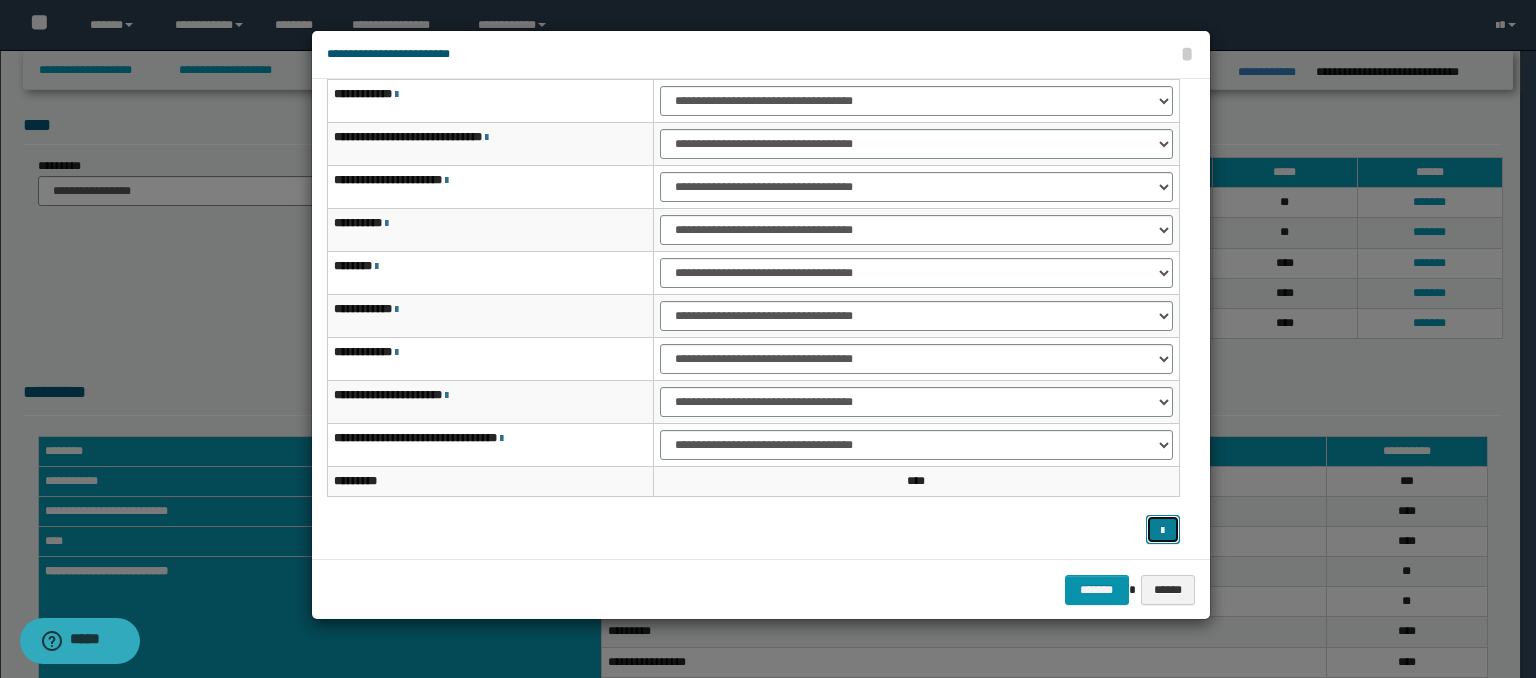 click at bounding box center (1162, 531) 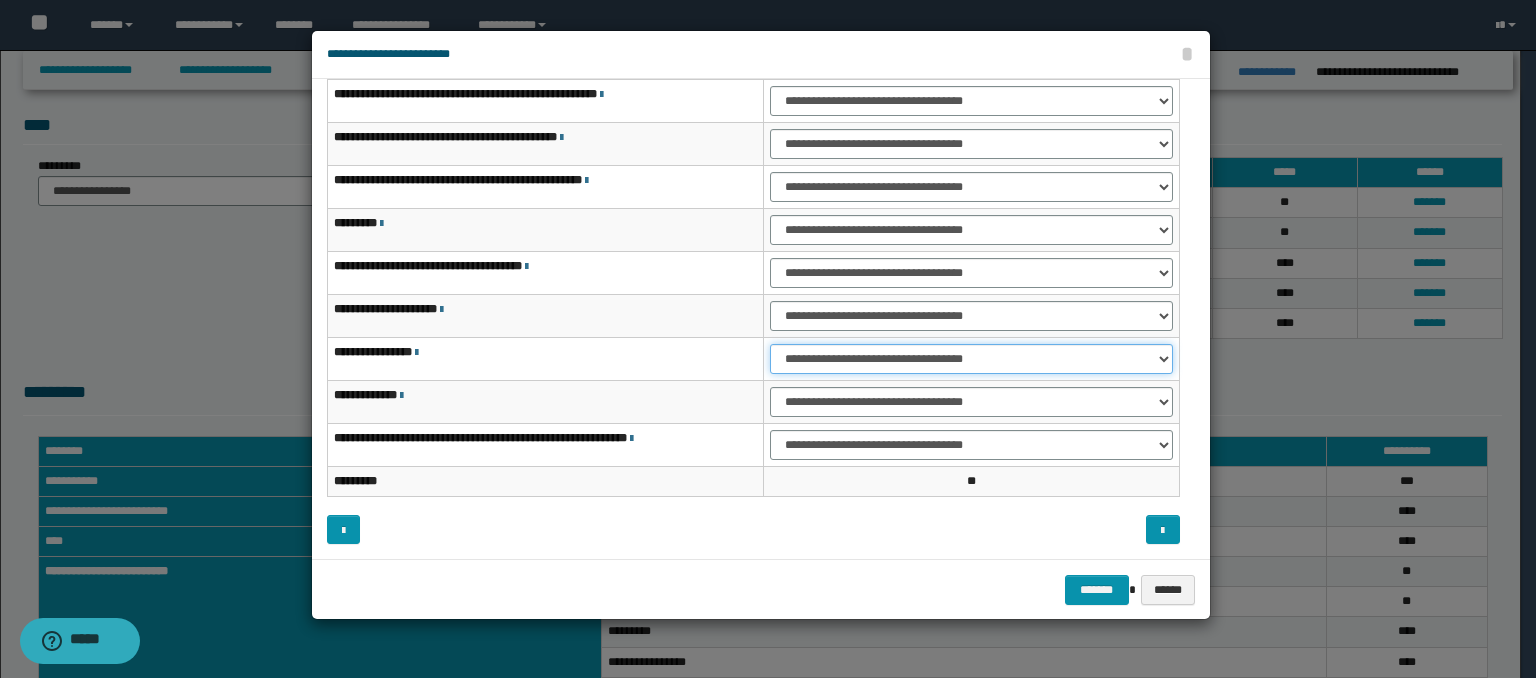 drag, startPoint x: 837, startPoint y: 345, endPoint x: 837, endPoint y: 356, distance: 11 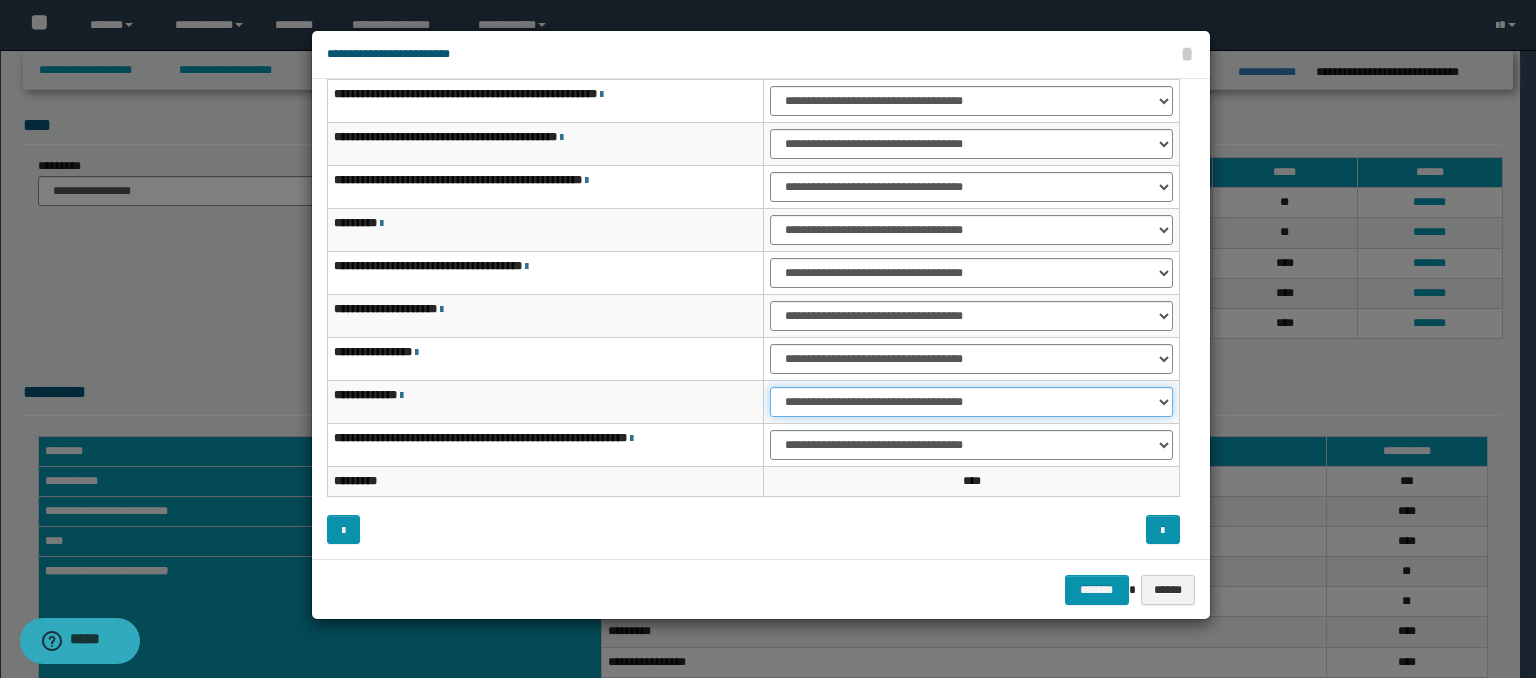 click on "**********" at bounding box center (971, 402) 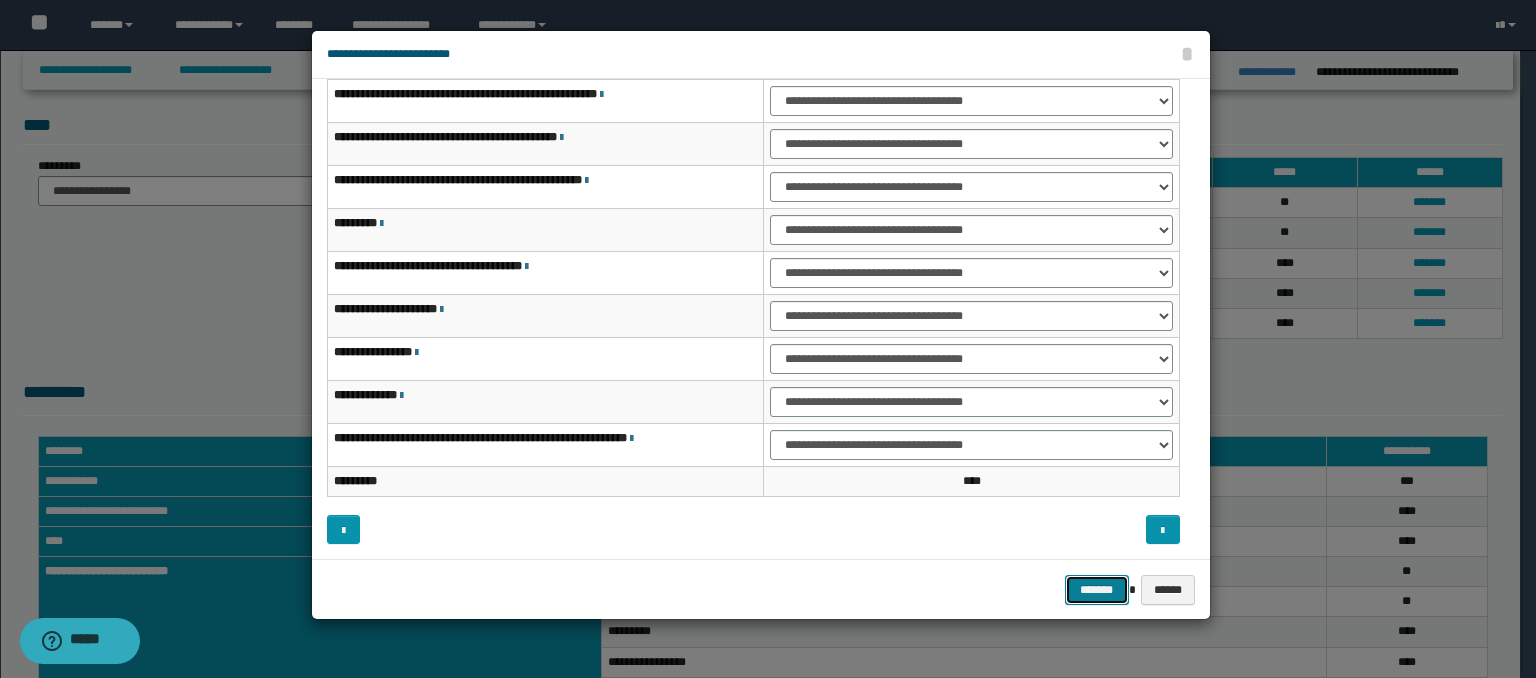 click on "*******" at bounding box center (1097, 590) 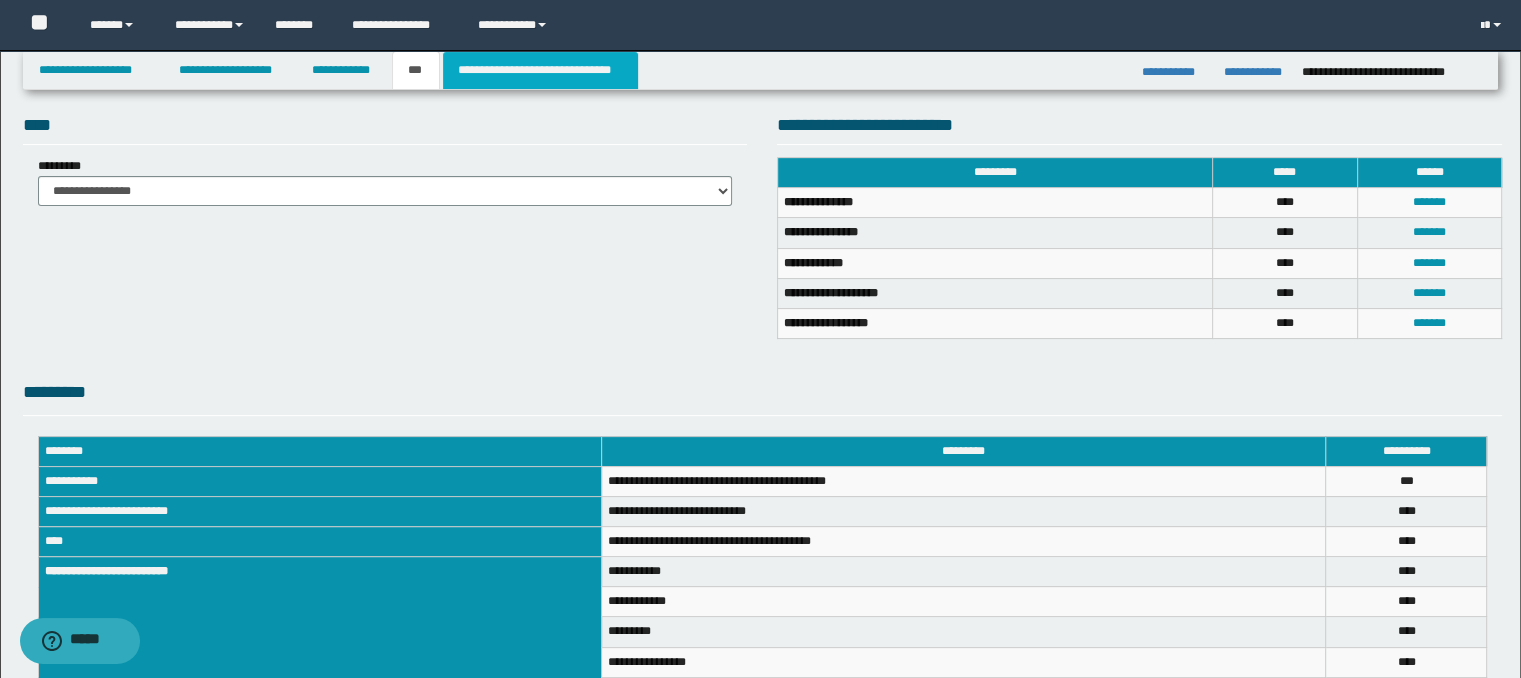 click on "**********" at bounding box center [540, 70] 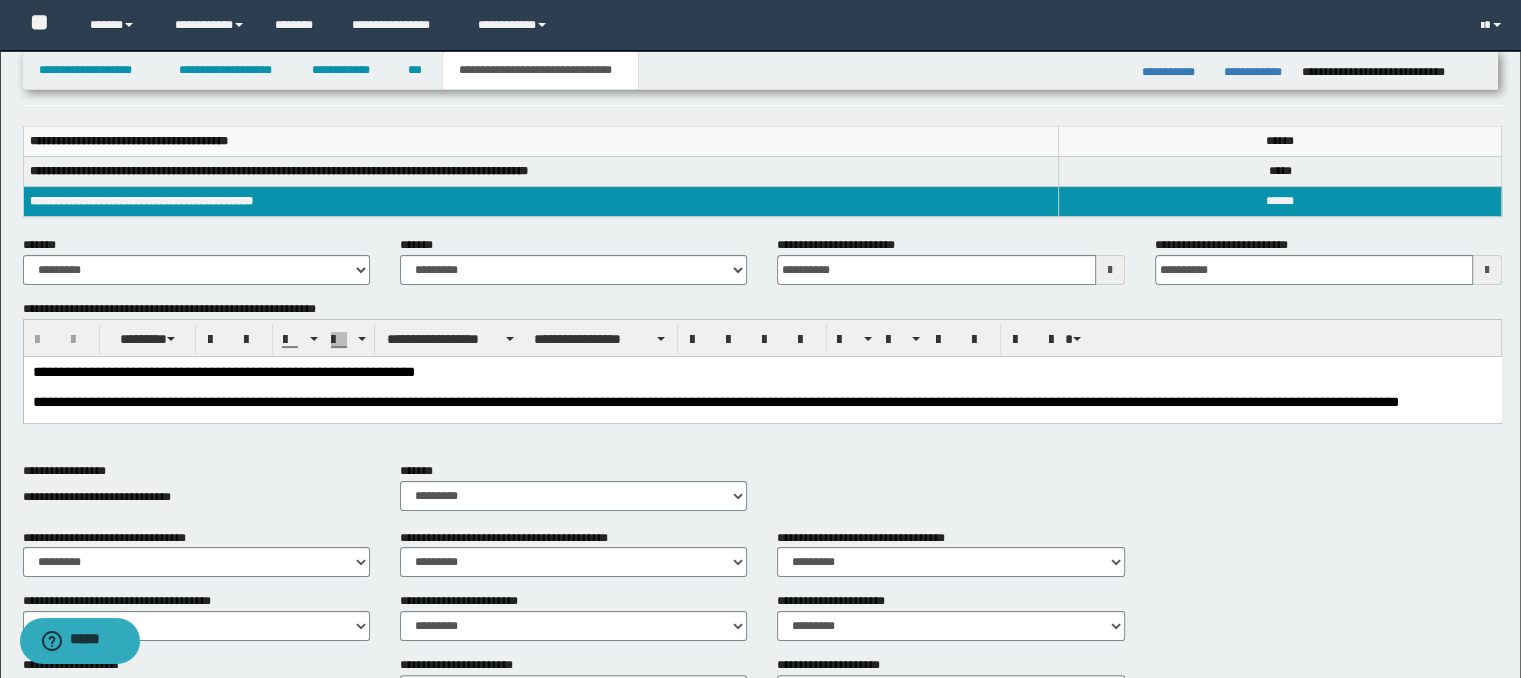 scroll, scrollTop: 200, scrollLeft: 0, axis: vertical 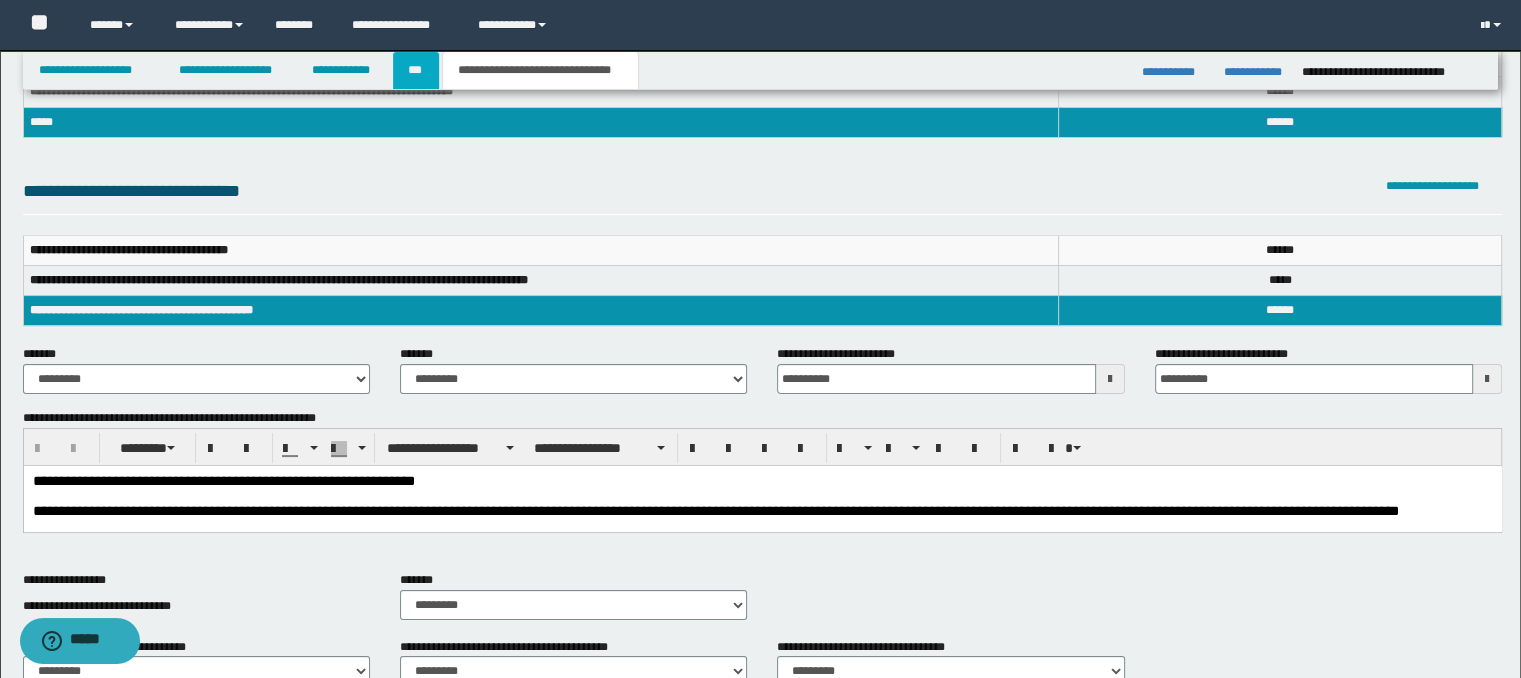 click on "***" at bounding box center [416, 70] 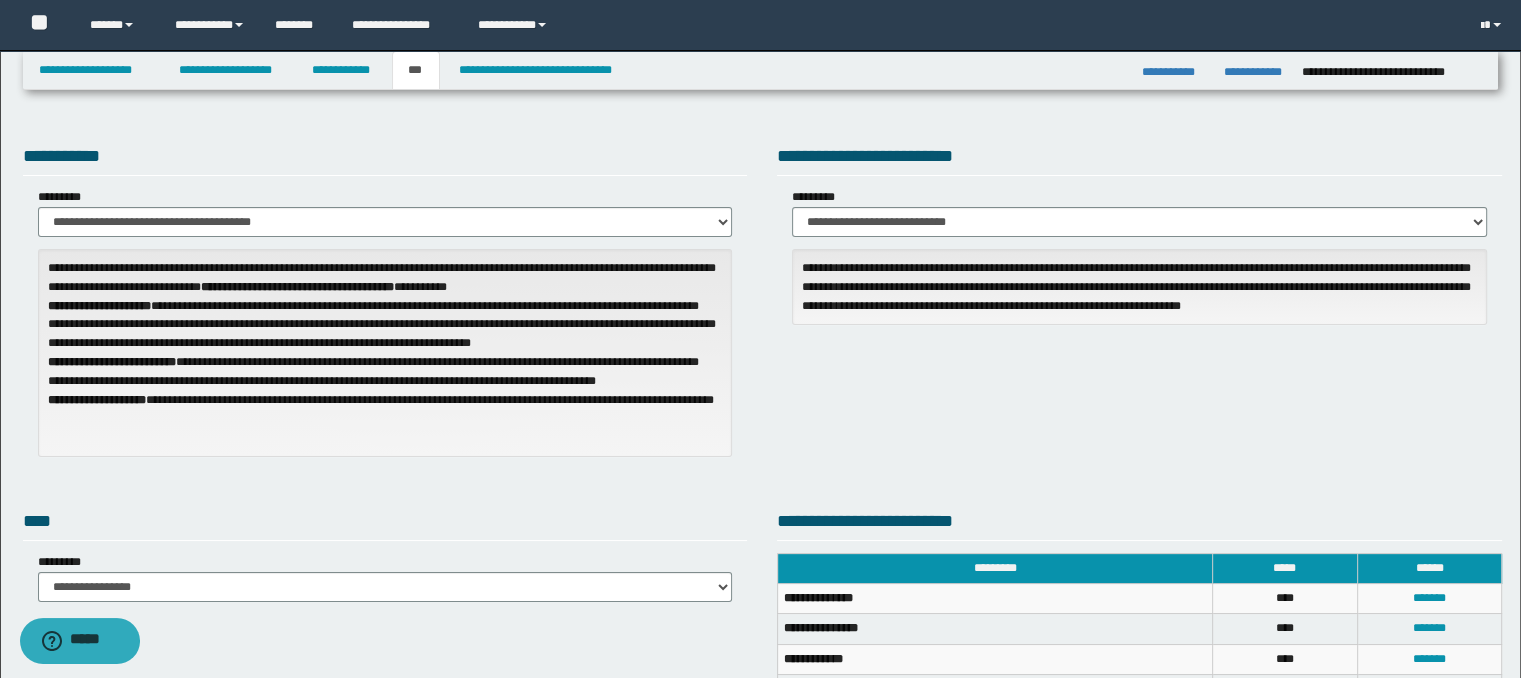 scroll, scrollTop: 0, scrollLeft: 0, axis: both 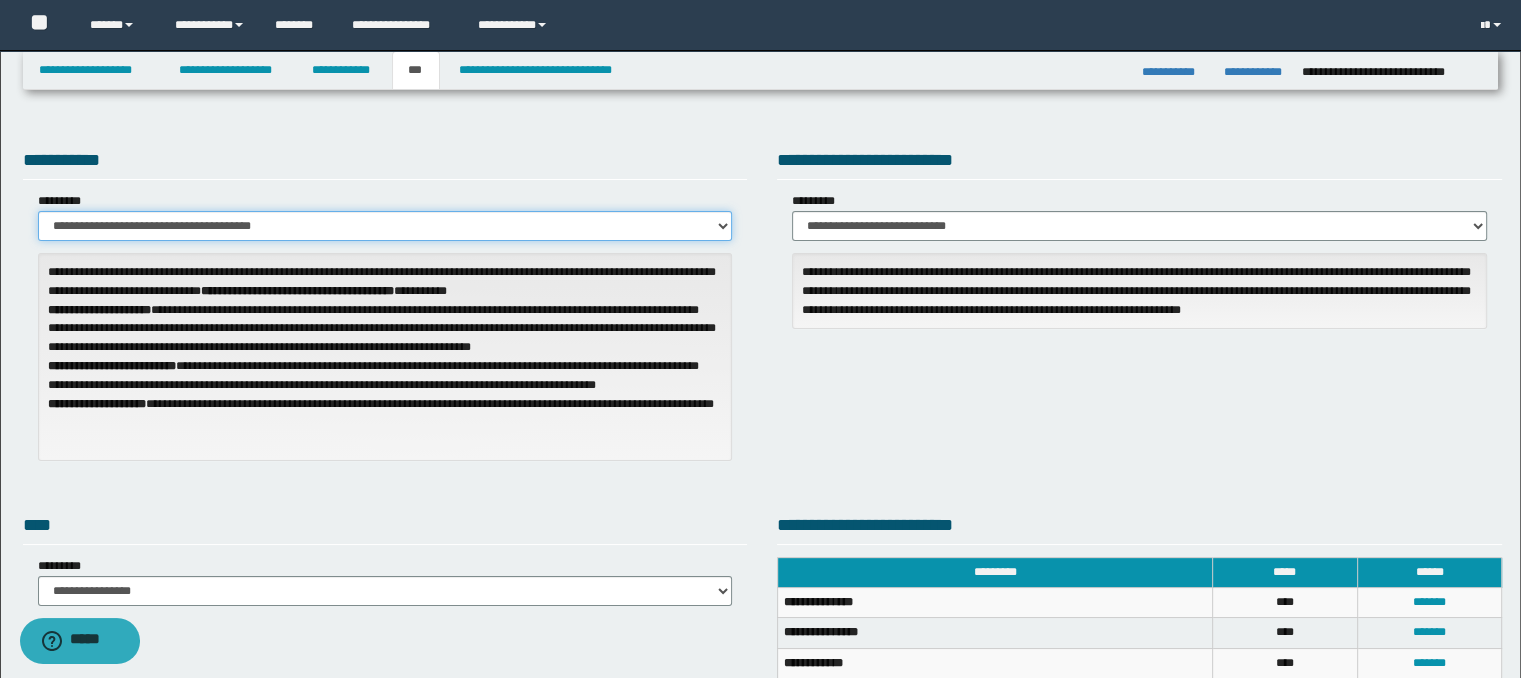 click on "**********" at bounding box center [385, 226] 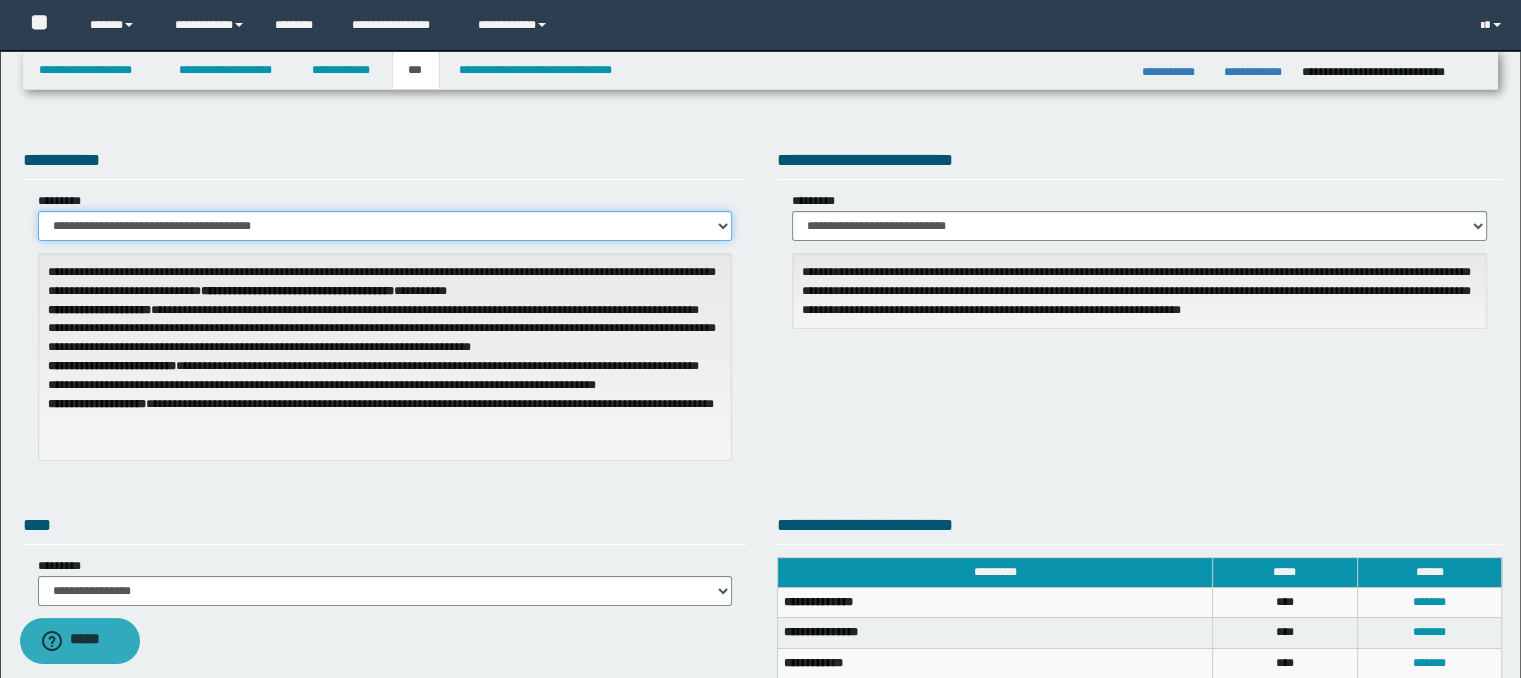 select on "**" 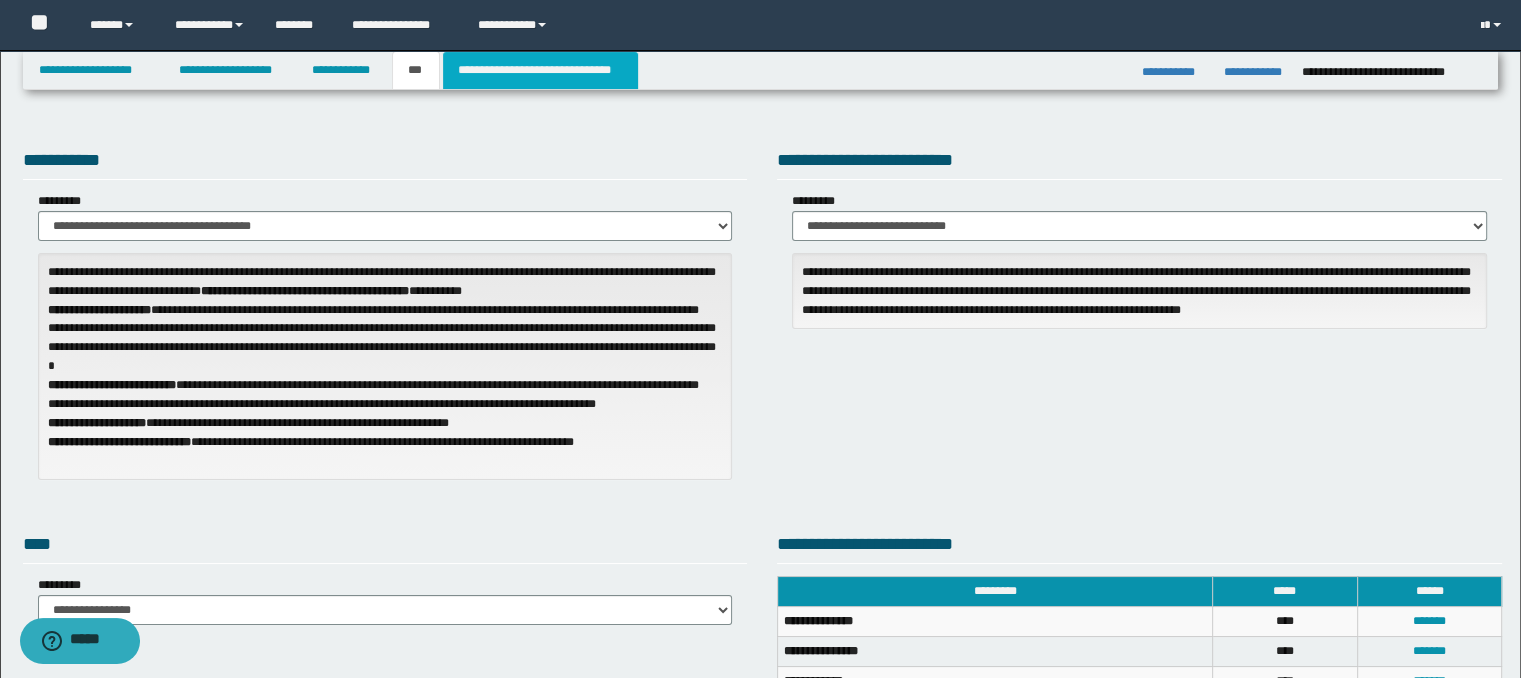 click on "**********" at bounding box center [540, 70] 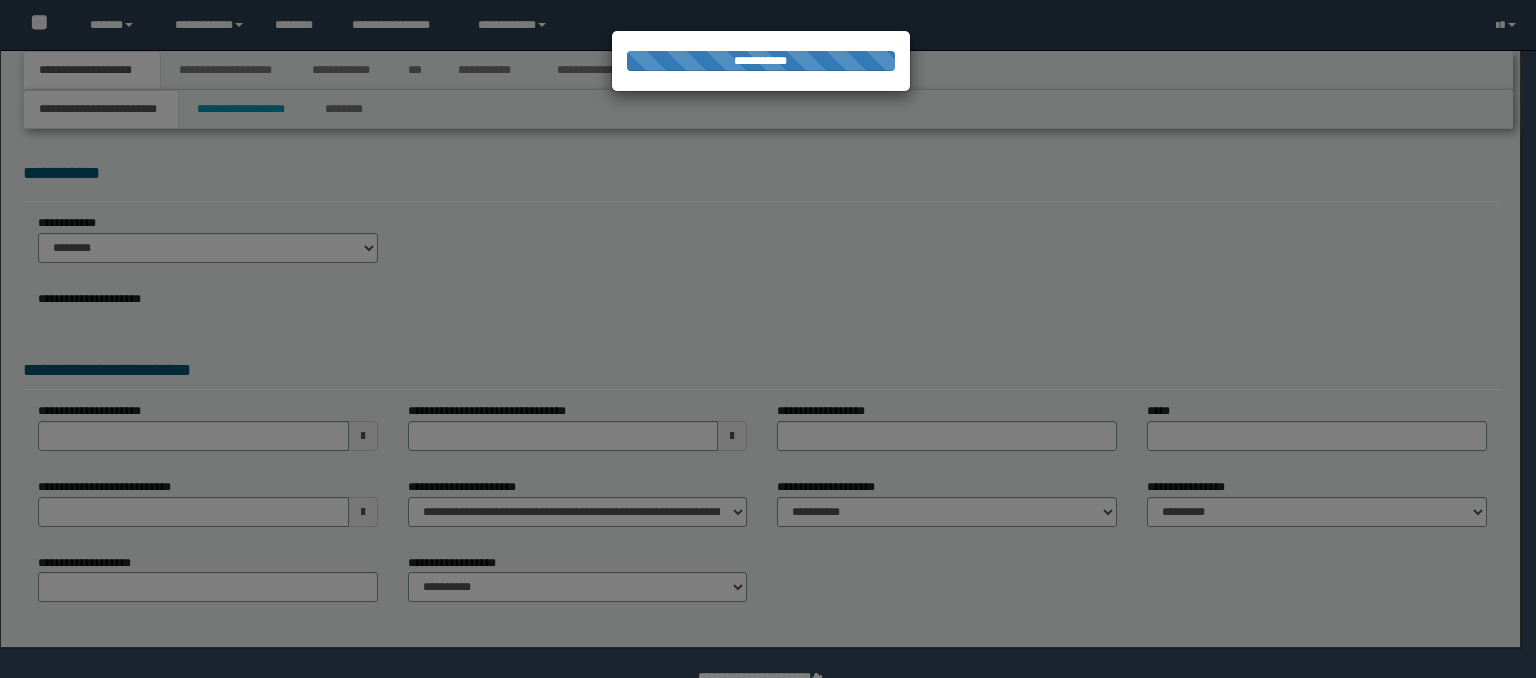 scroll, scrollTop: 0, scrollLeft: 0, axis: both 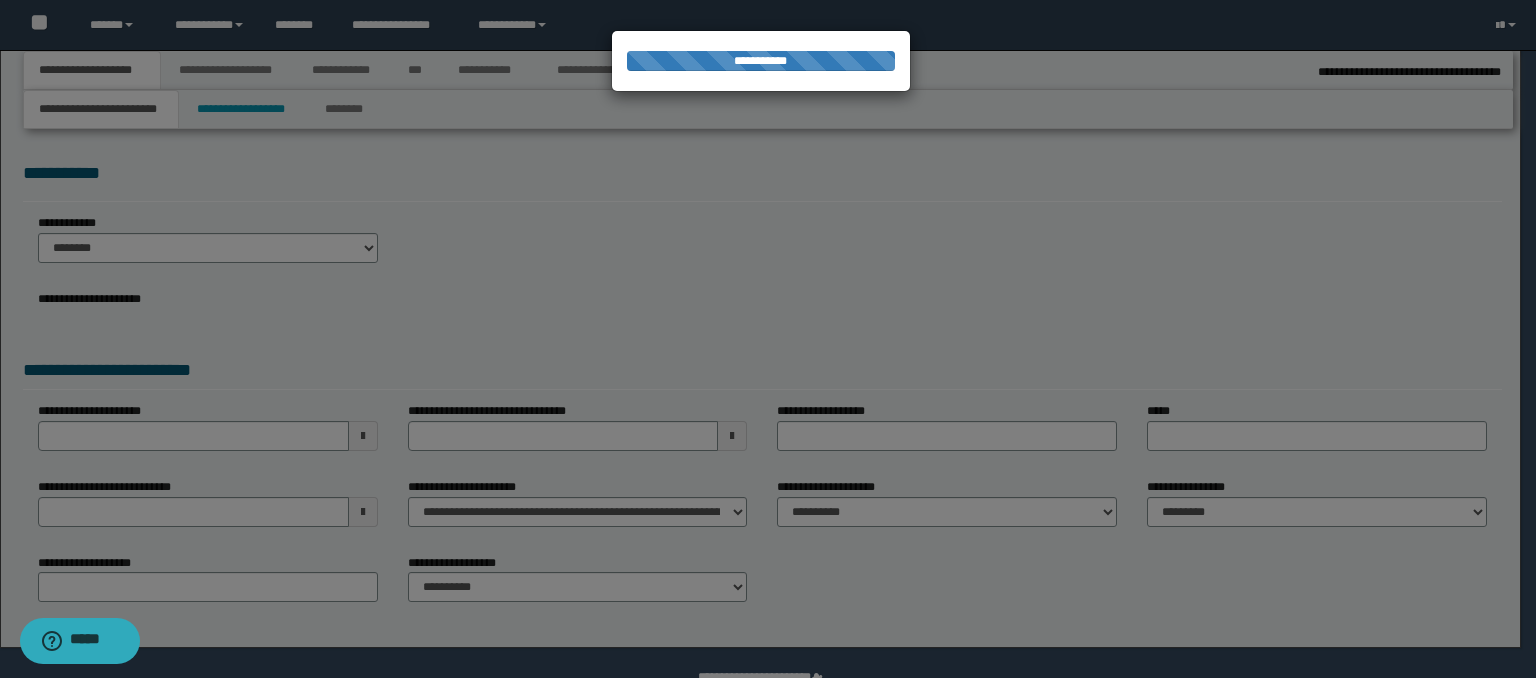 select on "*" 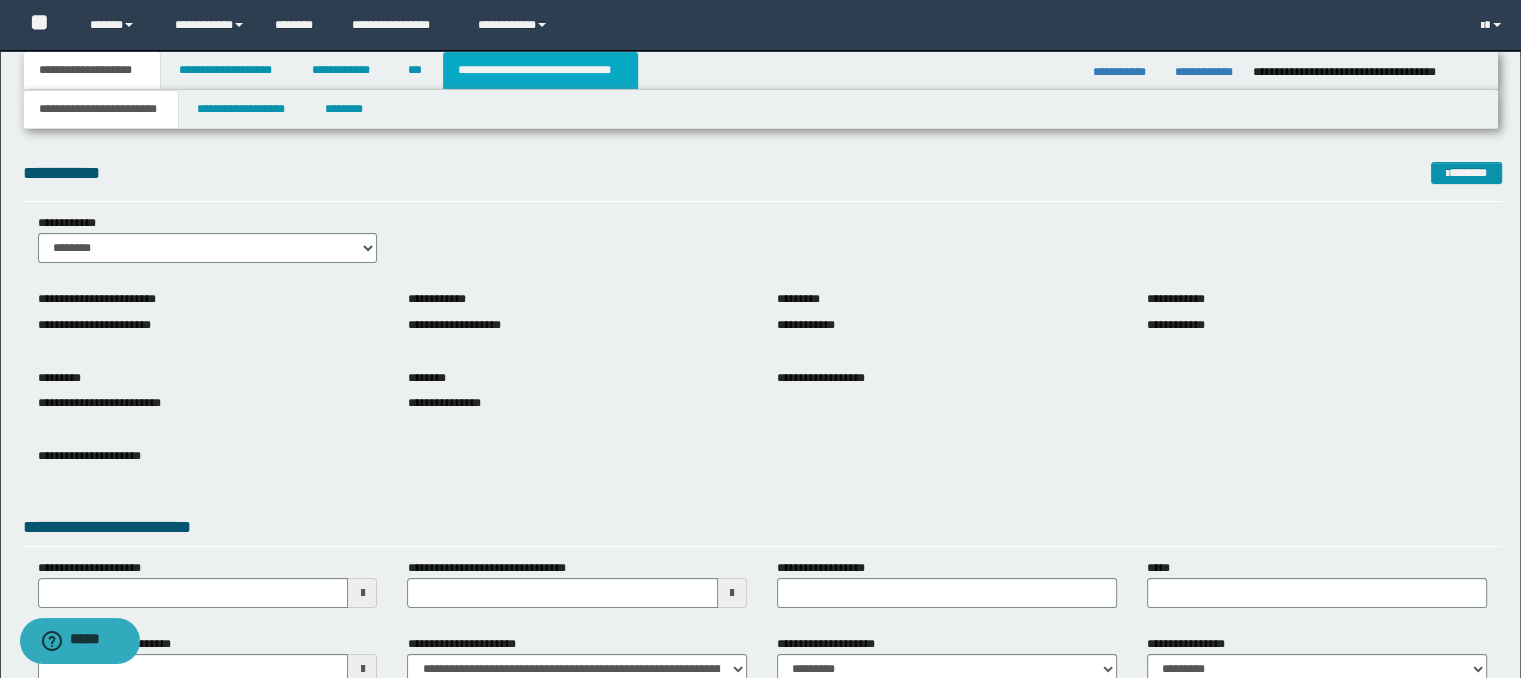 click on "**********" at bounding box center (540, 70) 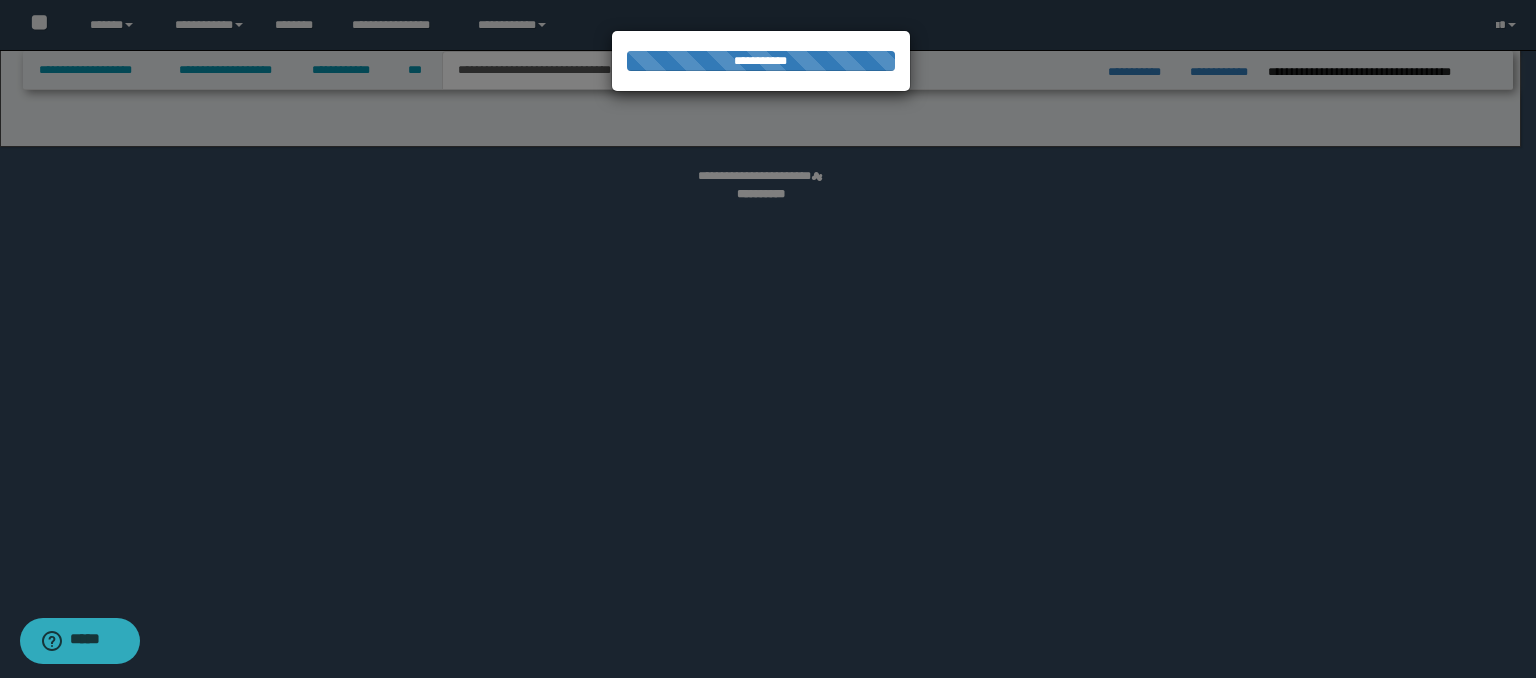select on "*" 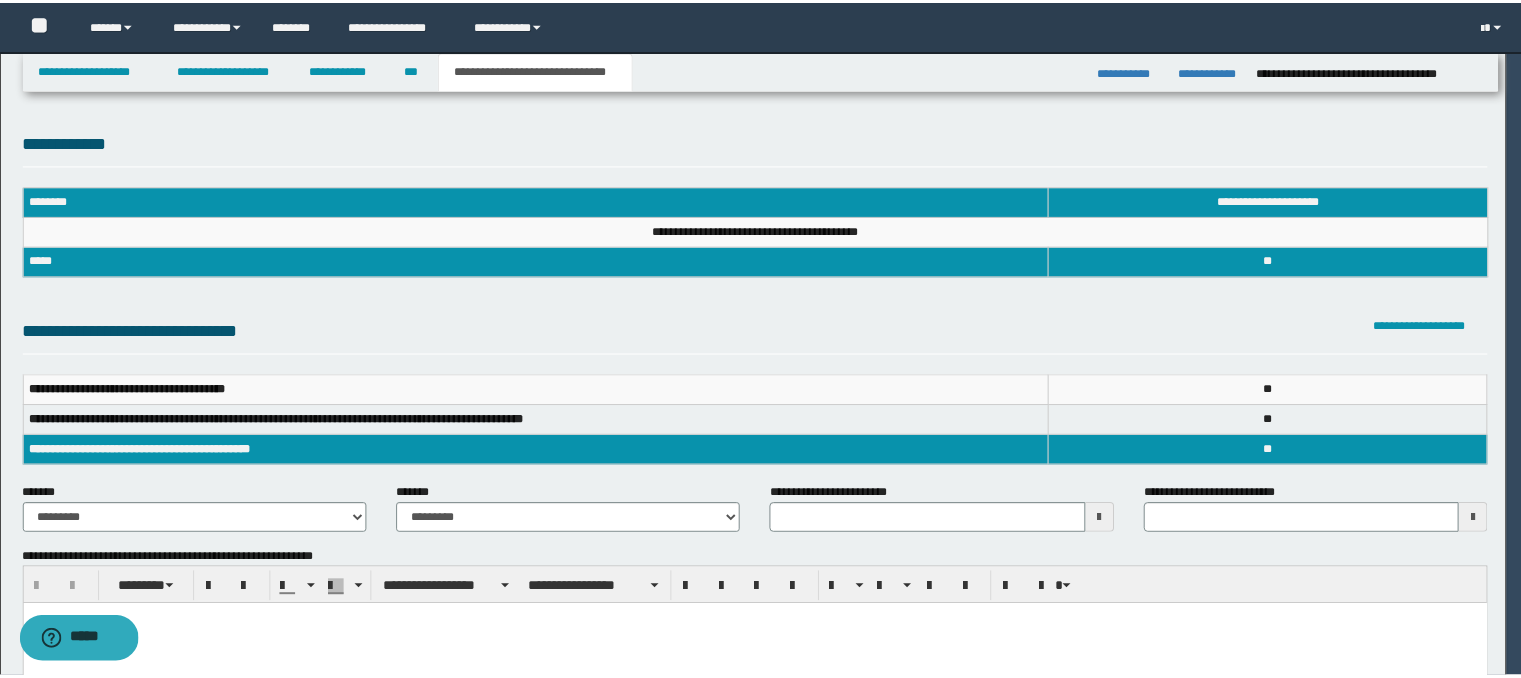 scroll, scrollTop: 0, scrollLeft: 0, axis: both 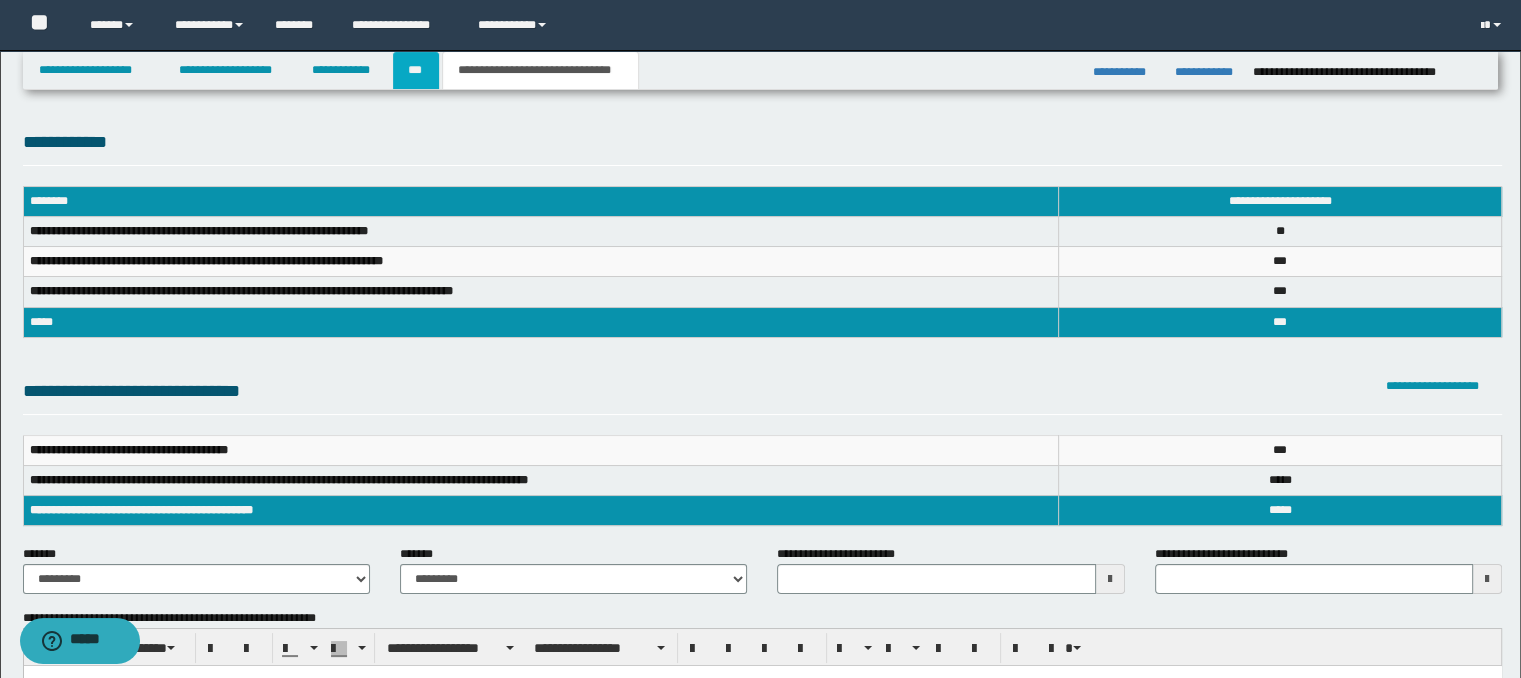 click on "***" at bounding box center [416, 70] 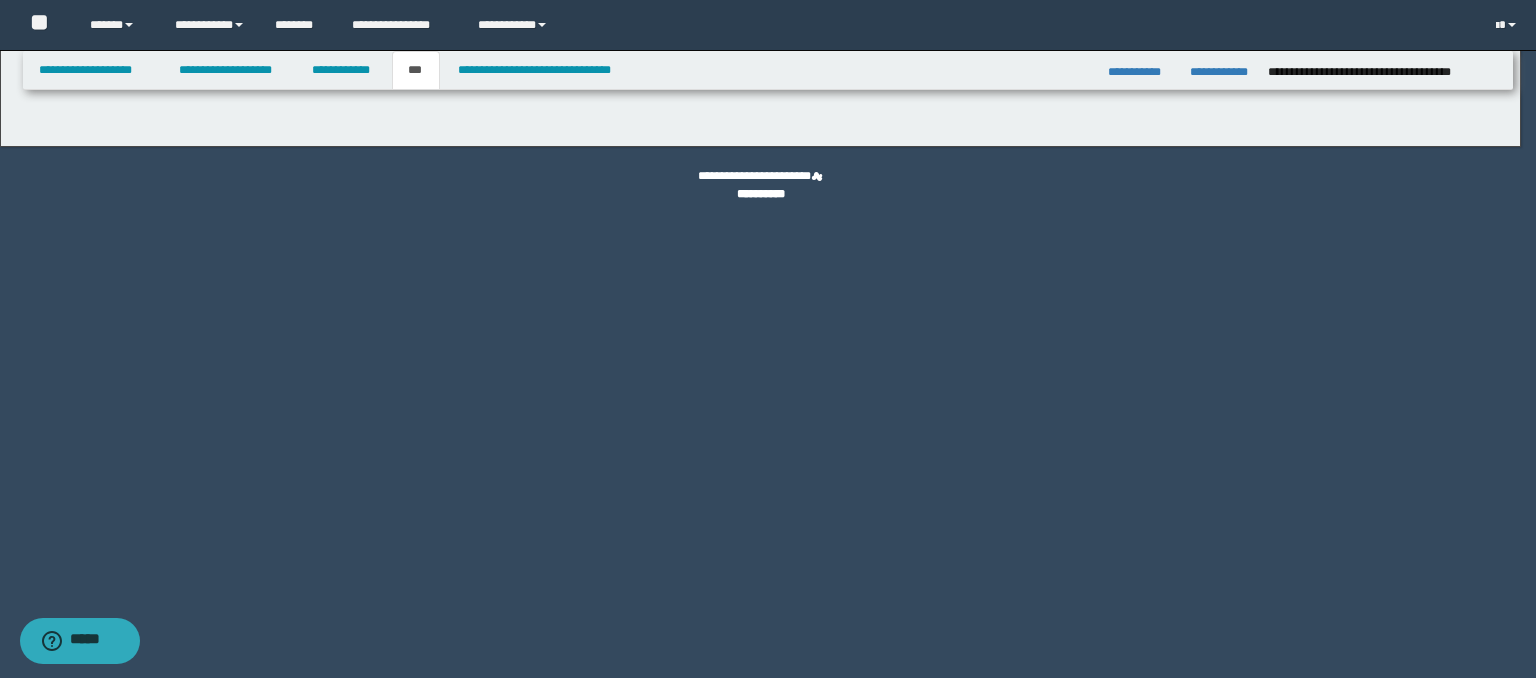 select on "**" 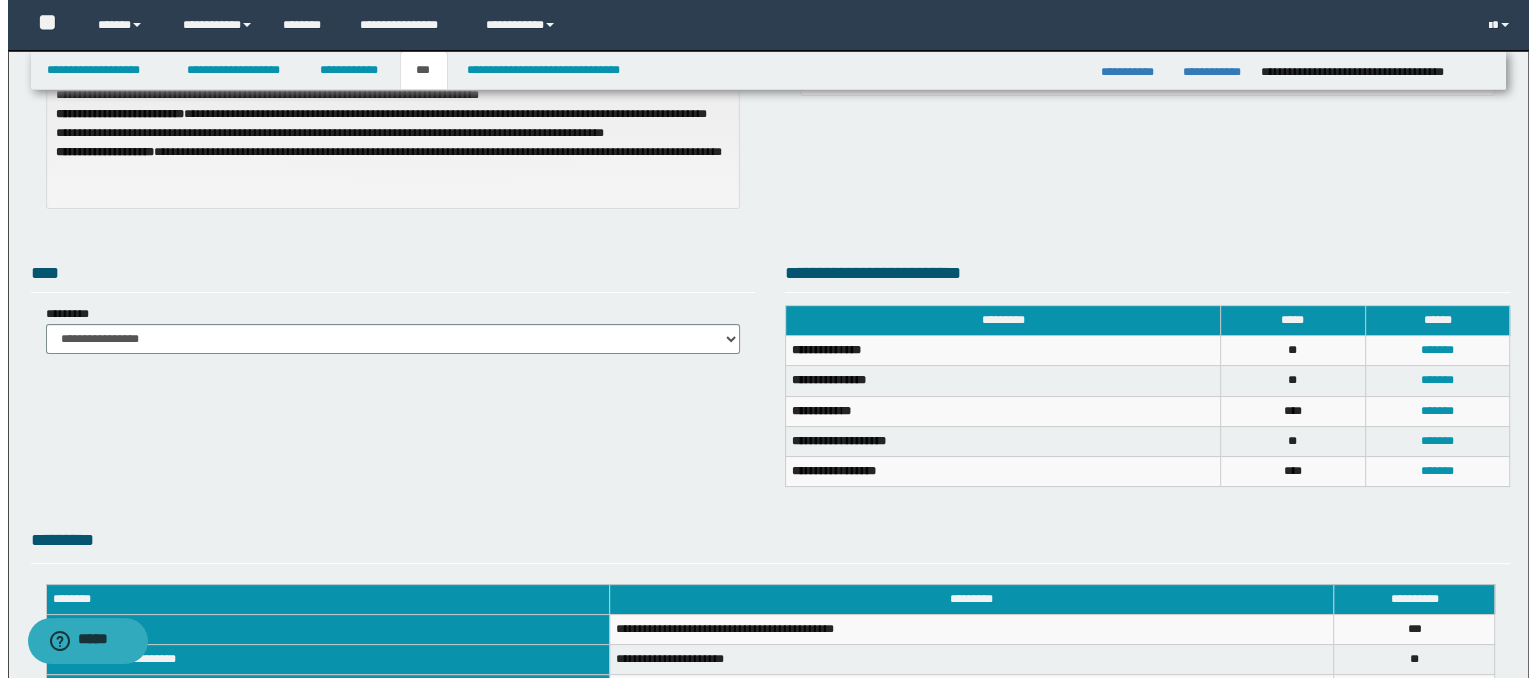 scroll, scrollTop: 400, scrollLeft: 0, axis: vertical 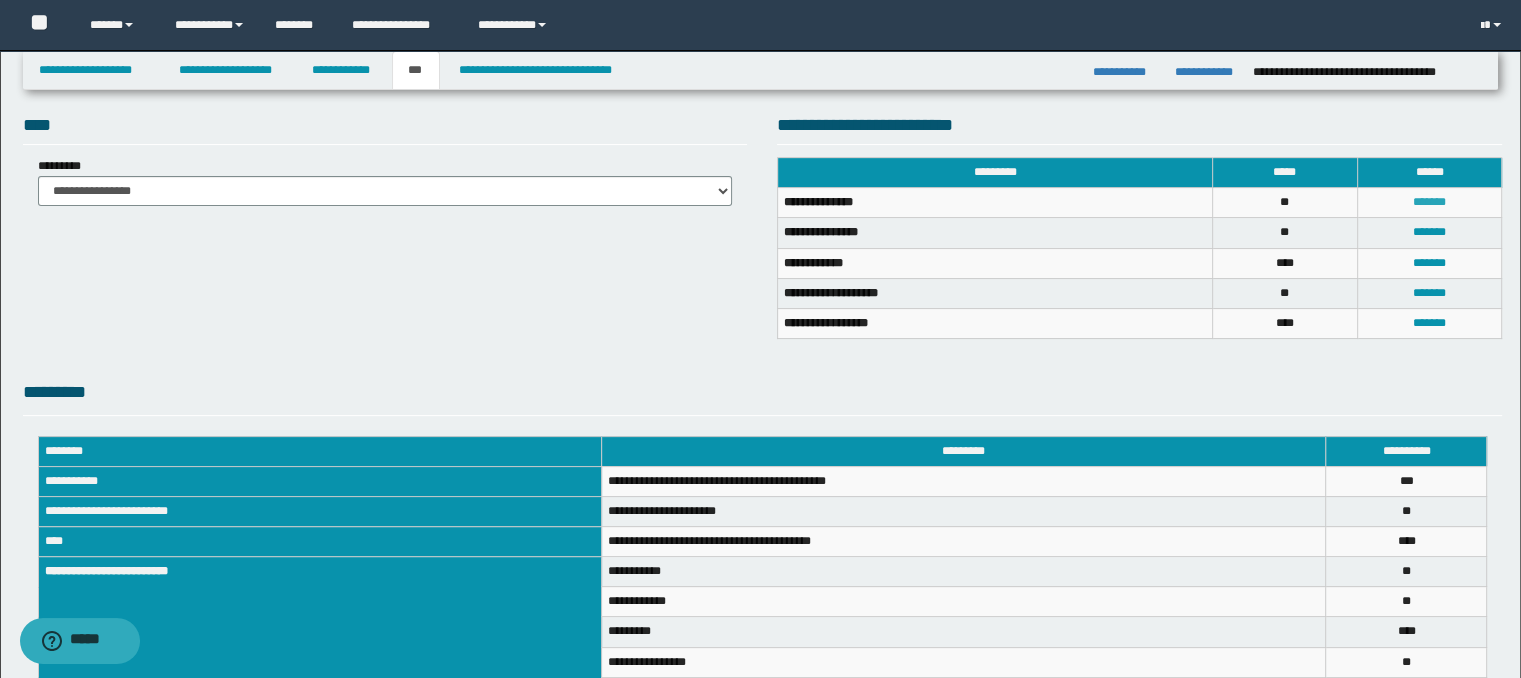 click on "*******" at bounding box center (1429, 202) 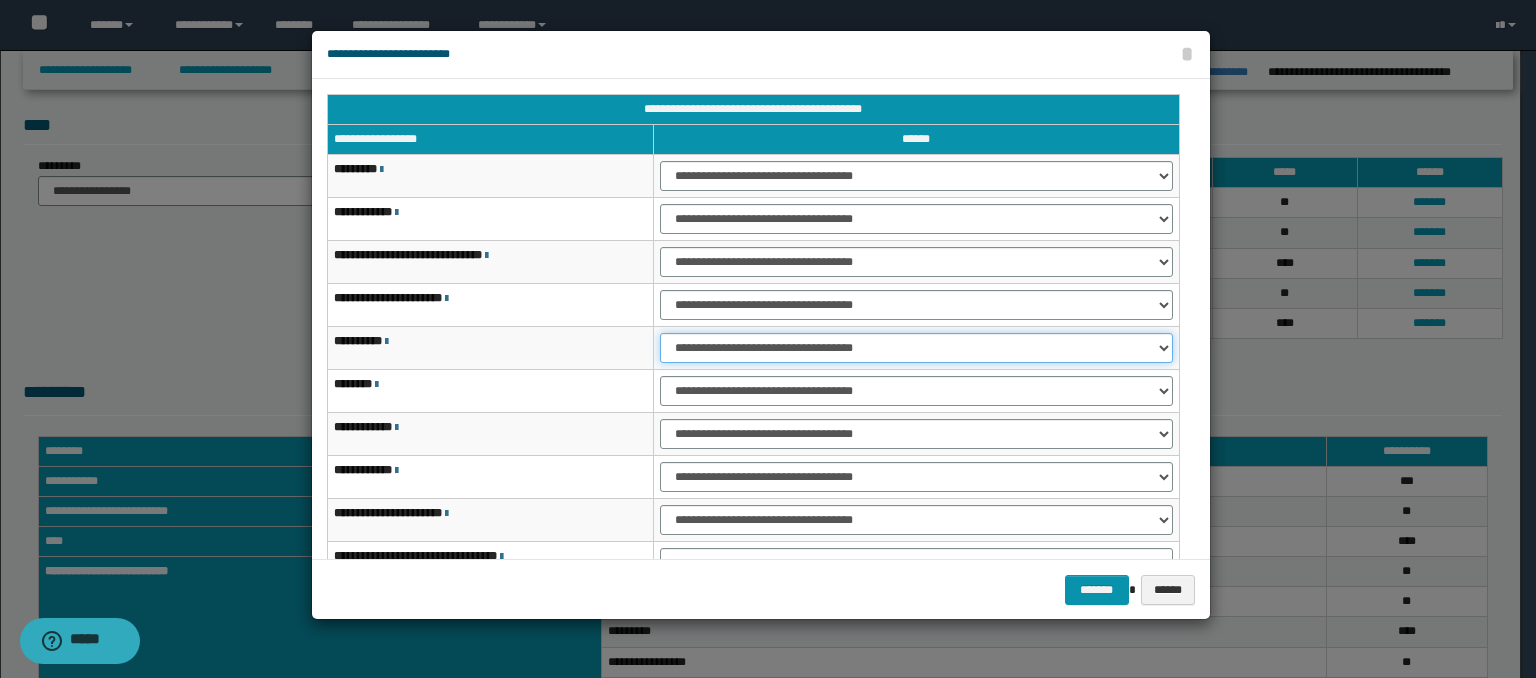 click on "**********" at bounding box center (916, 348) 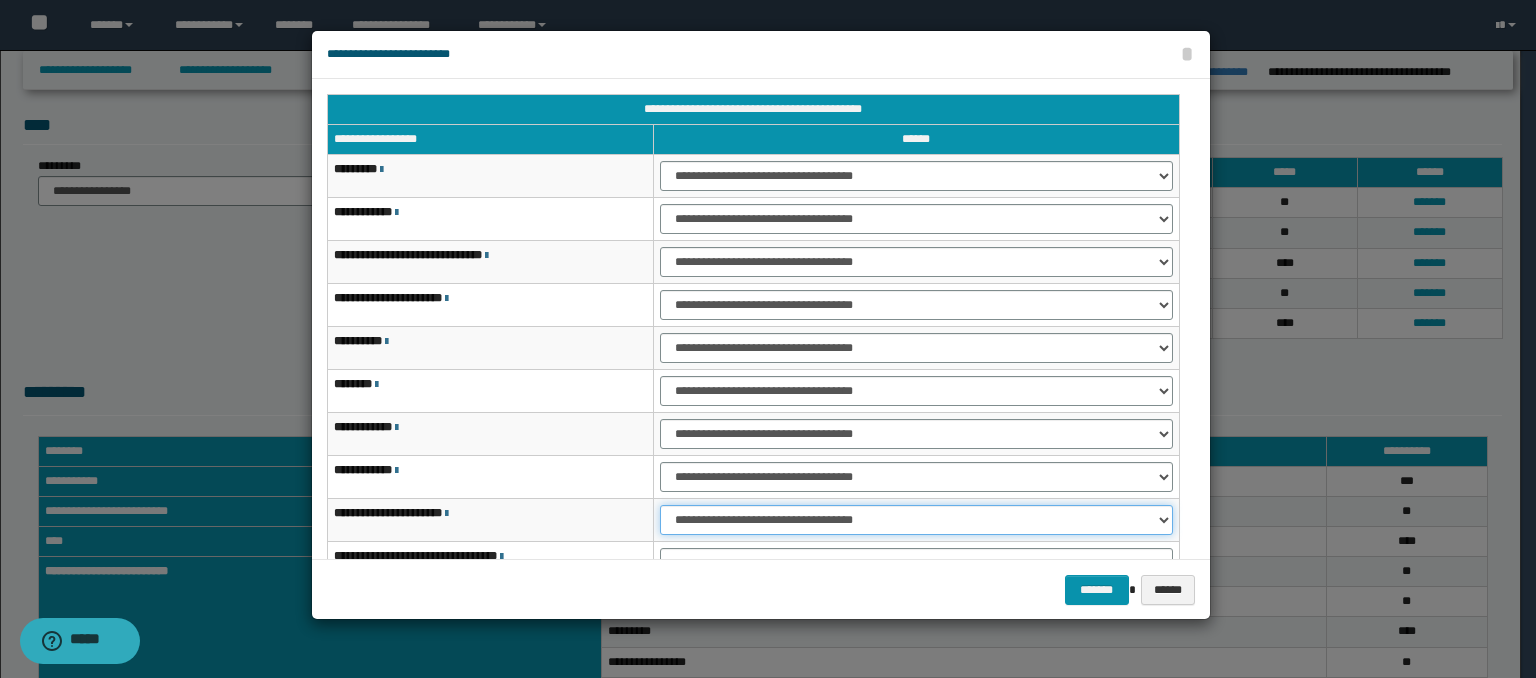 click on "**********" at bounding box center (916, 520) 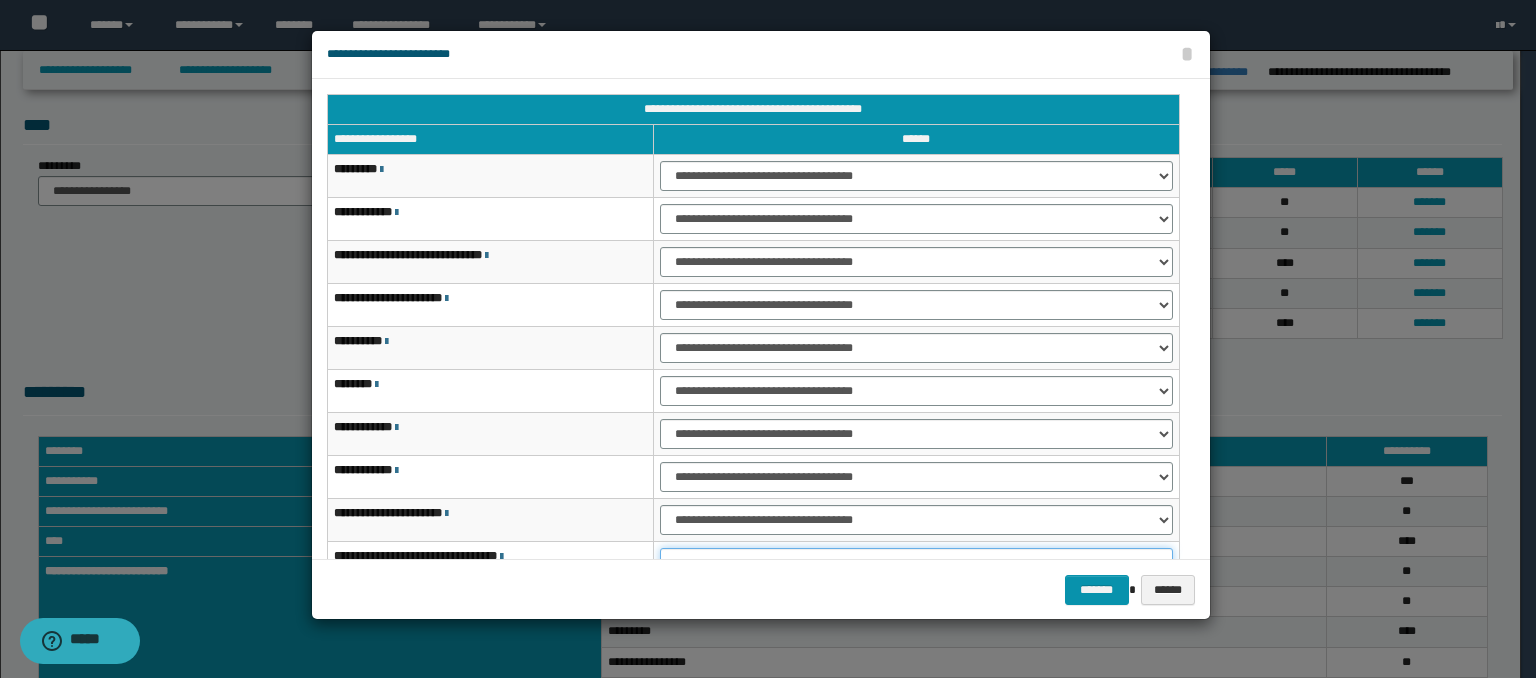 scroll, scrollTop: 16, scrollLeft: 0, axis: vertical 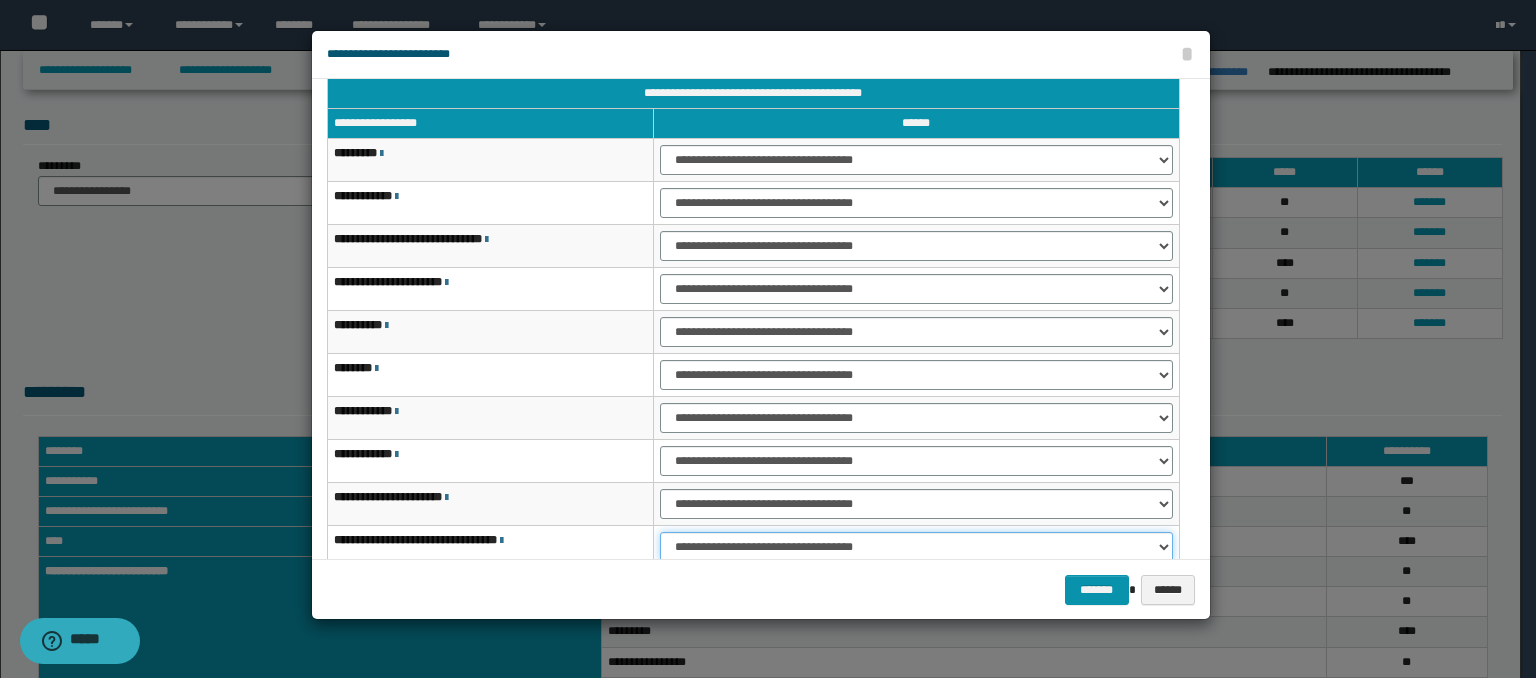 click on "**********" at bounding box center [916, 547] 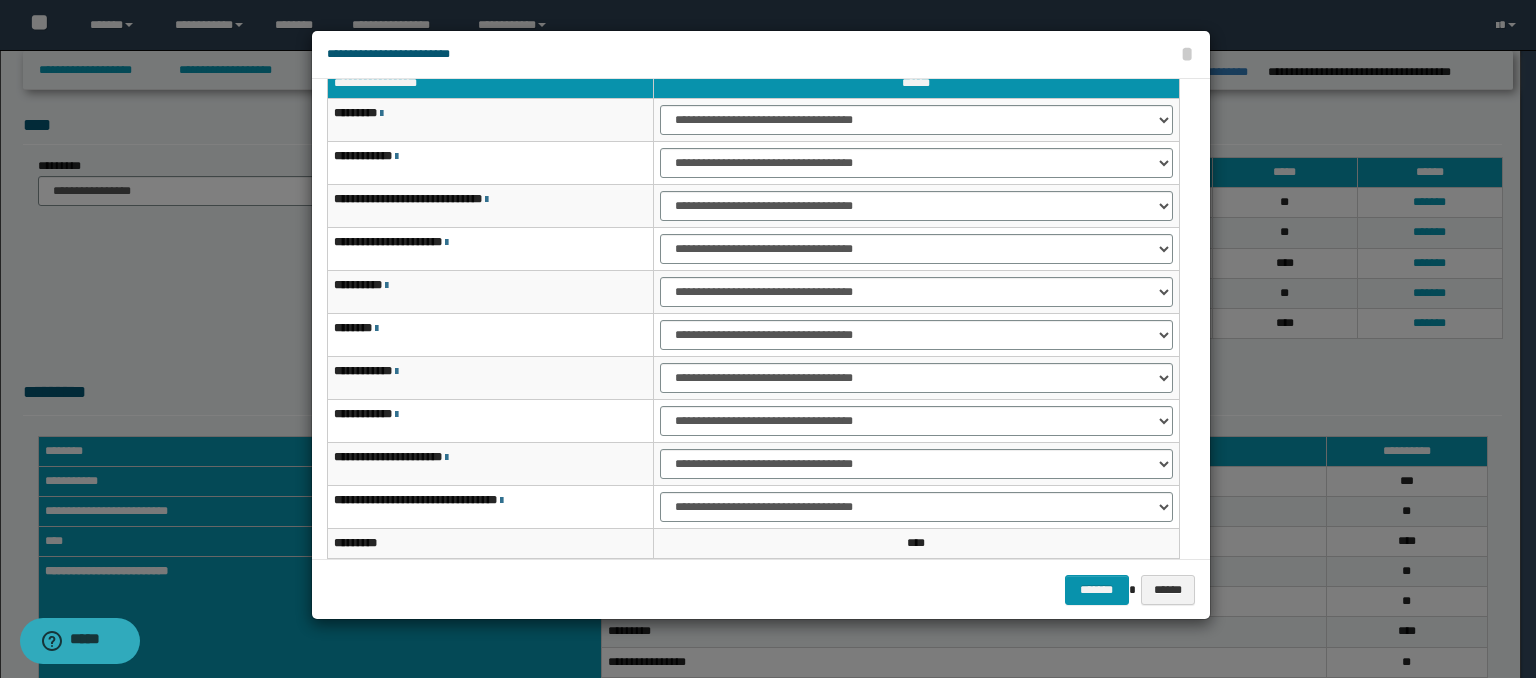 scroll, scrollTop: 118, scrollLeft: 0, axis: vertical 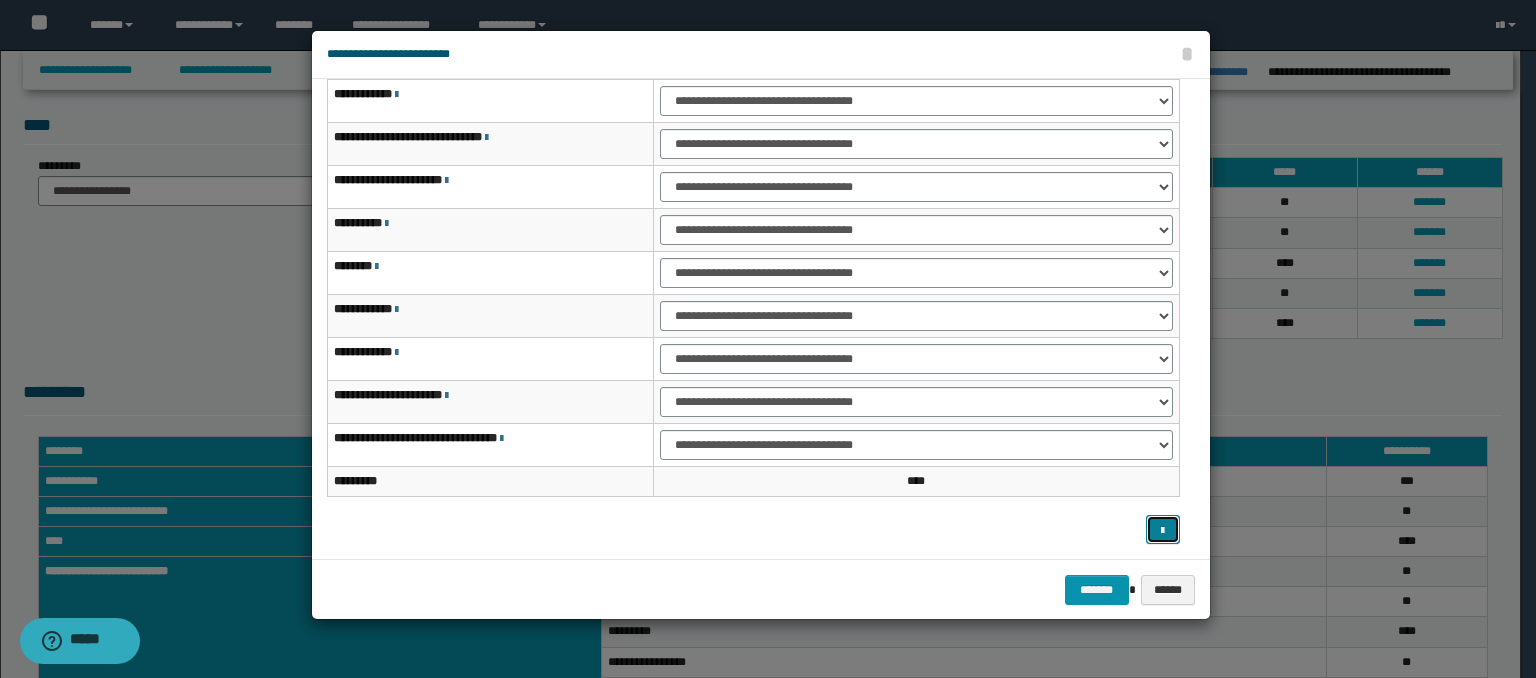 click at bounding box center [1163, 530] 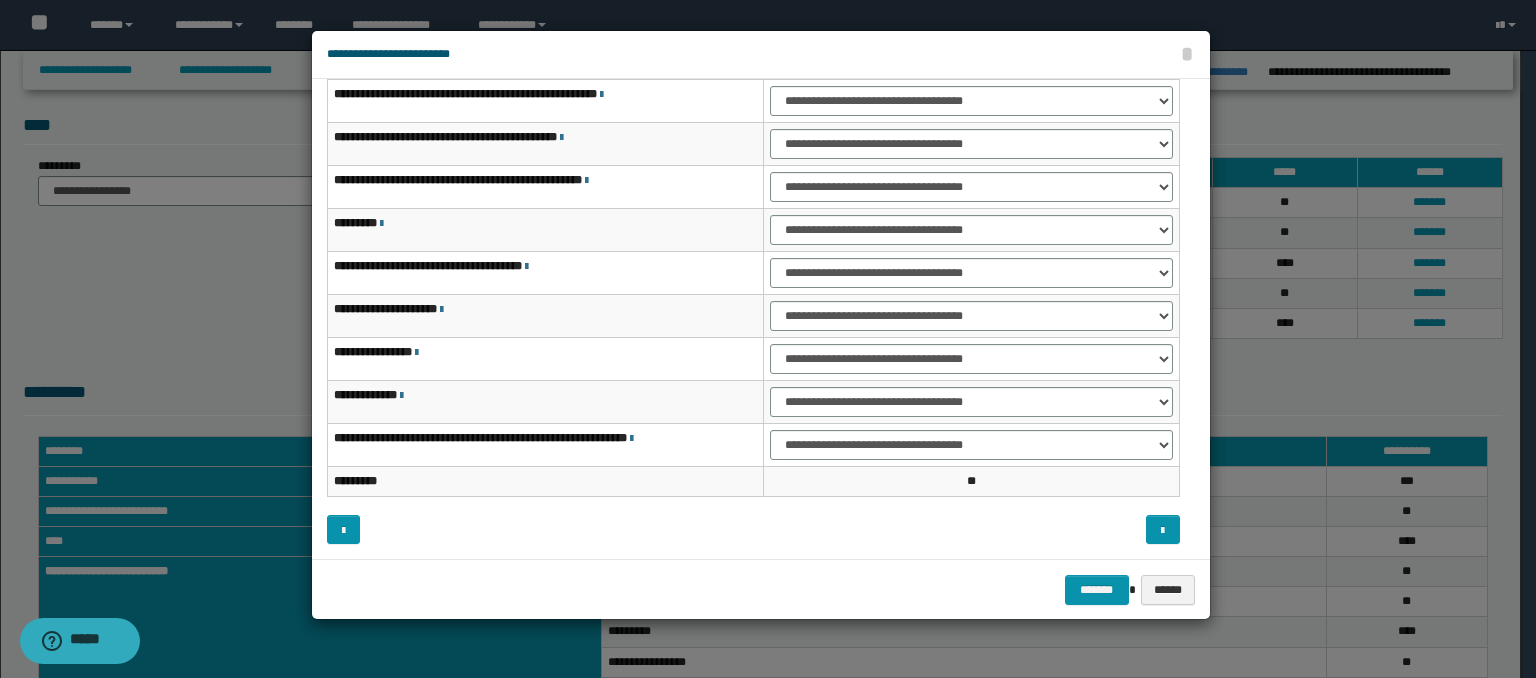 scroll, scrollTop: 0, scrollLeft: 0, axis: both 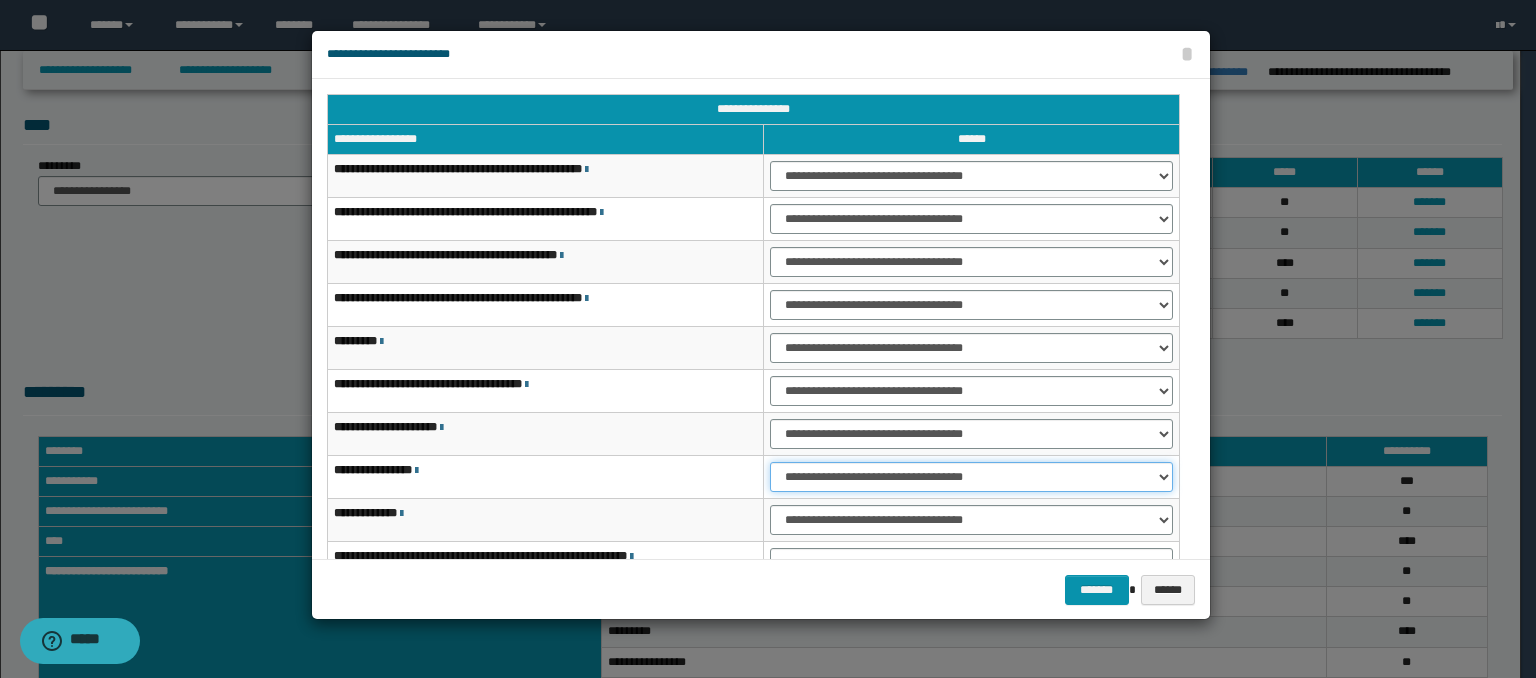 click on "**********" at bounding box center [971, 477] 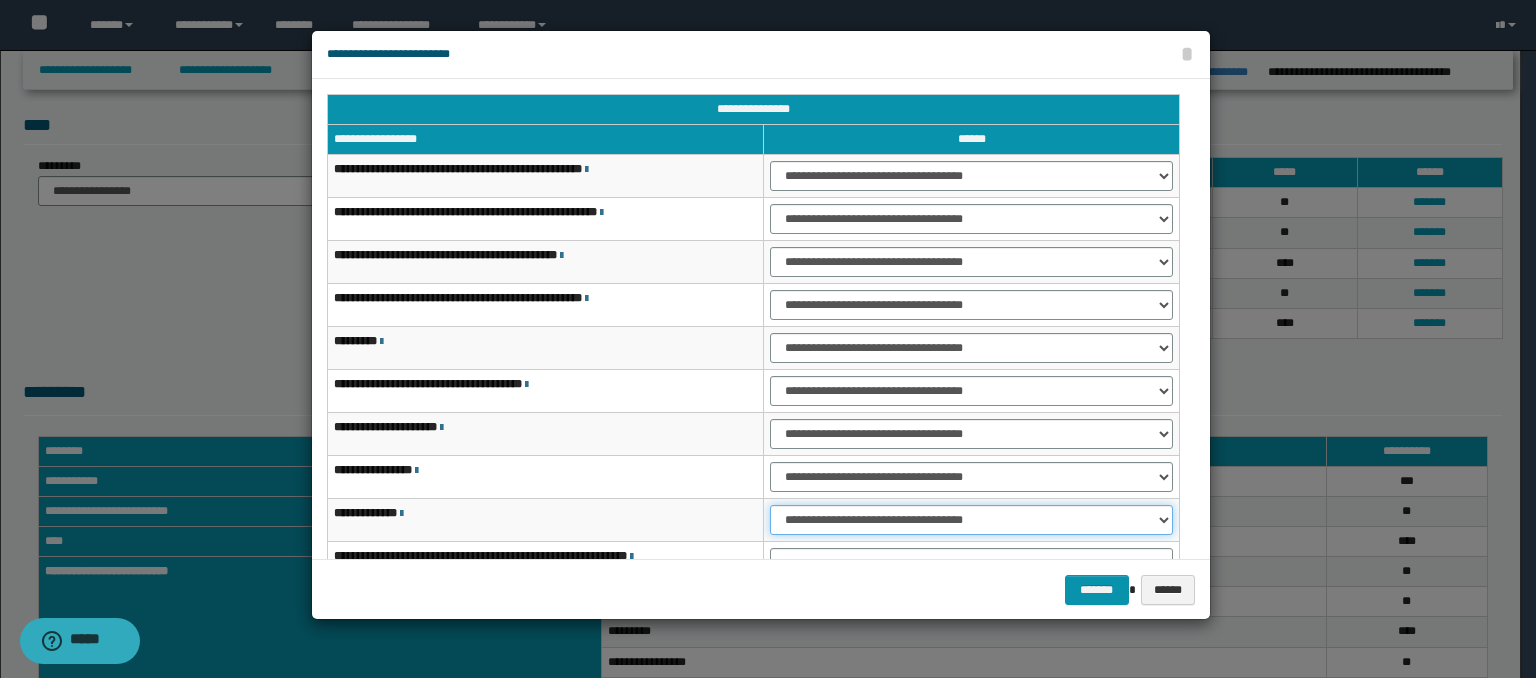 click on "**********" at bounding box center [971, 520] 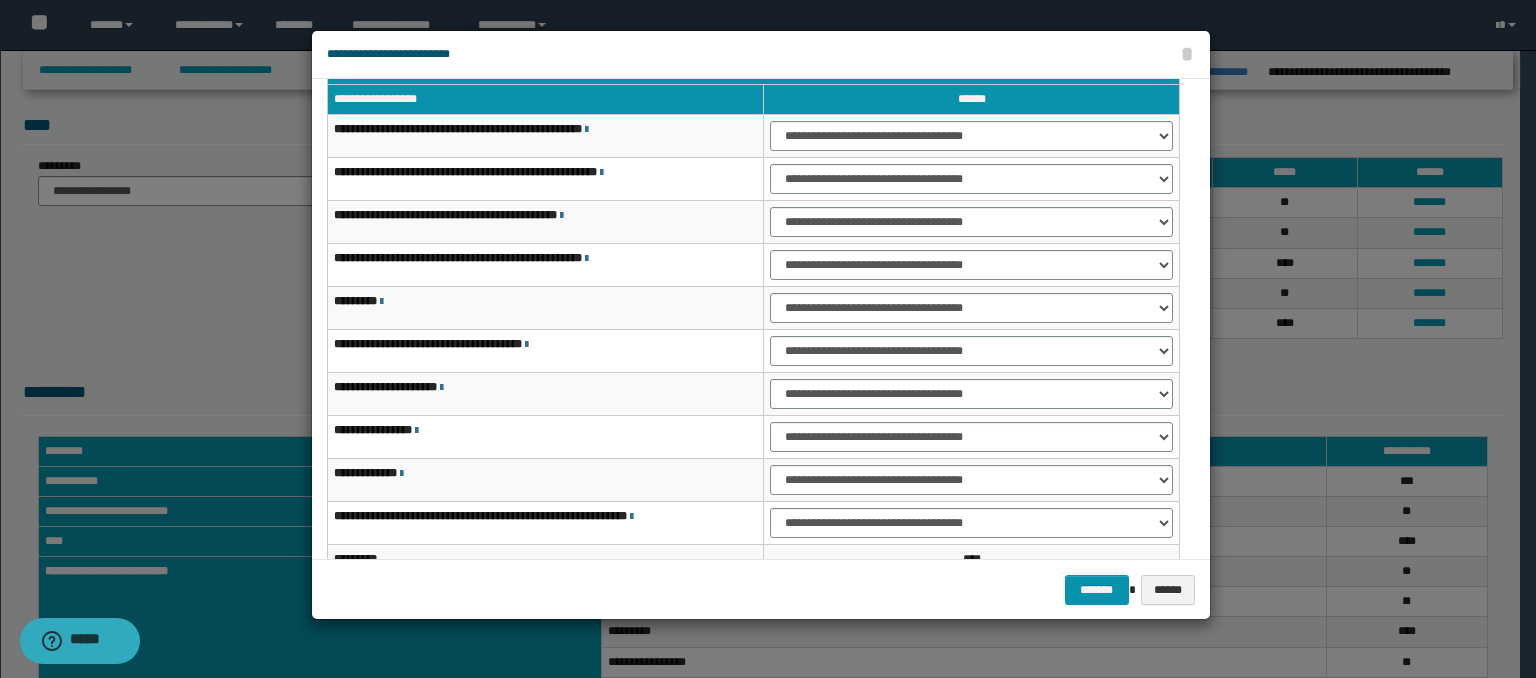scroll, scrollTop: 118, scrollLeft: 0, axis: vertical 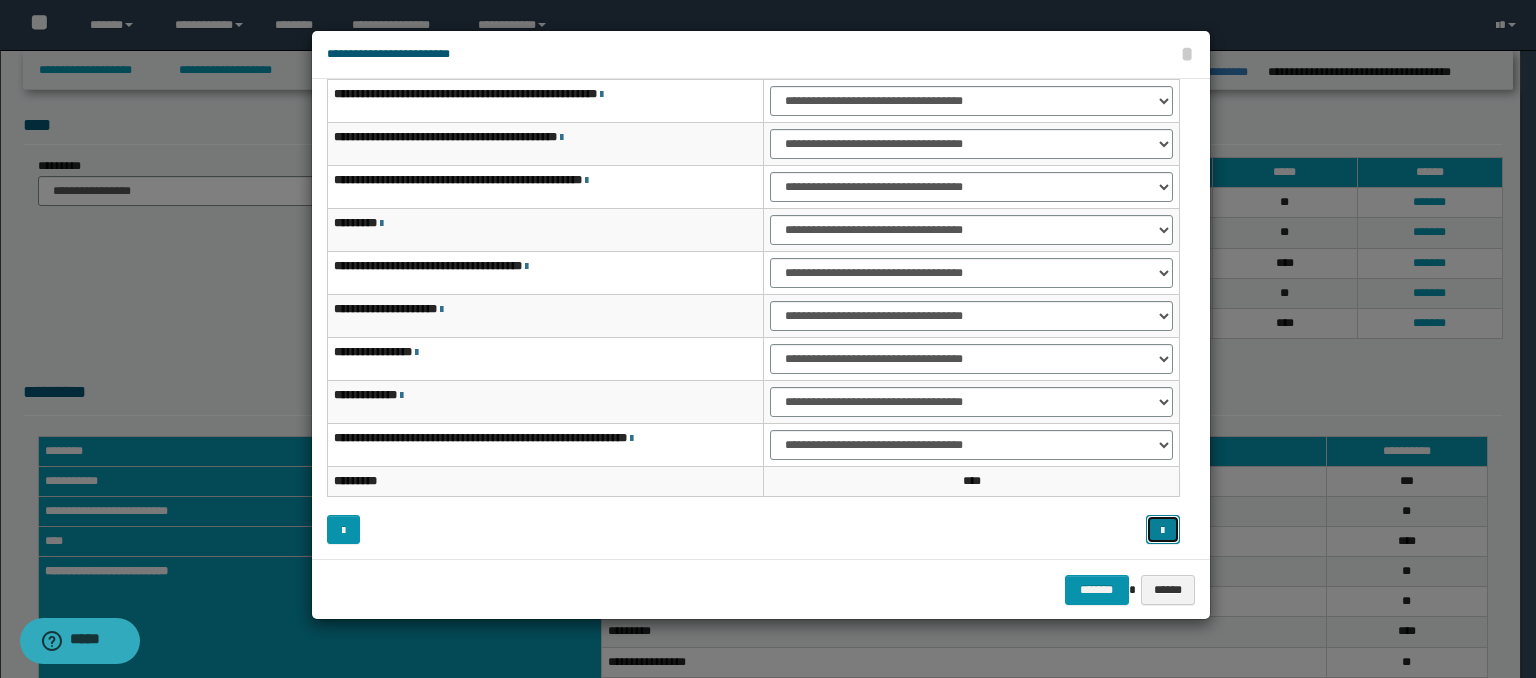 click at bounding box center [1162, 531] 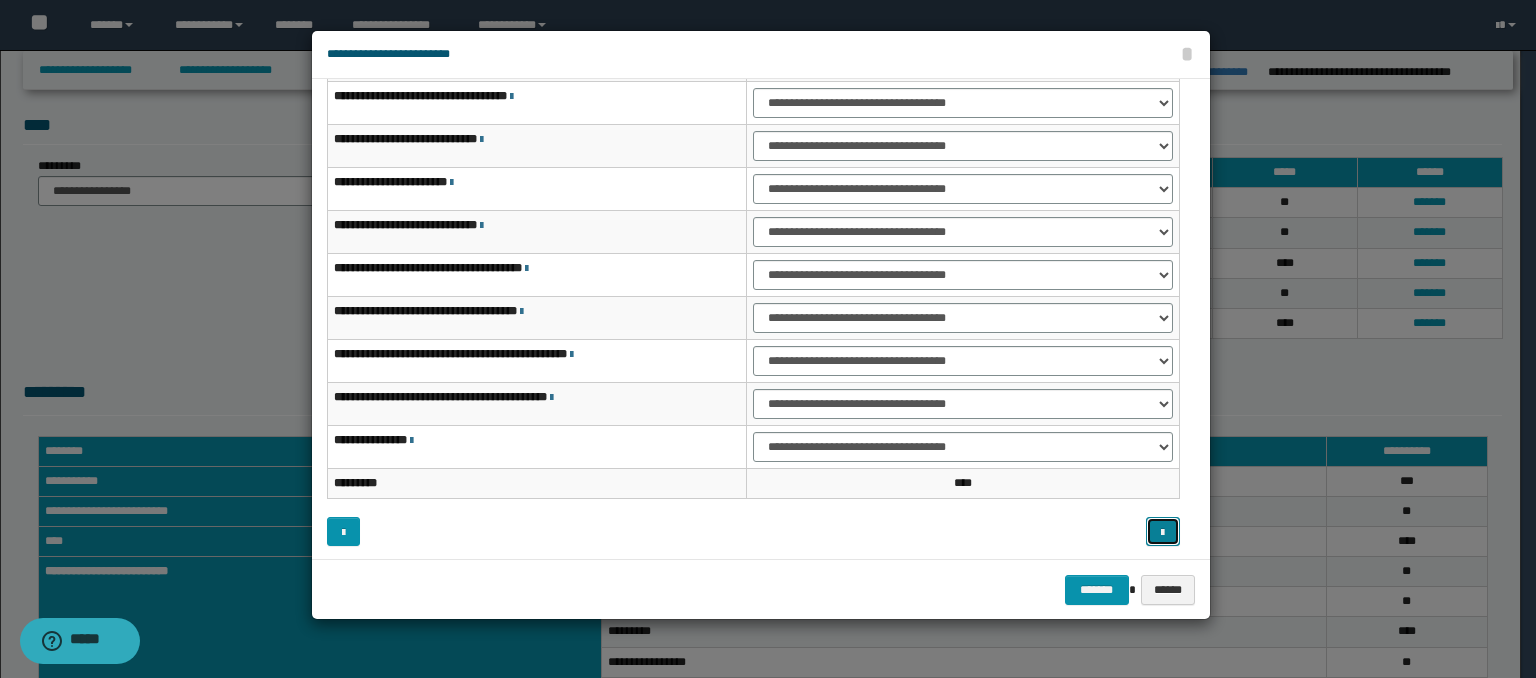 scroll, scrollTop: 118, scrollLeft: 0, axis: vertical 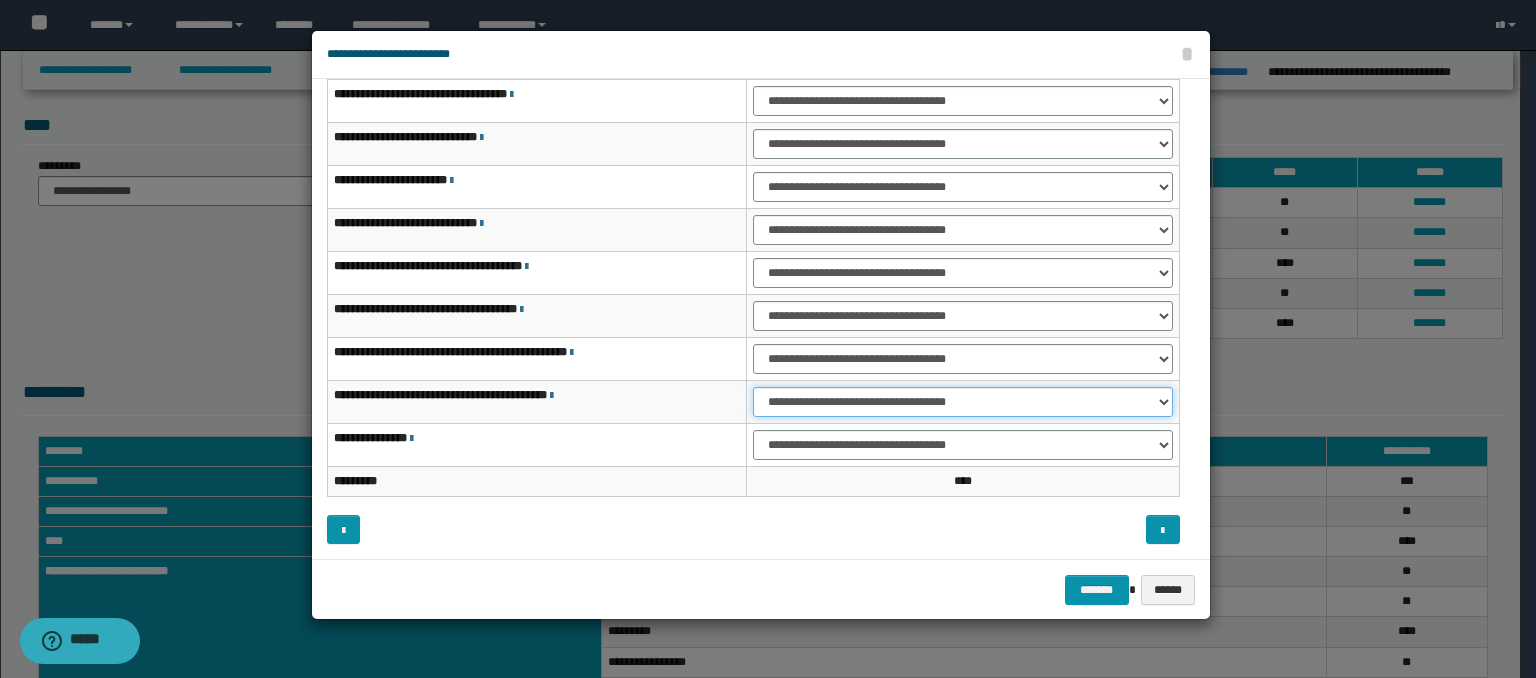 click on "**********" at bounding box center (963, 402) 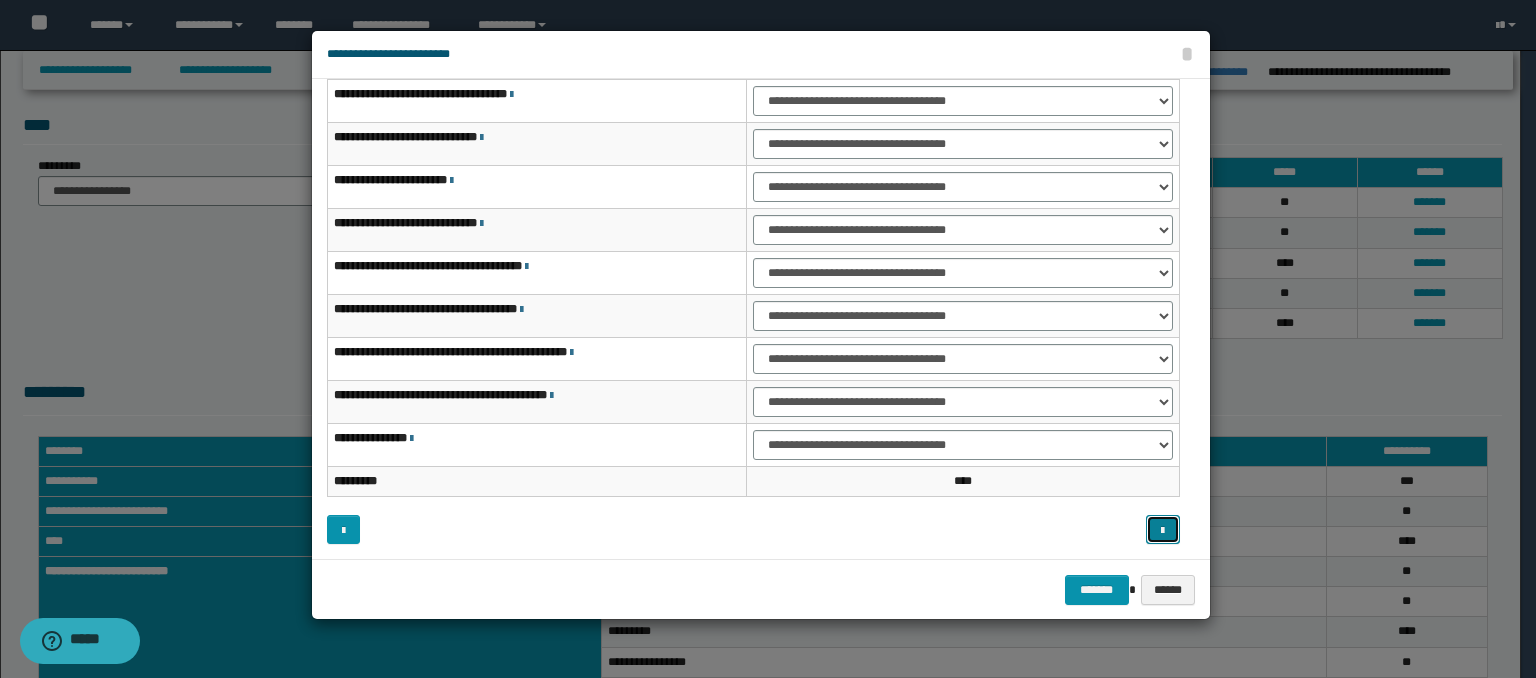 click at bounding box center [1162, 531] 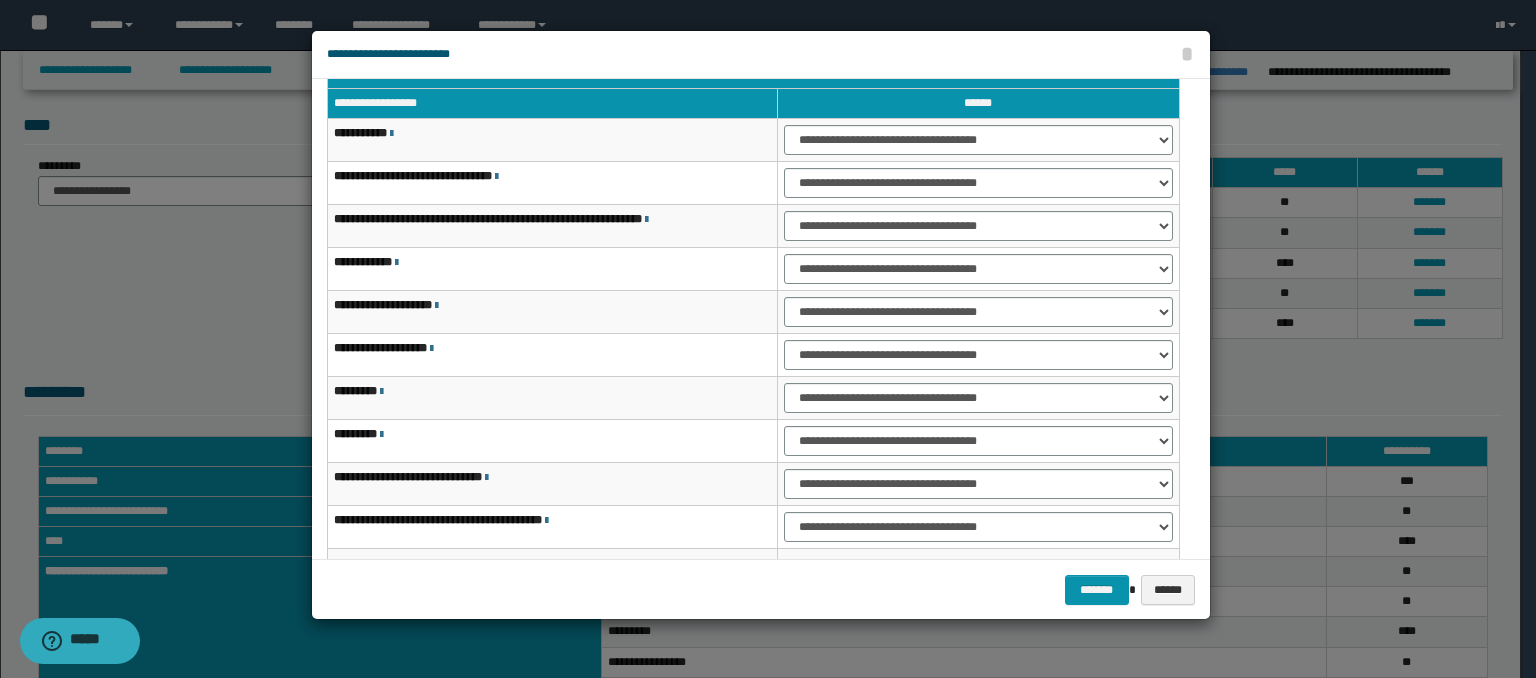 scroll, scrollTop: 0, scrollLeft: 0, axis: both 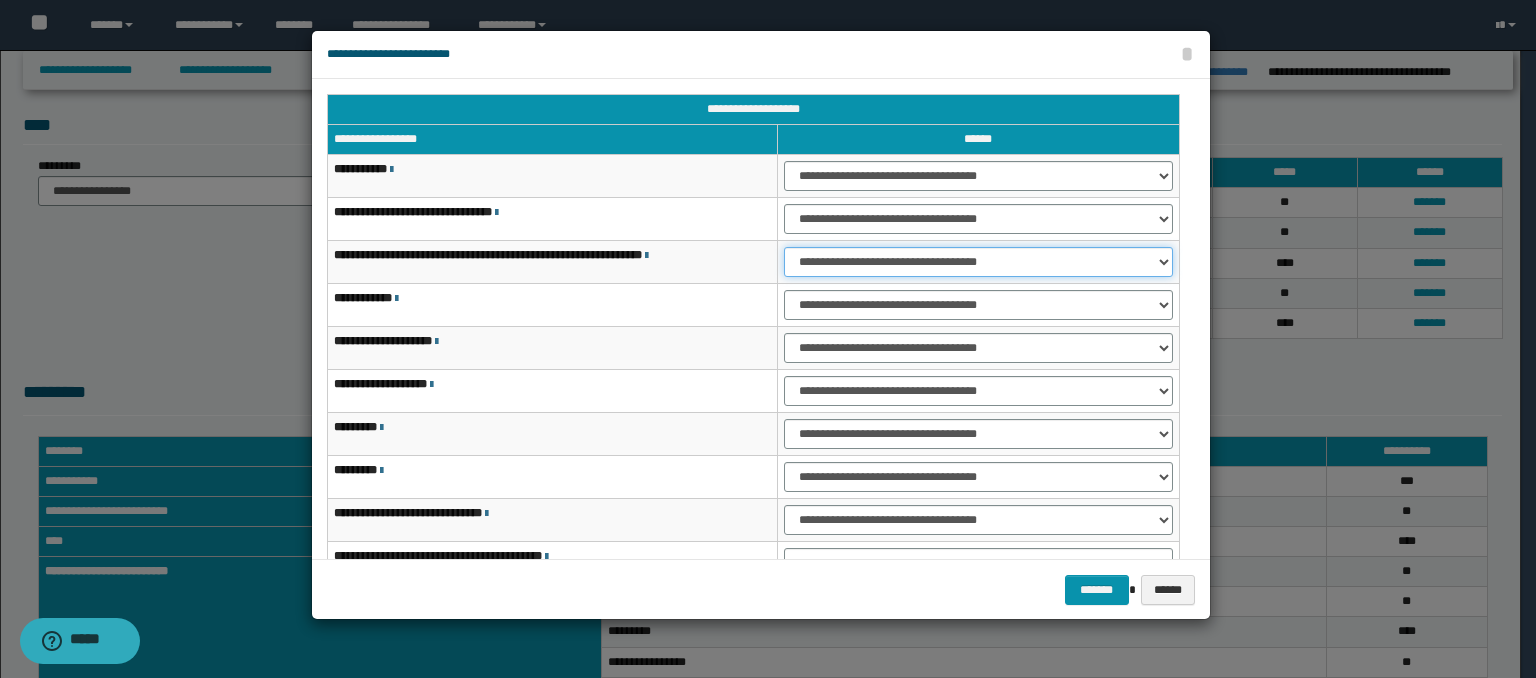 click on "**********" at bounding box center (978, 262) 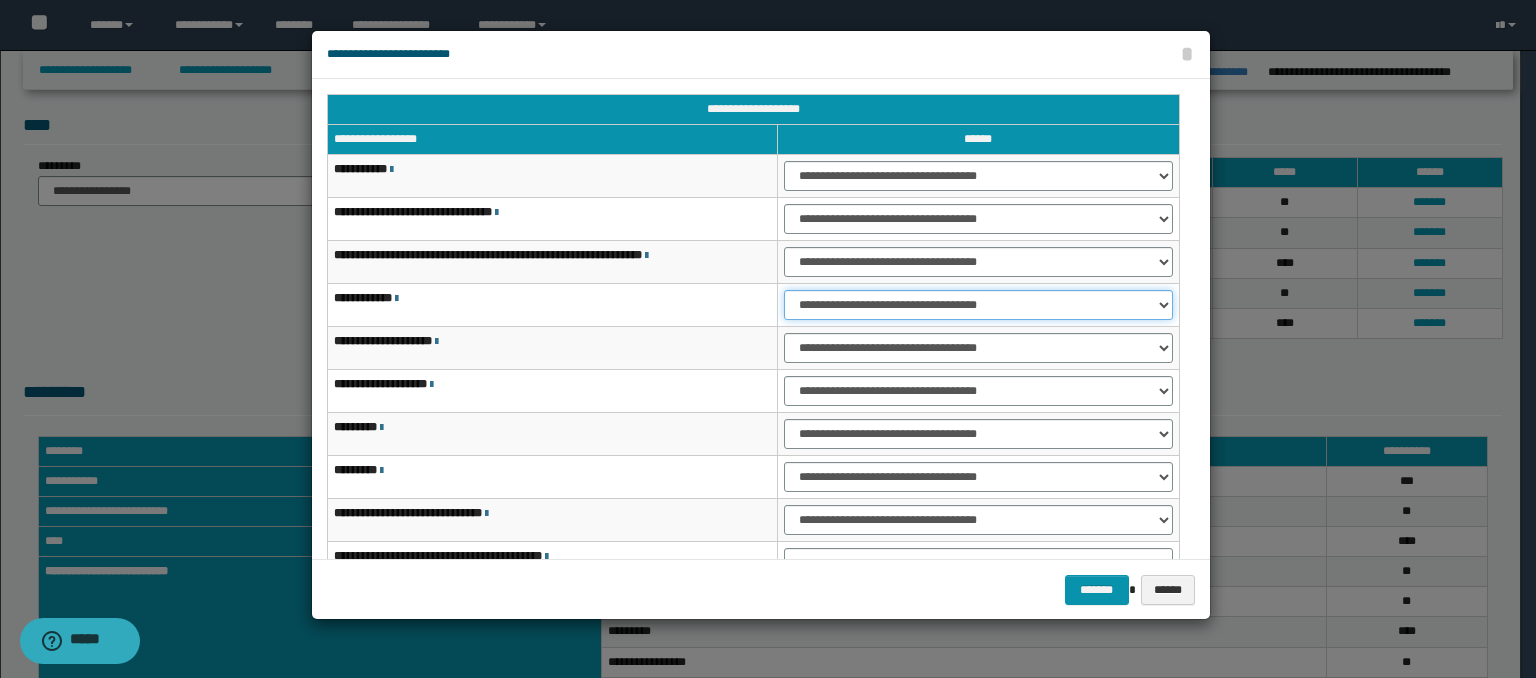 click on "**********" at bounding box center (978, 305) 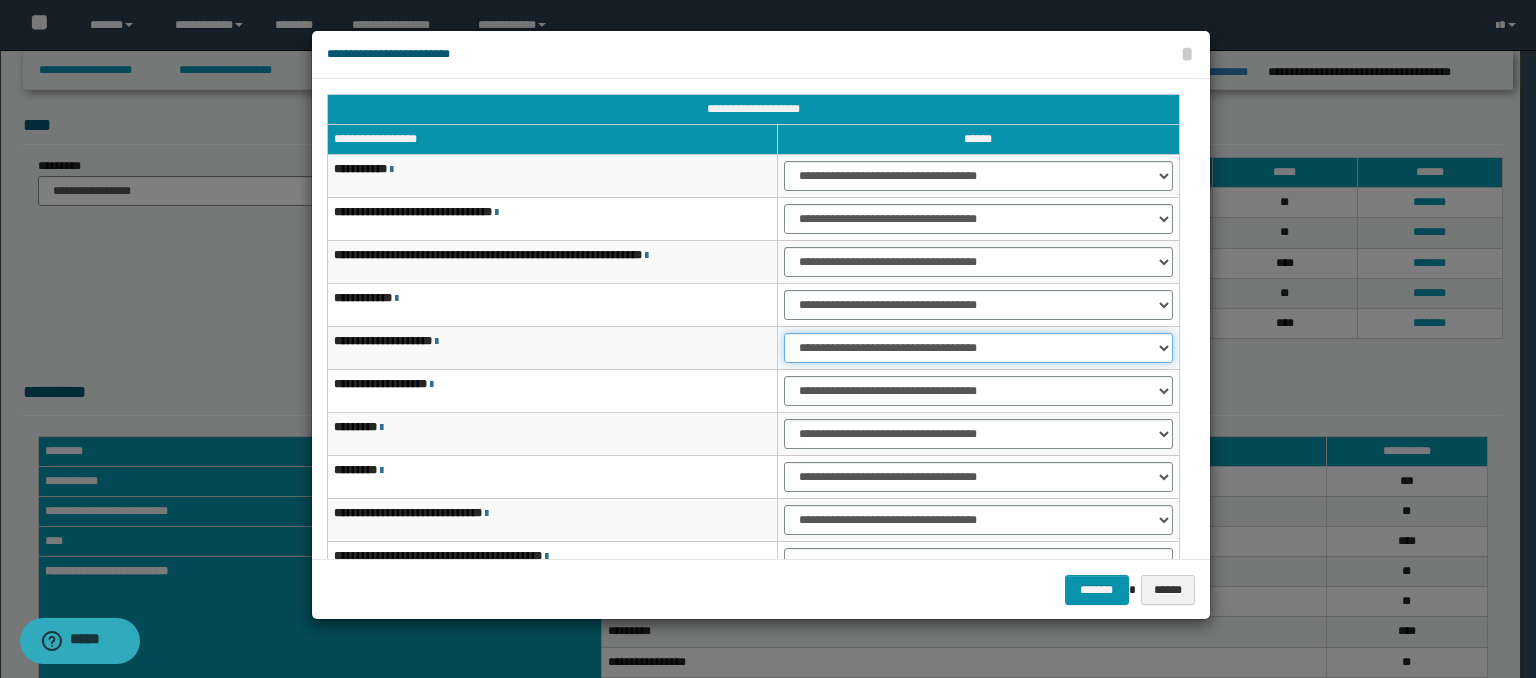 click on "**********" at bounding box center [978, 348] 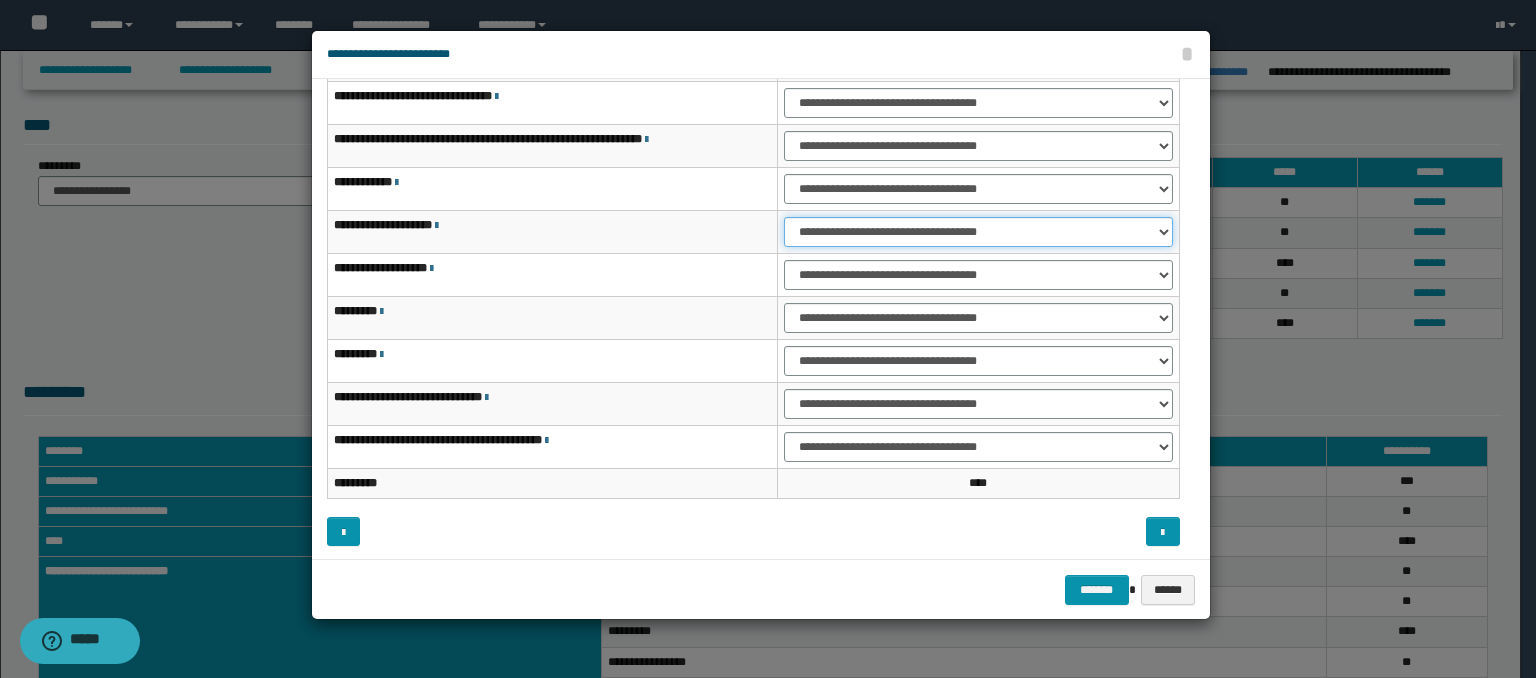 scroll, scrollTop: 118, scrollLeft: 0, axis: vertical 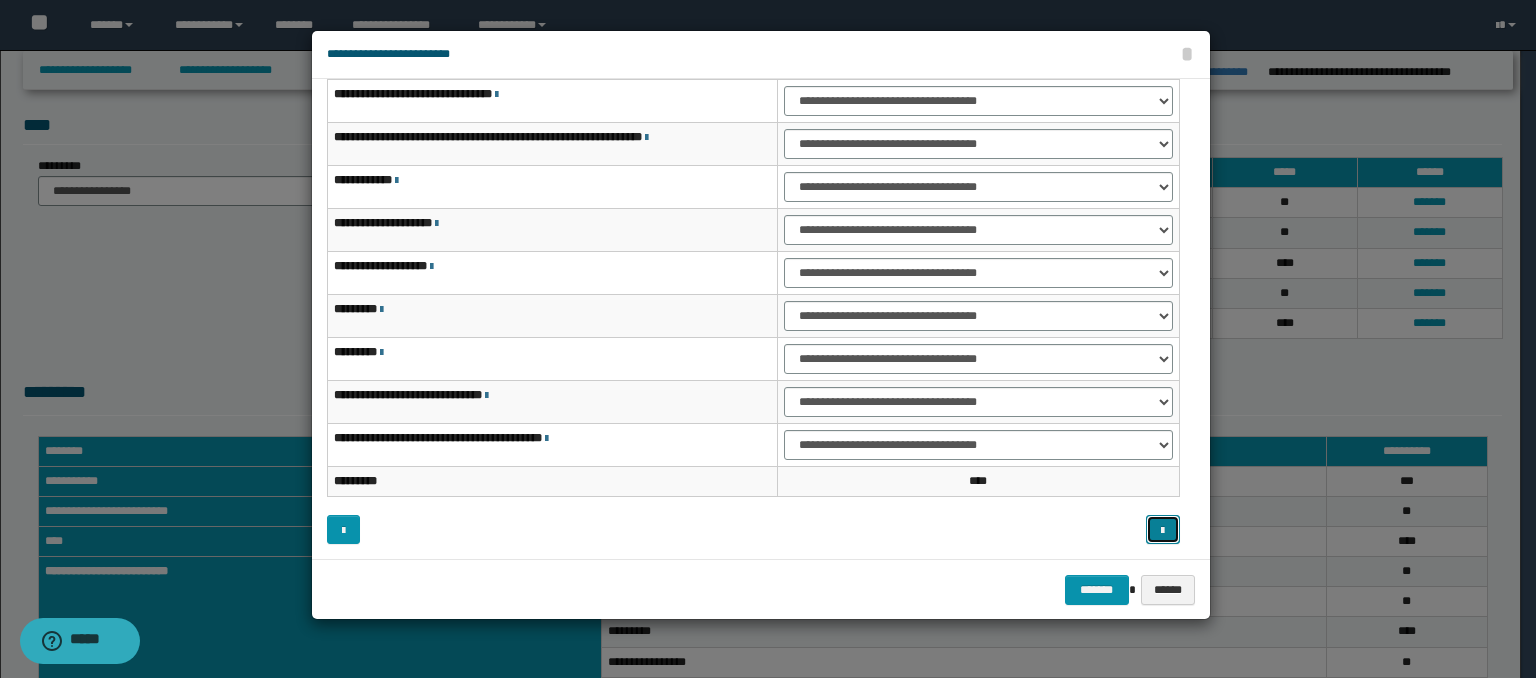 click at bounding box center [1162, 531] 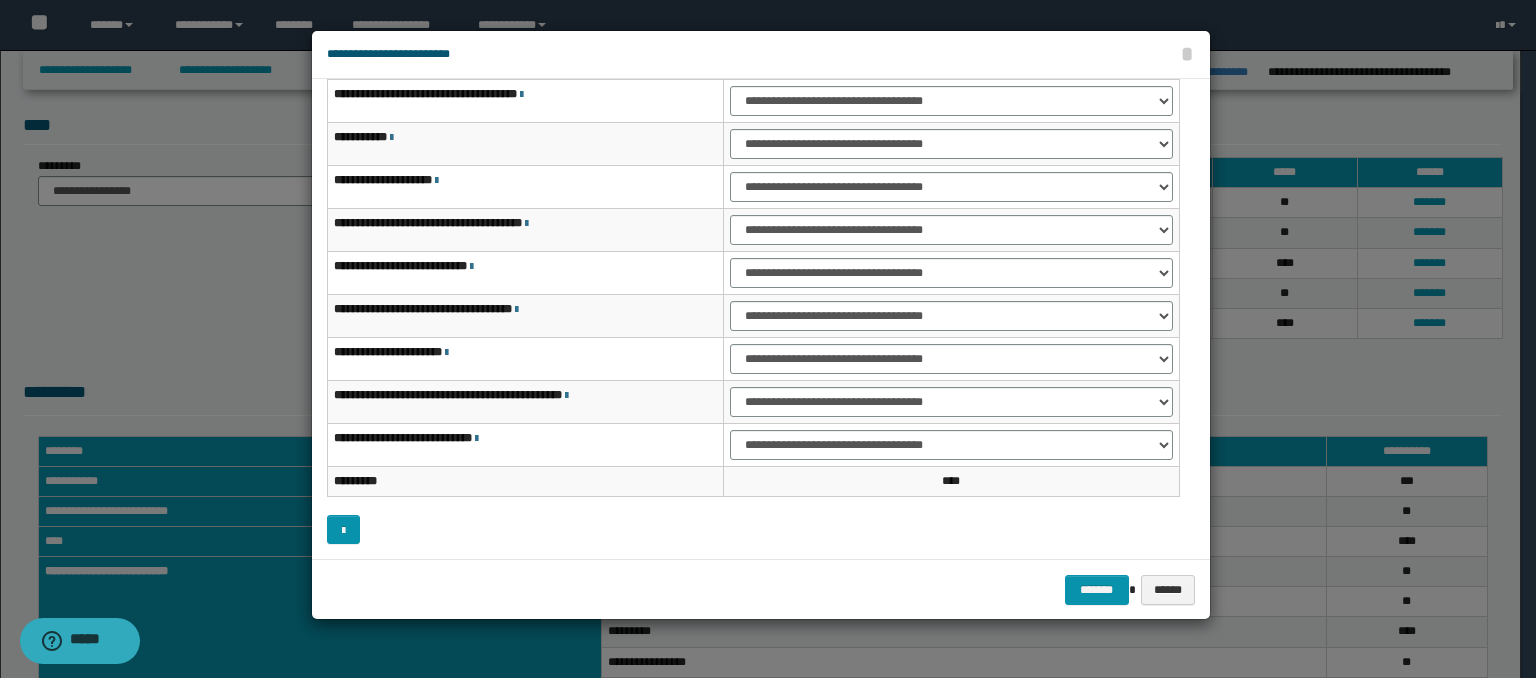 scroll, scrollTop: 0, scrollLeft: 0, axis: both 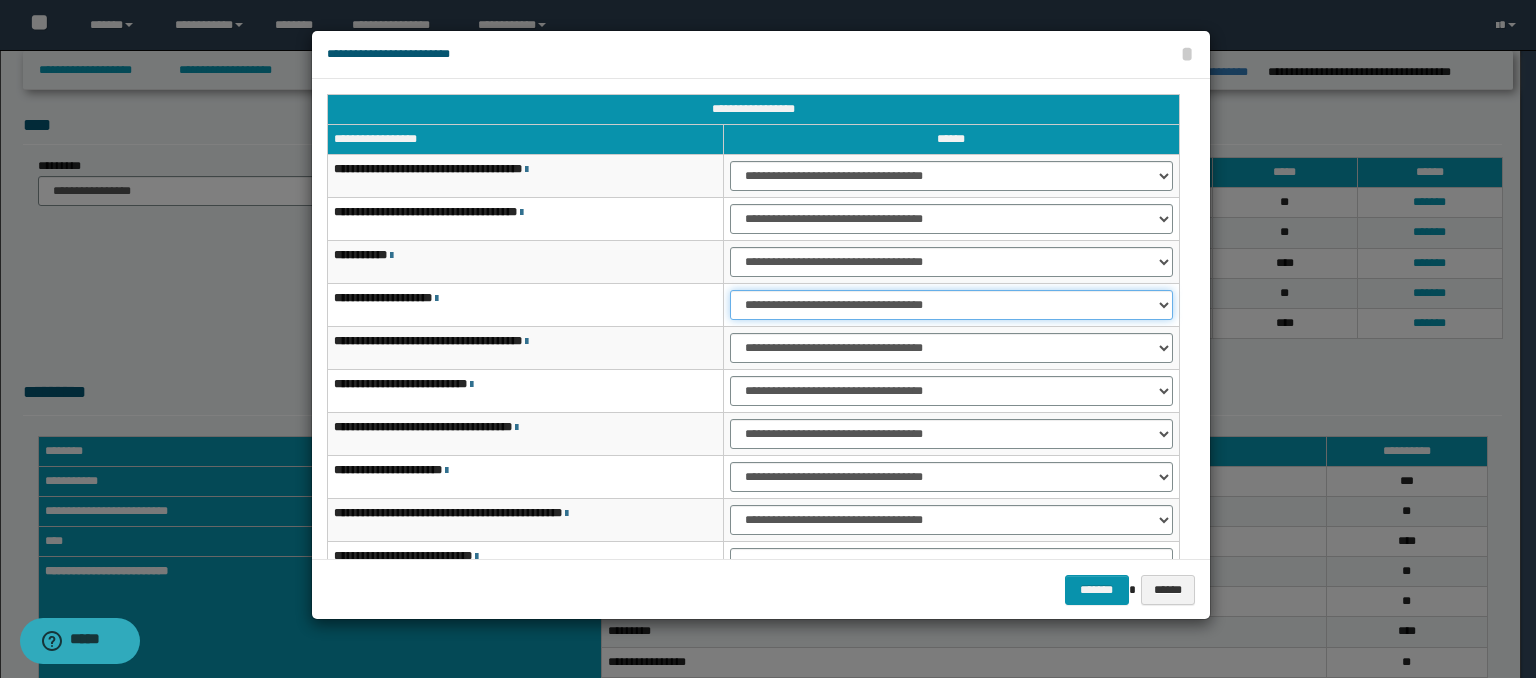 click on "**********" at bounding box center (951, 305) 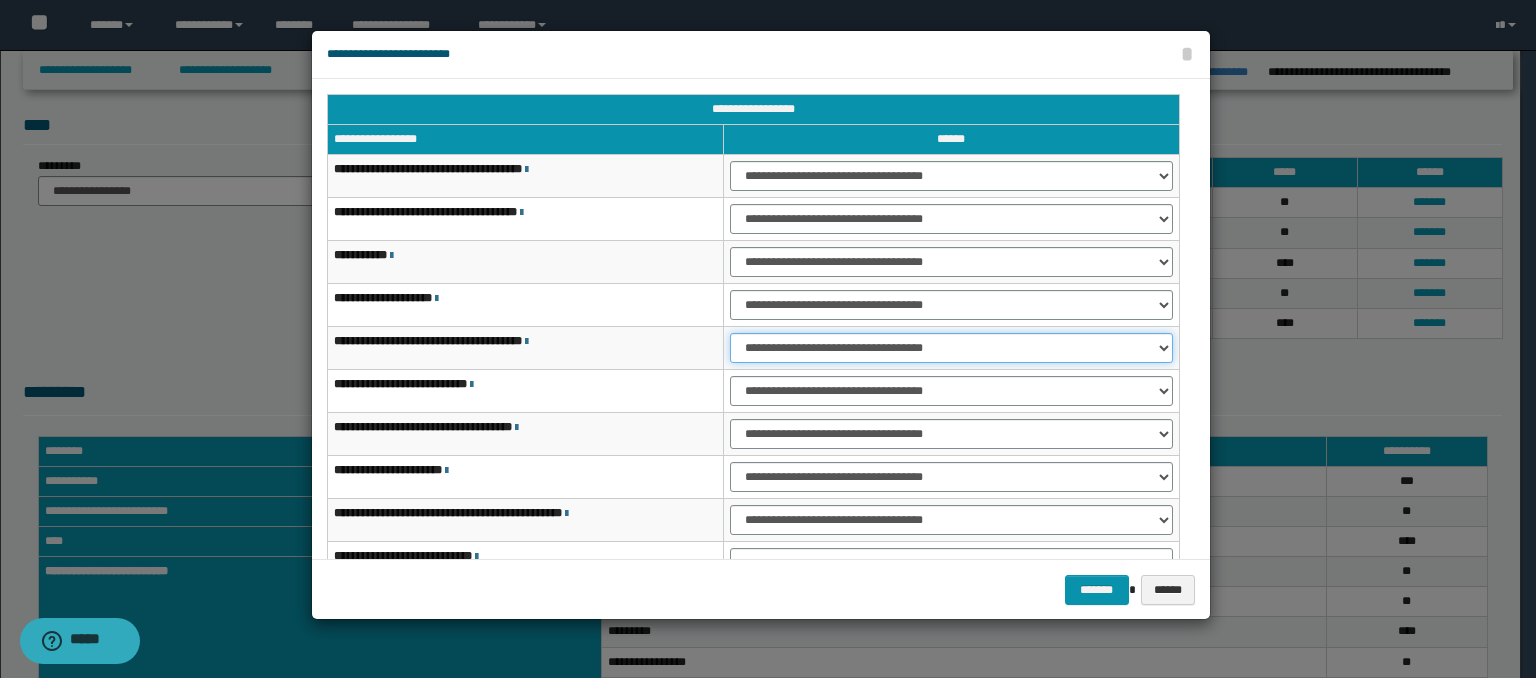 click on "**********" at bounding box center (951, 348) 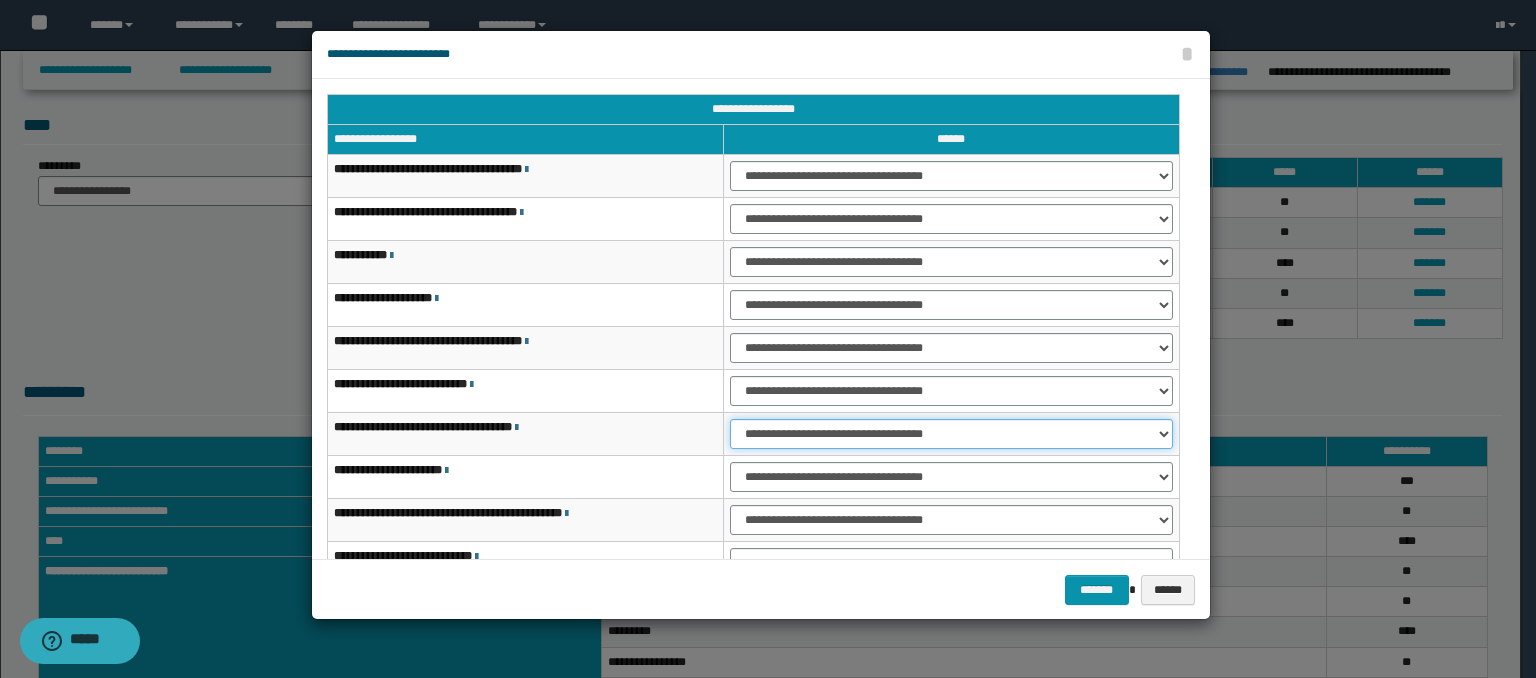 click on "**********" at bounding box center [951, 434] 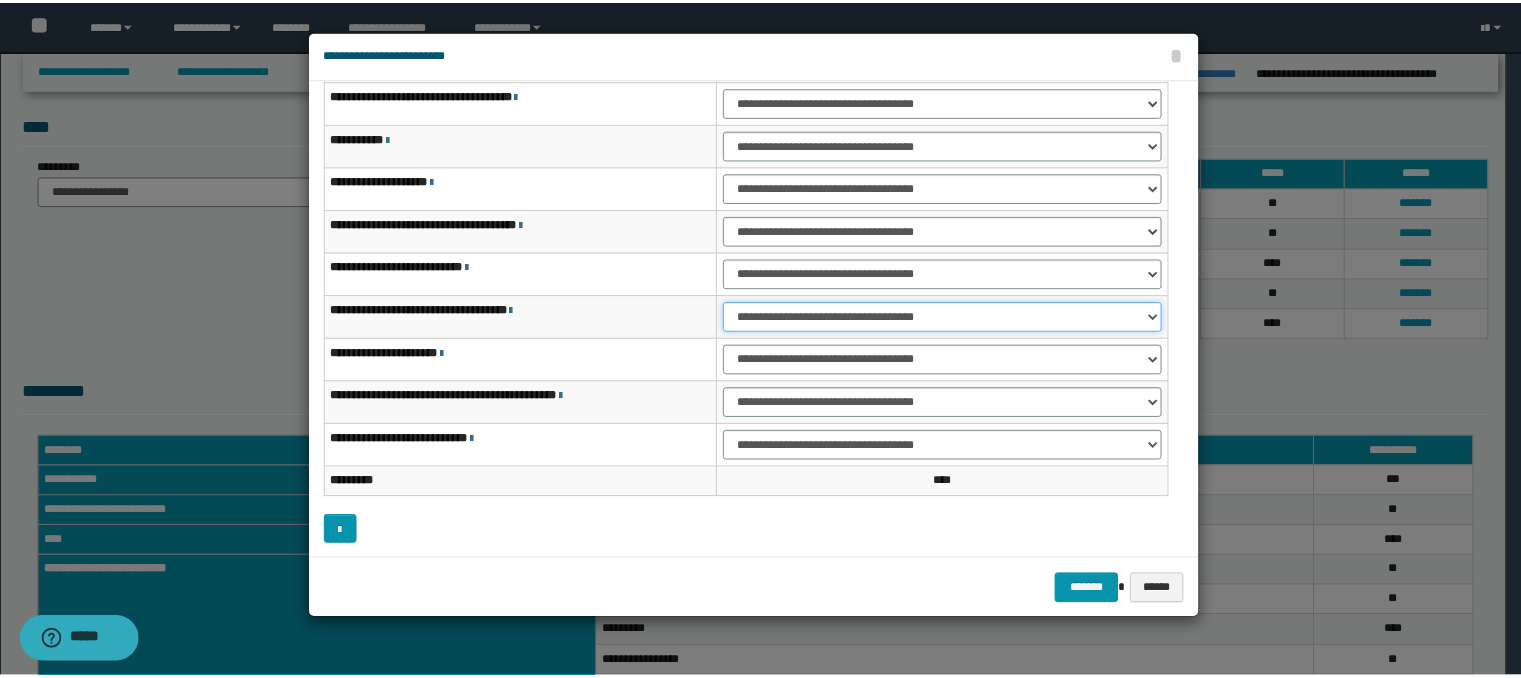 scroll, scrollTop: 118, scrollLeft: 0, axis: vertical 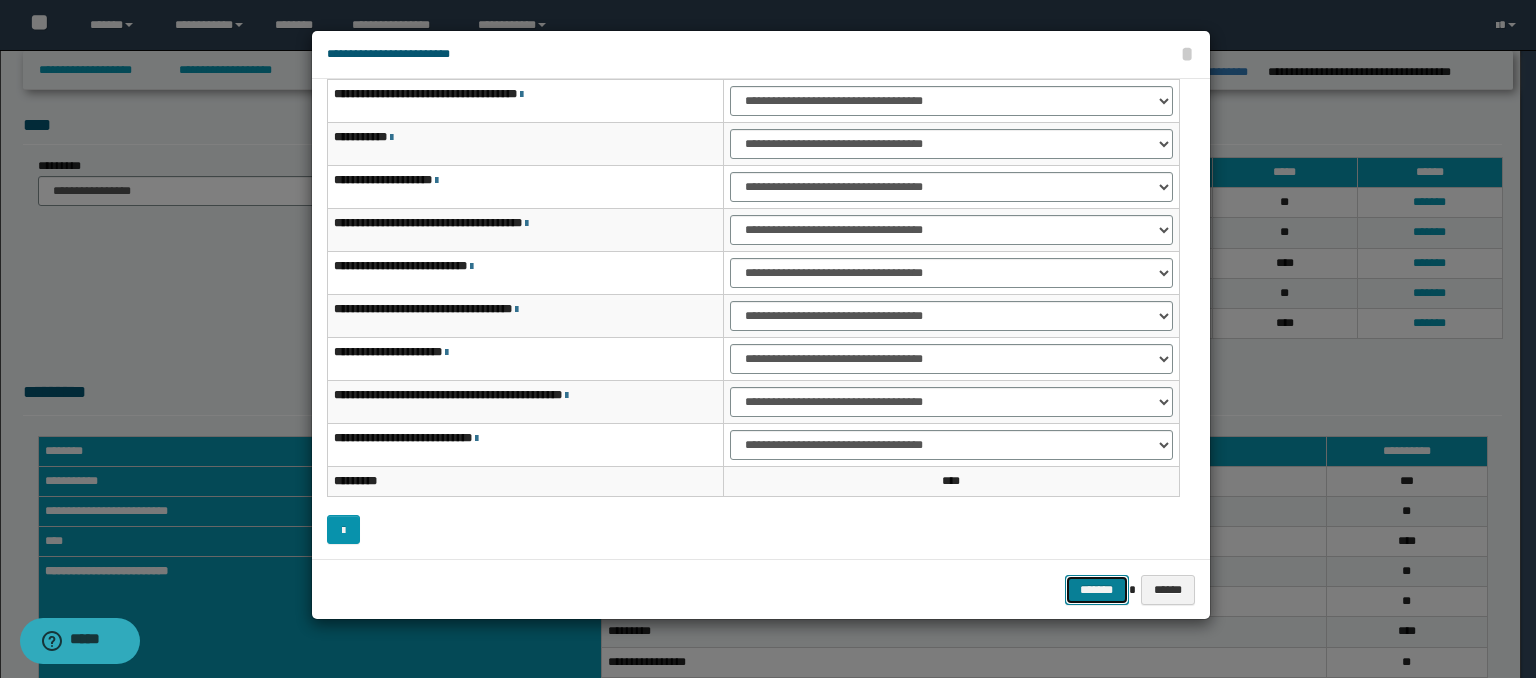 click on "*******" at bounding box center (1097, 590) 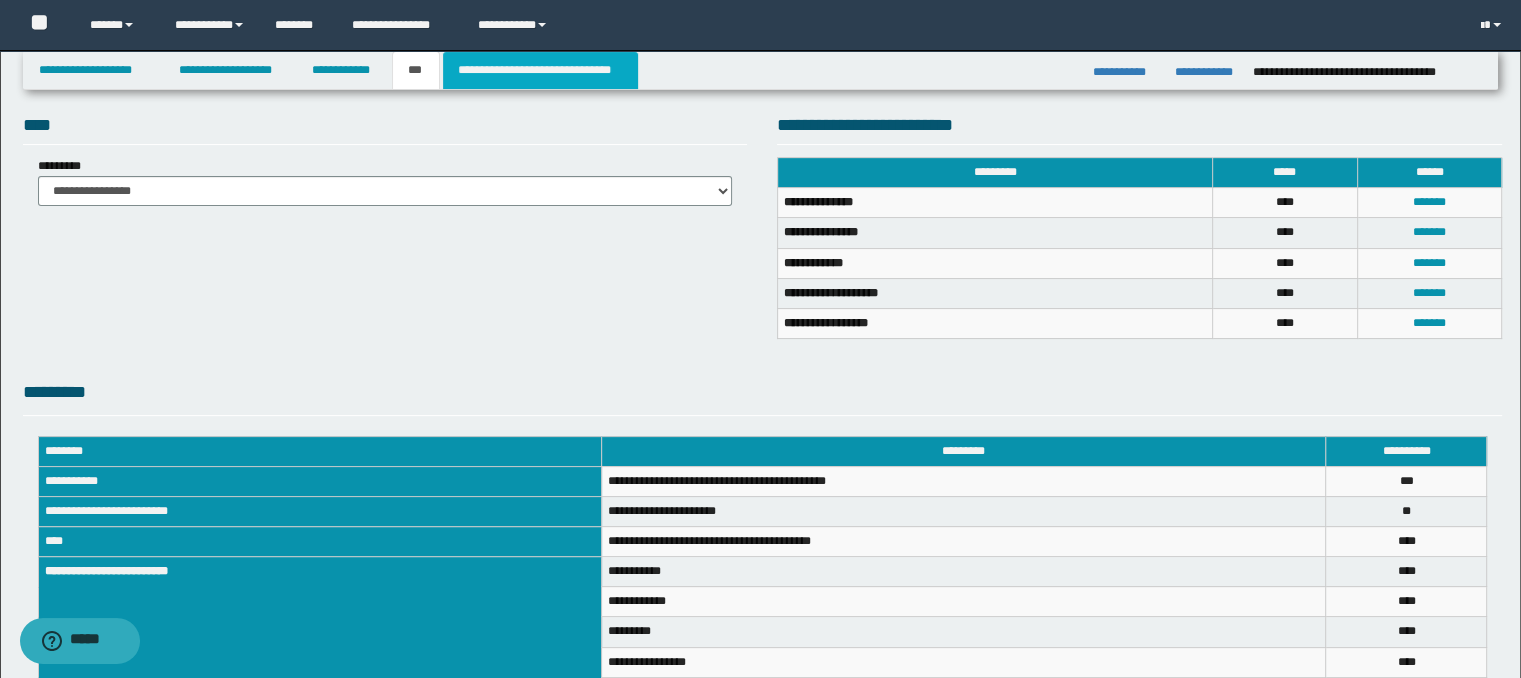 click on "**********" at bounding box center (540, 70) 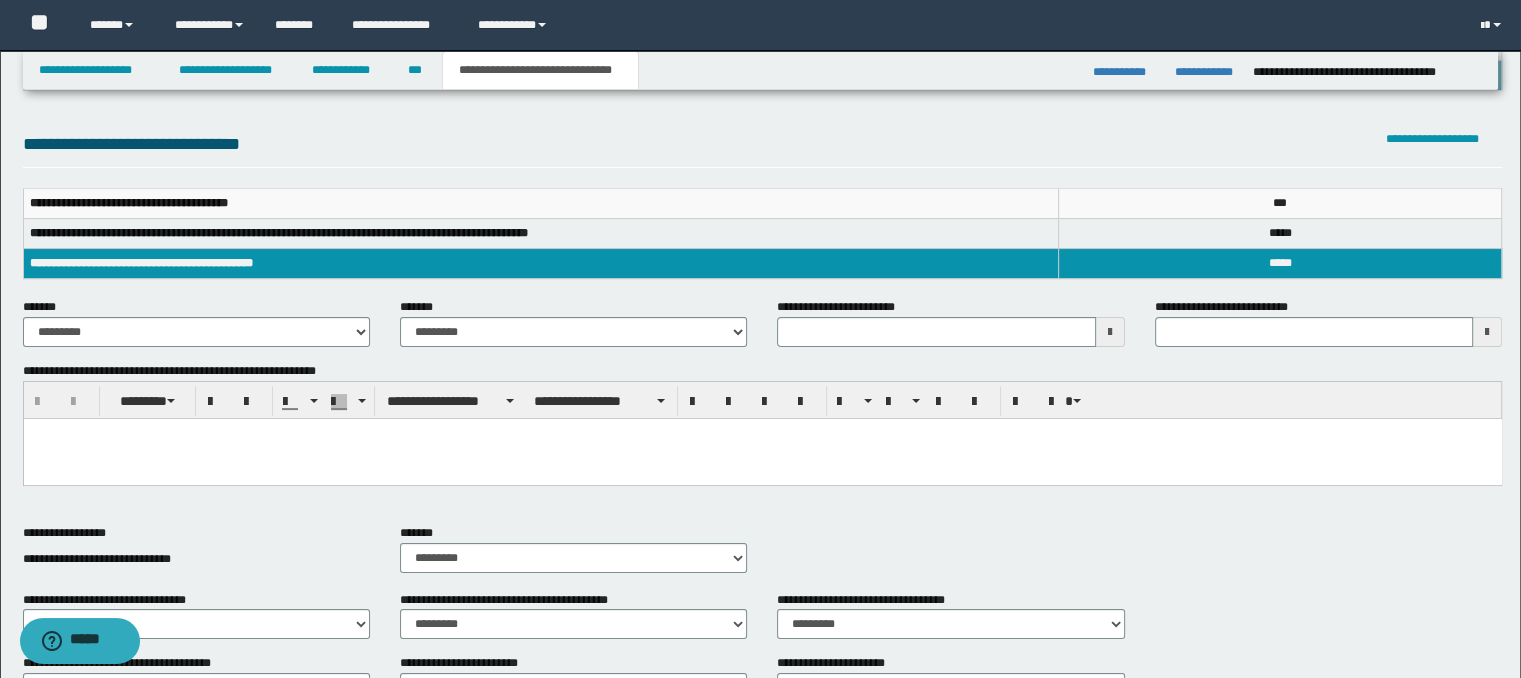 scroll, scrollTop: 100, scrollLeft: 0, axis: vertical 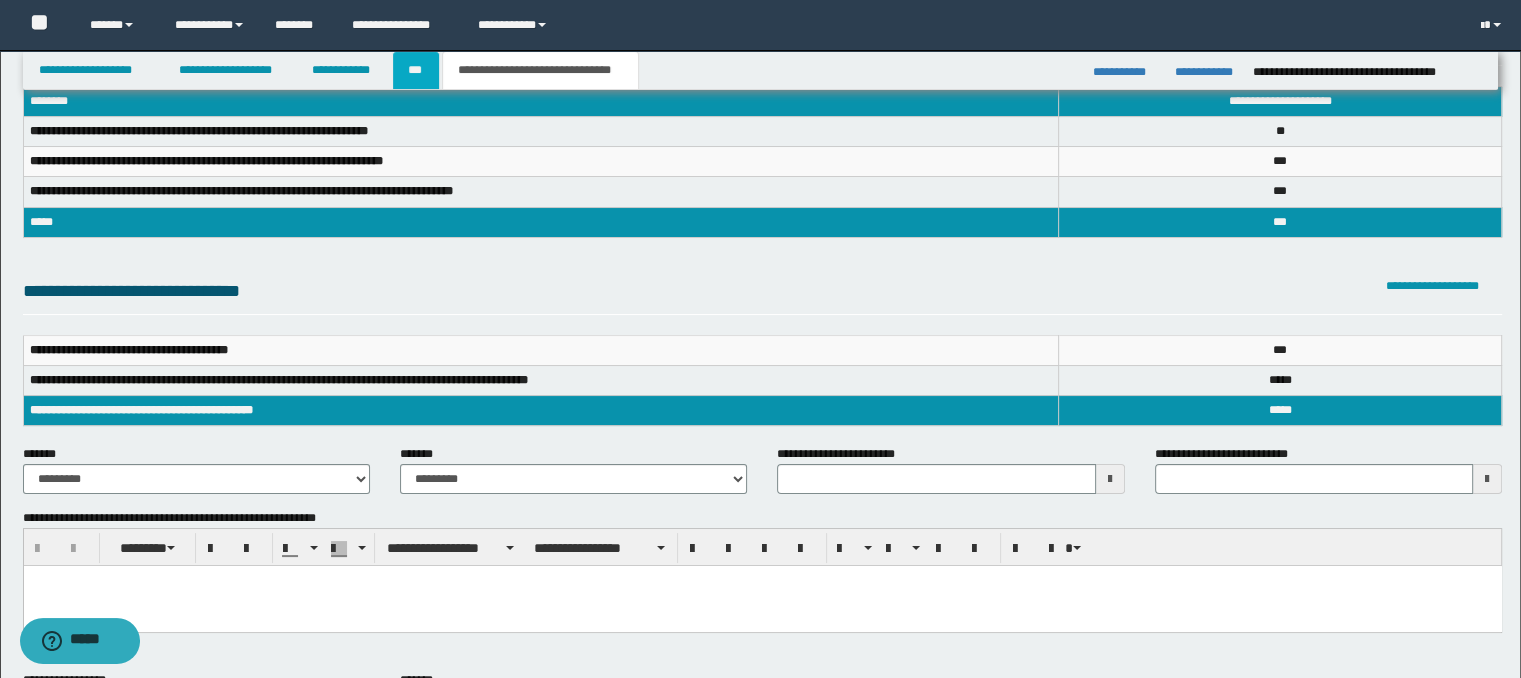 click on "***" at bounding box center [416, 70] 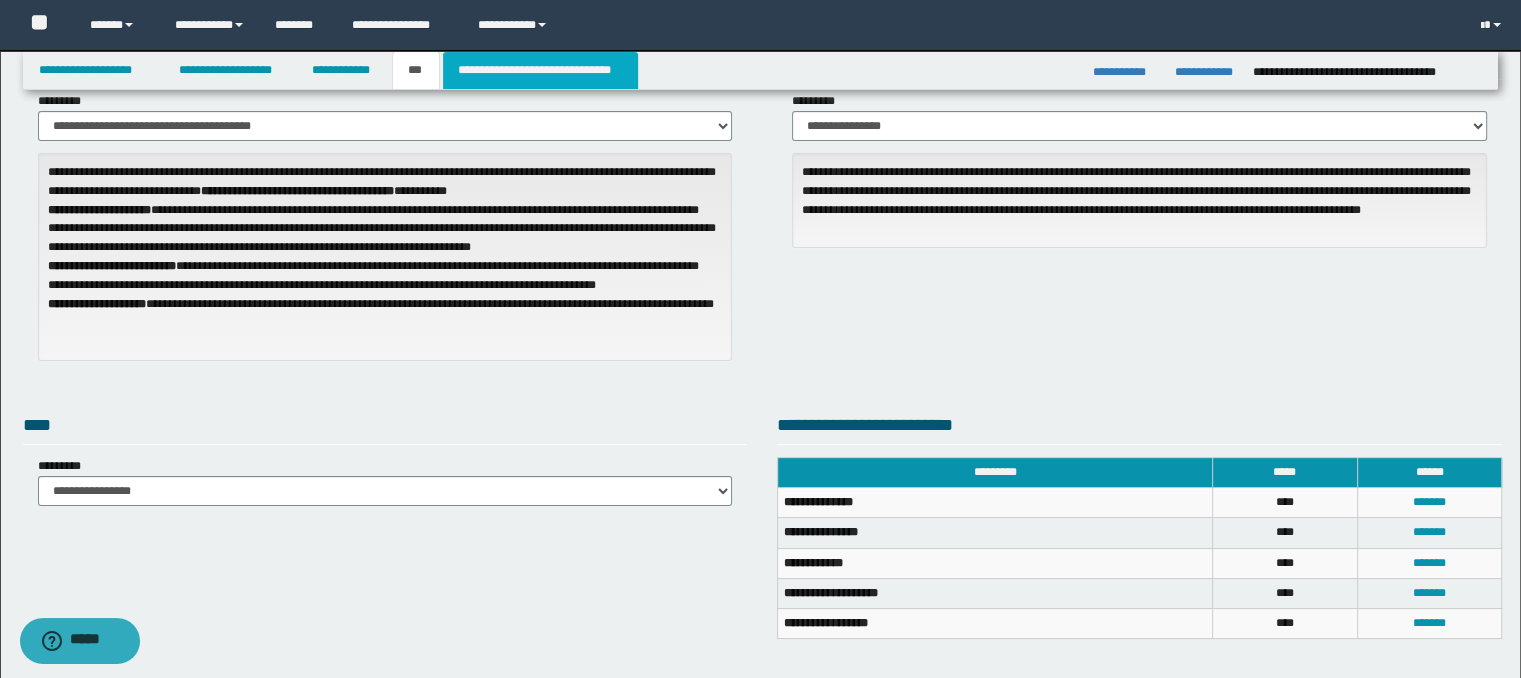 click on "**********" at bounding box center [540, 70] 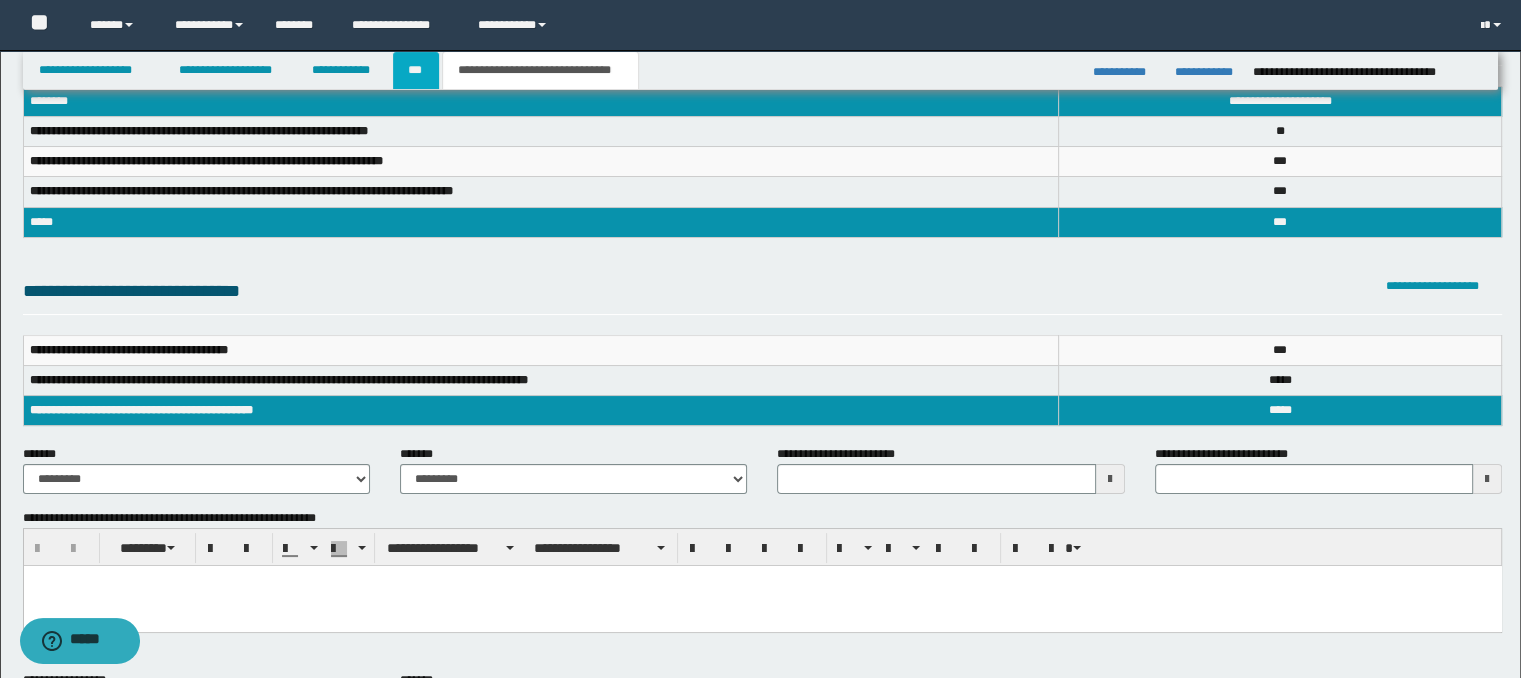 click on "***" at bounding box center (416, 70) 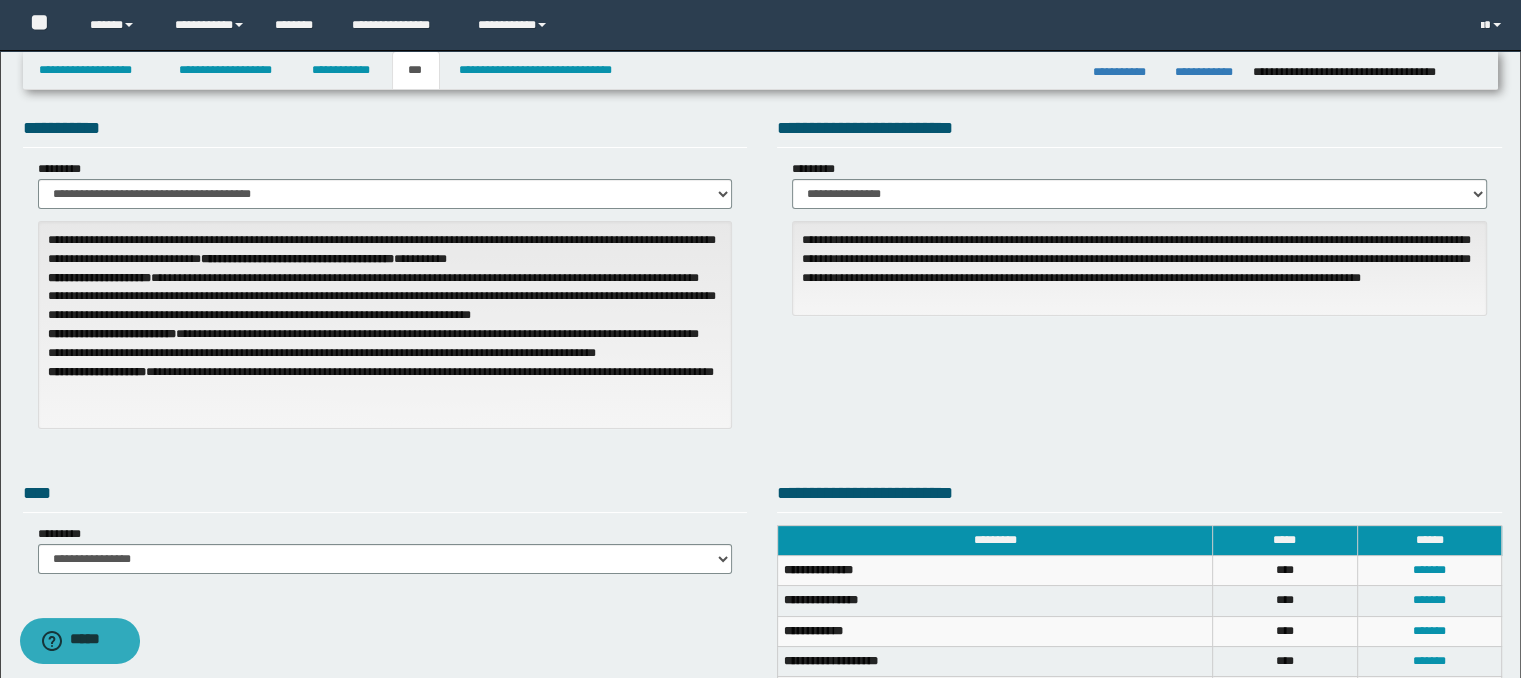 scroll, scrollTop: 0, scrollLeft: 0, axis: both 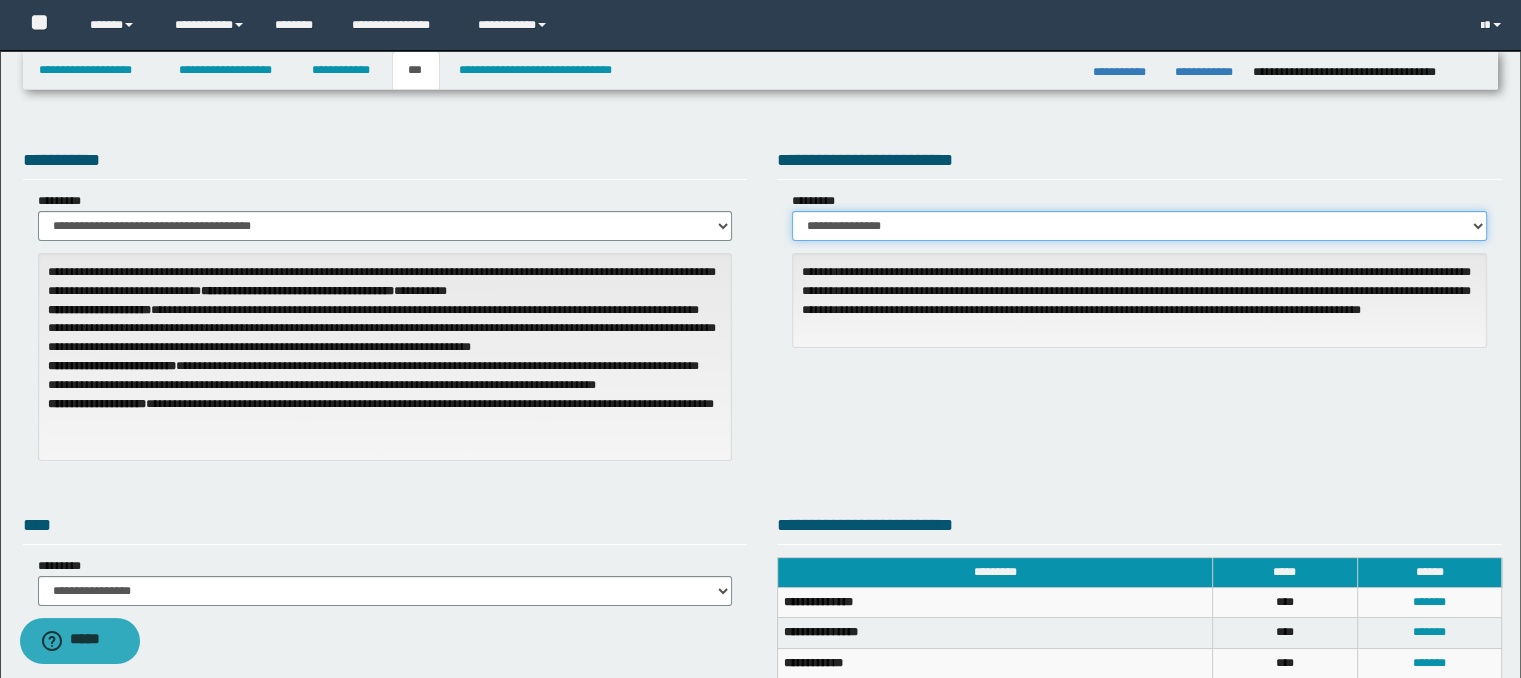 click on "**********" at bounding box center (1139, 226) 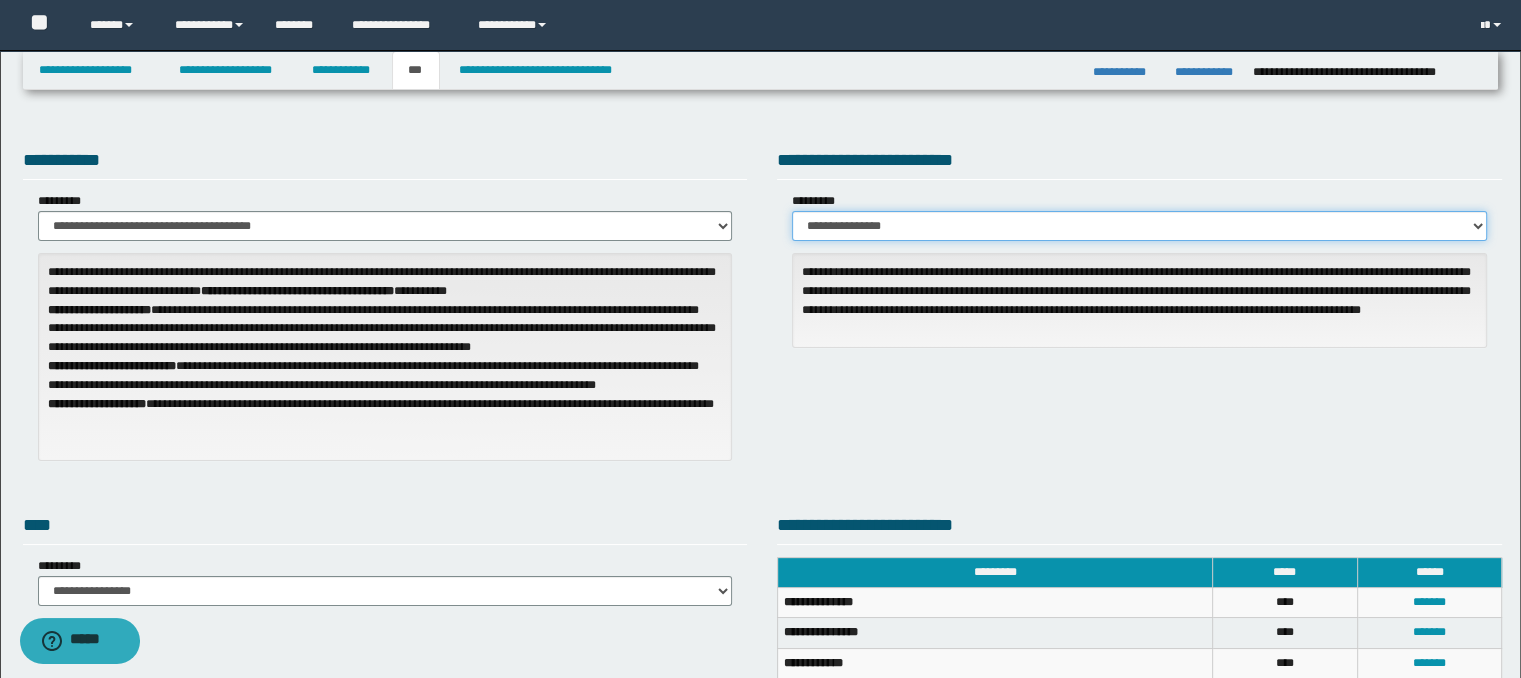 select on "***" 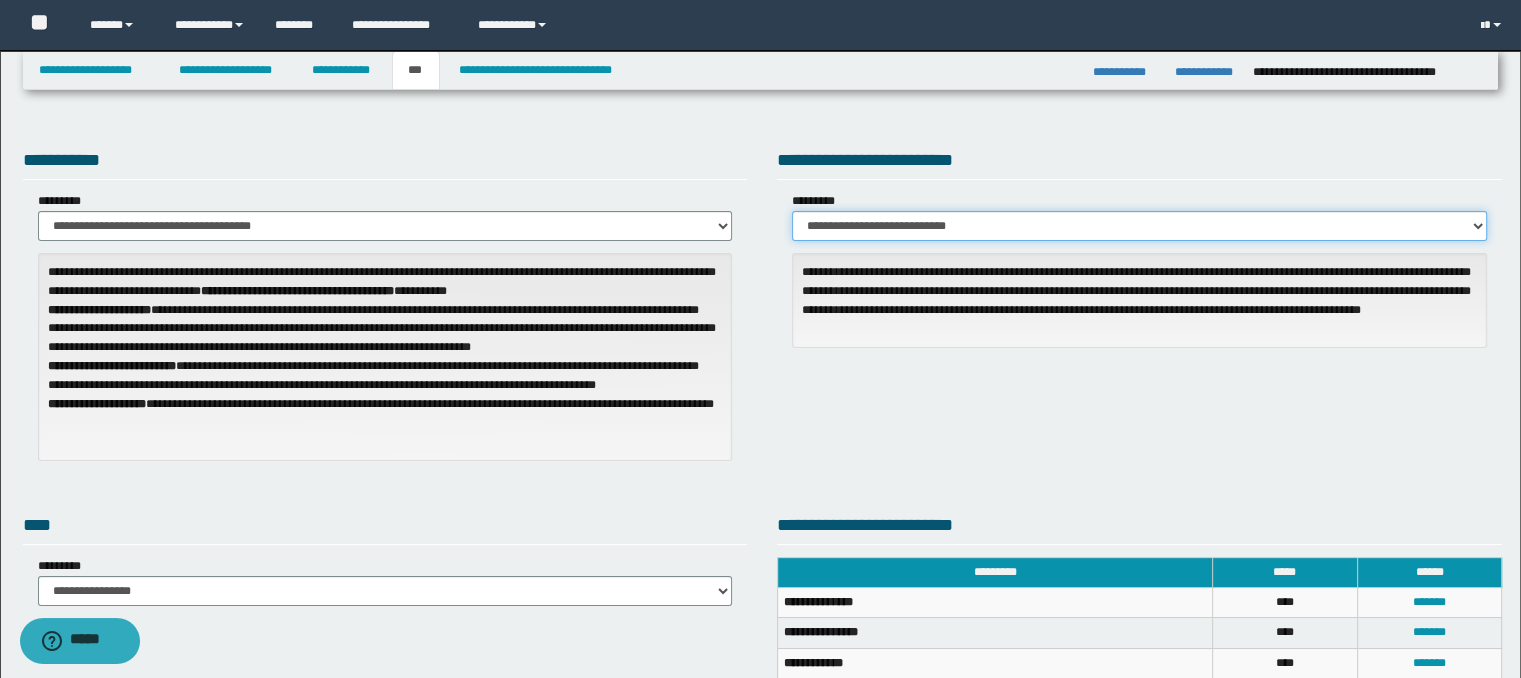 click on "**********" at bounding box center (1139, 226) 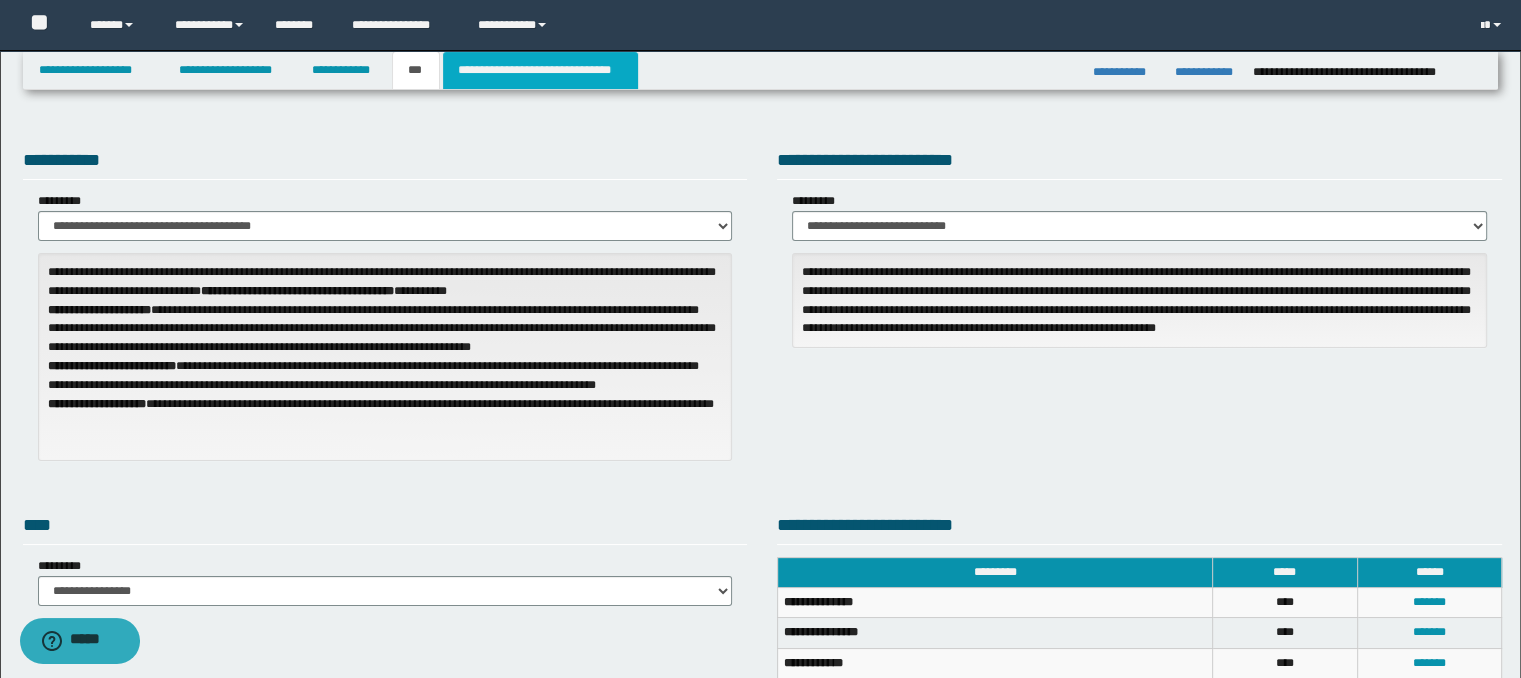 click on "**********" at bounding box center [540, 70] 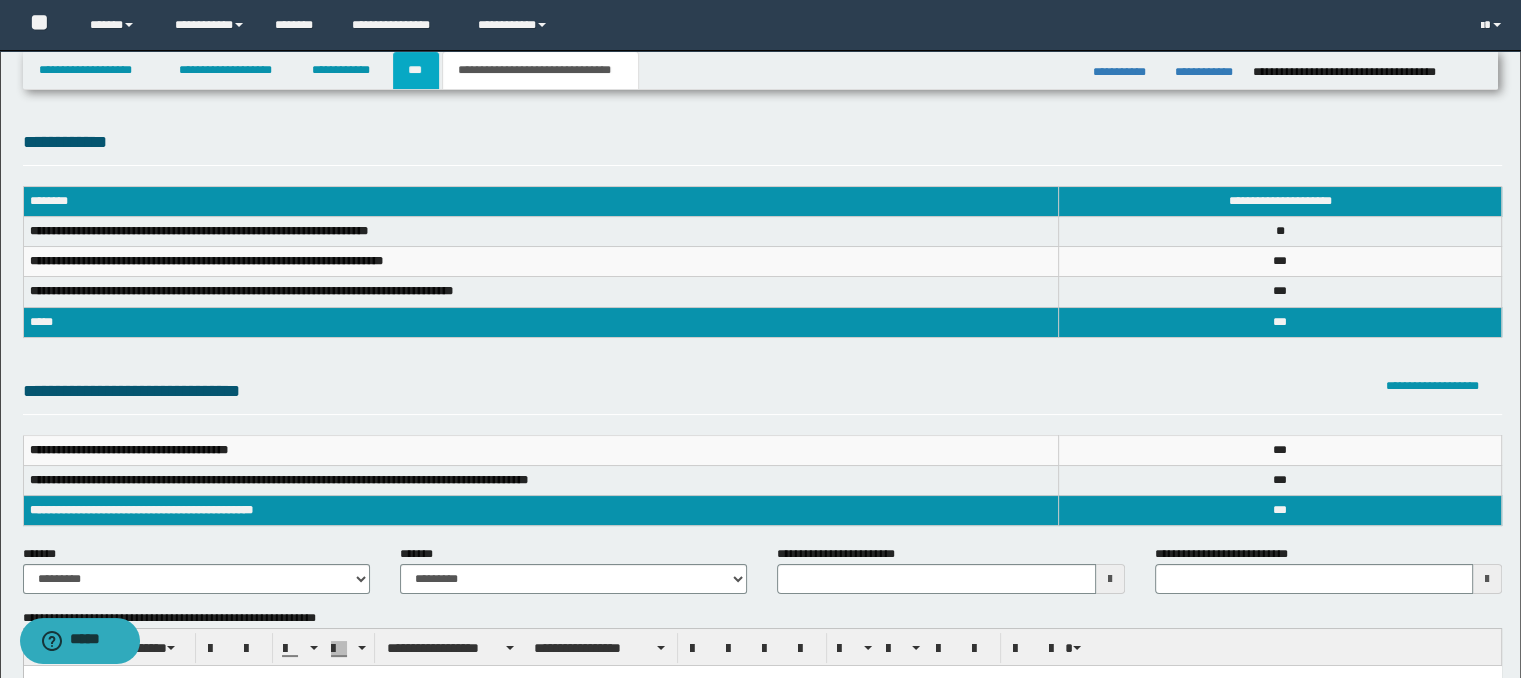 click on "***" at bounding box center [416, 70] 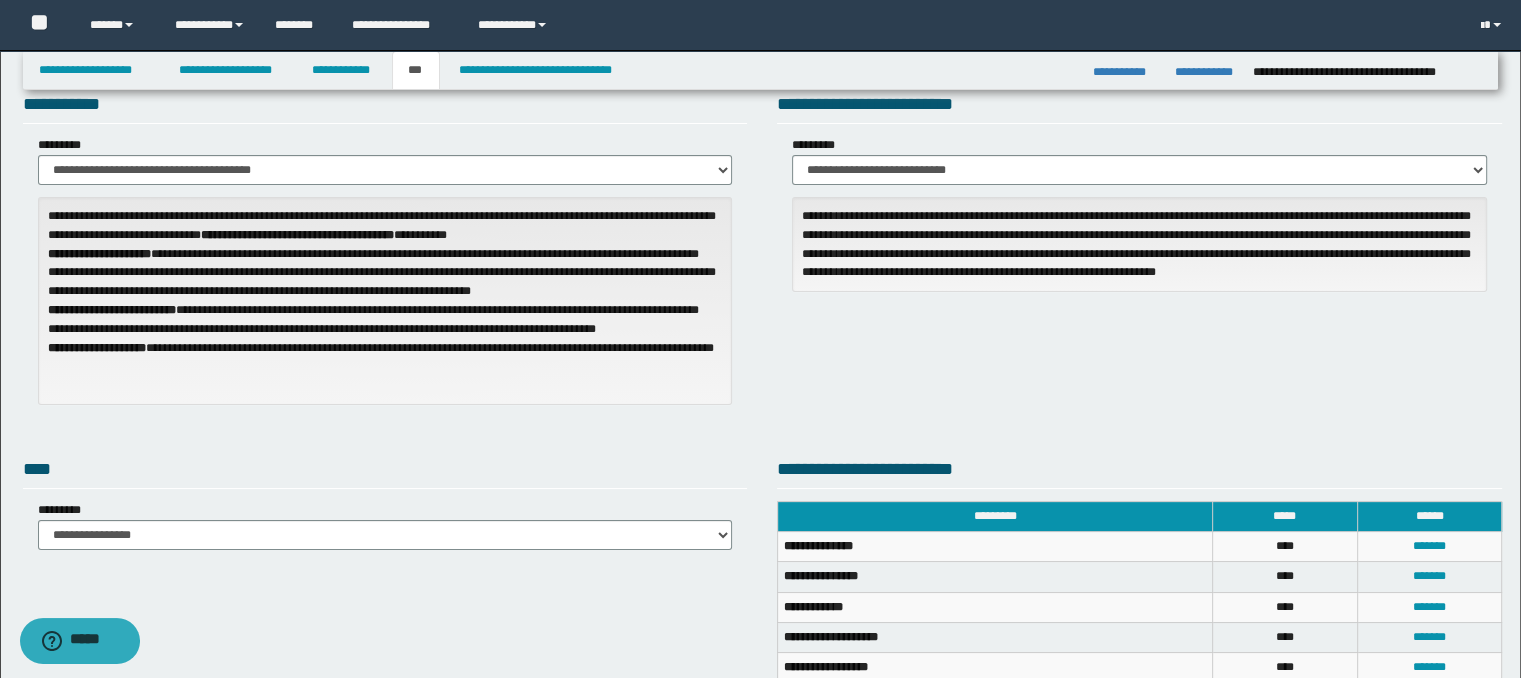 scroll, scrollTop: 200, scrollLeft: 0, axis: vertical 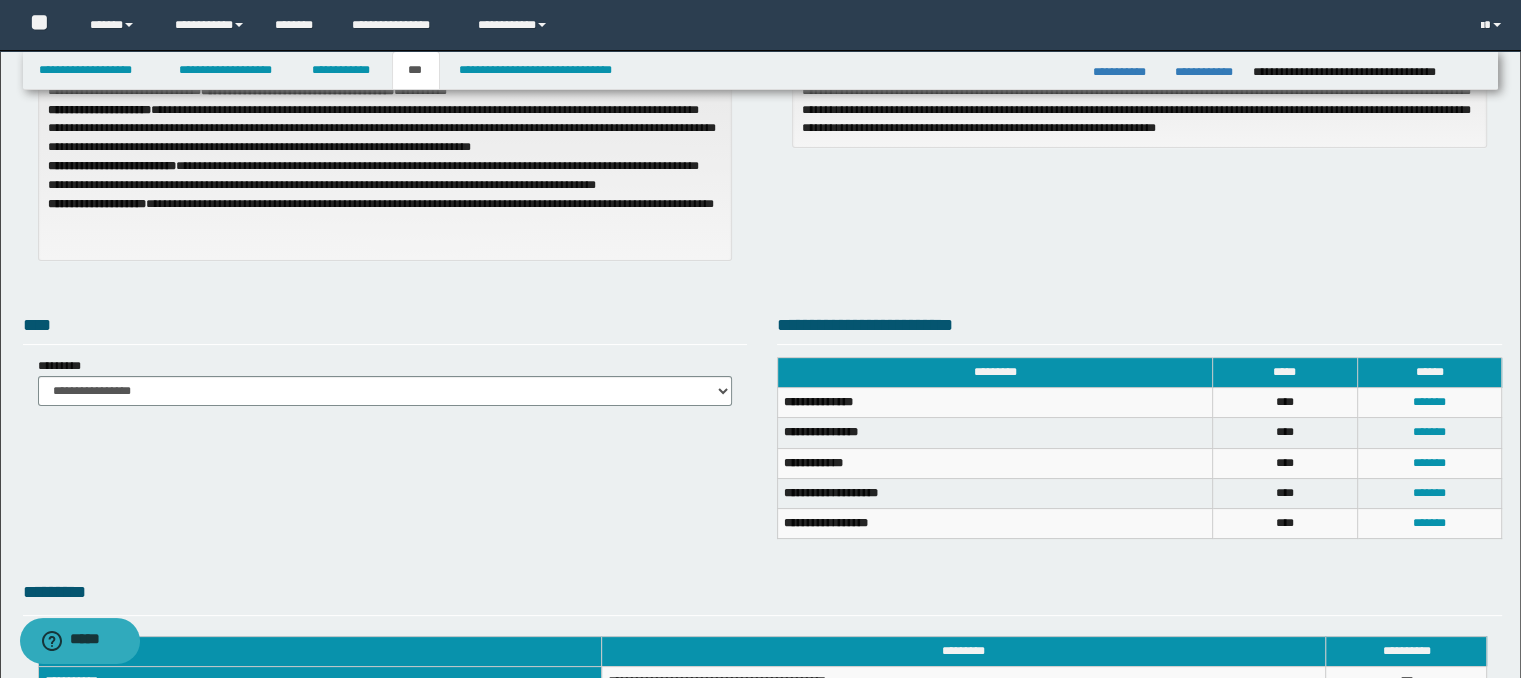 click on "***" at bounding box center [416, 70] 